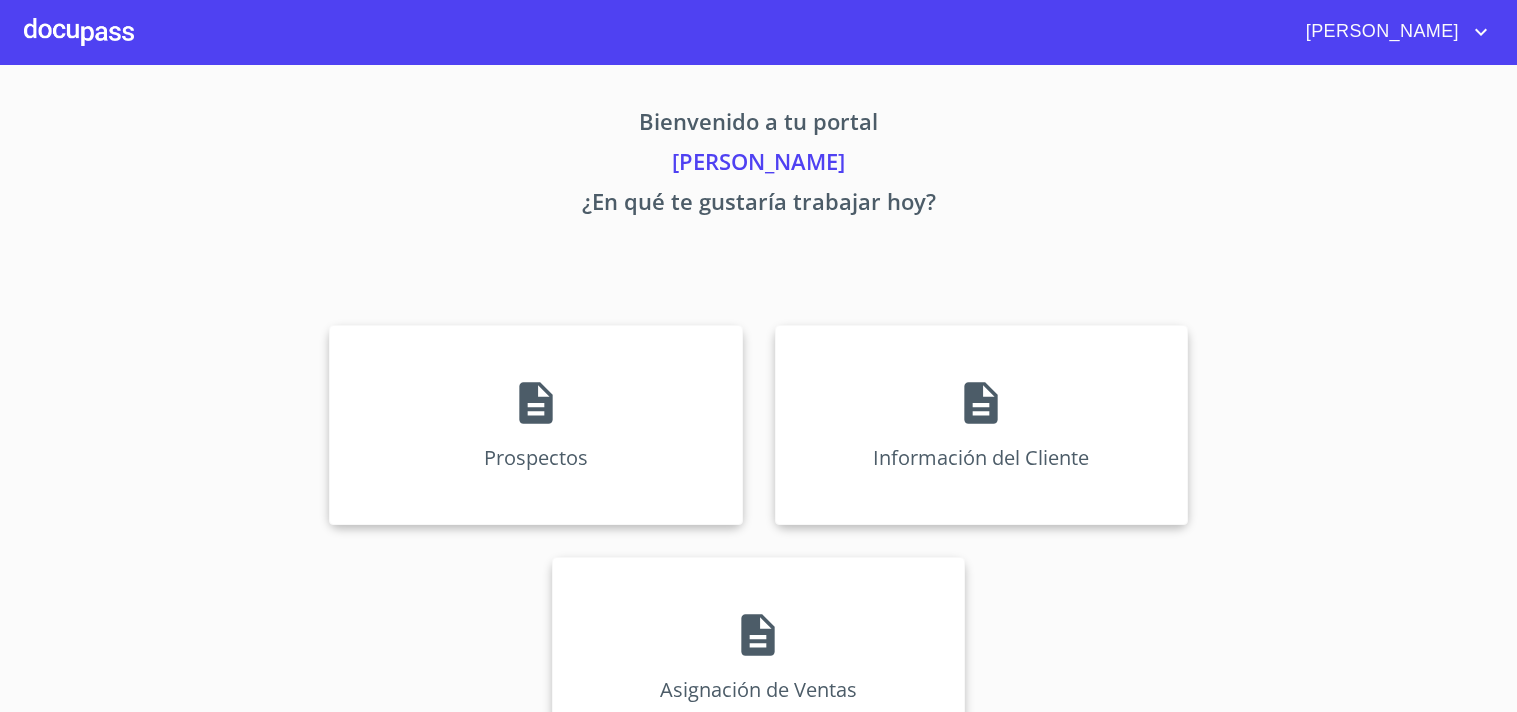 scroll, scrollTop: 0, scrollLeft: 0, axis: both 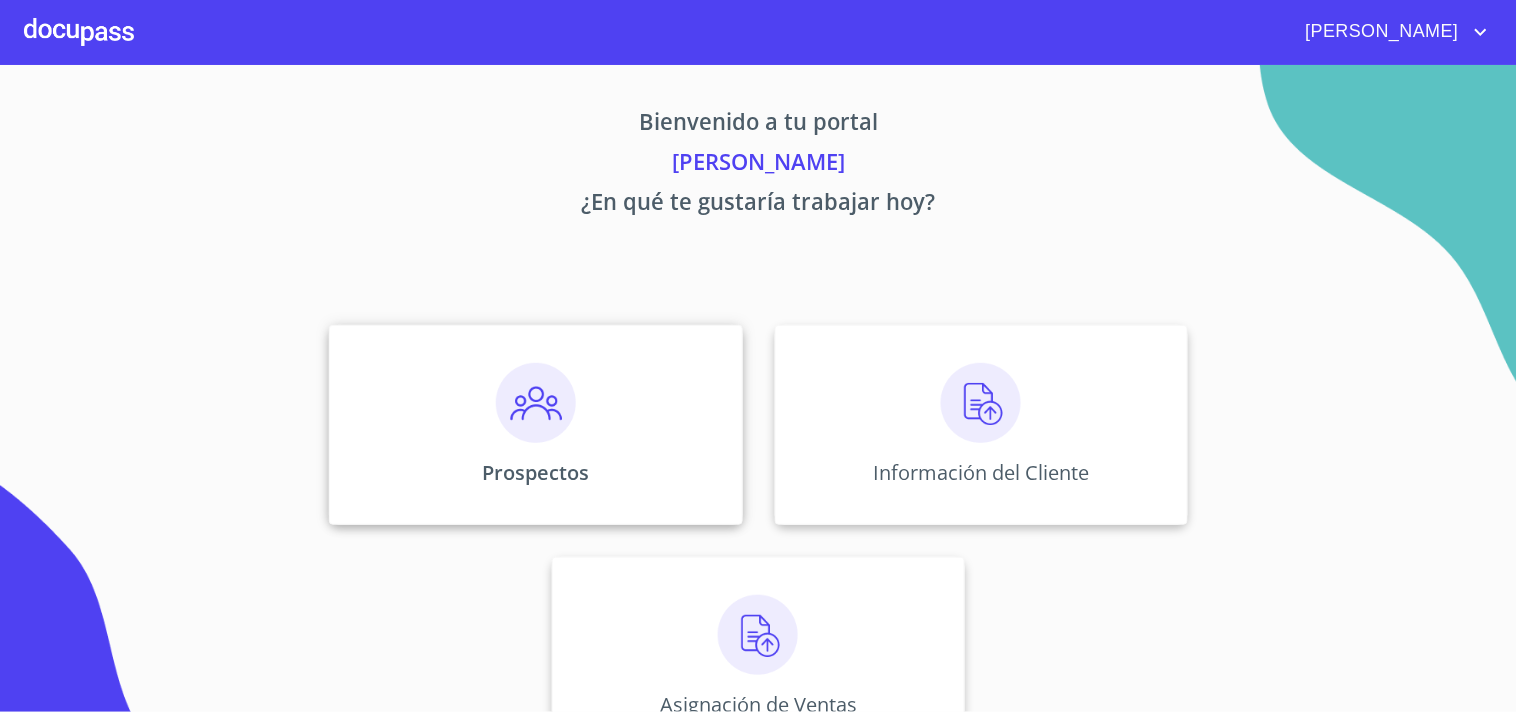 click at bounding box center (536, 403) 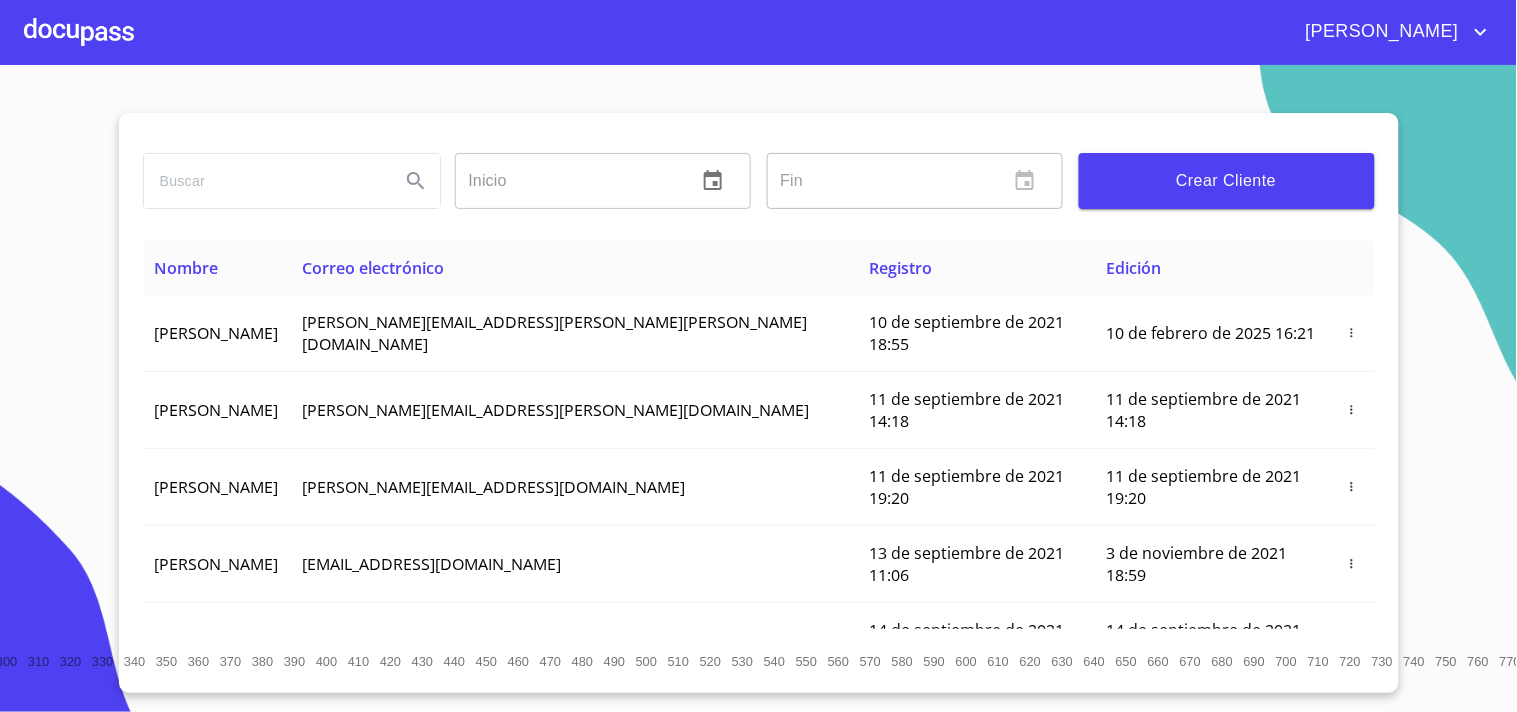 click on "Crear Cliente" at bounding box center (1227, 181) 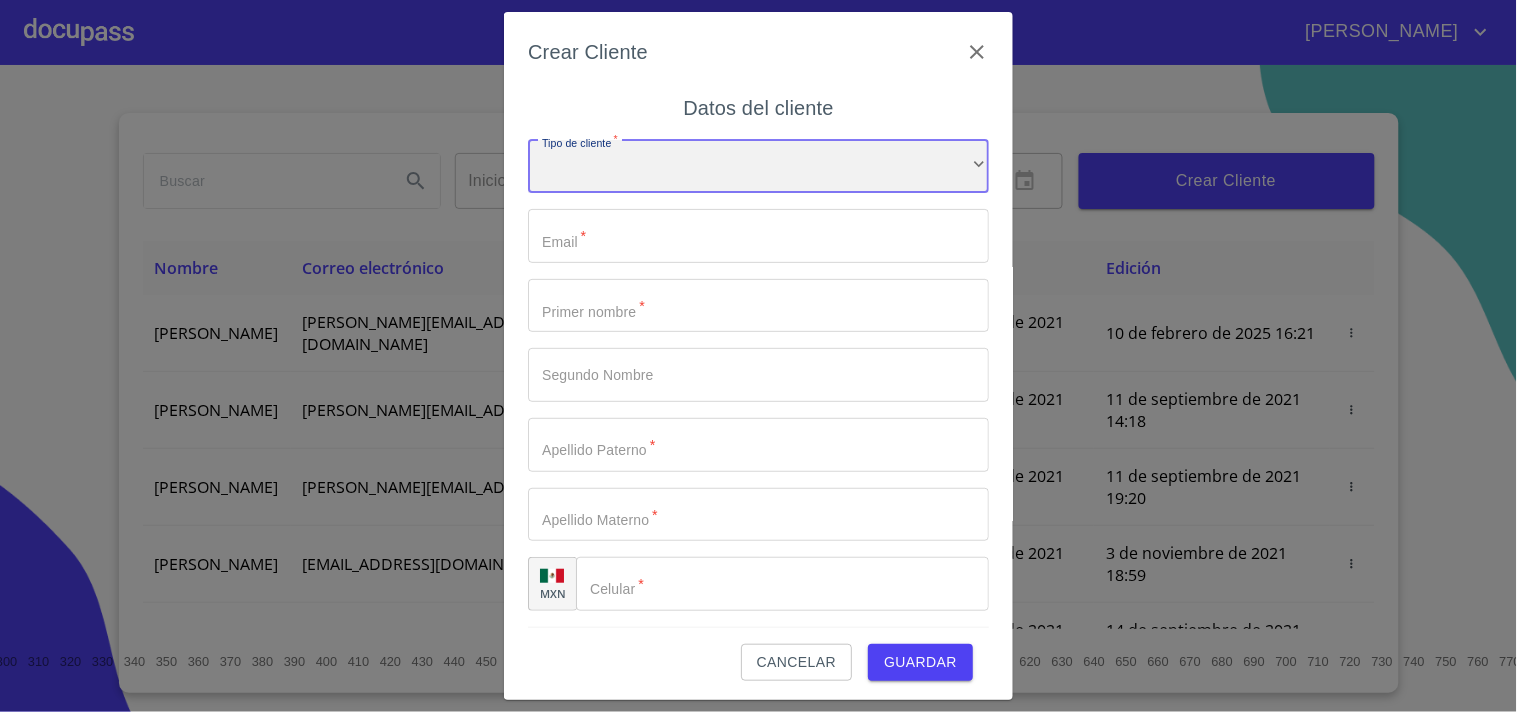 click on "​" at bounding box center [758, 167] 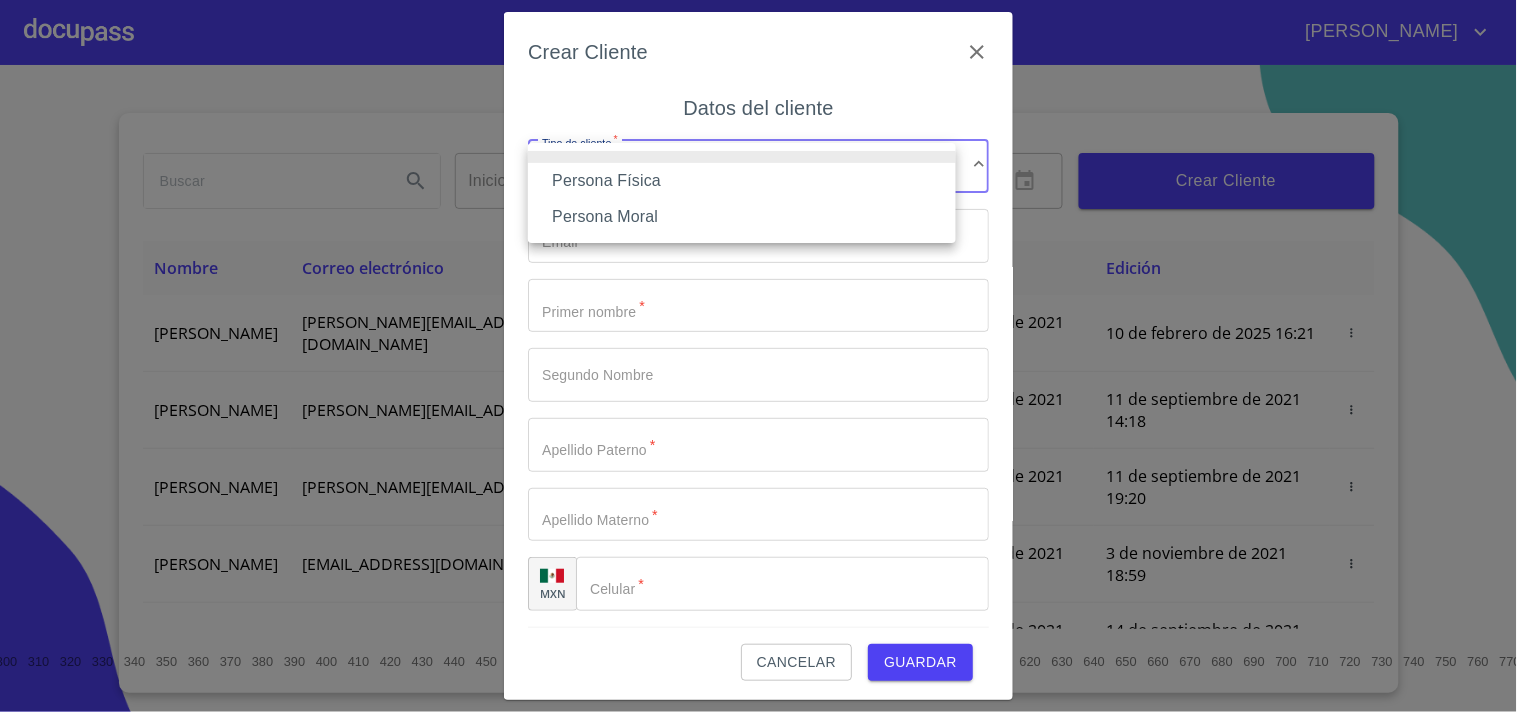 click on "Persona Física" at bounding box center (742, 181) 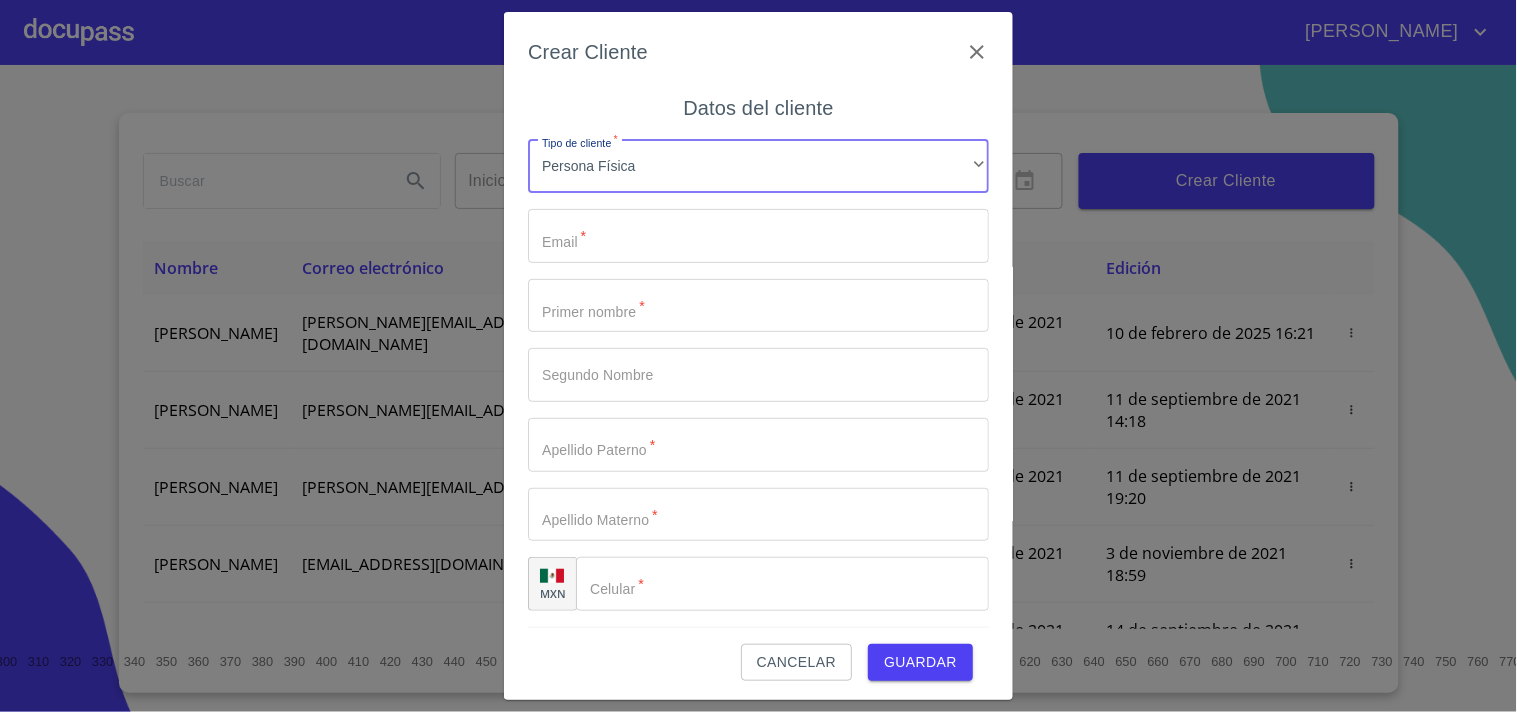 click on "Tipo de cliente   *" at bounding box center [758, 236] 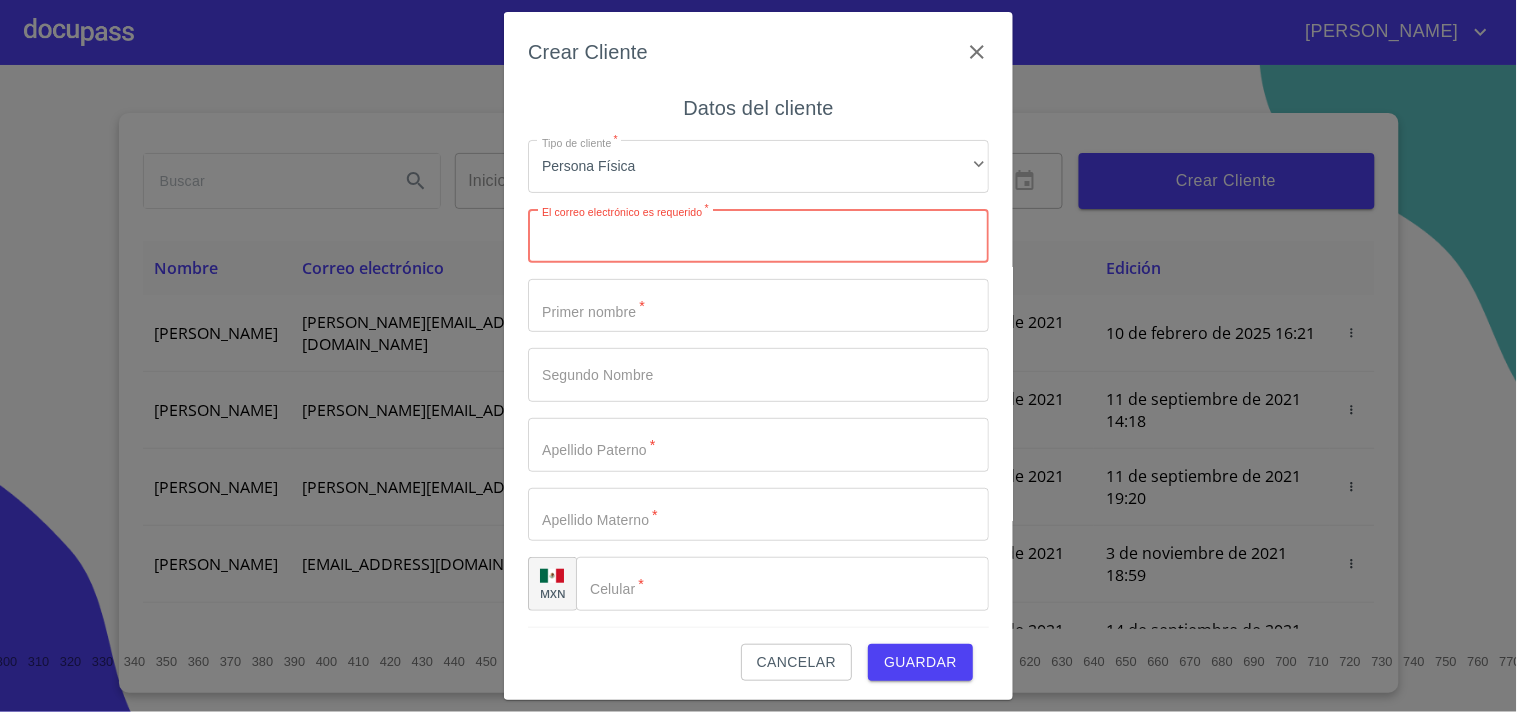 paste on "[EMAIL_ADDRESS][DOMAIN_NAME]" 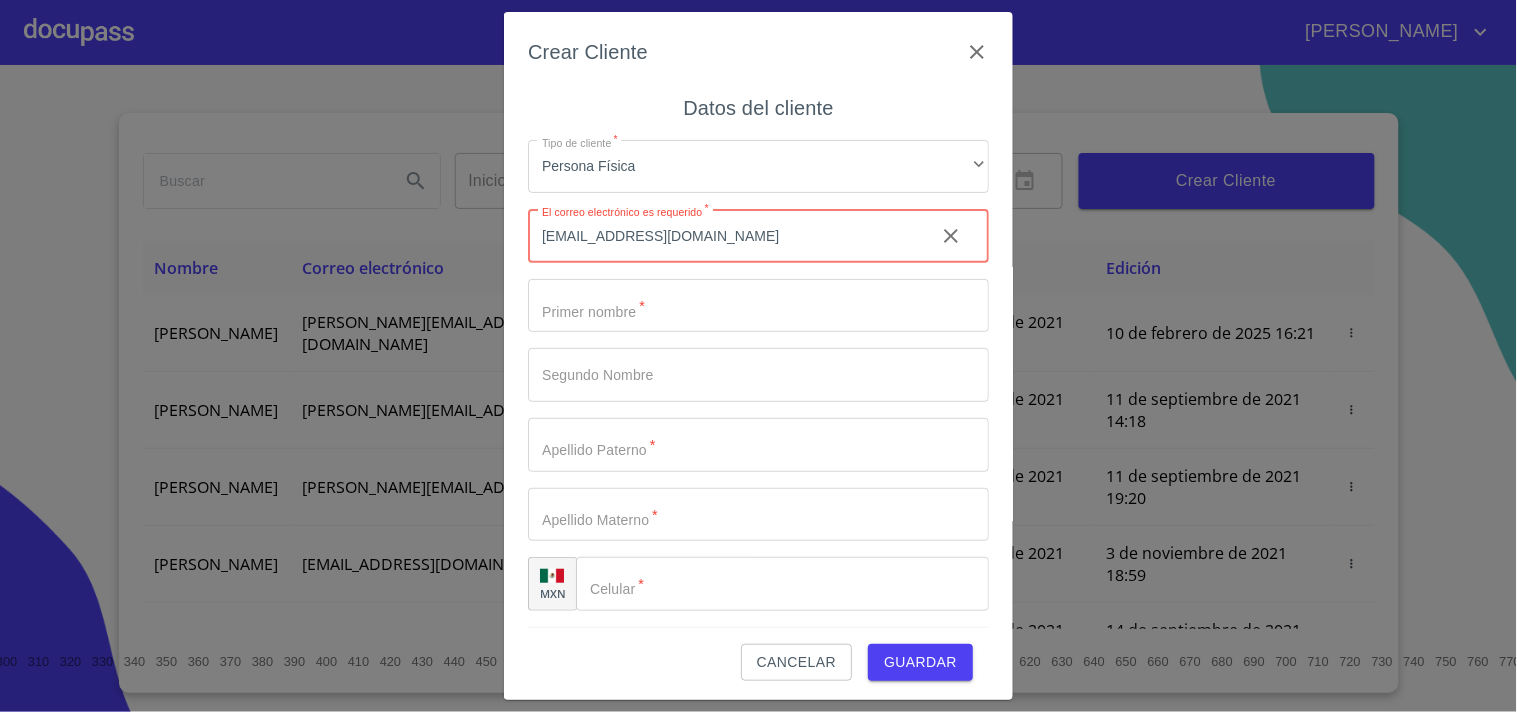 type on "[EMAIL_ADDRESS][DOMAIN_NAME]" 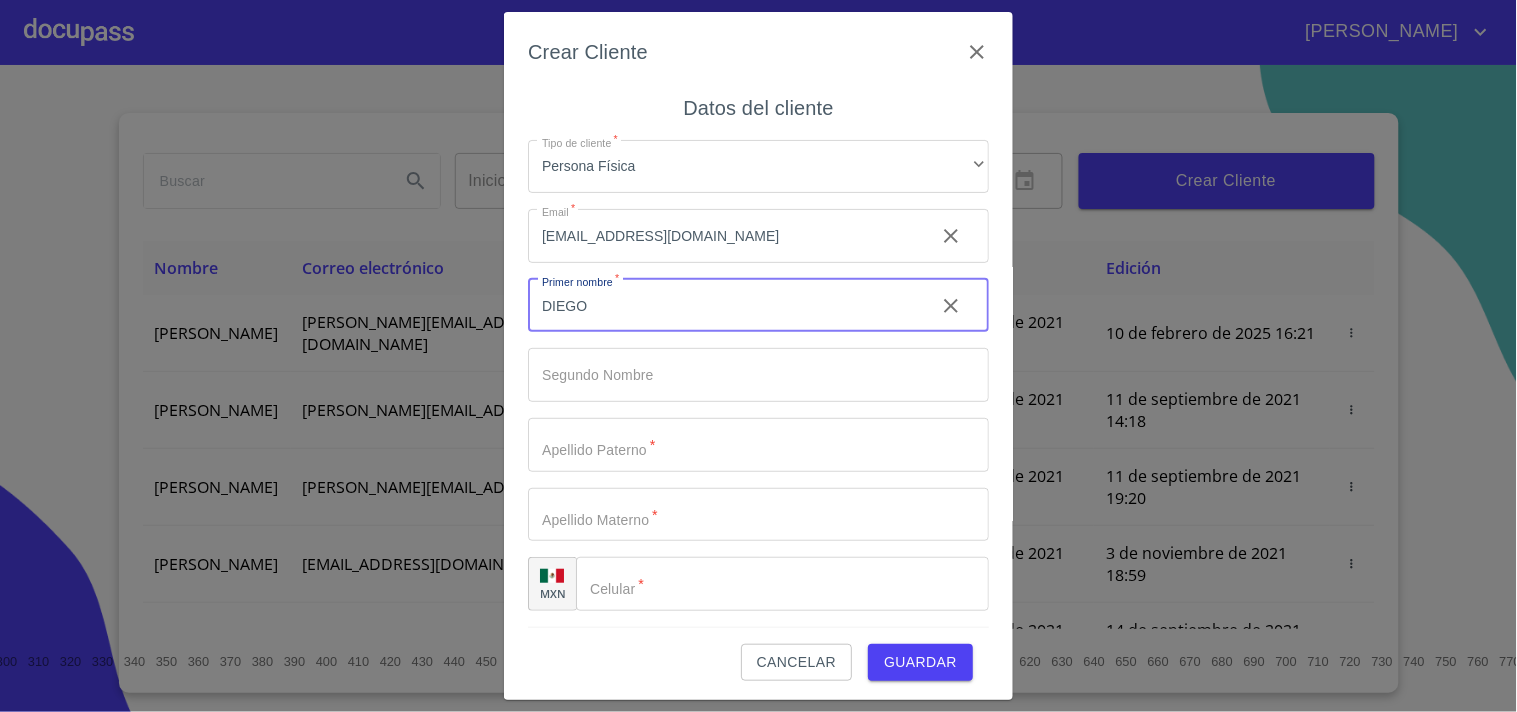 type on "DIEGO" 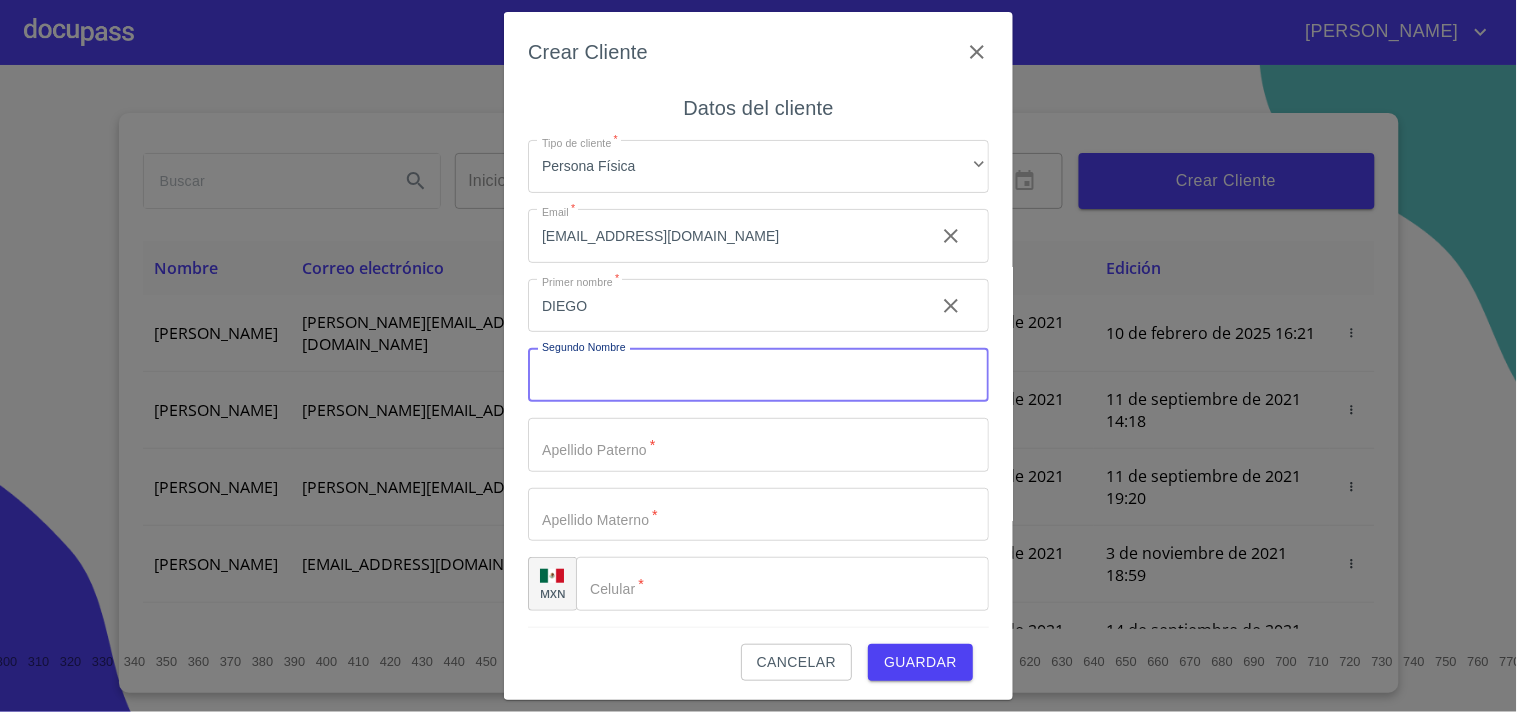 click on "Tipo de cliente   *" at bounding box center (758, 375) 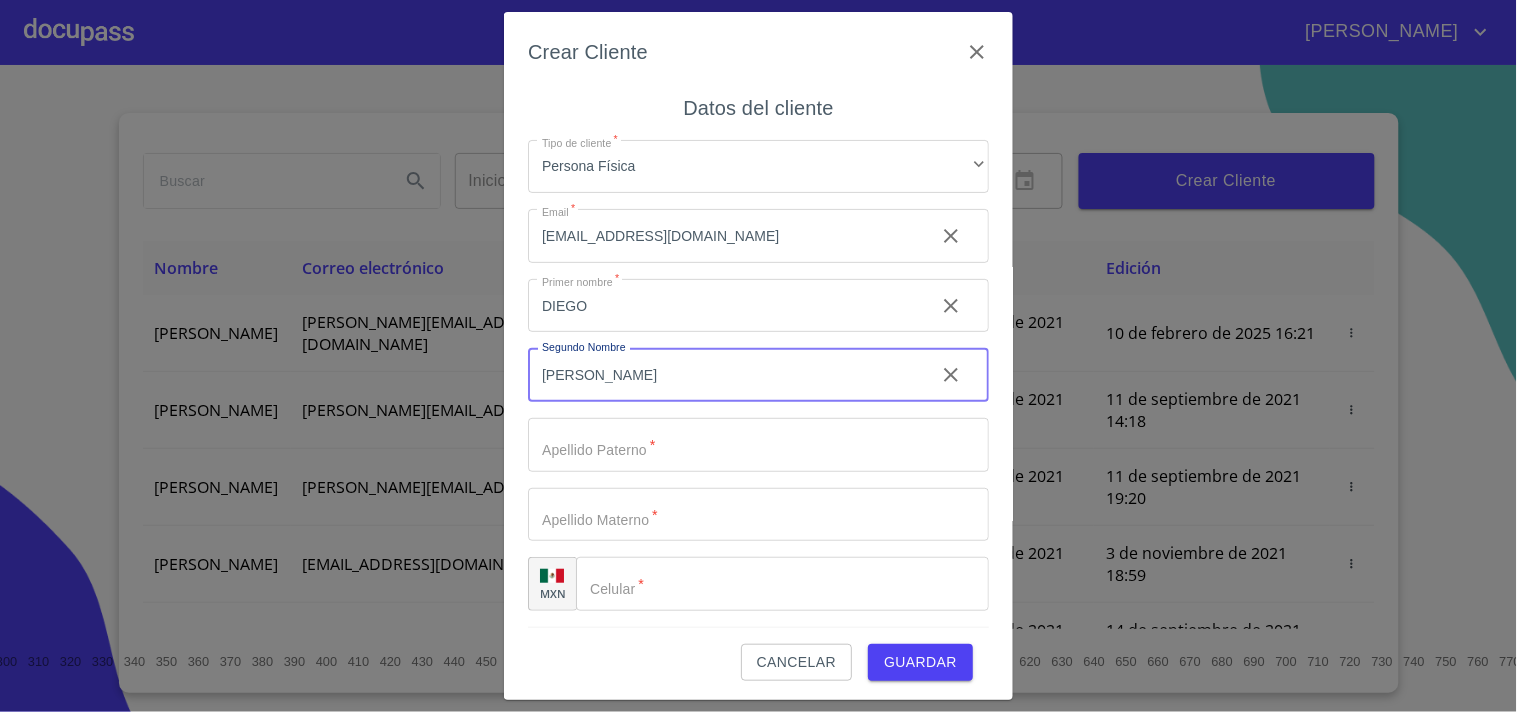 type on "[PERSON_NAME]" 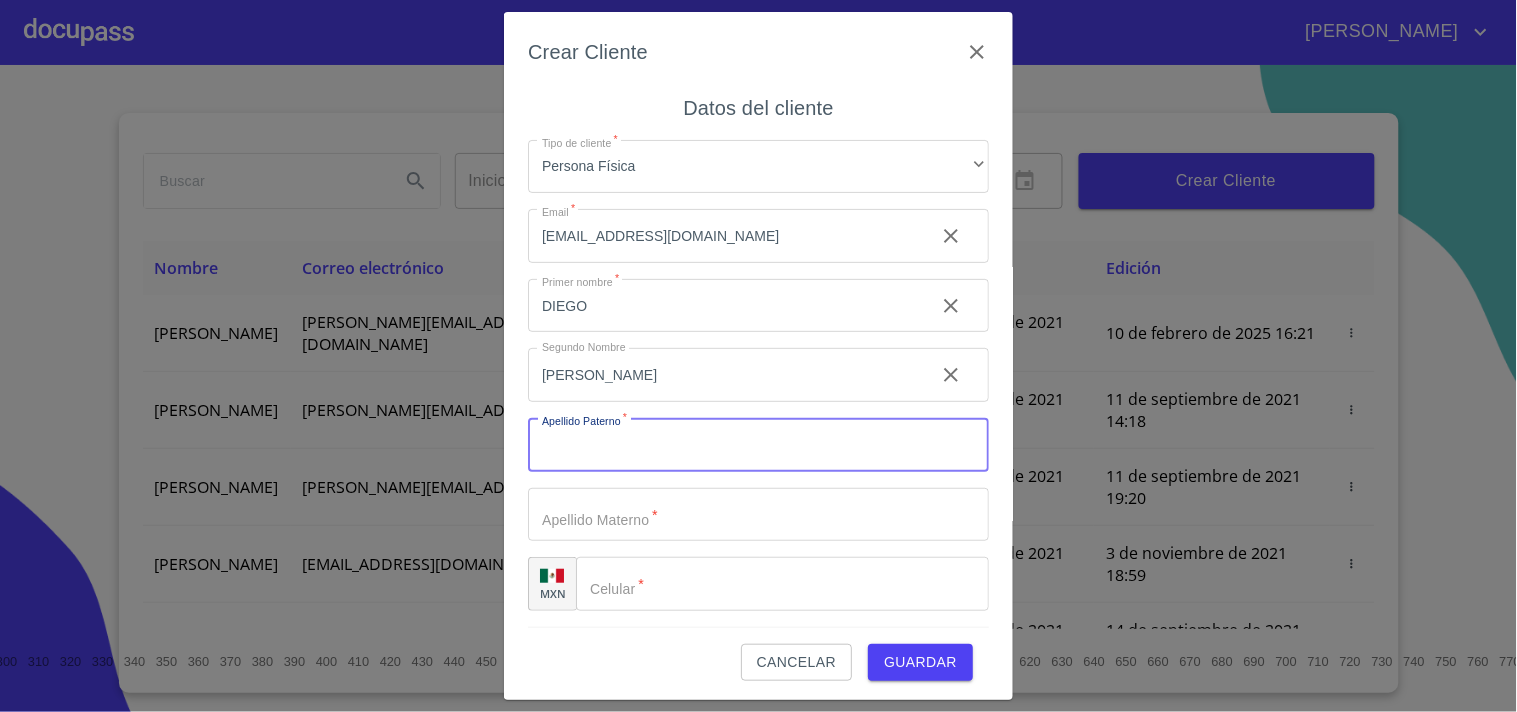 click on "Tipo de cliente   *" at bounding box center (758, 445) 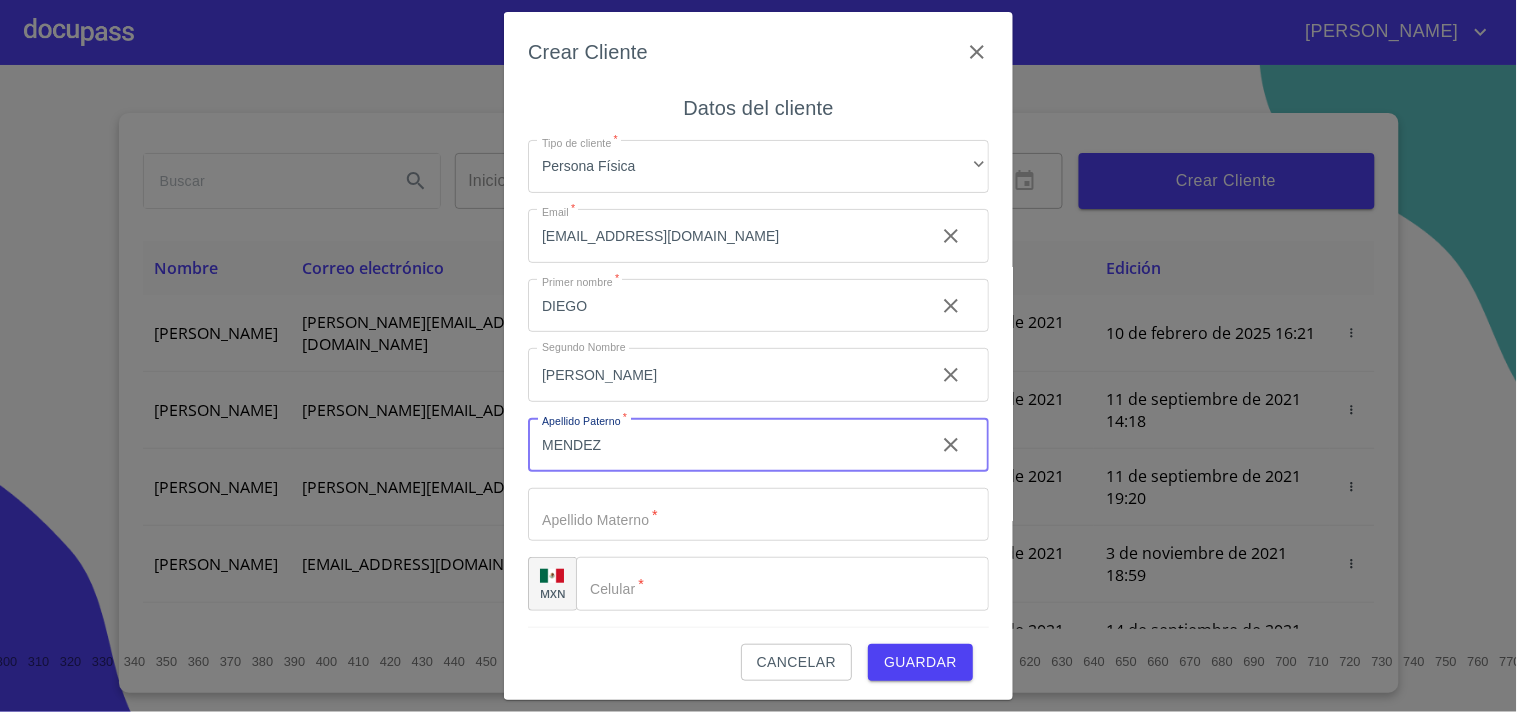 type on "MENDEZ" 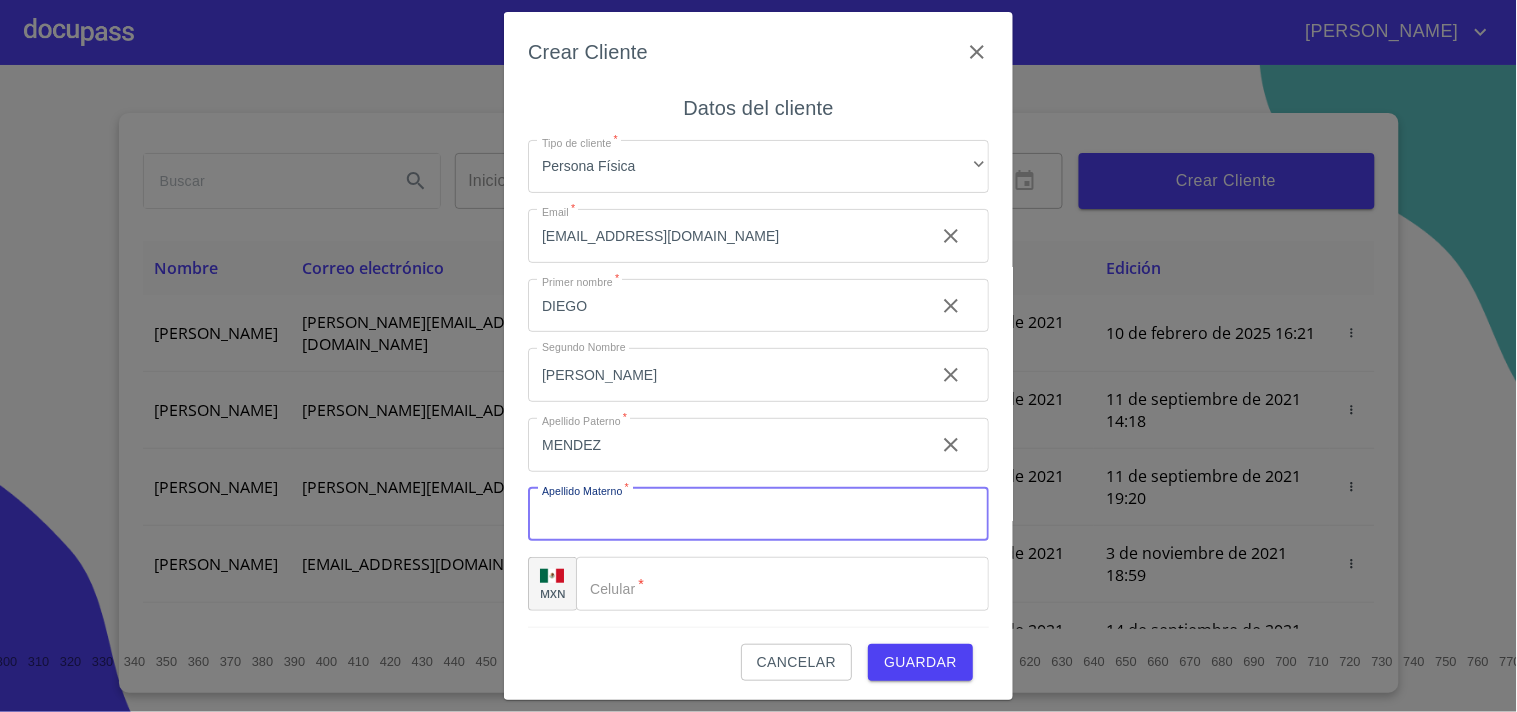 click on "Tipo de cliente   *" at bounding box center [758, 515] 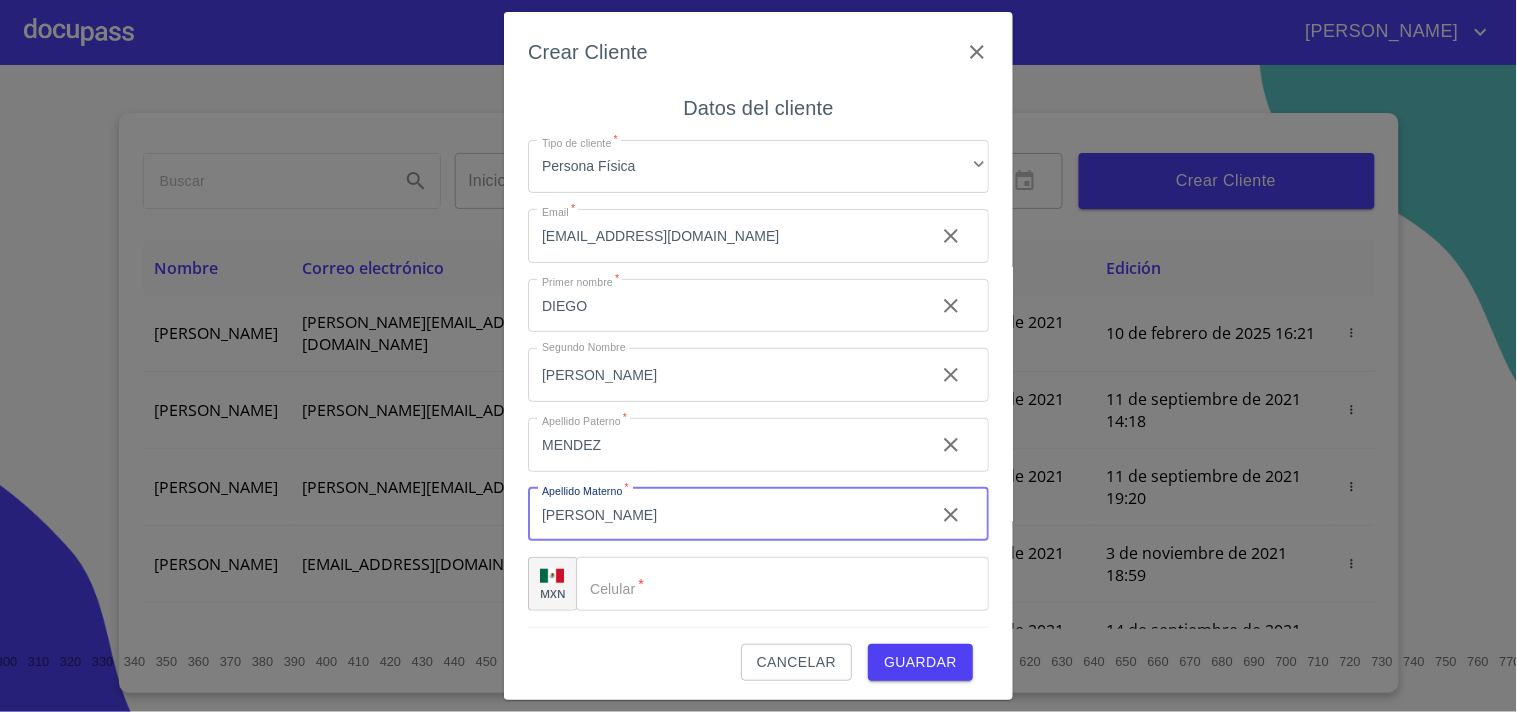 type on "[PERSON_NAME]" 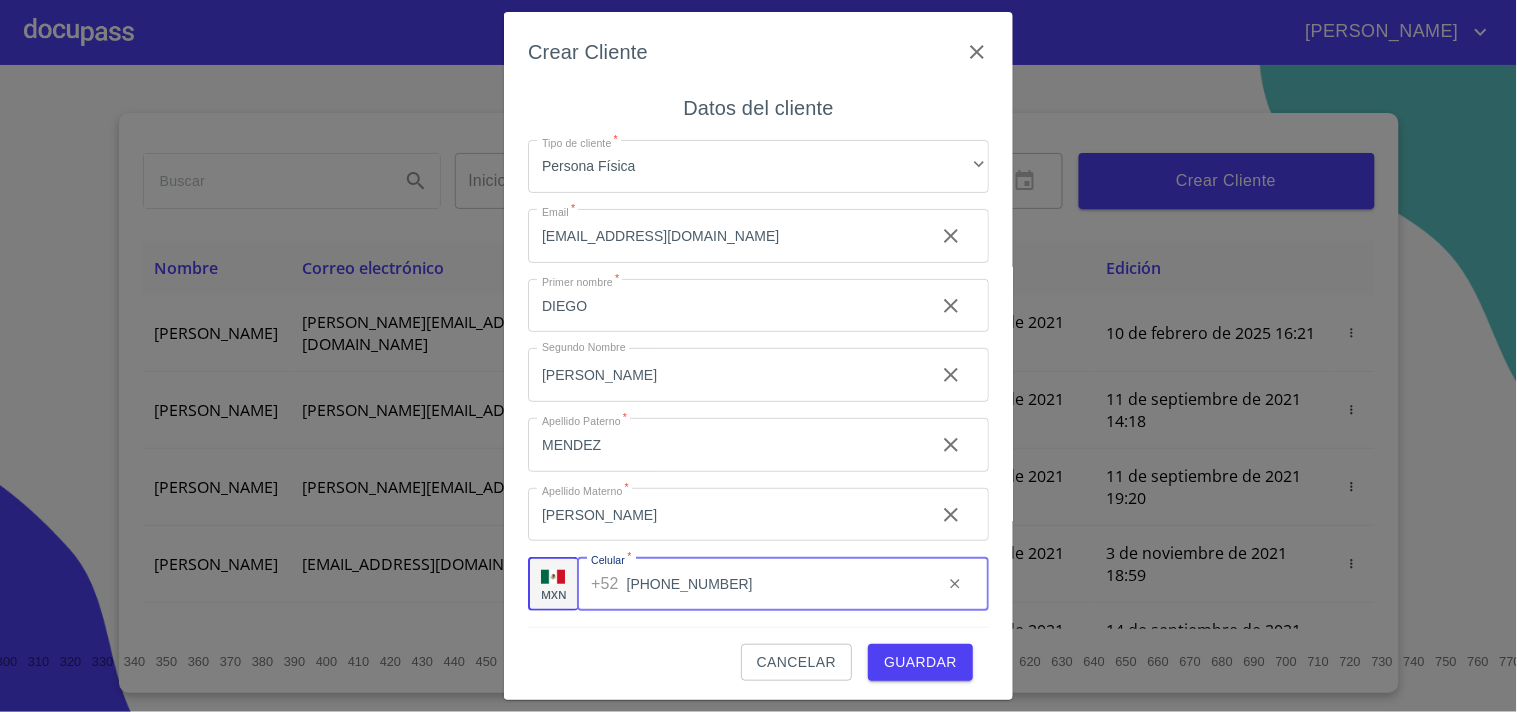 type on "[PHONE_NUMBER]" 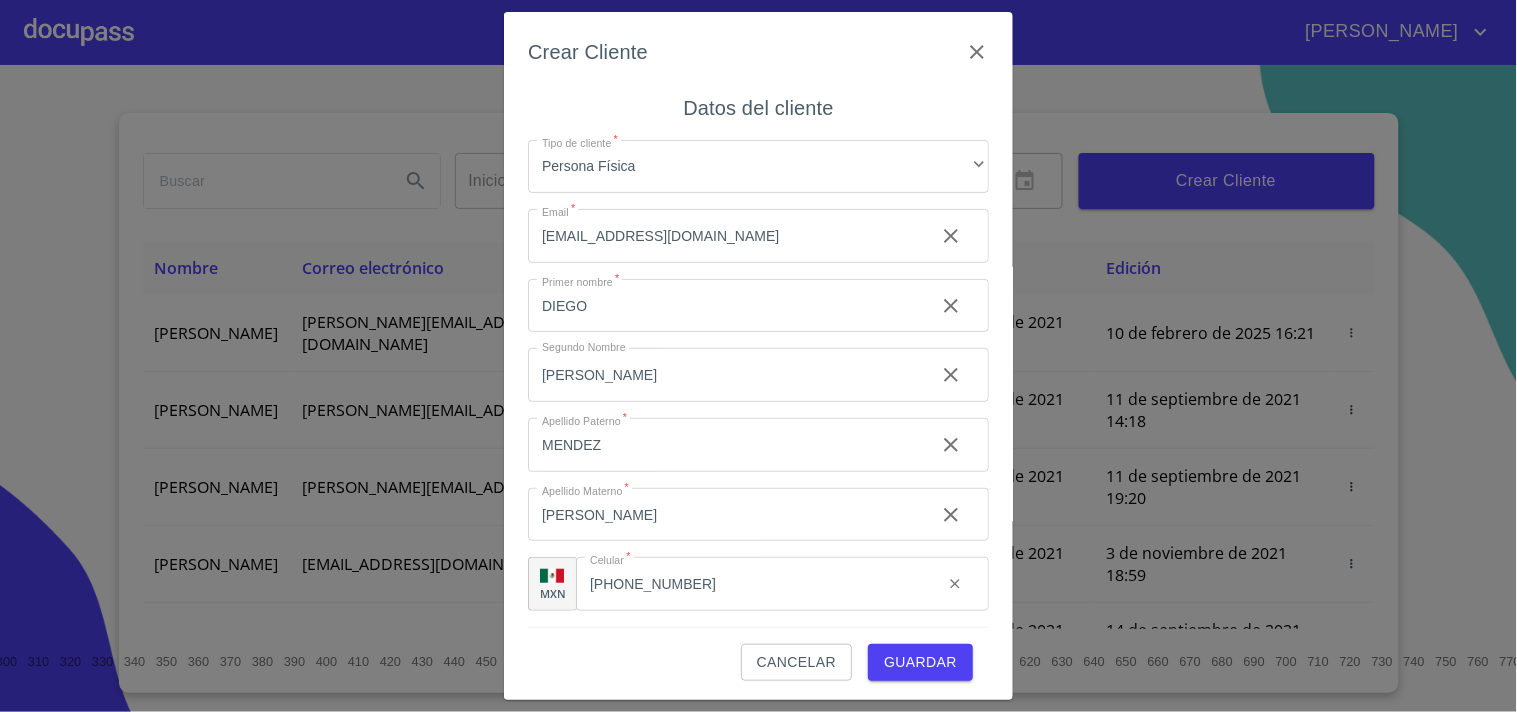 click on "Cancelar Guardar" at bounding box center [758, 654] 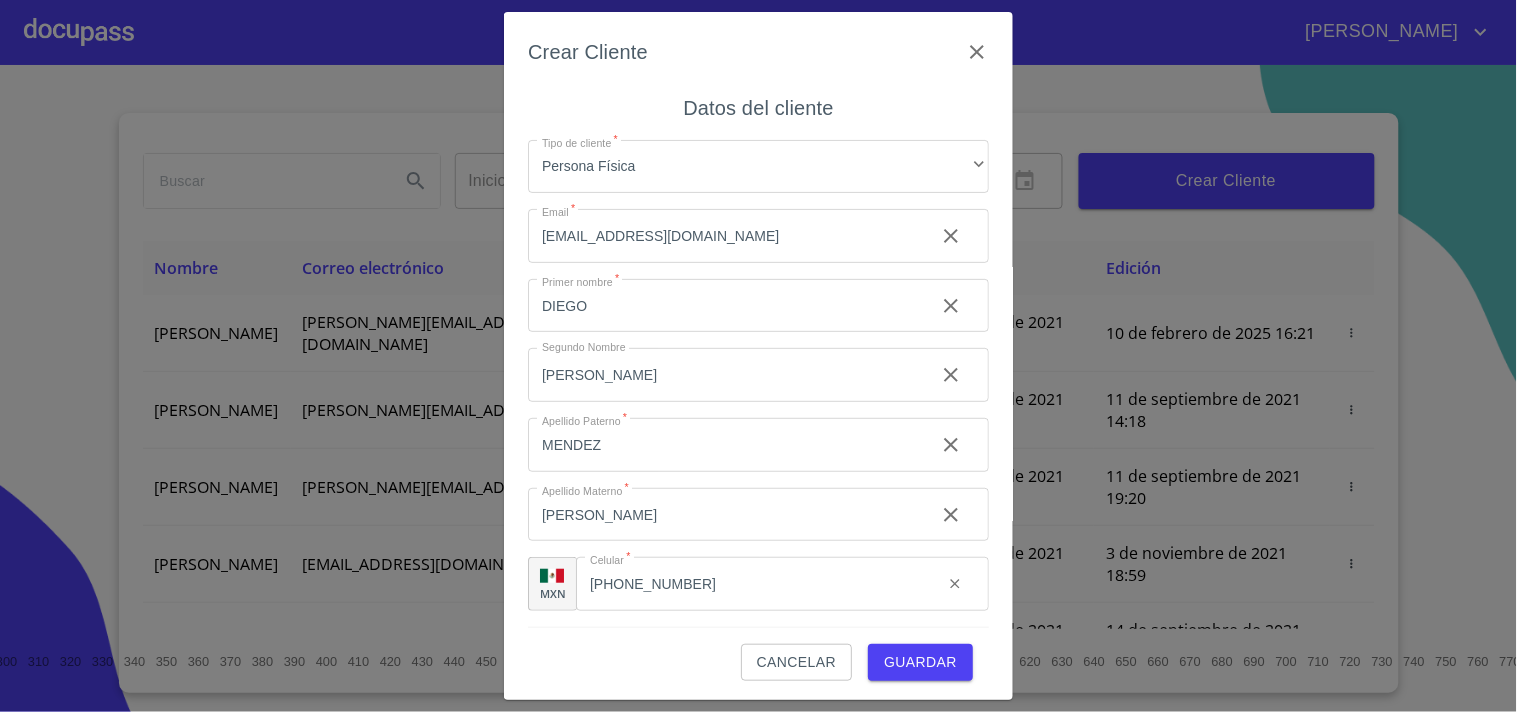 click on "Guardar" at bounding box center (920, 662) 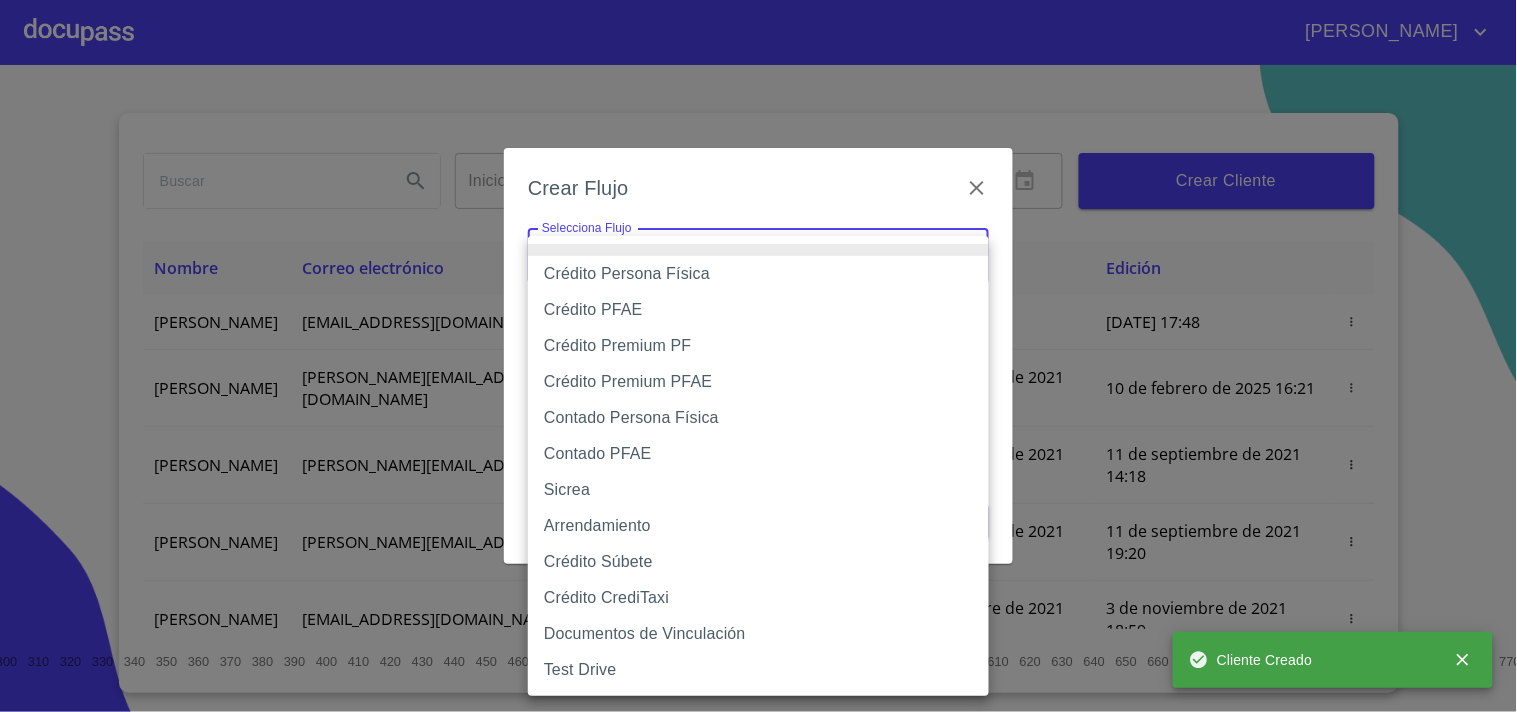 click on "[PERSON_NAME] ​ Fin ​ Crear Cliente Nombre   Correo electrónico   Registro   Edición     [PERSON_NAME]  [EMAIL_ADDRESS][DOMAIN_NAME] [DATE] 17:48 [DATE] 17:48 [PERSON_NAME] GROVER [EMAIL_ADDRESS][PERSON_NAME][PERSON_NAME][DOMAIN_NAME] [DATE] 18:55 [DATE] 16:21 LUIS FERNANDO CELIS  [EMAIL_ADDRESS][PERSON_NAME][DOMAIN_NAME] [DATE] 14:18 [DATE] 14:18 [PERSON_NAME] [PERSON_NAME][EMAIL_ADDRESS][DOMAIN_NAME] [DATE] 19:20 [DATE] 19:20 [PERSON_NAME] [EMAIL_ADDRESS][DOMAIN_NAME] [DATE] 11:06 [DATE] 18:59 [PERSON_NAME] [EMAIL_ADDRESS][DOMAIN_NAME] [DATE] 12:26 [DATE] 12:26 [PERSON_NAME] [EMAIL_ADDRESS][DOMAIN_NAME] [DATE] 16:35 [DATE] 16:35 [PERSON_NAME] [EMAIL_ADDRESS][DOMAIN_NAME] [DATE] 18:24 [DATE] 18:24 [PERSON_NAME]  [EMAIL_ADDRESS][DOMAIN_NAME] [DATE] 13:18 [PERSON_NAME]" at bounding box center (758, 356) 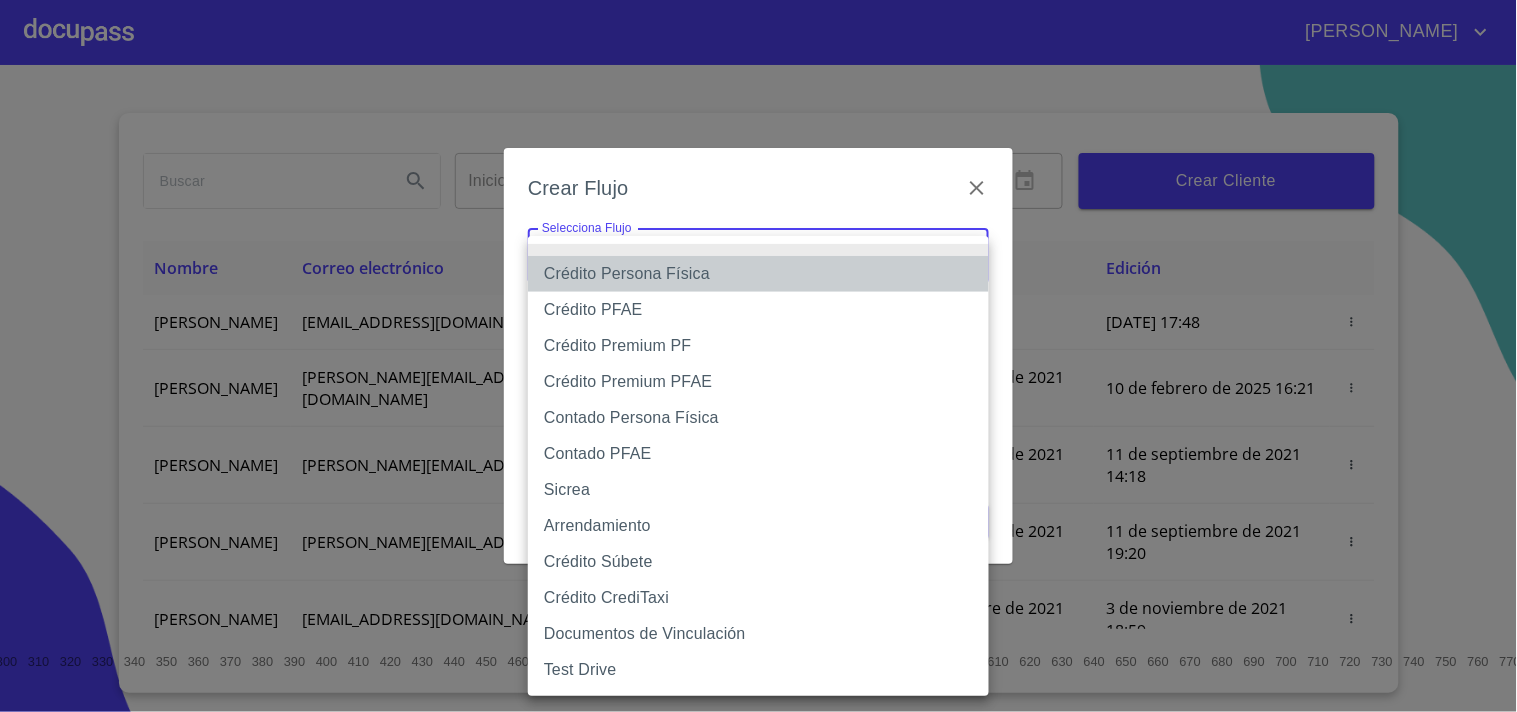 click on "Crédito Persona Física" at bounding box center (758, 274) 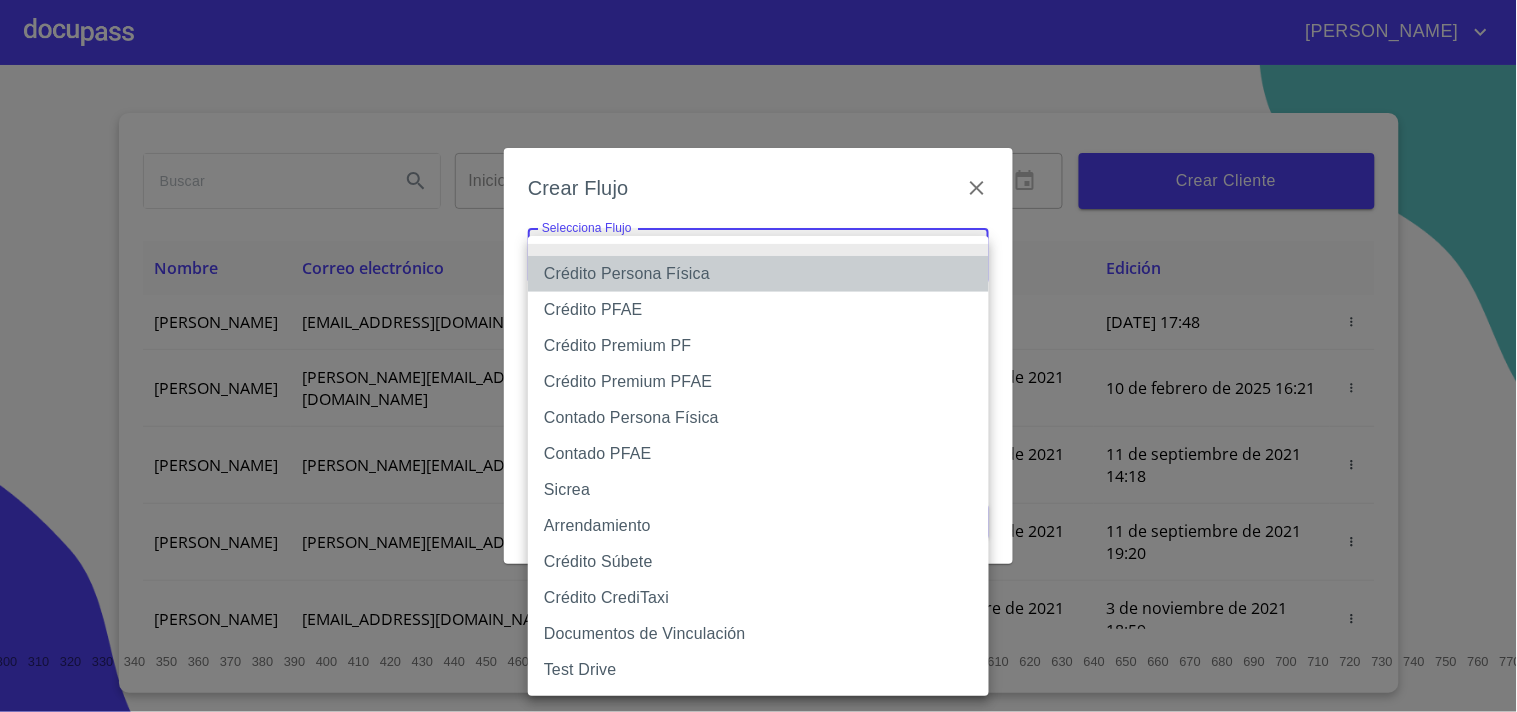 type on "6009fb3c7d1714eb8809aa97" 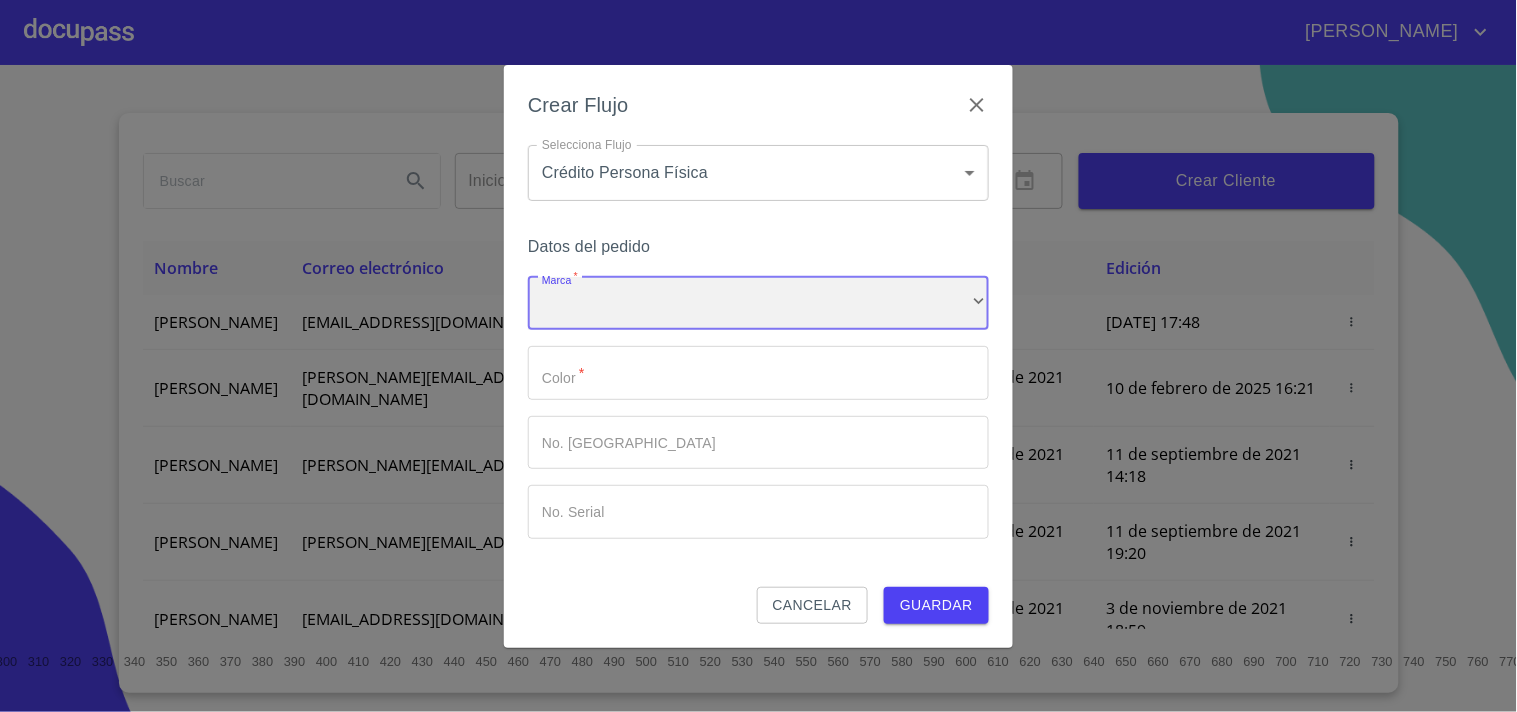 click on "​" at bounding box center (758, 304) 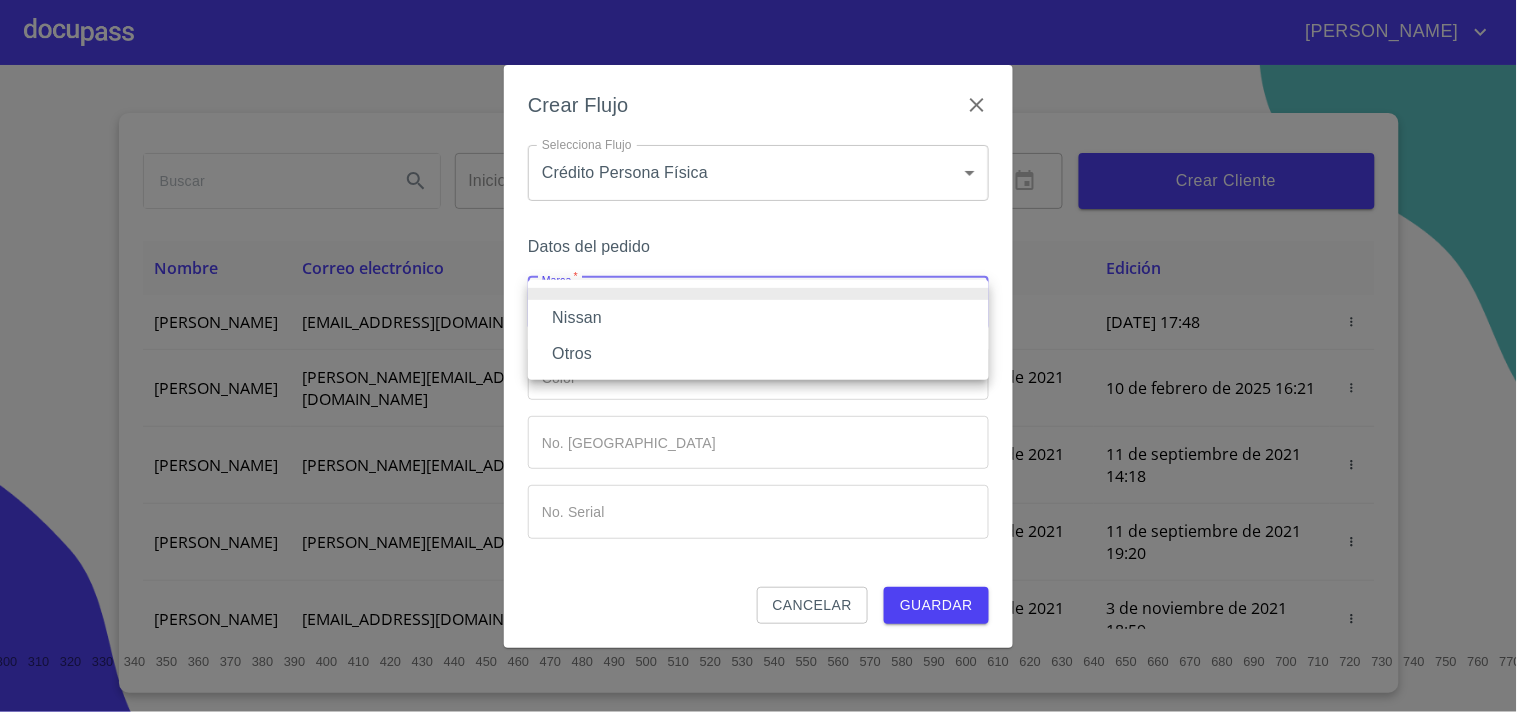 click on "Nissan" at bounding box center (758, 318) 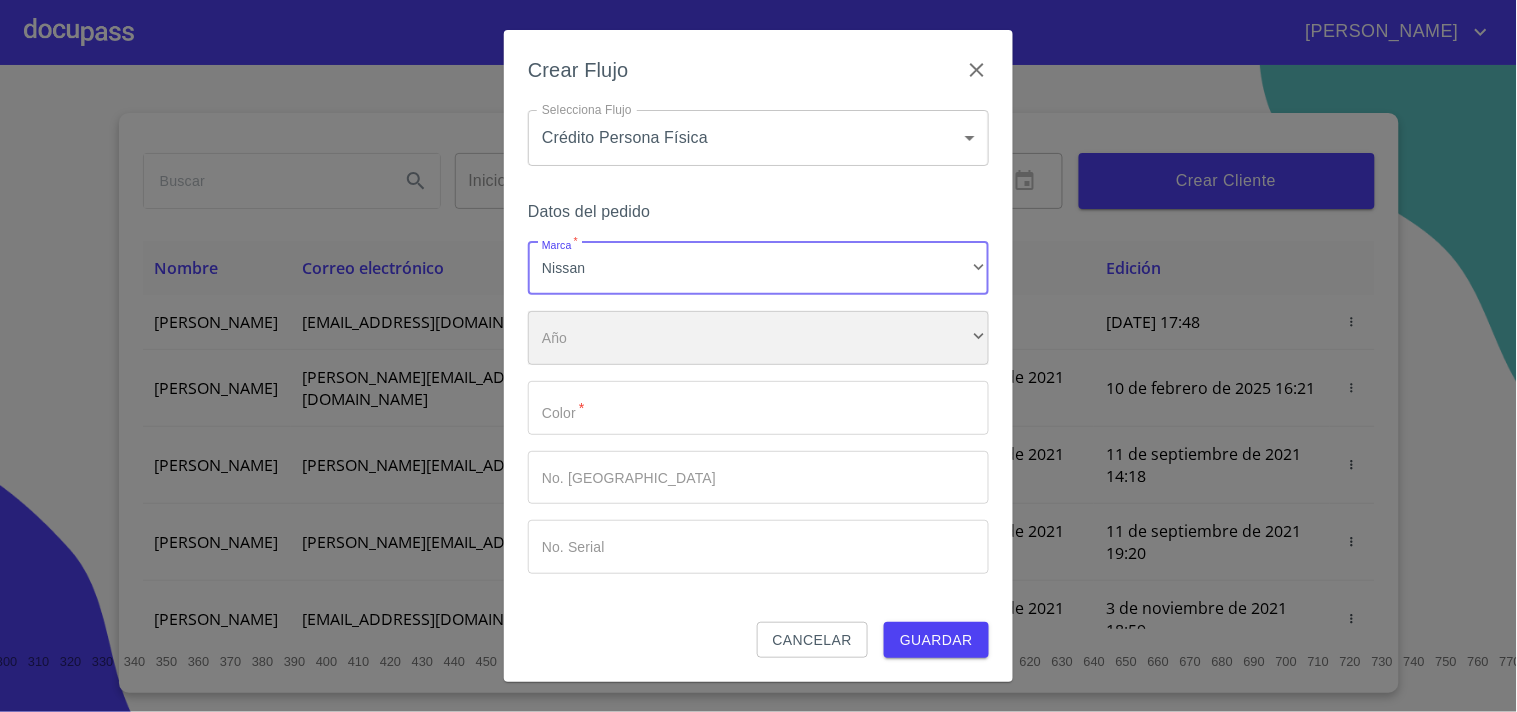 click on "​" at bounding box center [758, 338] 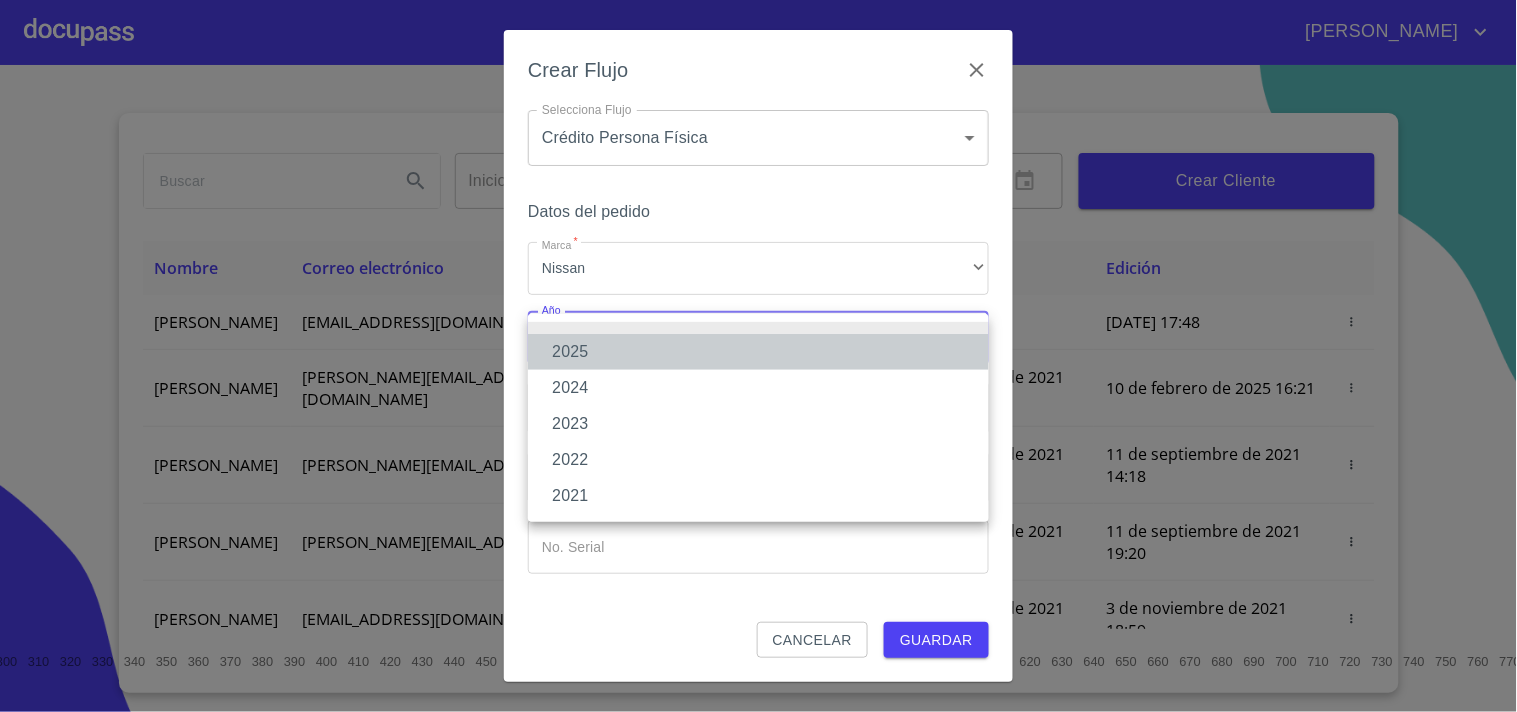 click on "2025" at bounding box center [758, 352] 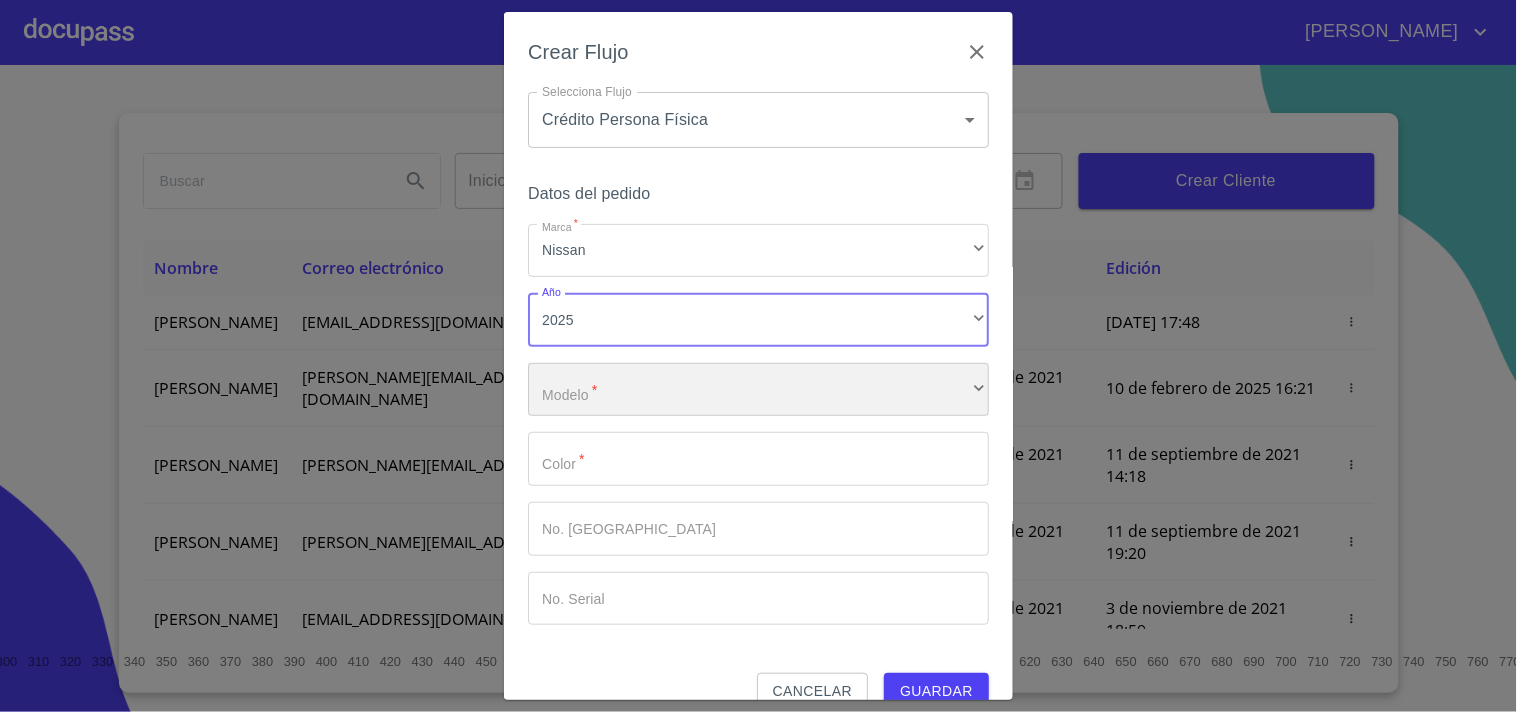 click on "​" at bounding box center [758, 390] 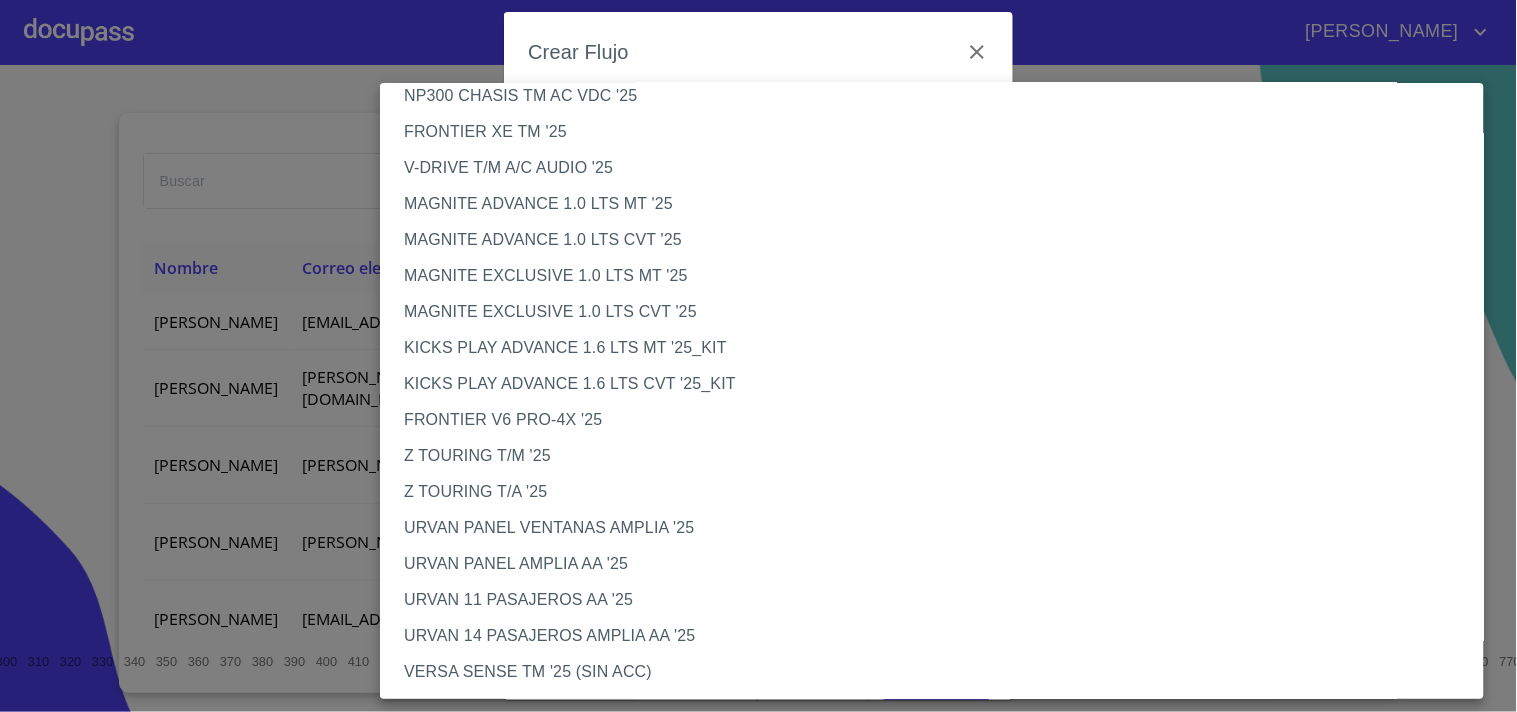 scroll, scrollTop: 0, scrollLeft: 0, axis: both 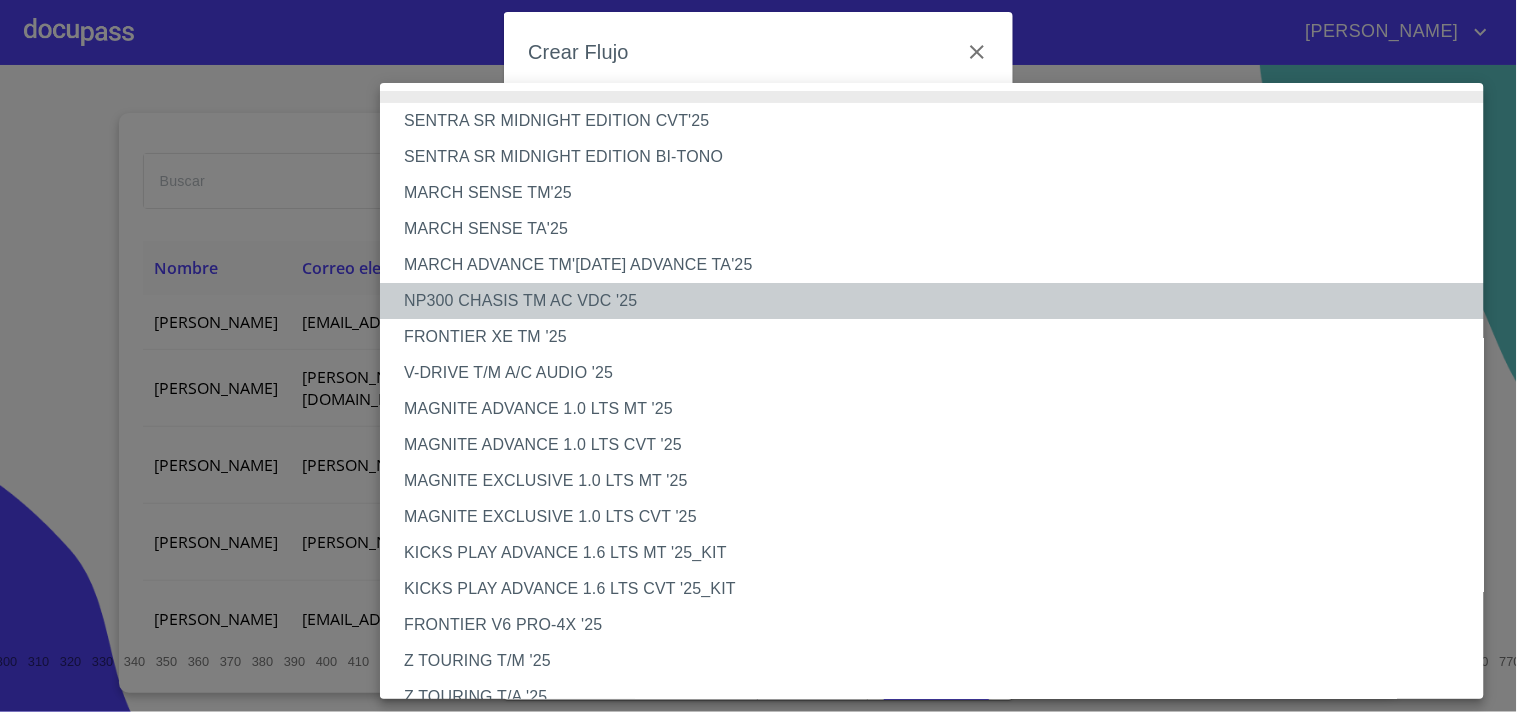 click on "NP300 CHASIS TM AC VDC '25" at bounding box center (940, 301) 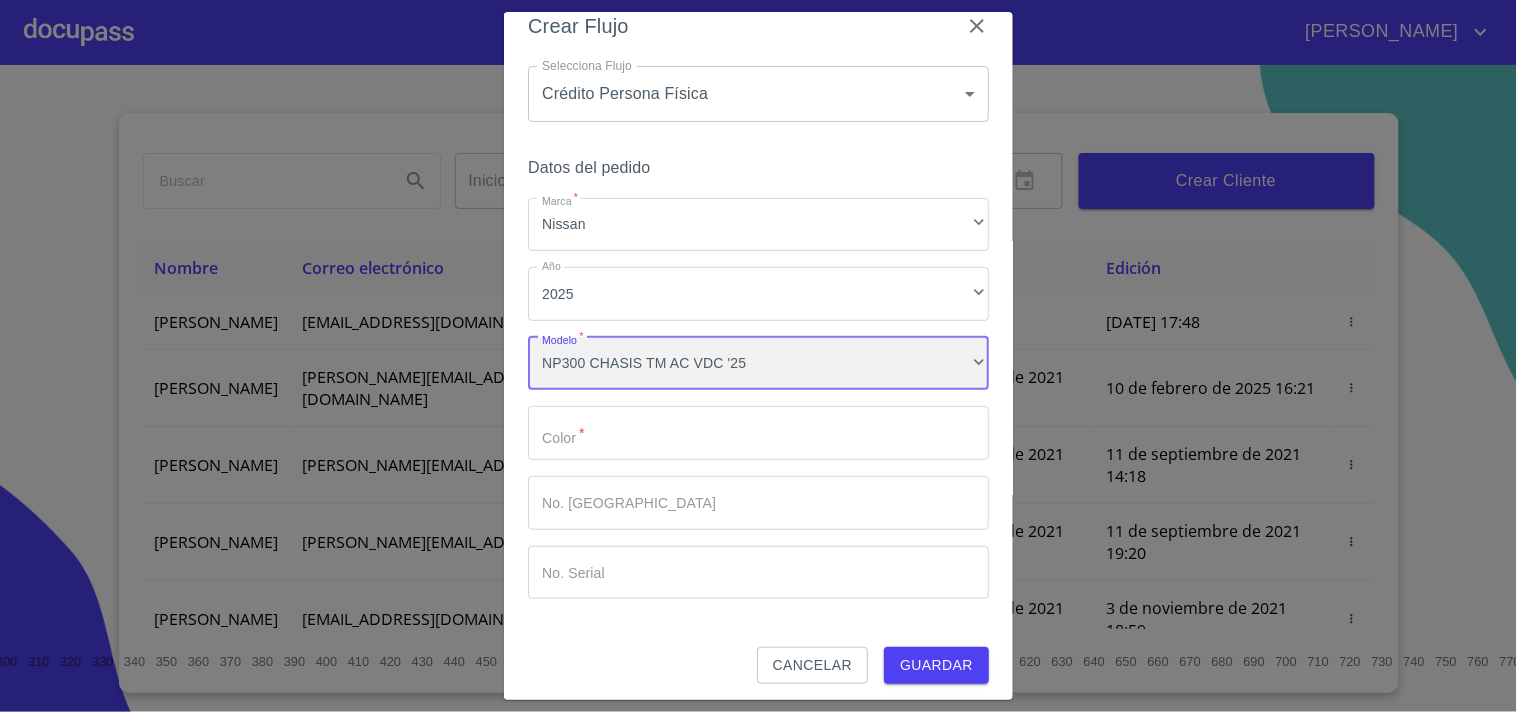 scroll, scrollTop: 32, scrollLeft: 0, axis: vertical 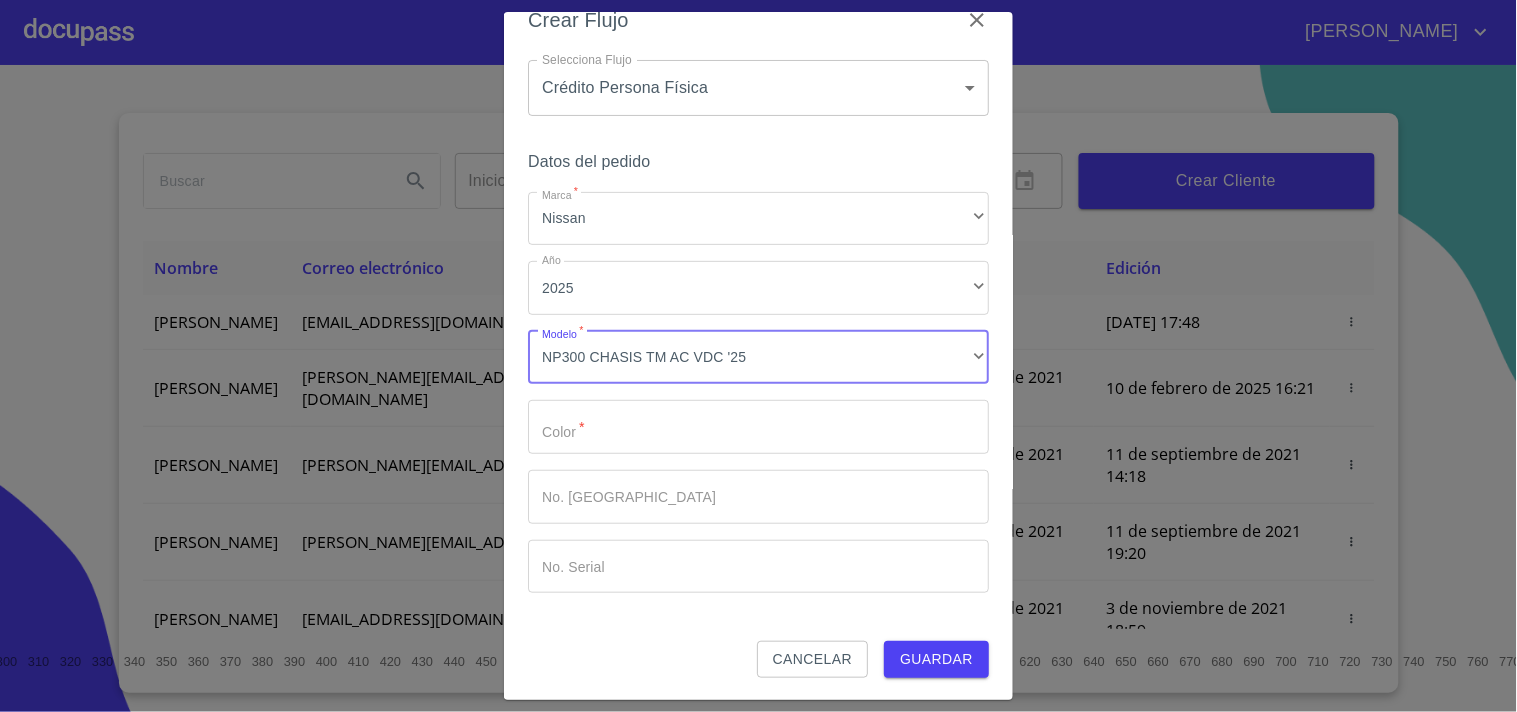 click on "Marca   *" at bounding box center [758, 427] 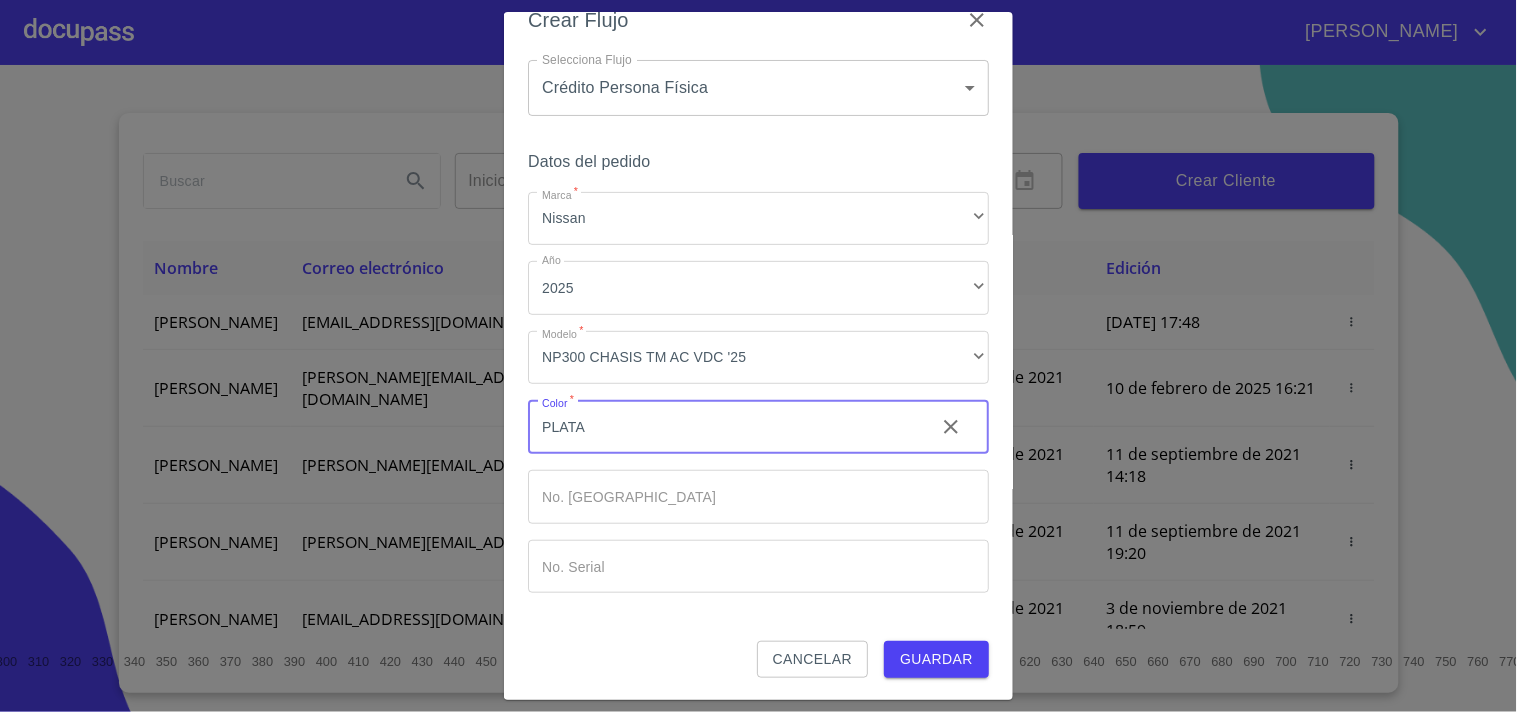 type on "PLATA" 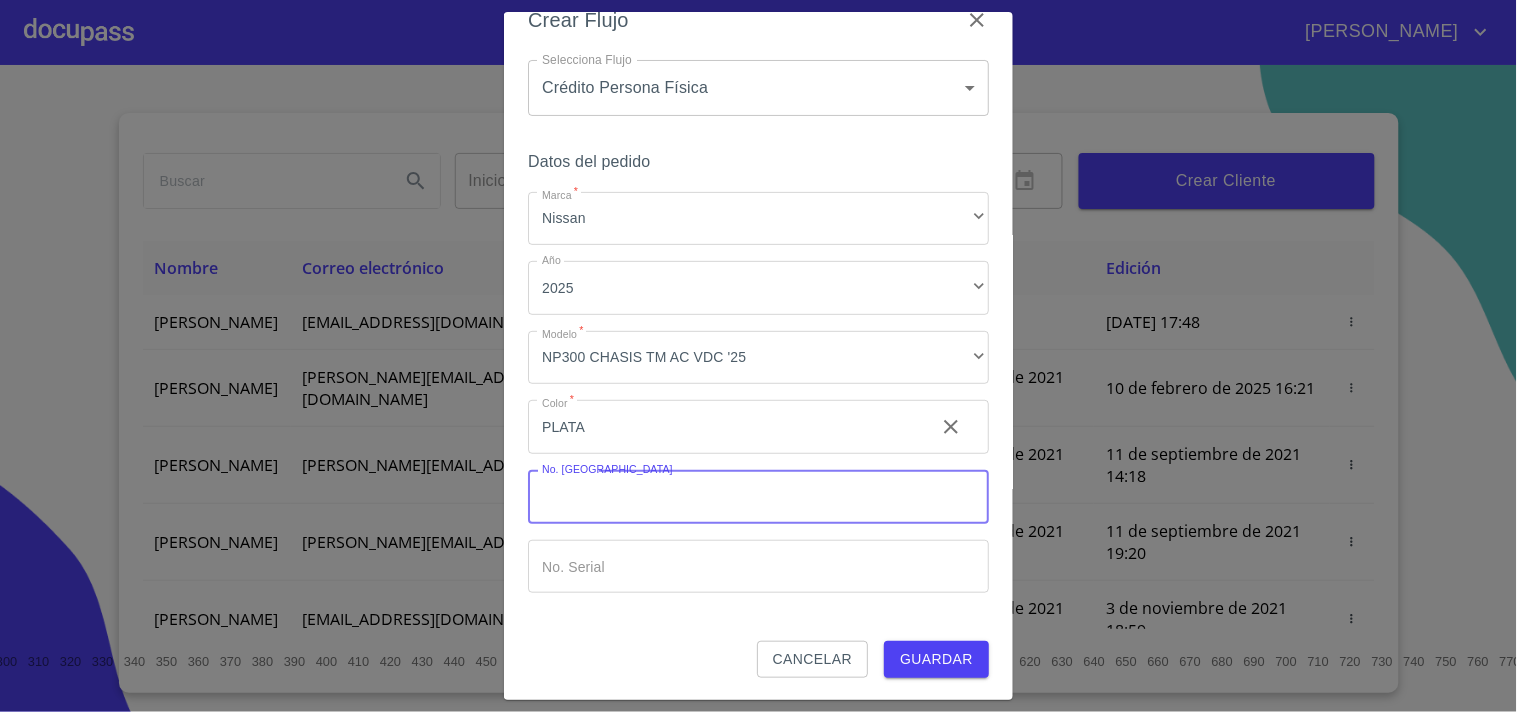click on "Marca   *" at bounding box center (758, 497) 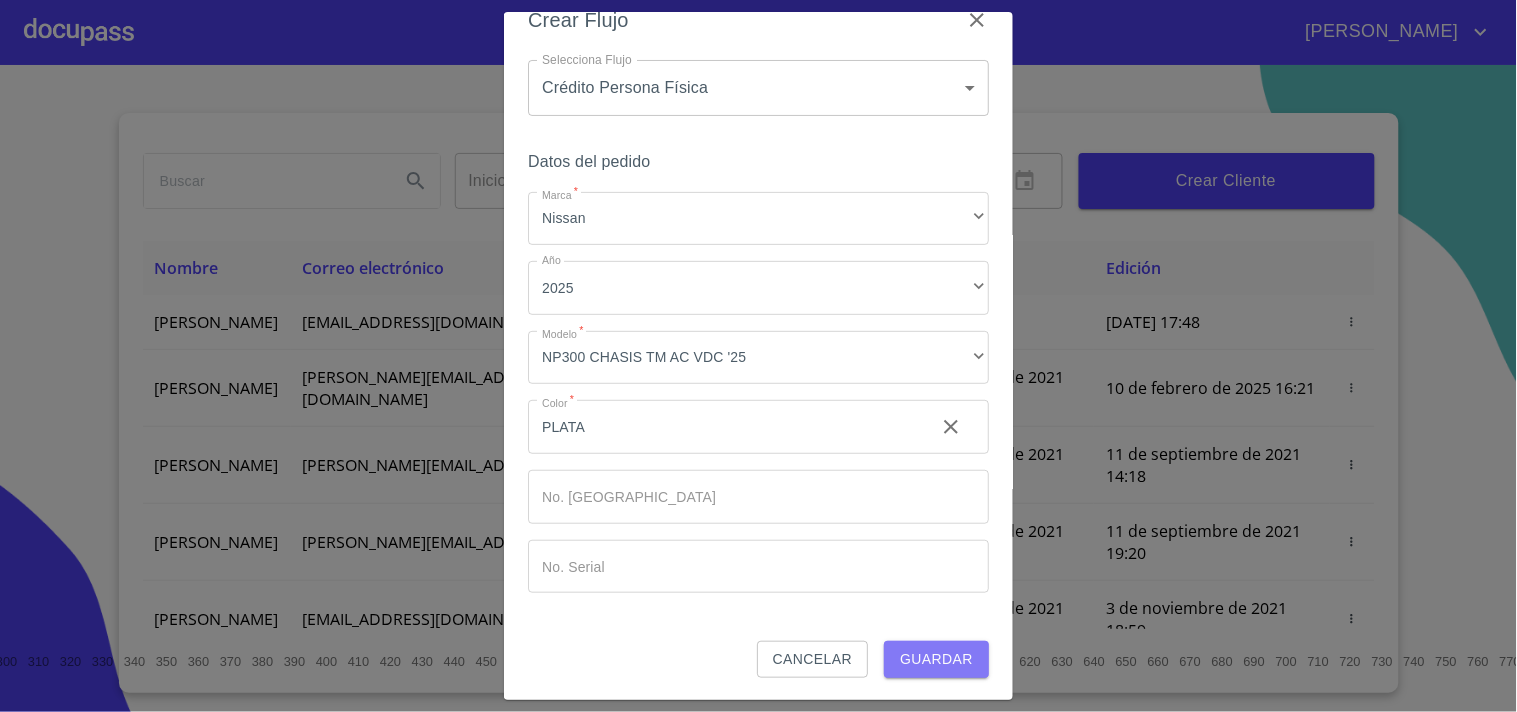 click on "Guardar" at bounding box center [936, 659] 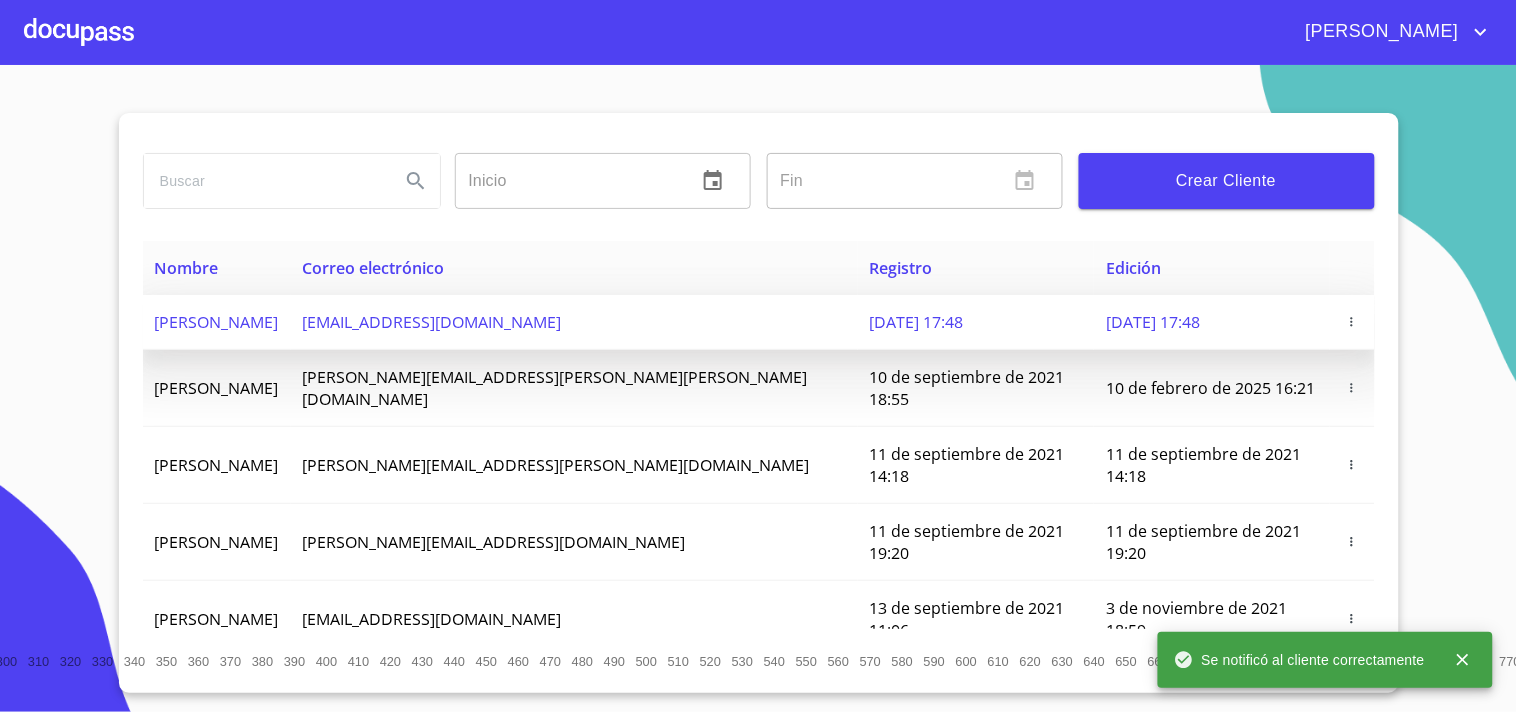 click on "[PERSON_NAME]" at bounding box center (217, 322) 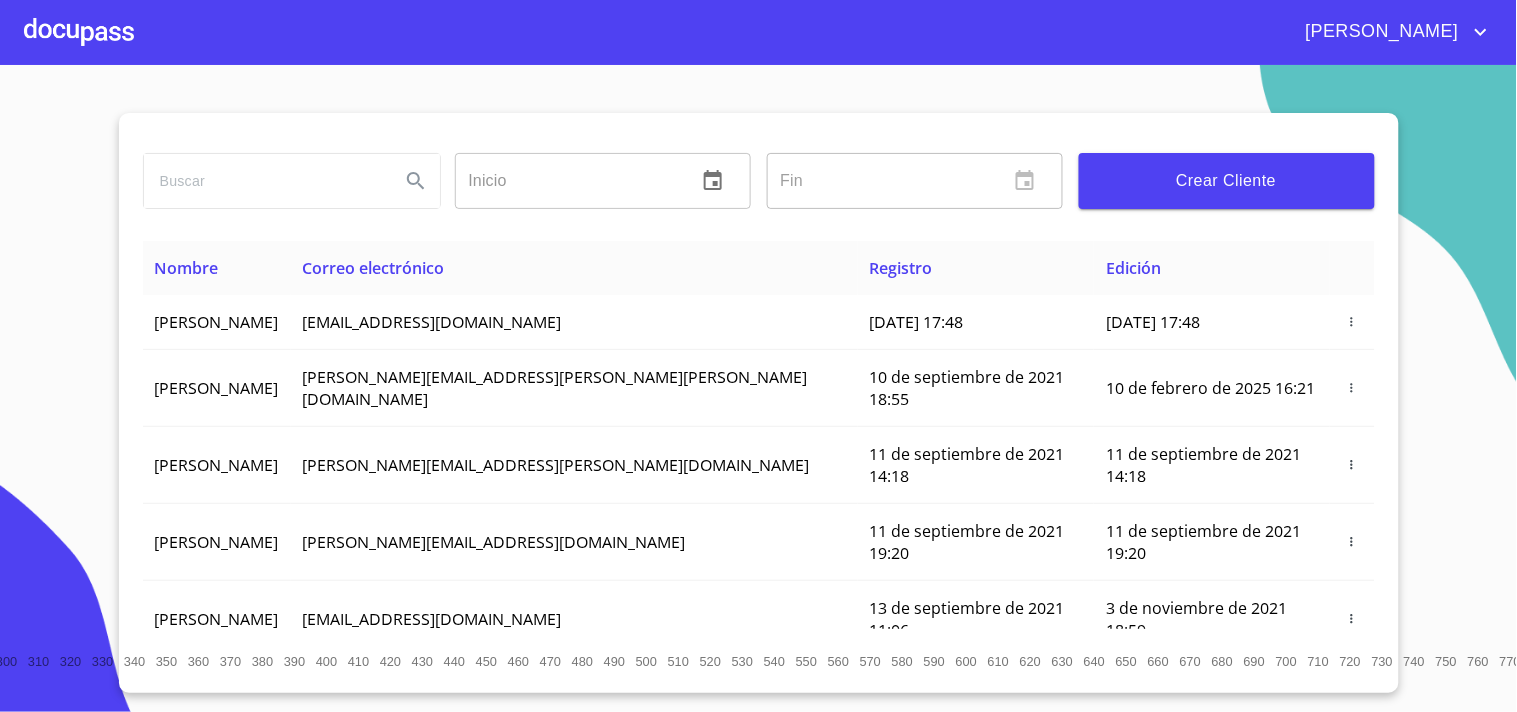 click at bounding box center [79, 32] 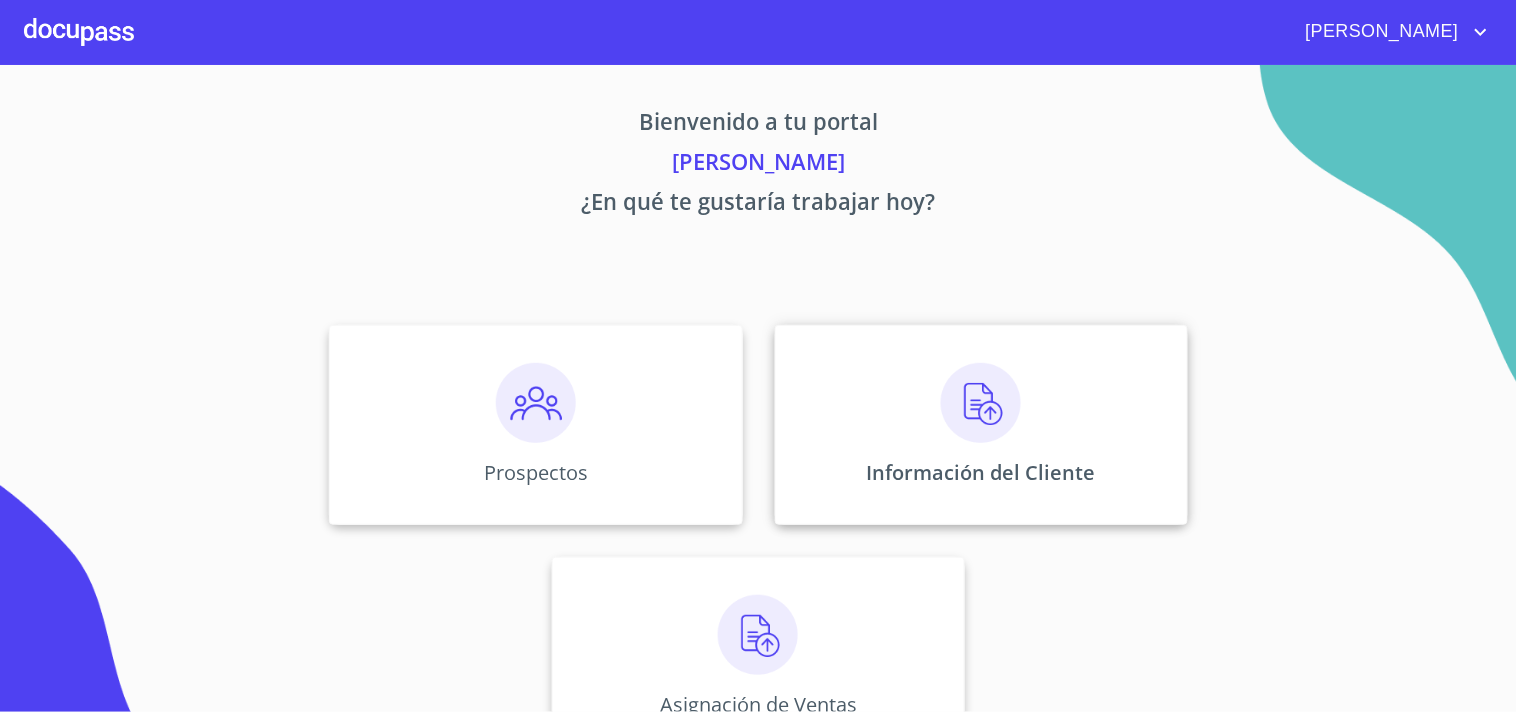 click on "Información del Cliente" at bounding box center [981, 425] 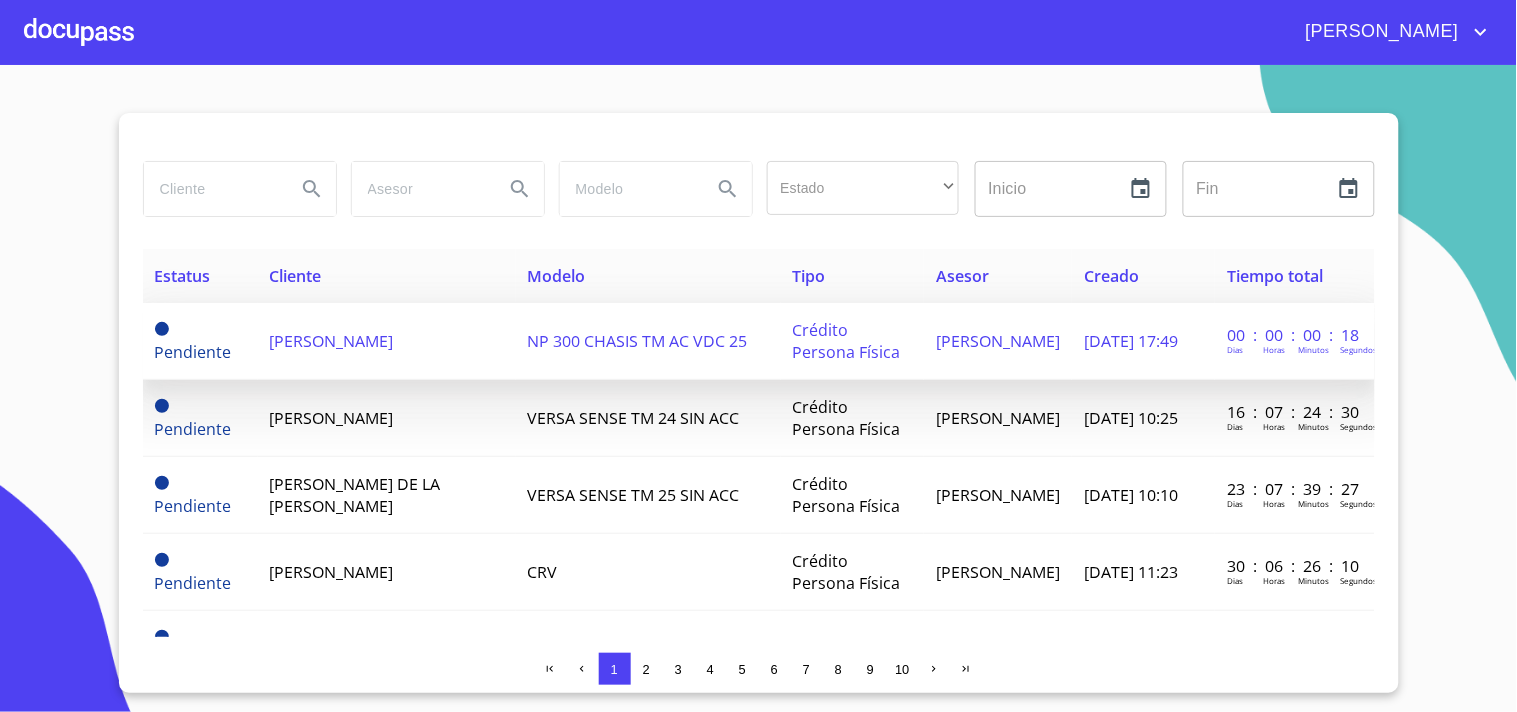 click on "[PERSON_NAME]" at bounding box center [387, 341] 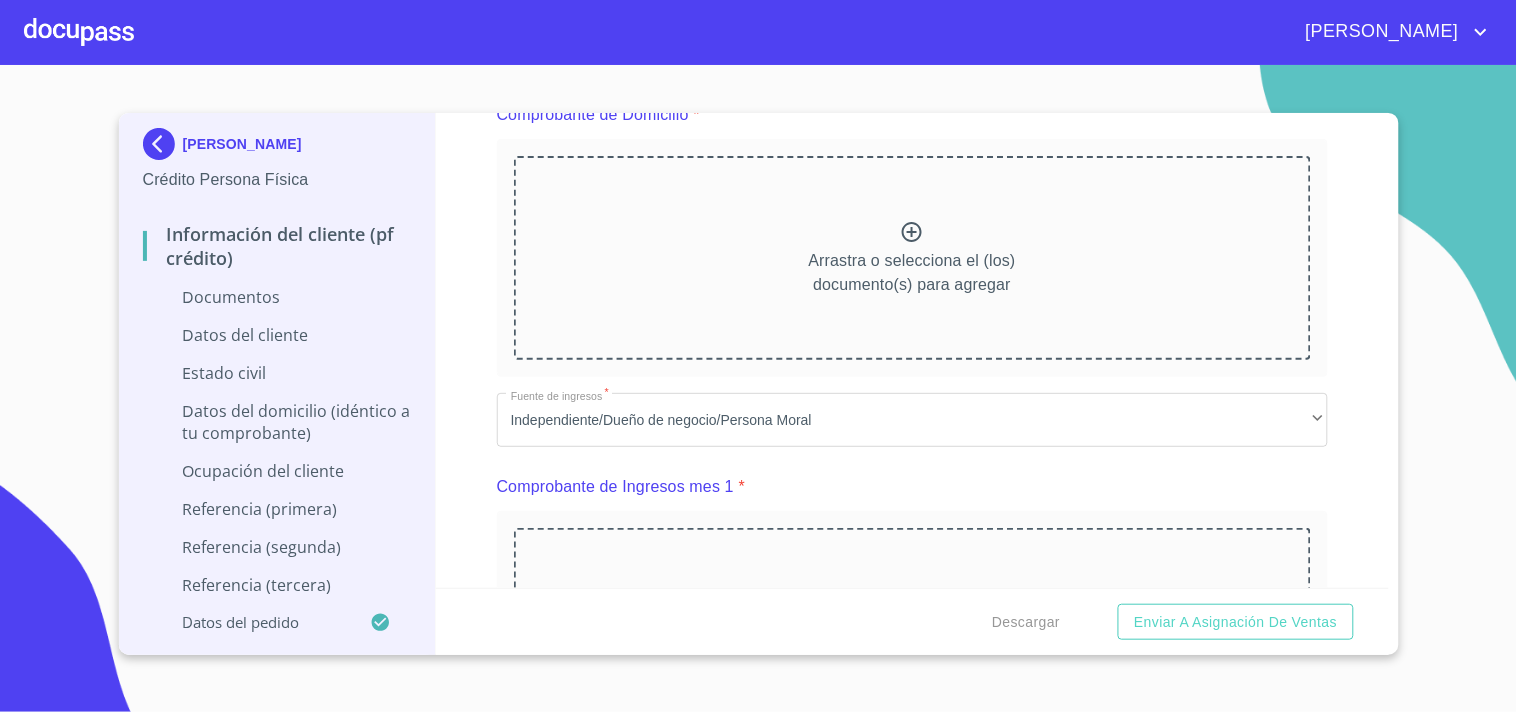 scroll, scrollTop: 666, scrollLeft: 0, axis: vertical 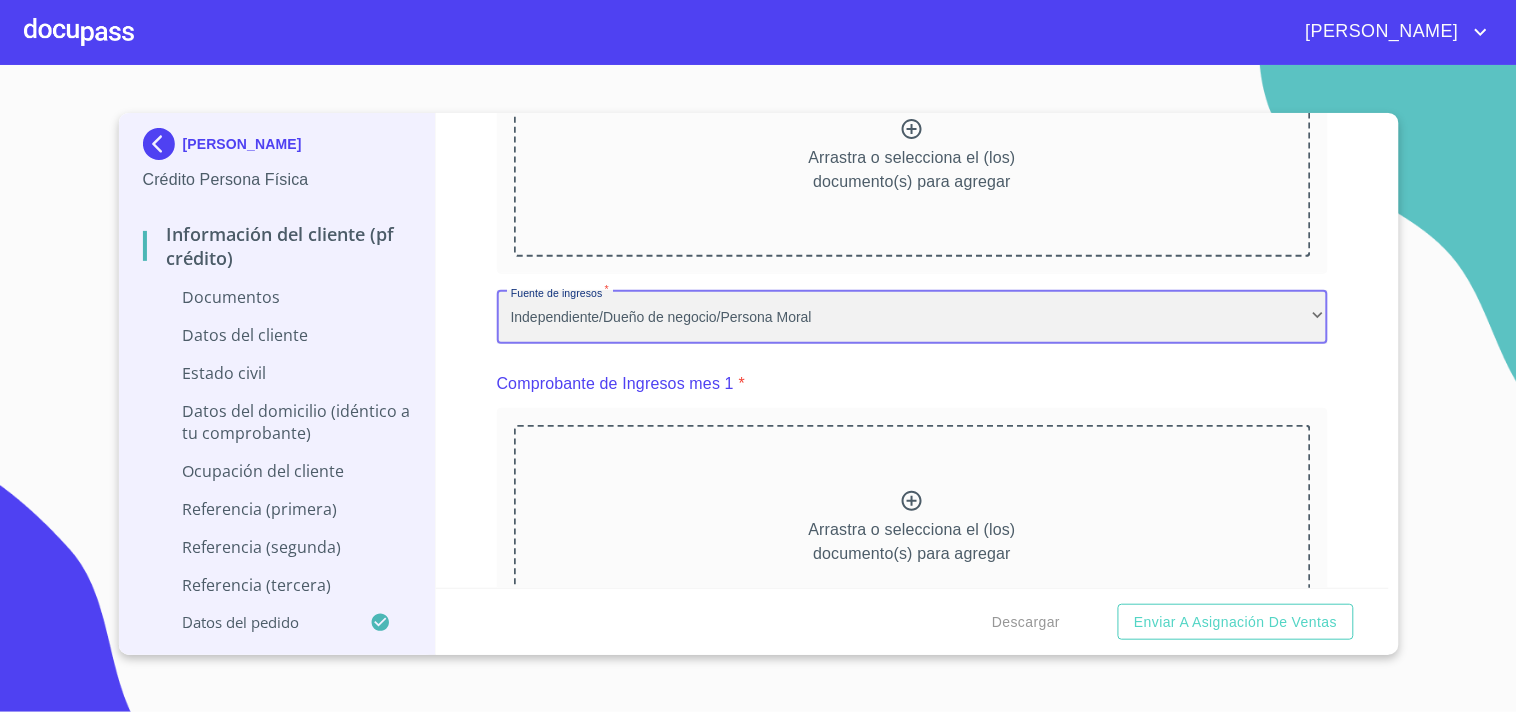 click on "Independiente/Dueño de negocio/Persona Moral" at bounding box center (912, 317) 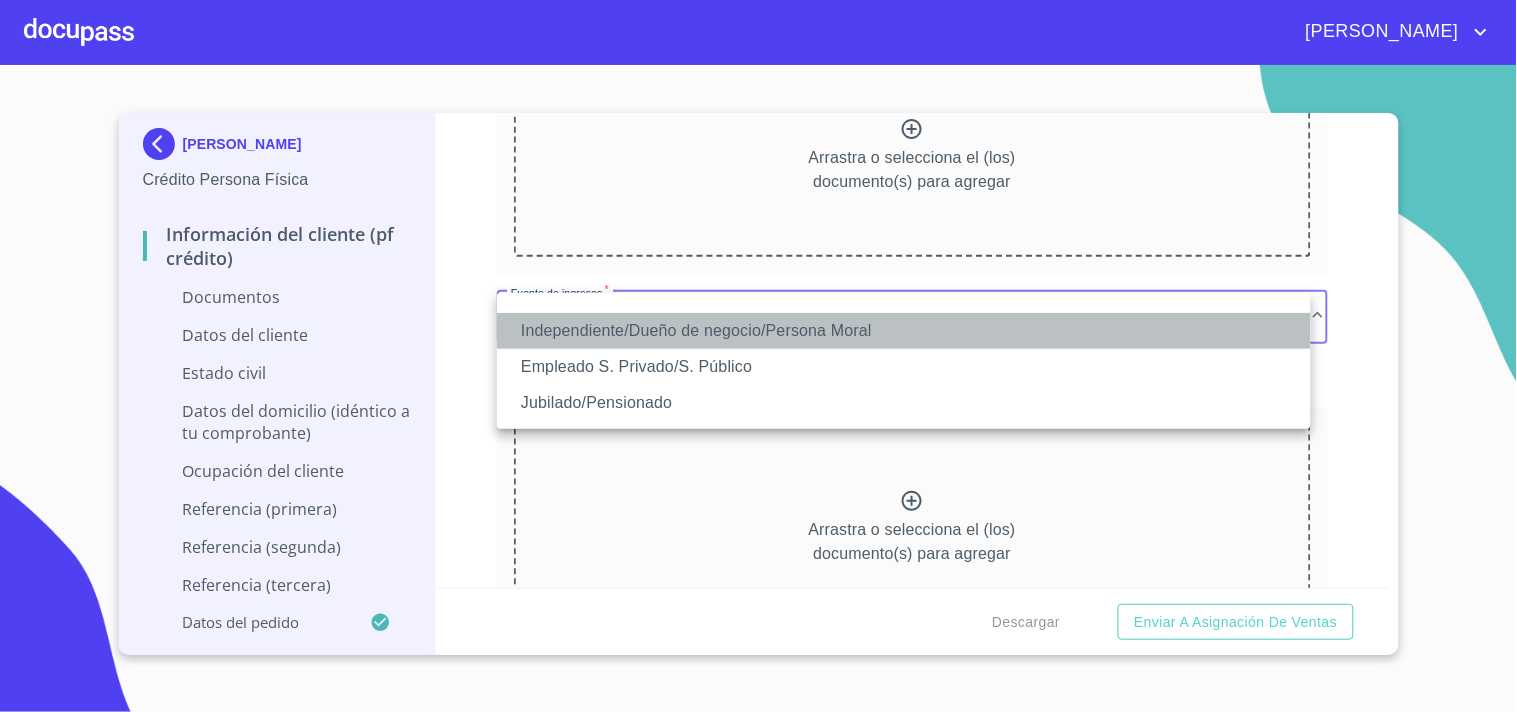 click on "Independiente/Dueño de negocio/Persona Moral" at bounding box center (904, 331) 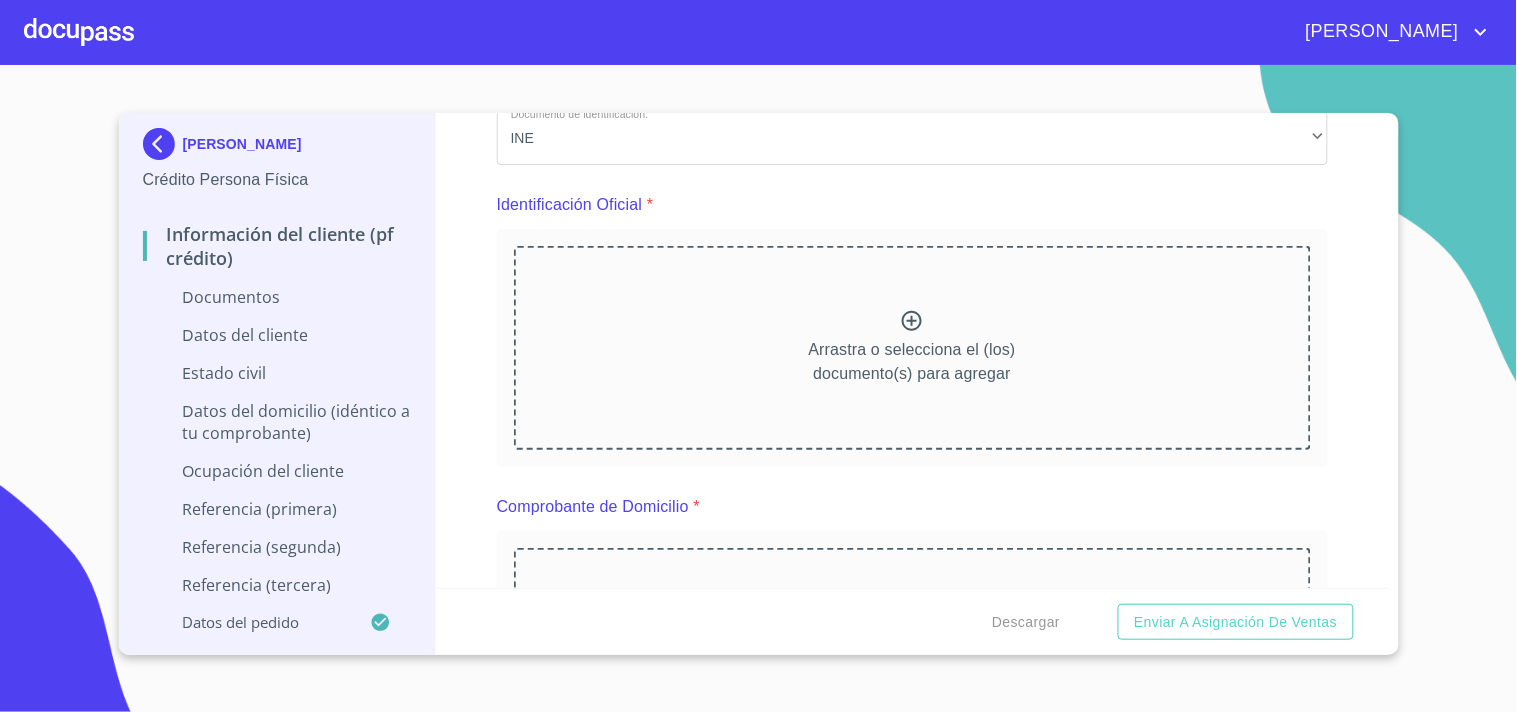 scroll, scrollTop: 0, scrollLeft: 0, axis: both 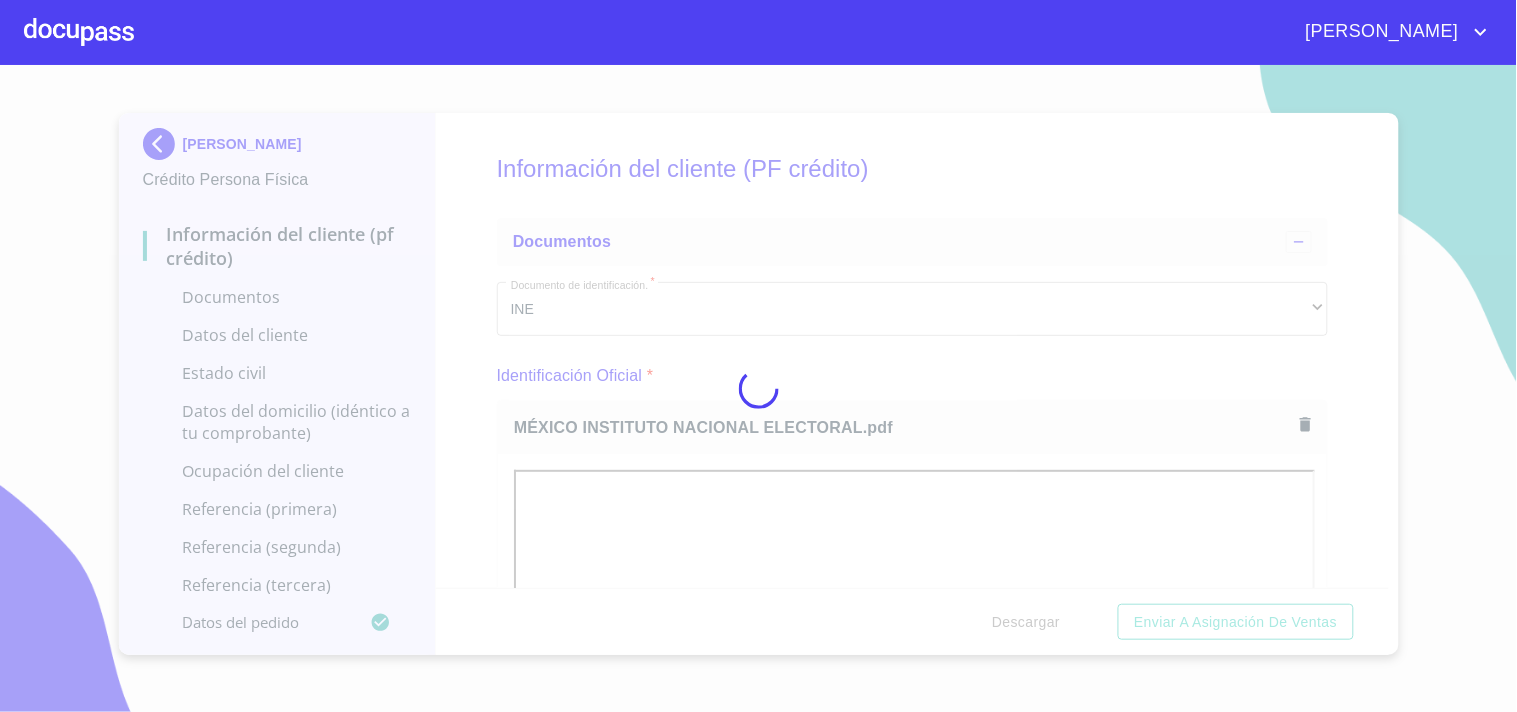 click at bounding box center (758, 388) 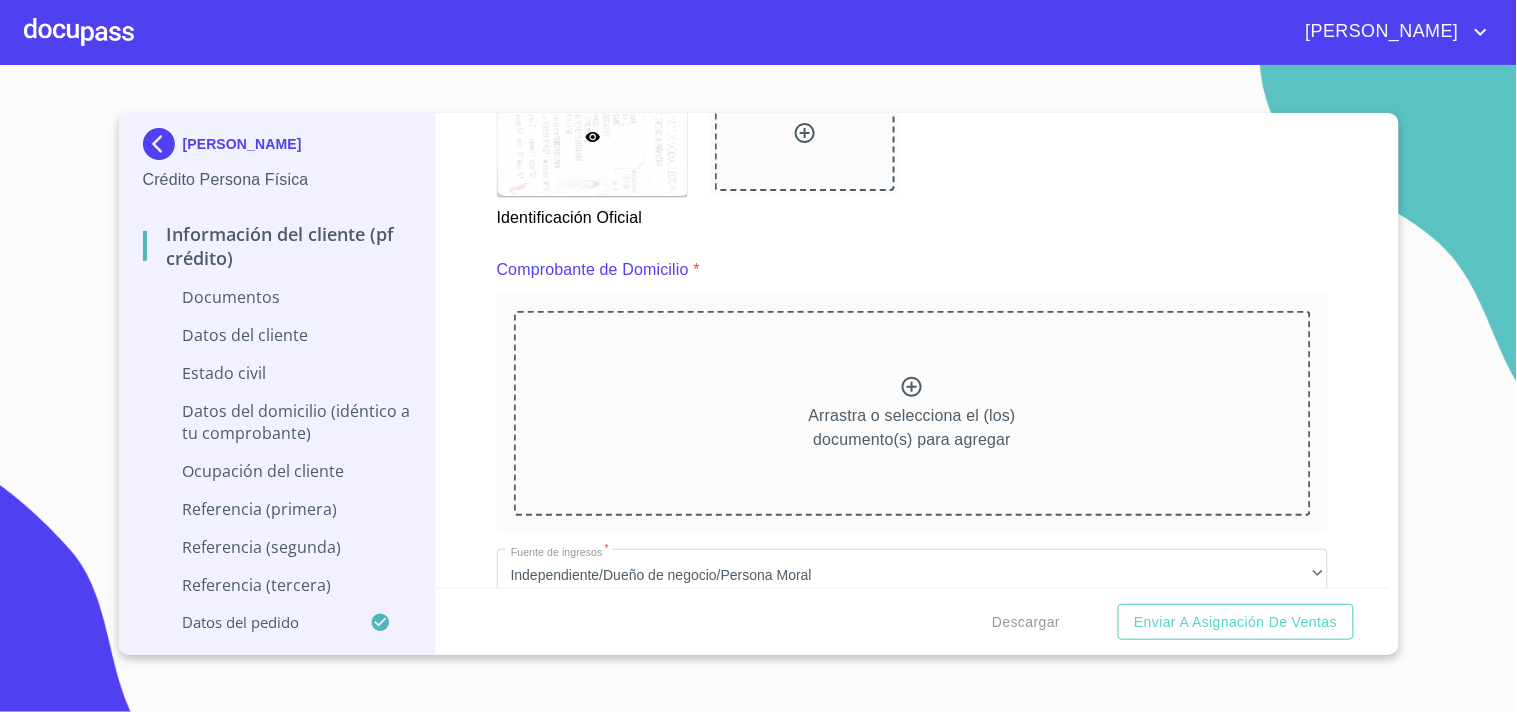 scroll, scrollTop: 975, scrollLeft: 0, axis: vertical 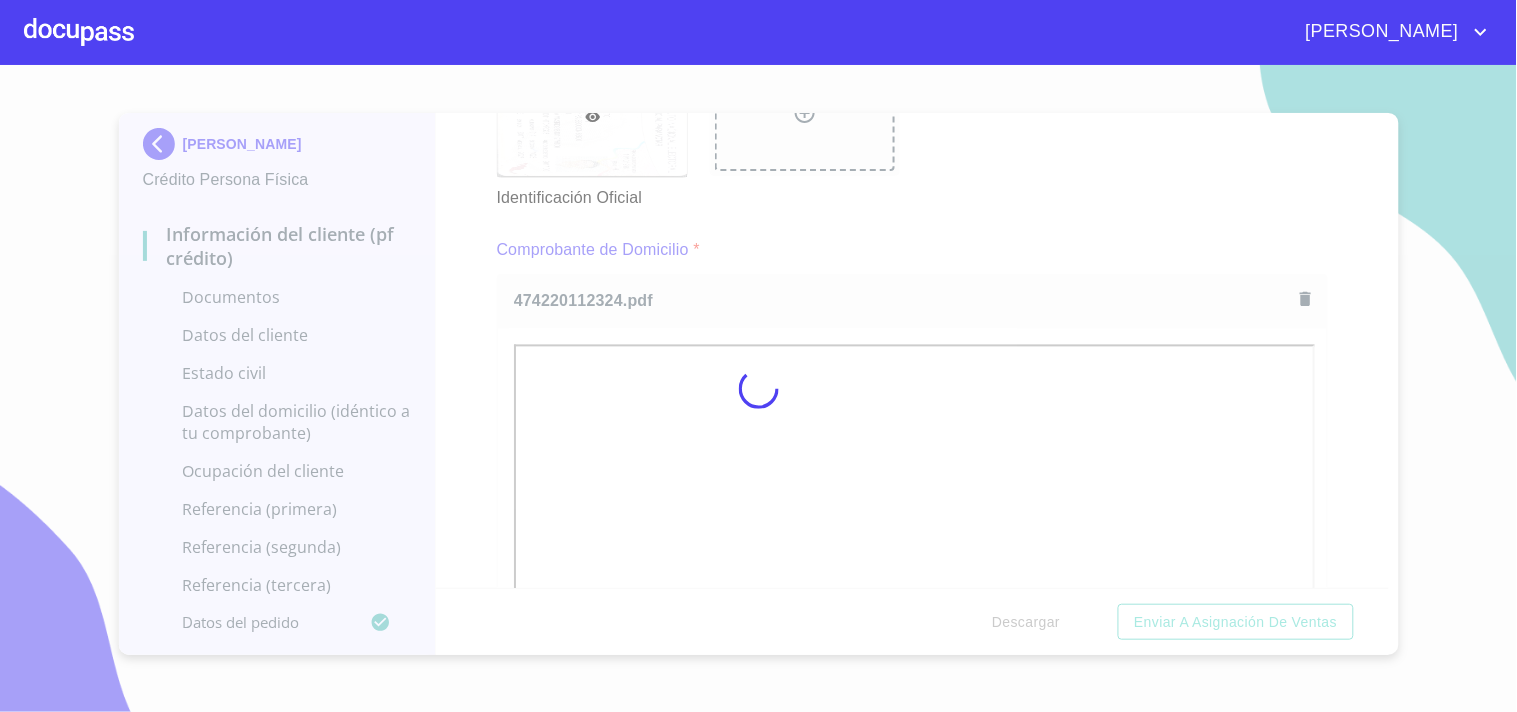 click at bounding box center (758, 388) 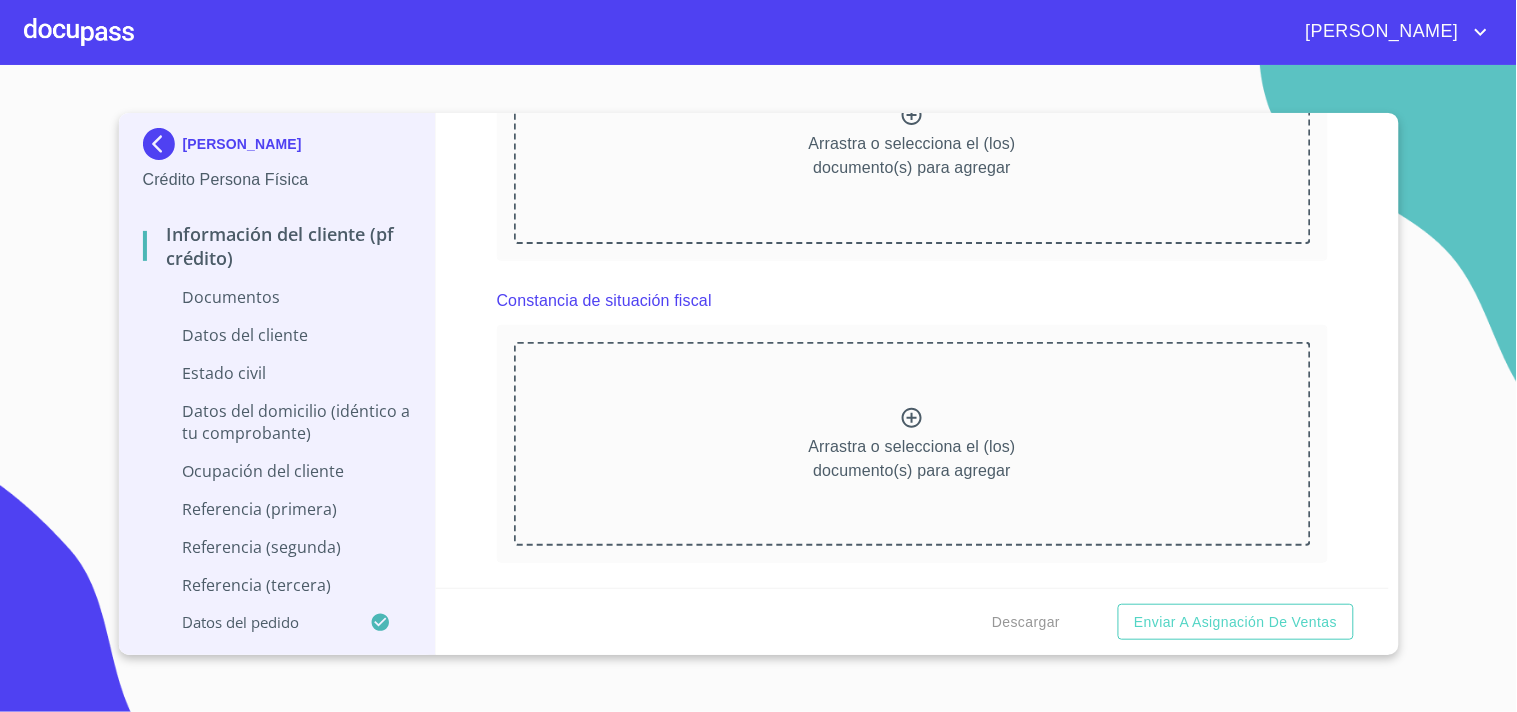 scroll, scrollTop: 3086, scrollLeft: 0, axis: vertical 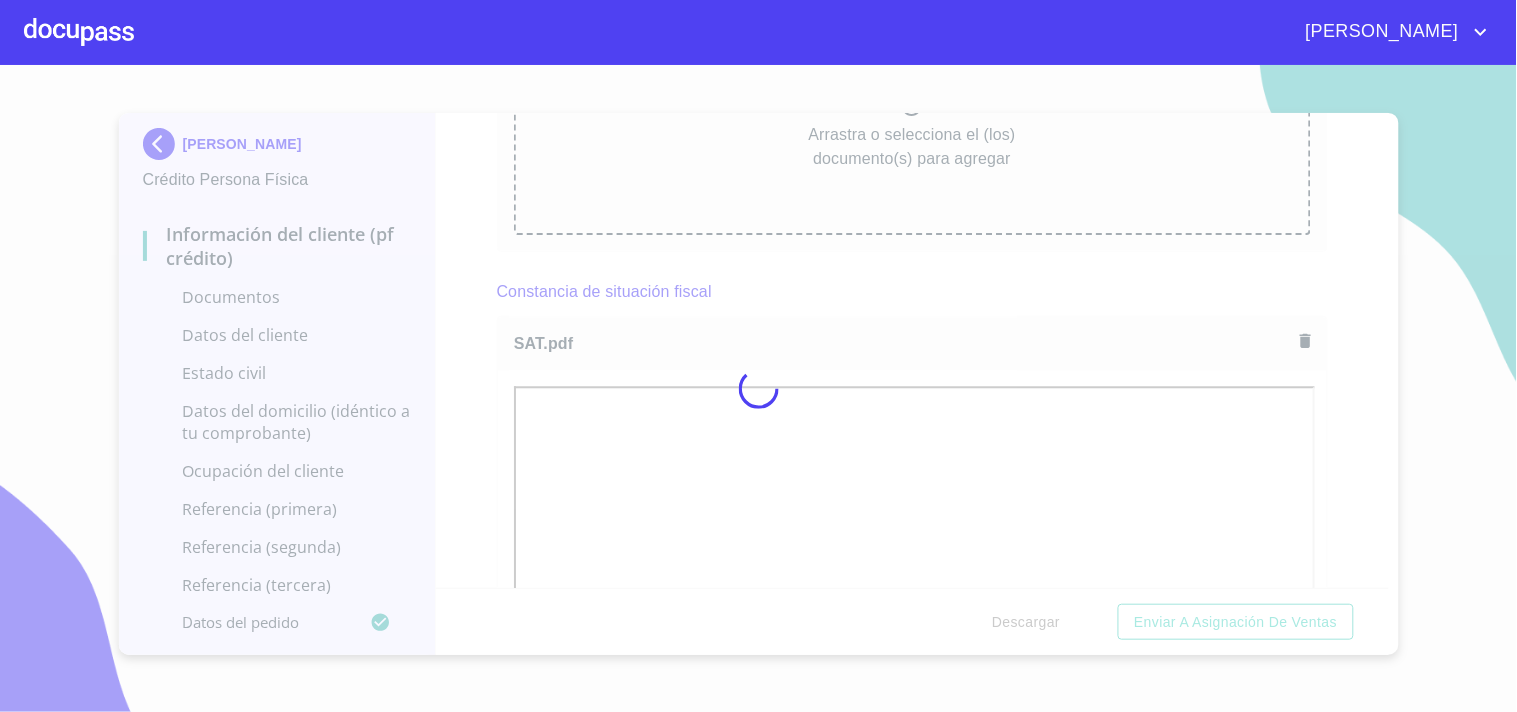 click at bounding box center (758, 388) 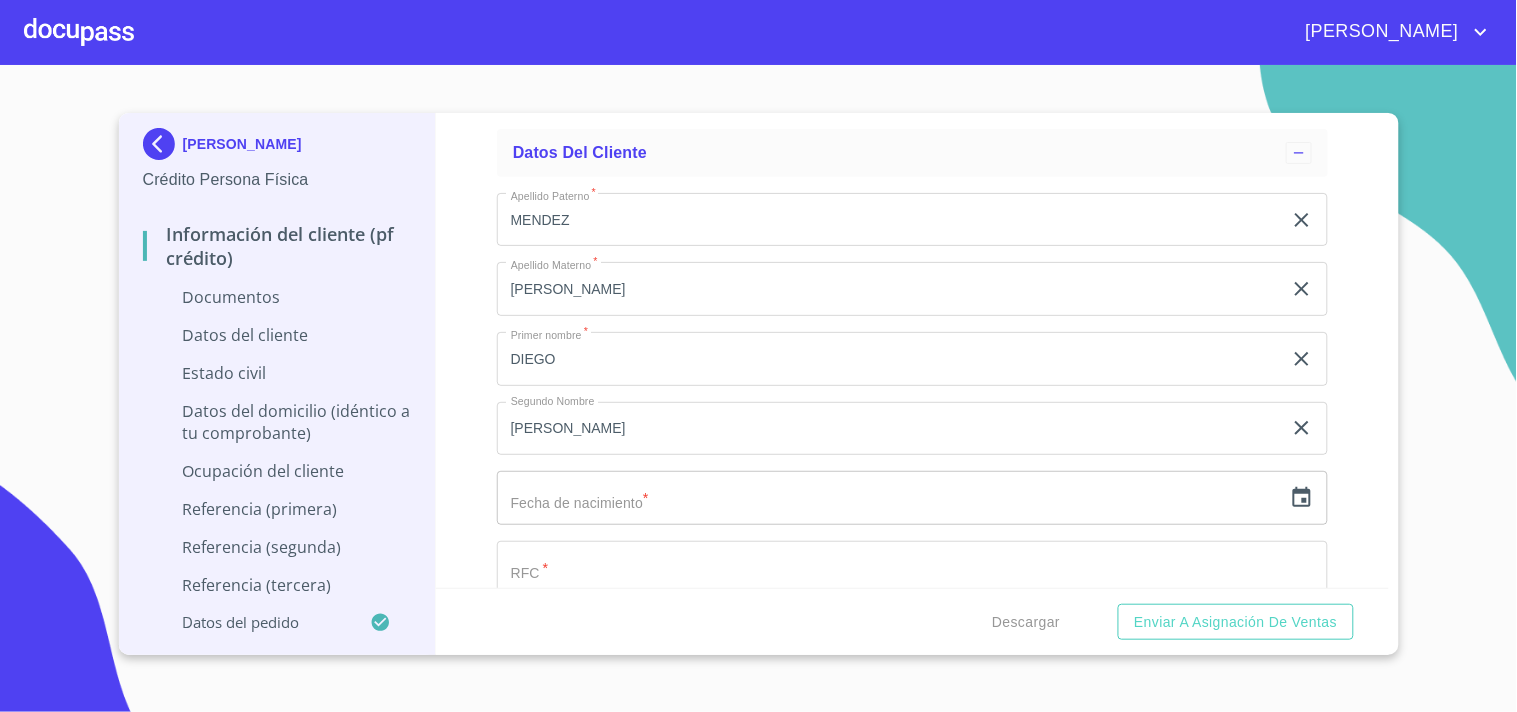 scroll, scrollTop: 4197, scrollLeft: 0, axis: vertical 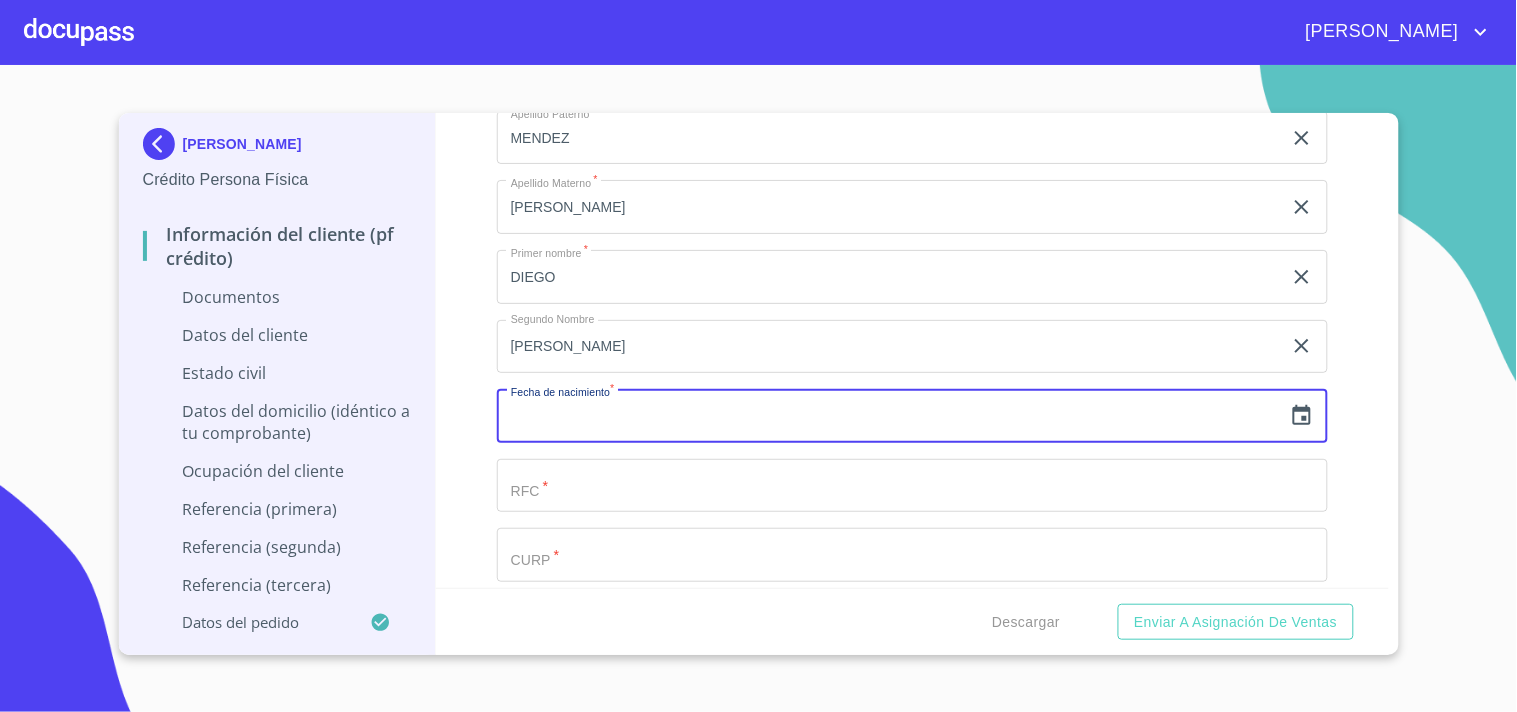 click at bounding box center (889, 416) 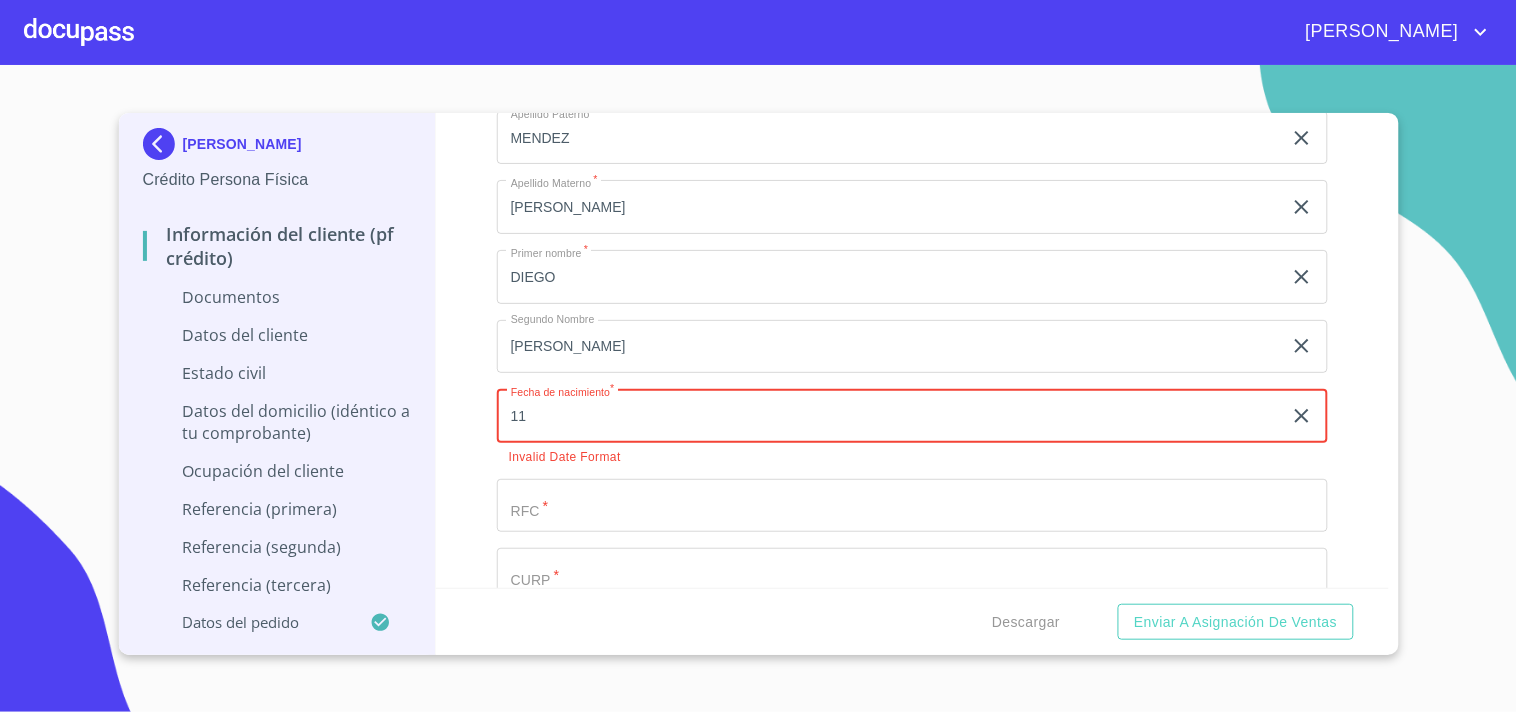 click on "11" at bounding box center [893, 416] 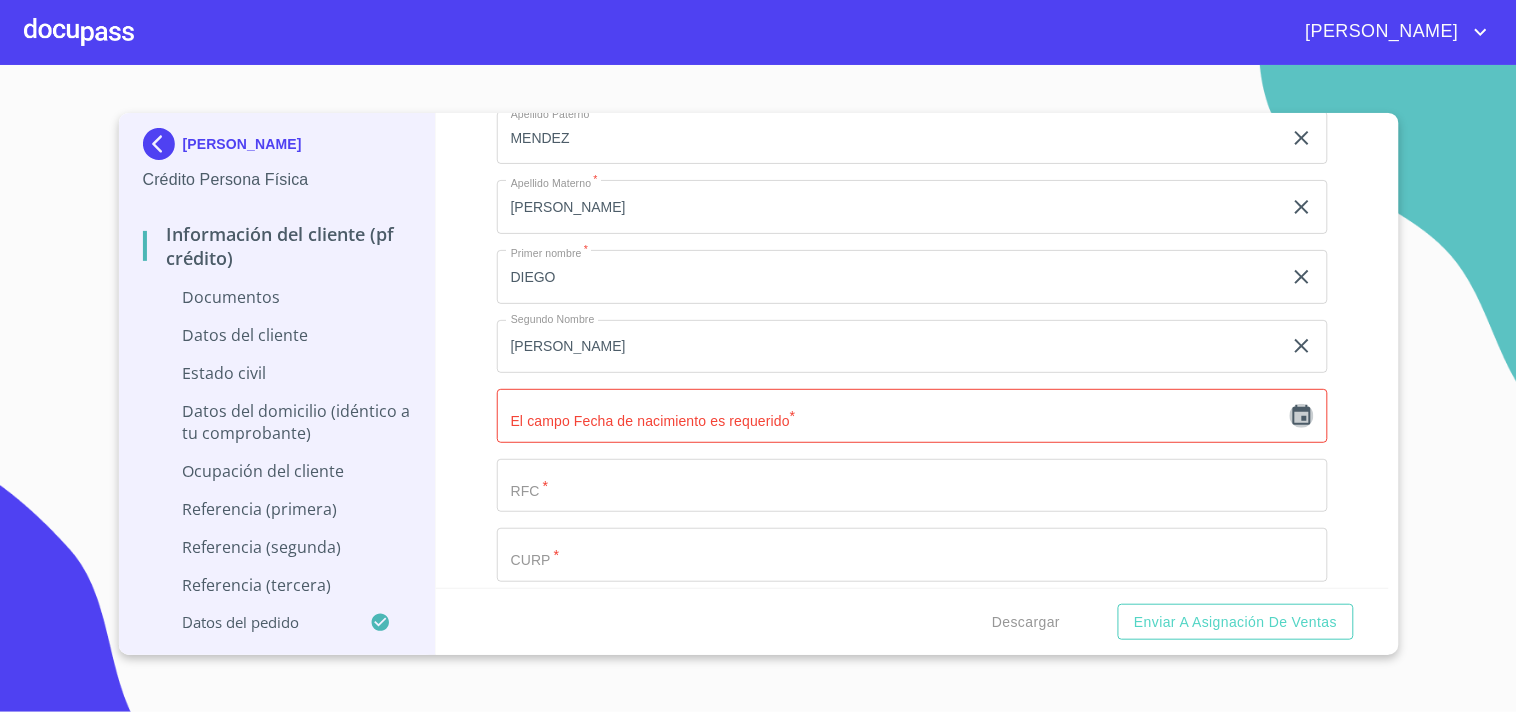 click 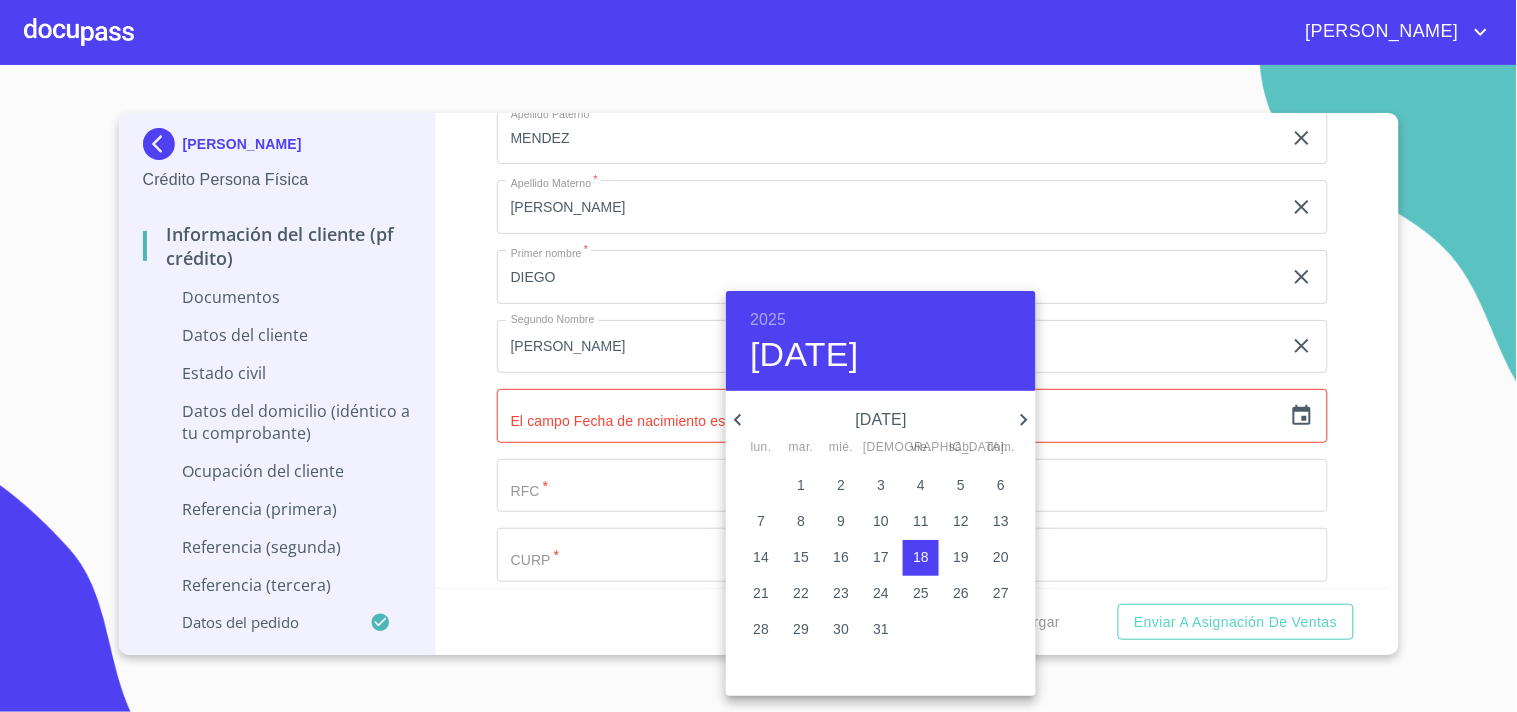 click 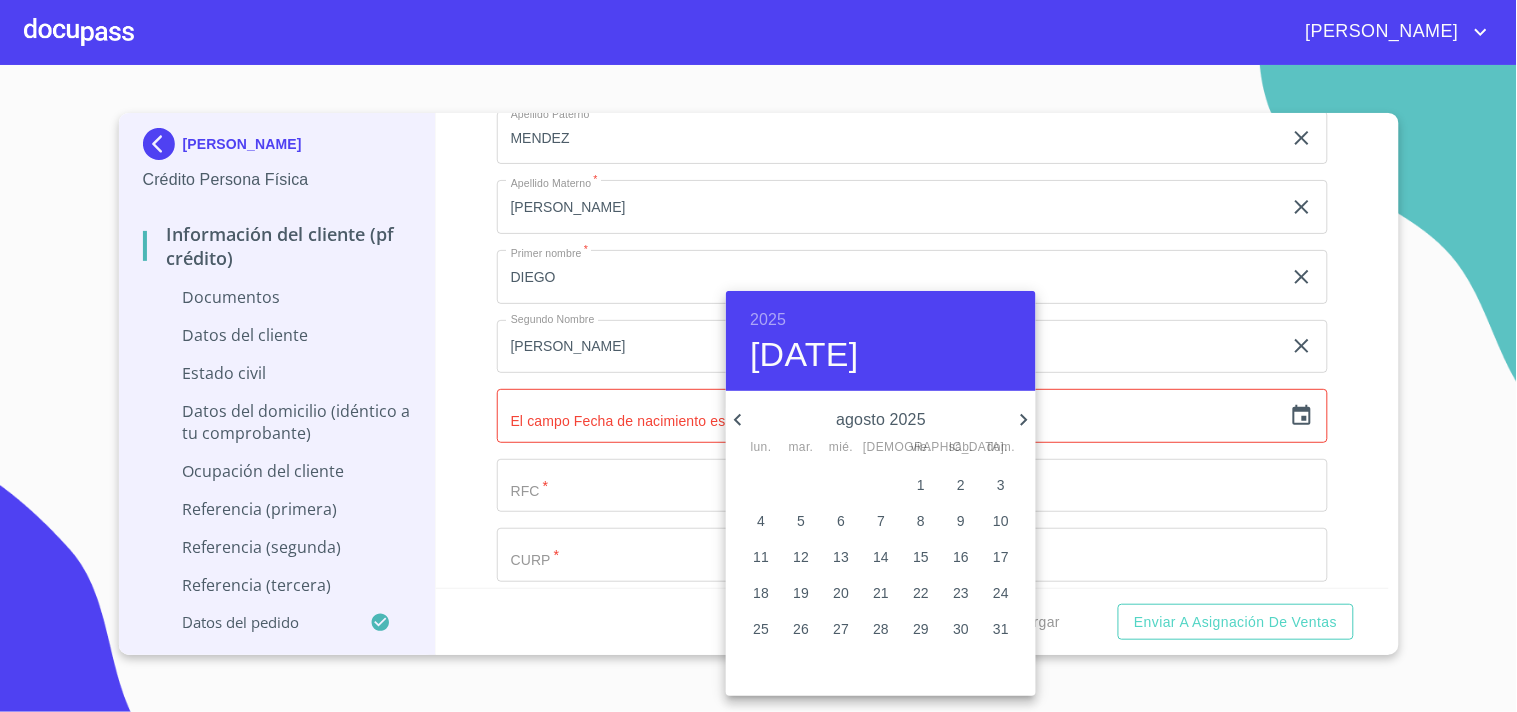 click 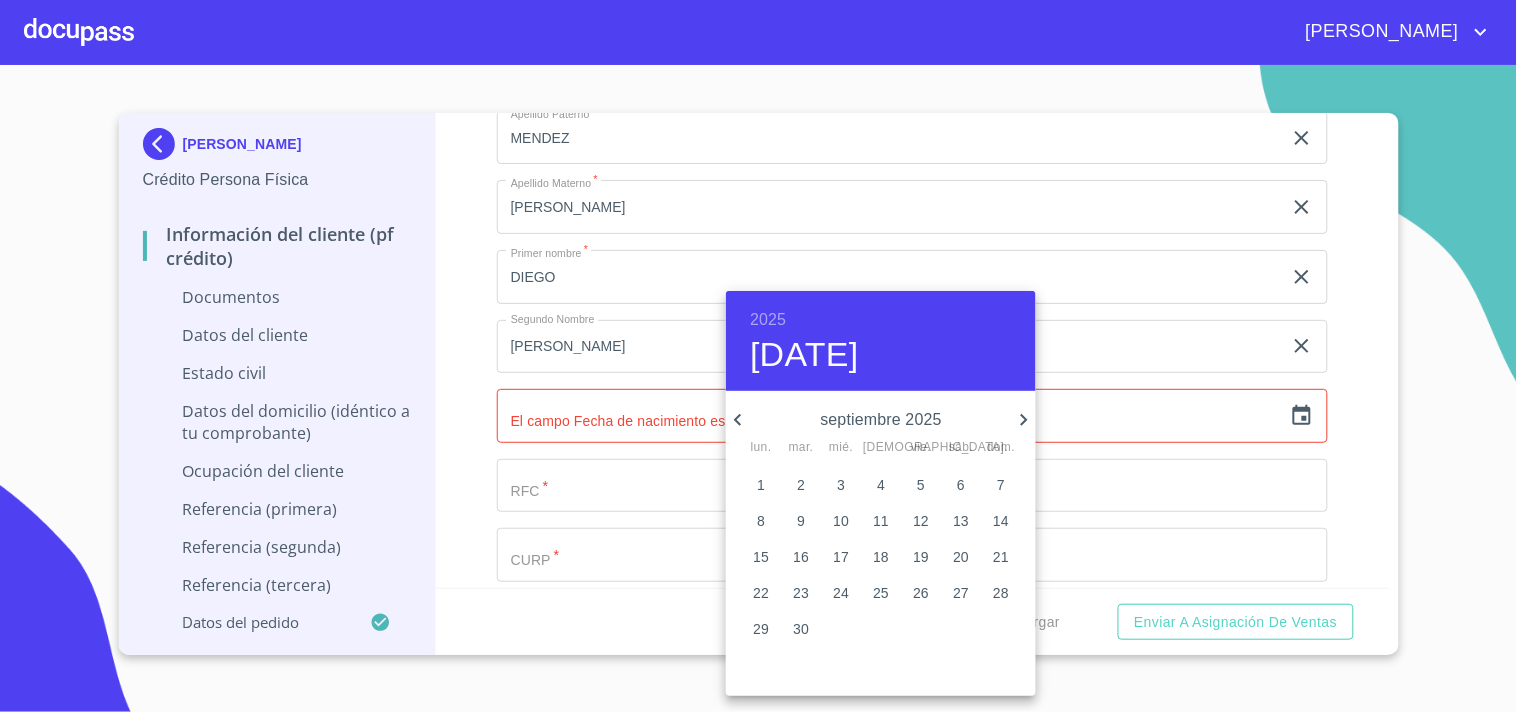 click on "septiembre 2025" at bounding box center (881, 420) 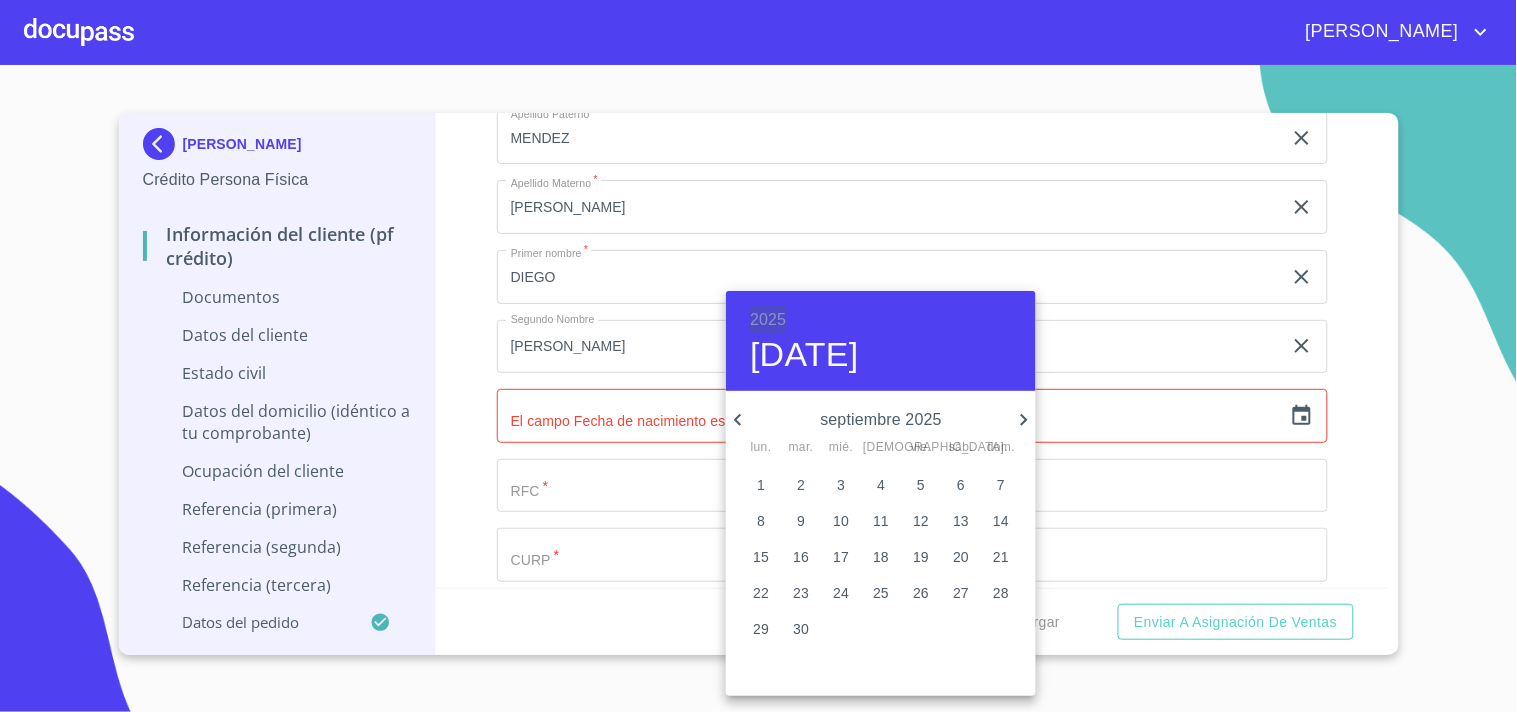click on "2025" at bounding box center (768, 320) 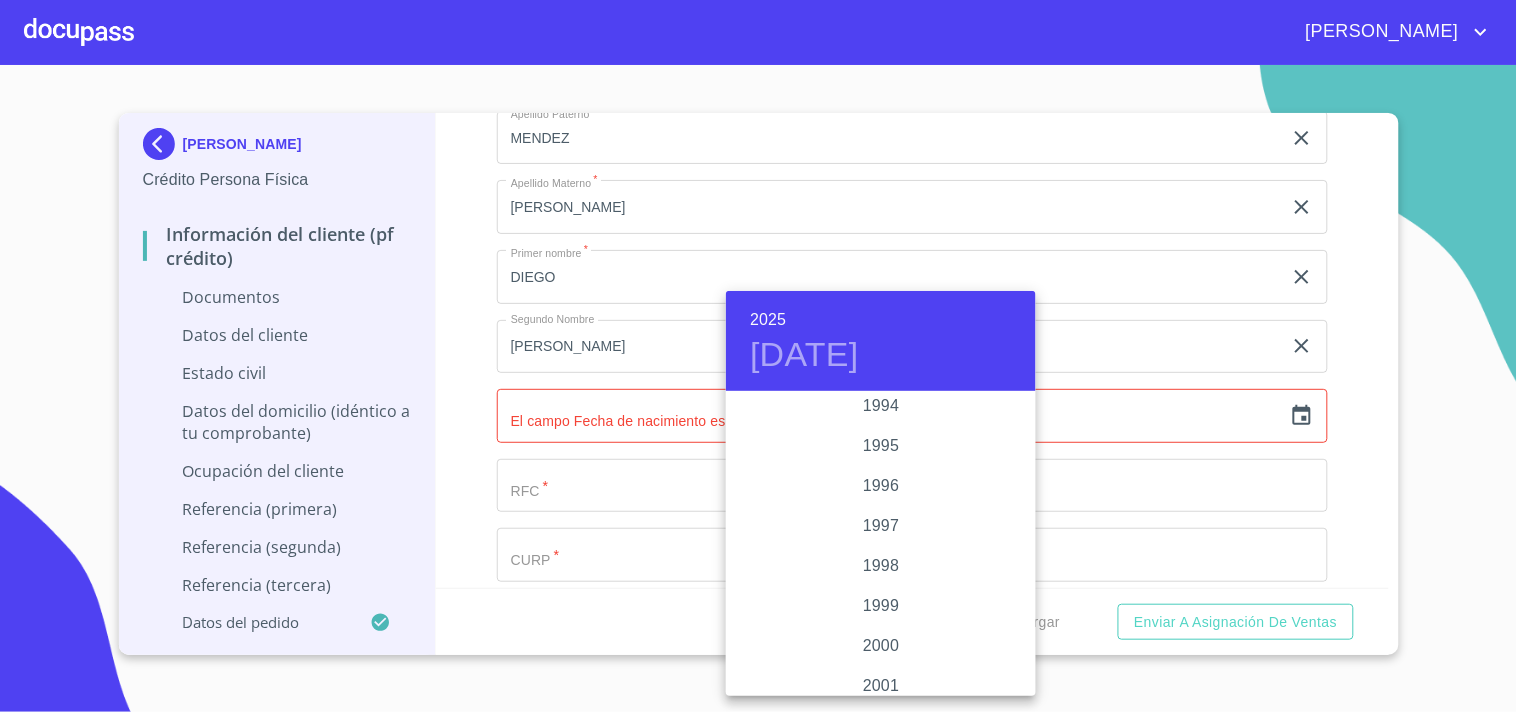 scroll, scrollTop: 2657, scrollLeft: 0, axis: vertical 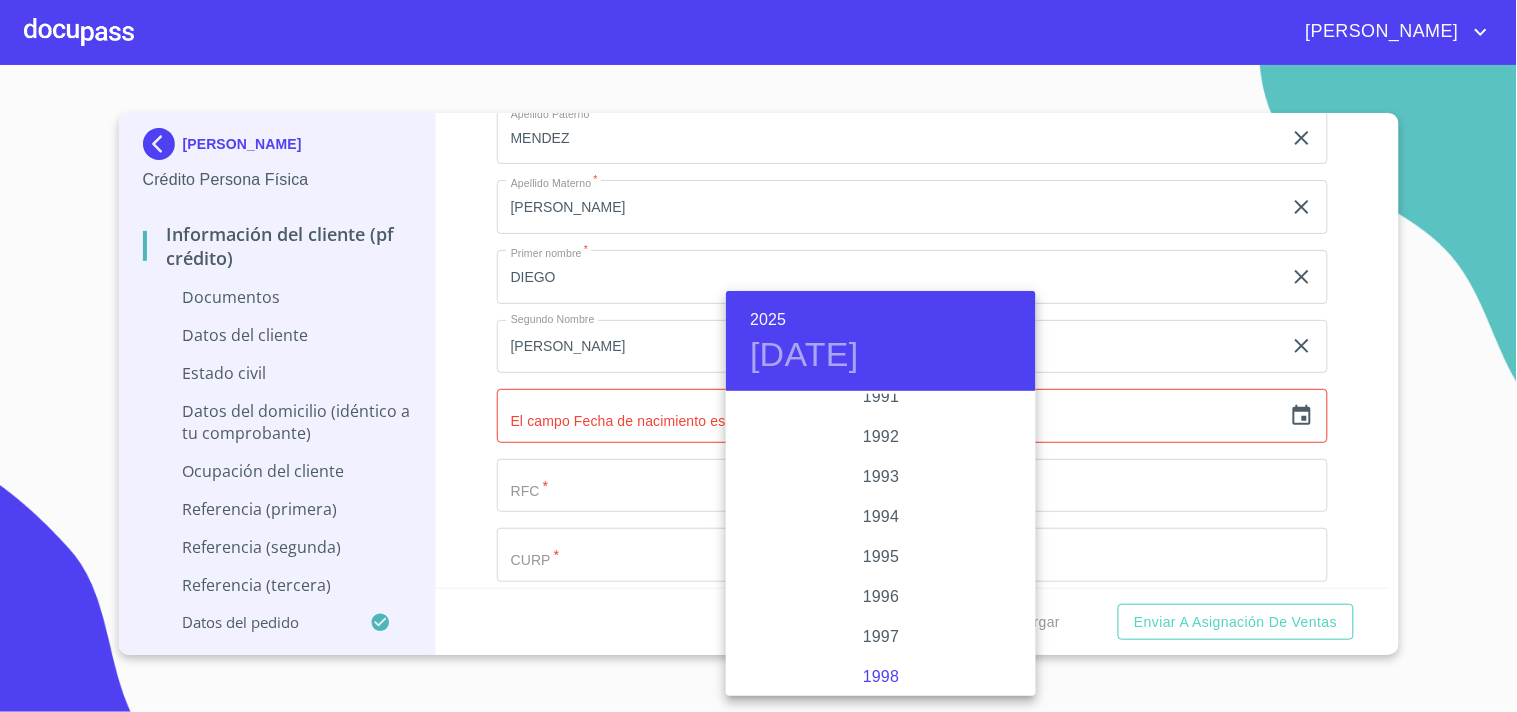 click on "1998" at bounding box center [881, 677] 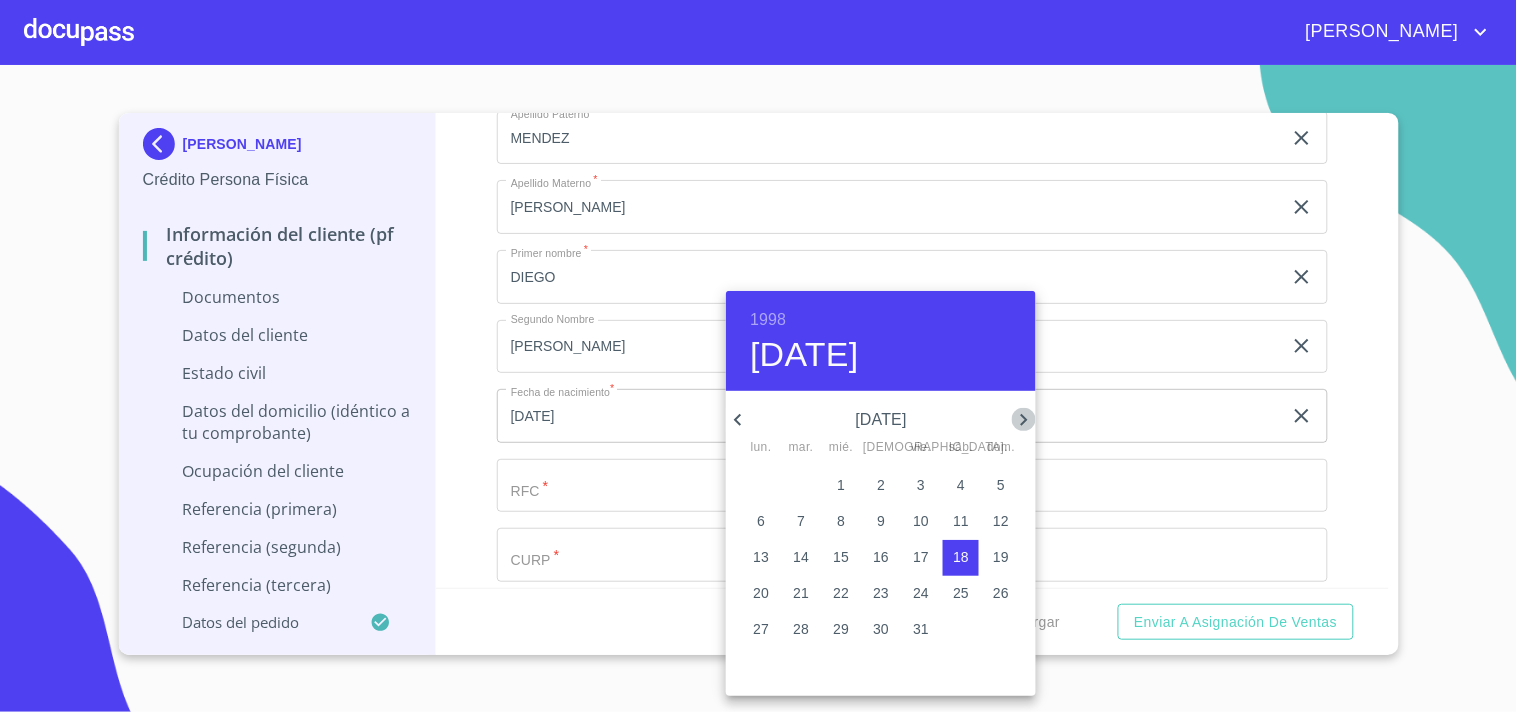 click 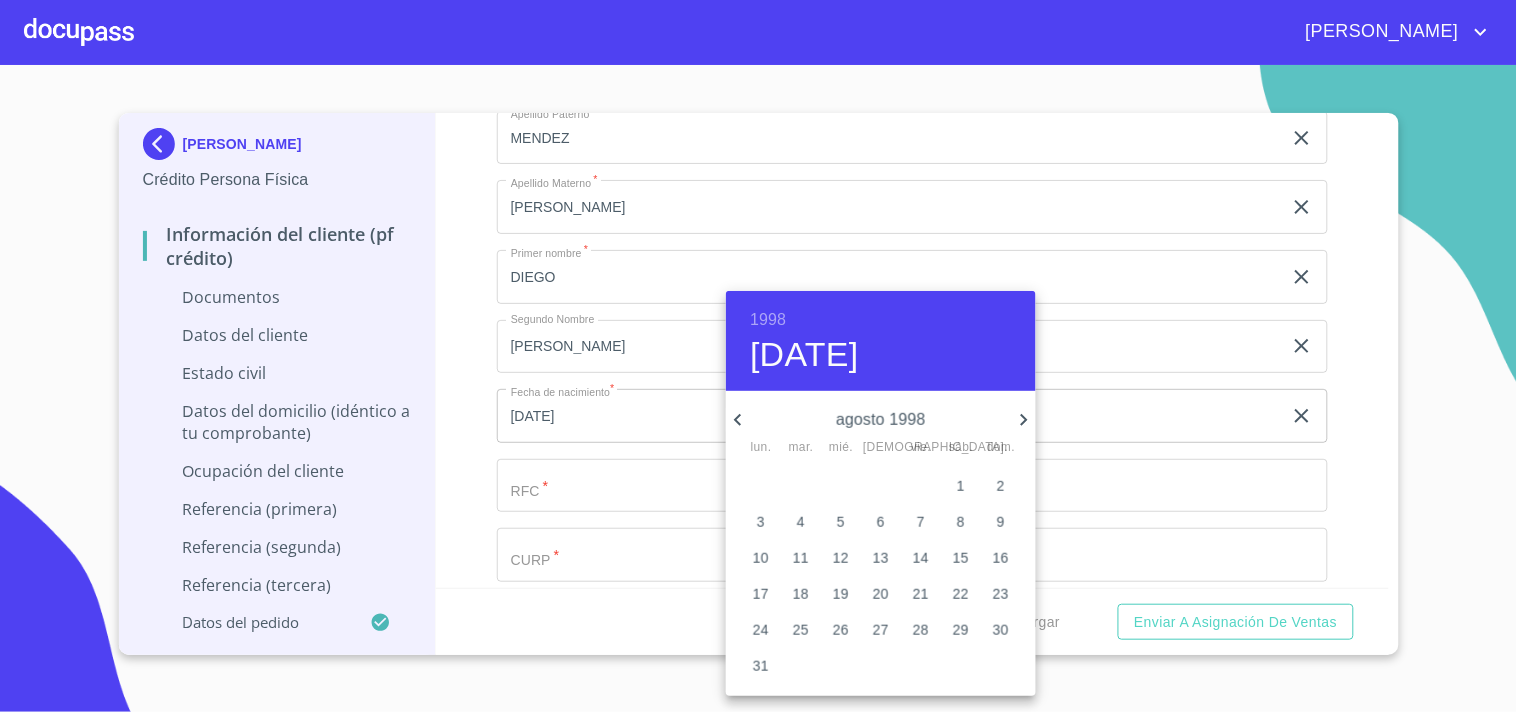click 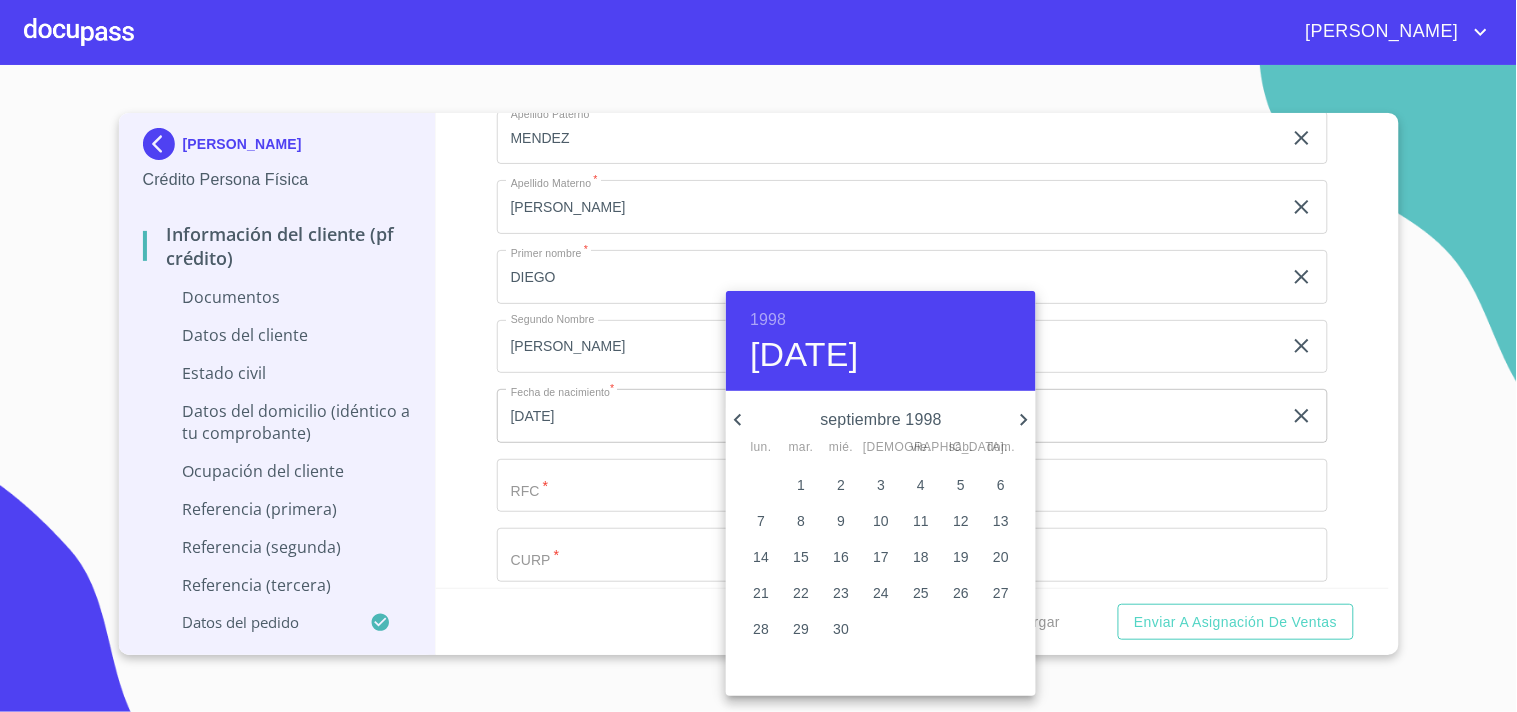 click 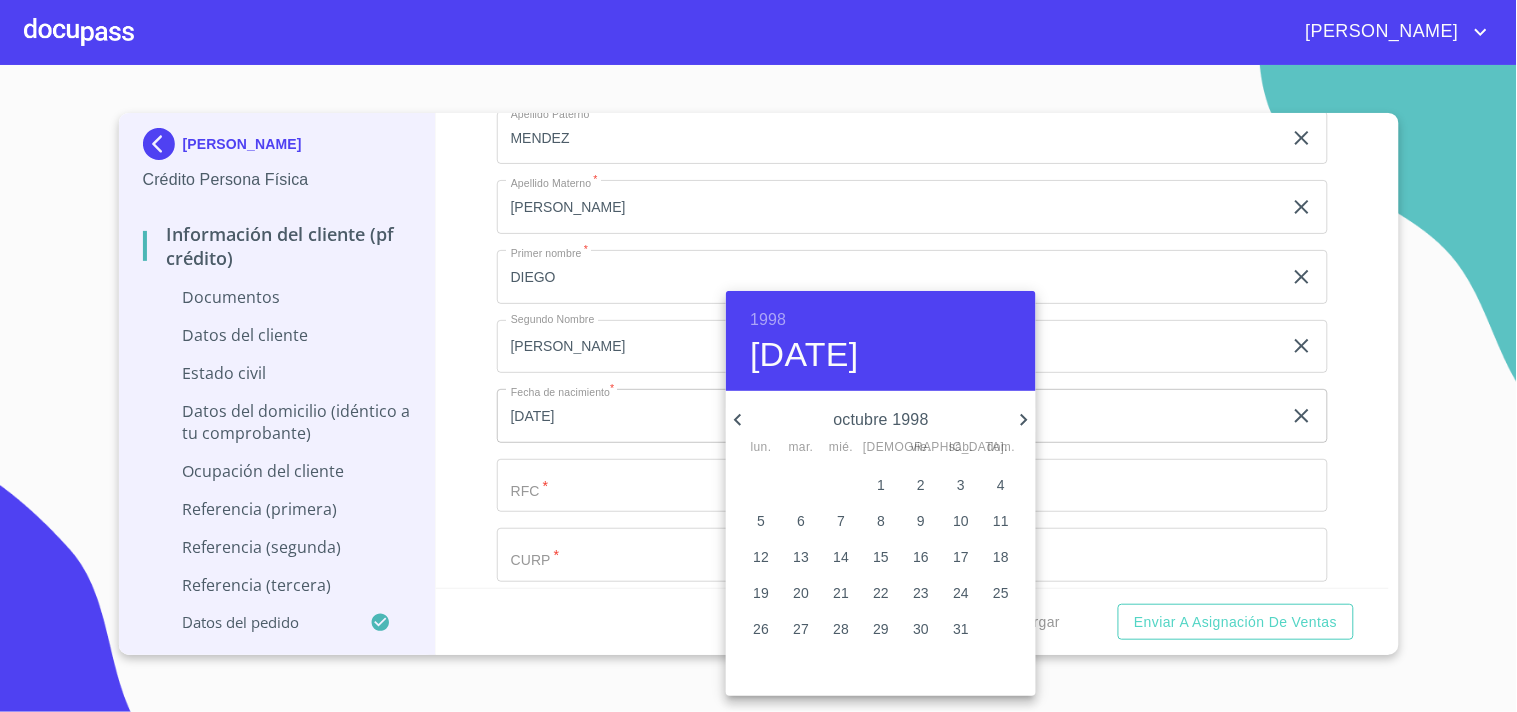 click on "11" at bounding box center (1001, 521) 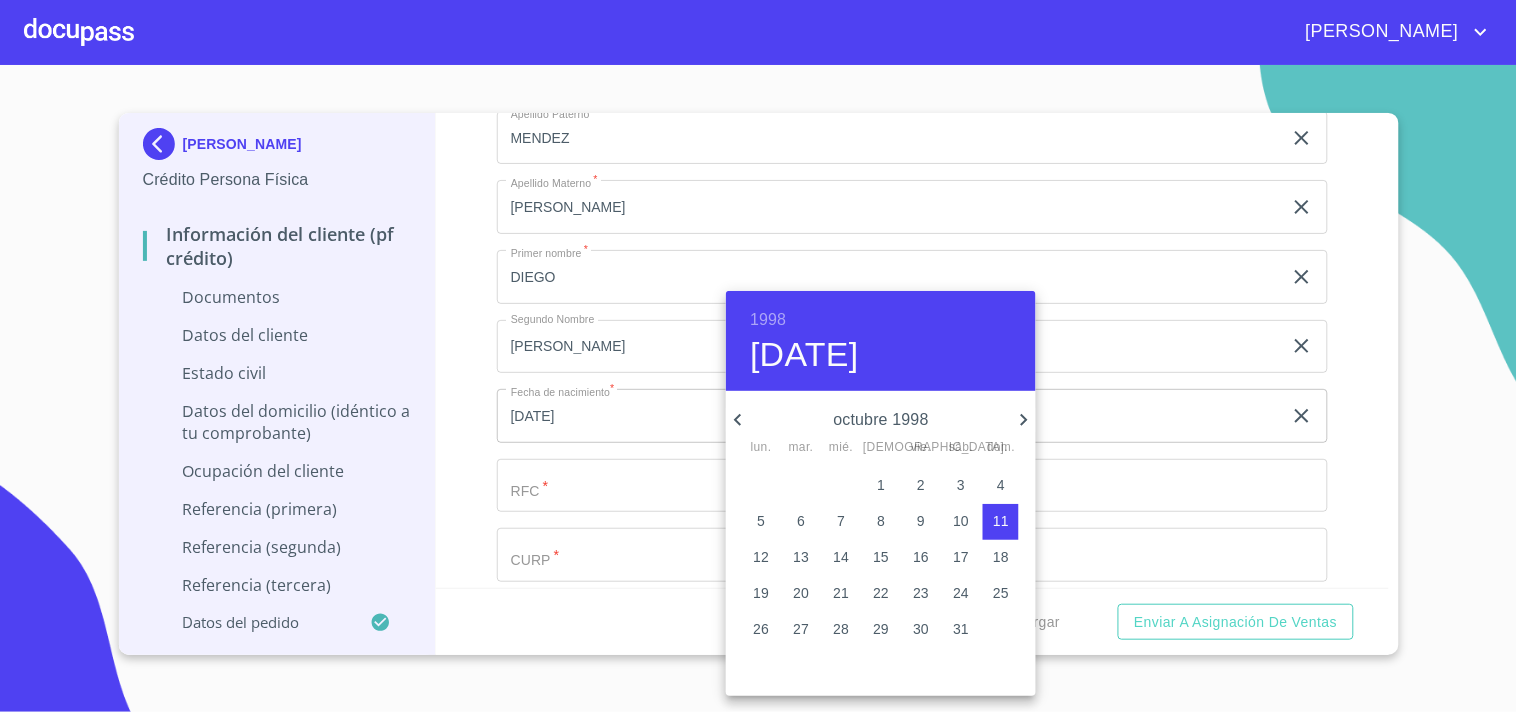 click at bounding box center (758, 356) 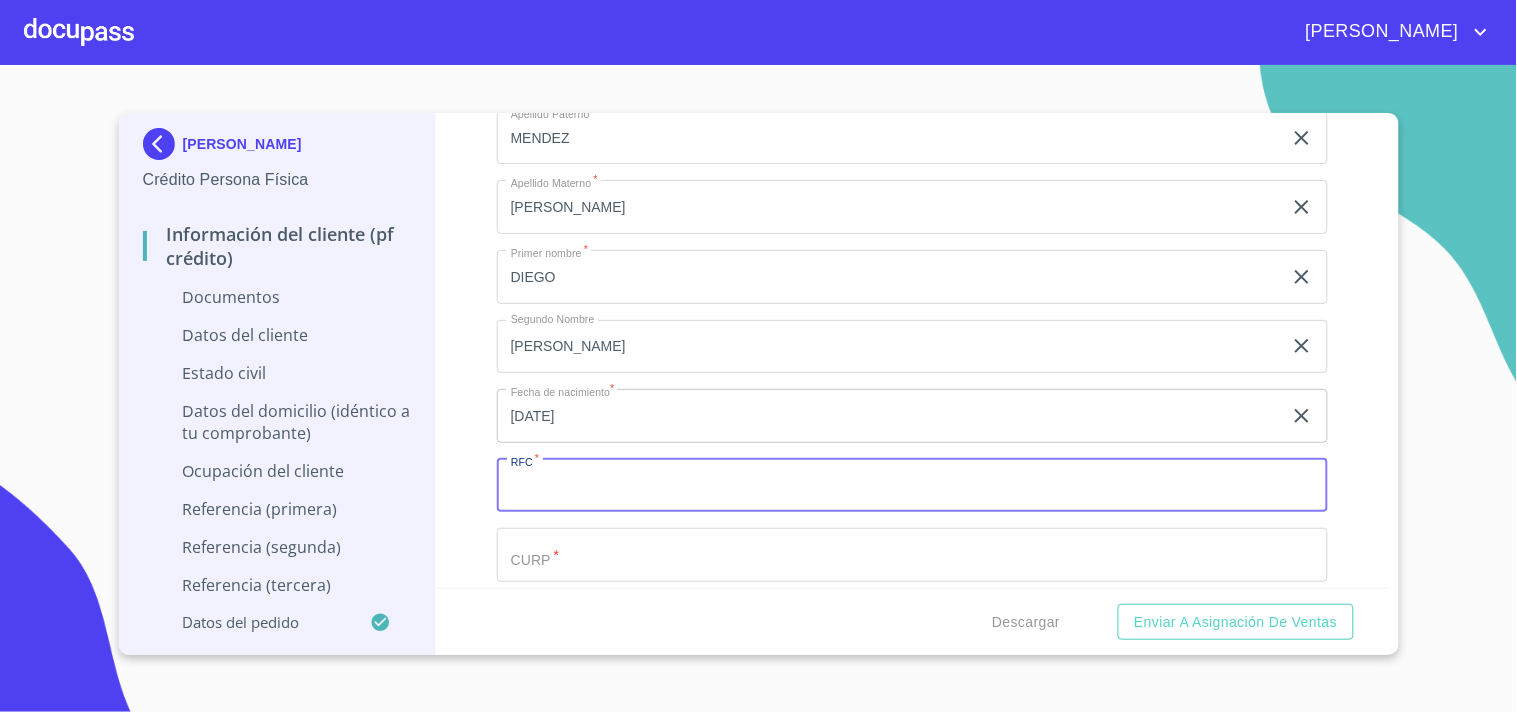 click on "Documento de identificación.   *" at bounding box center [912, 486] 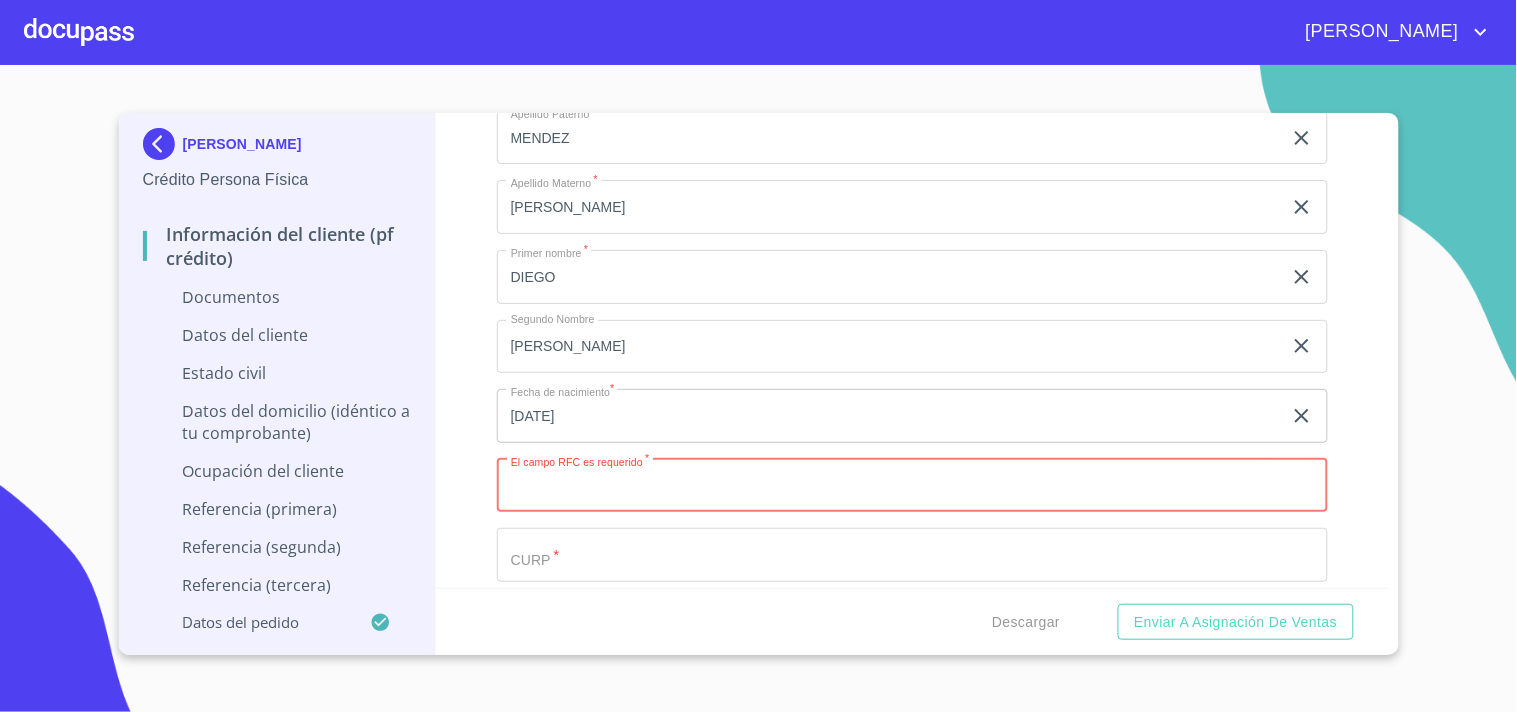 paste on "MESD981011IG5" 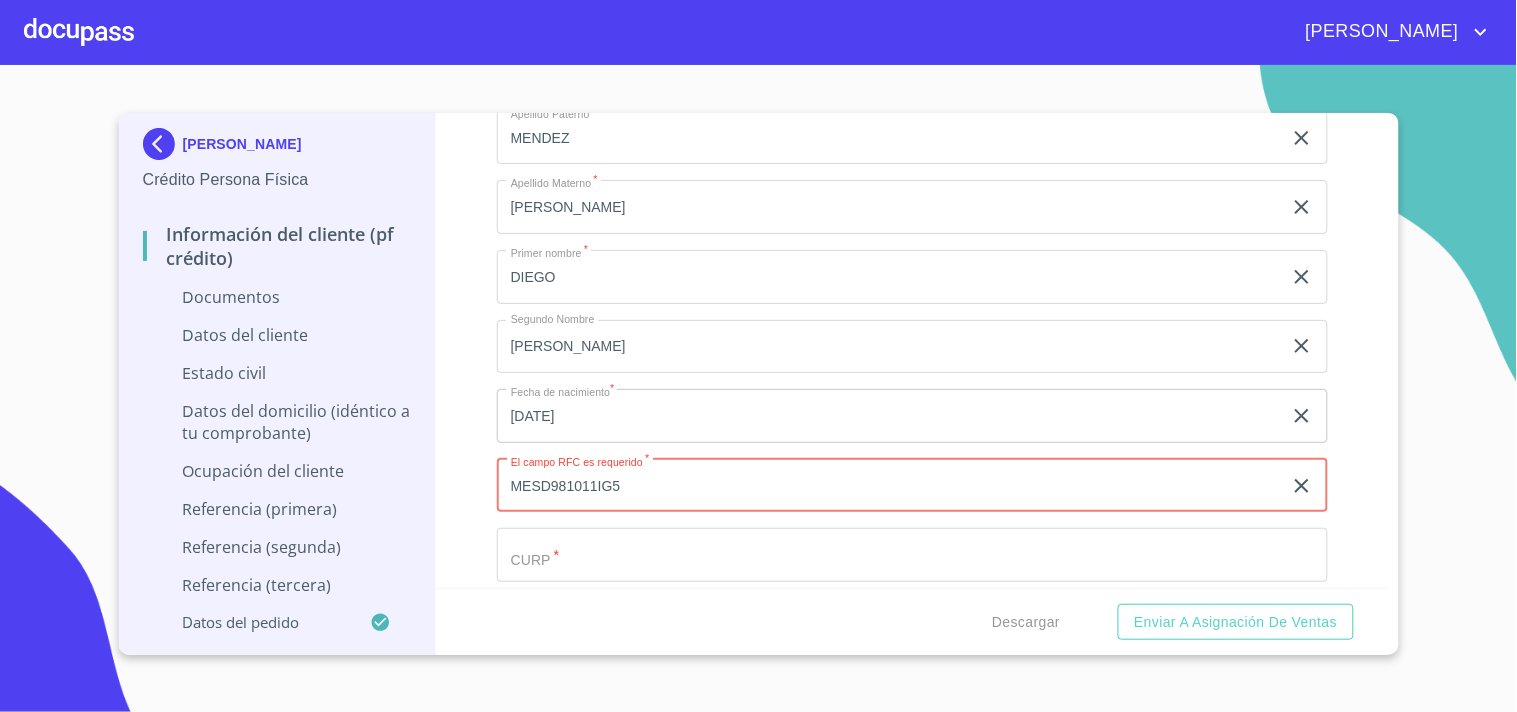 type on "MESD981011IG5" 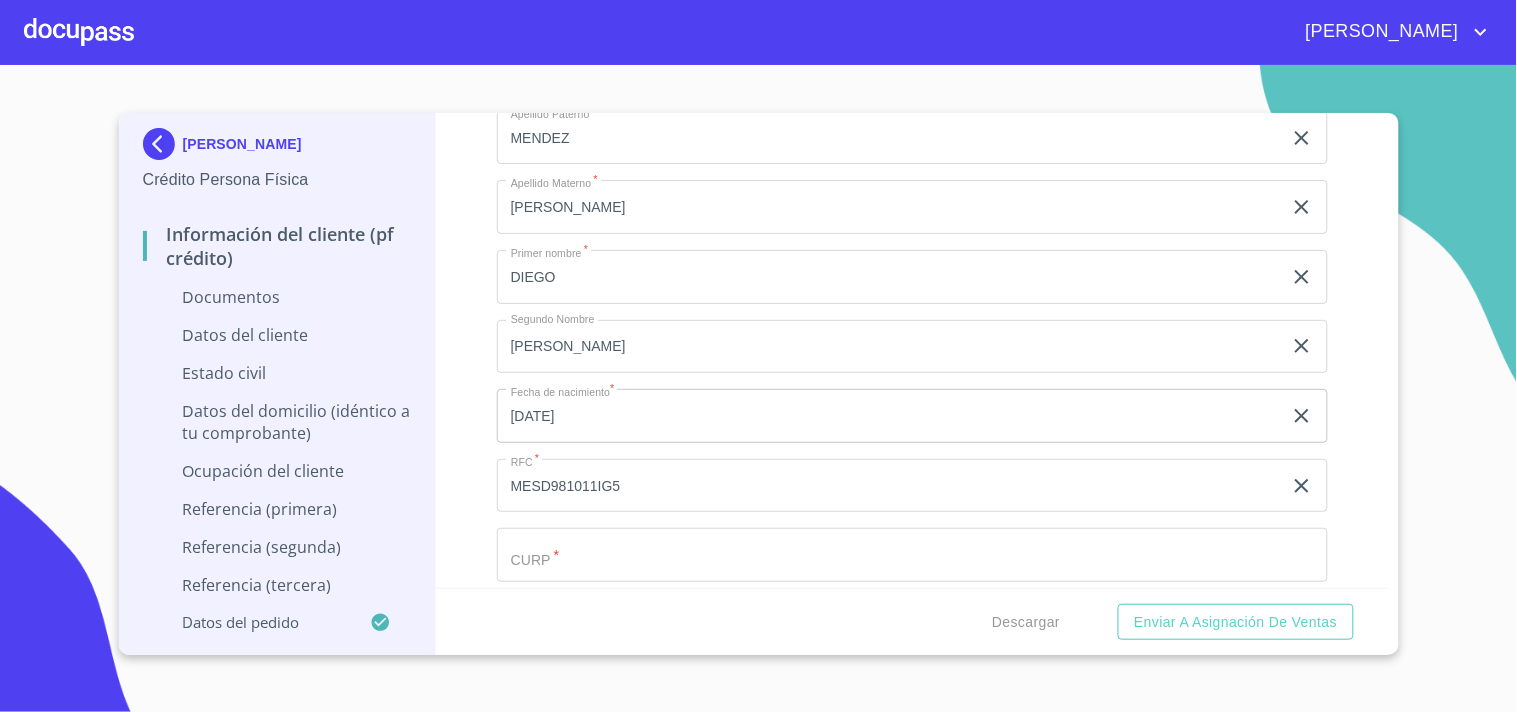 click on "Información del cliente (PF crédito)   Documentos Documento de identificación.   * INE ​ Identificación Oficial * Identificación Oficial Identificación Oficial Comprobante de Domicilio * Comprobante de Domicilio Comprobante de Domicilio Fuente de ingresos   * Independiente/Dueño de negocio/Persona Moral ​ Comprobante de Ingresos mes 1 * Arrastra o selecciona el (los) documento(s) para agregar Comprobante de Ingresos mes 2 * Arrastra o selecciona el (los) documento(s) para agregar Comprobante de Ingresos mes 3 * Arrastra o selecciona el (los) documento(s) para agregar CURP * [GEOGRAPHIC_DATA] o selecciona el (los) documento(s) para agregar Constancia de situación fiscal Constancia de situación fiscal Constancia de situación fiscal Datos del cliente Apellido Paterno   * [PERSON_NAME] ​ Apellido Materno   * [PERSON_NAME] ​ Primer nombre   * [PERSON_NAME] ​ Segundo Nombre [PERSON_NAME] de nacimiento * [DEMOGRAPHIC_DATA] ​ RFC   * MESD981011IG5 ​ CURP   * ​ ID de Identificación ​ Nacionalidad   *" at bounding box center (912, 350) 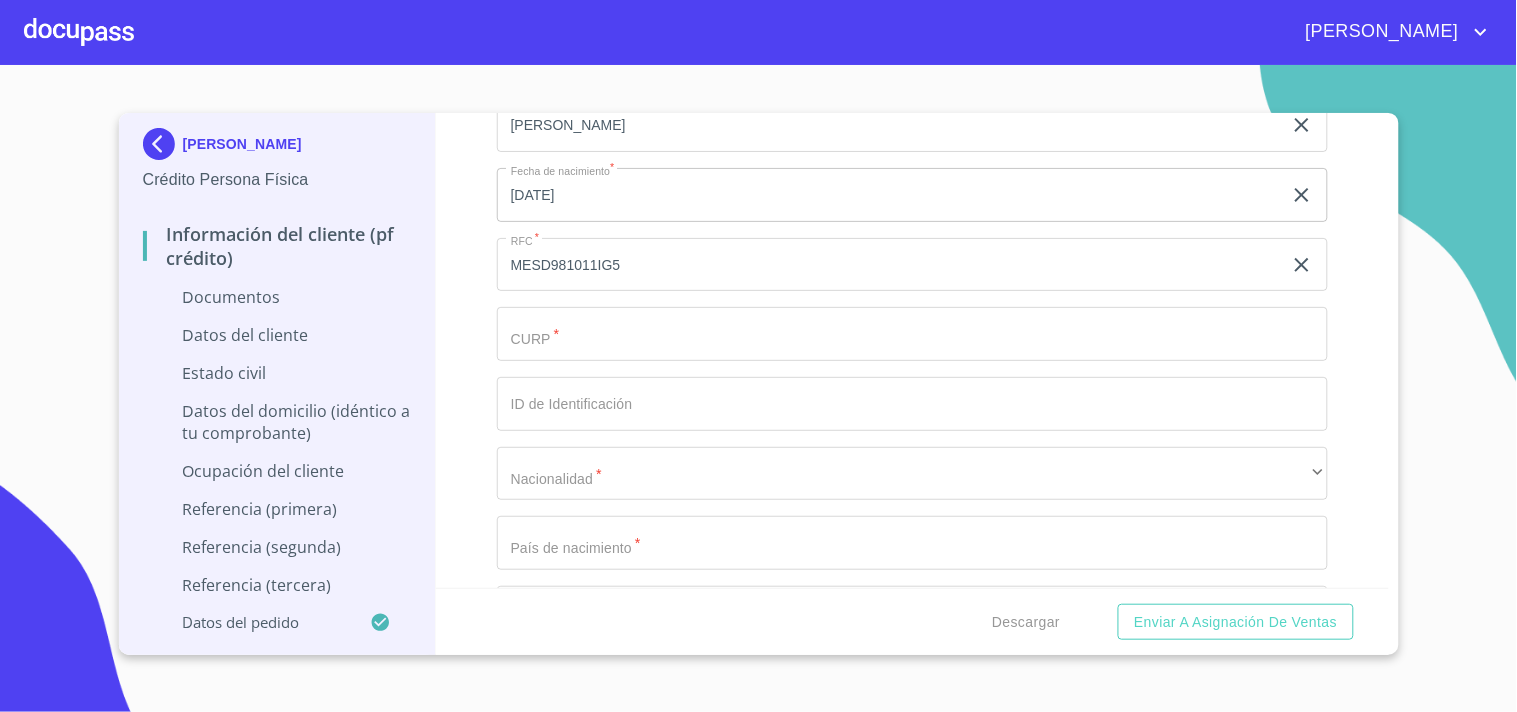 scroll, scrollTop: 4420, scrollLeft: 0, axis: vertical 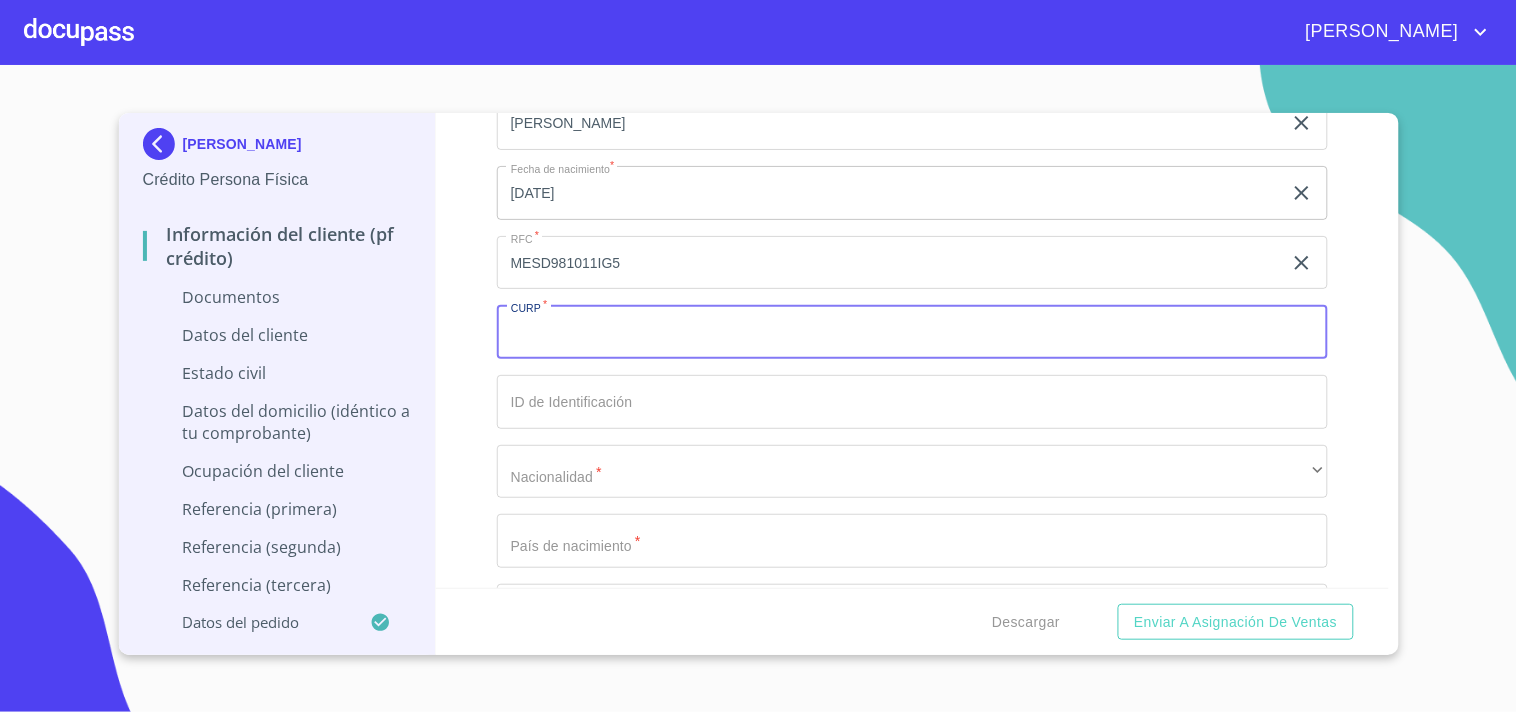click on "Documento de identificación.   *" at bounding box center (912, 332) 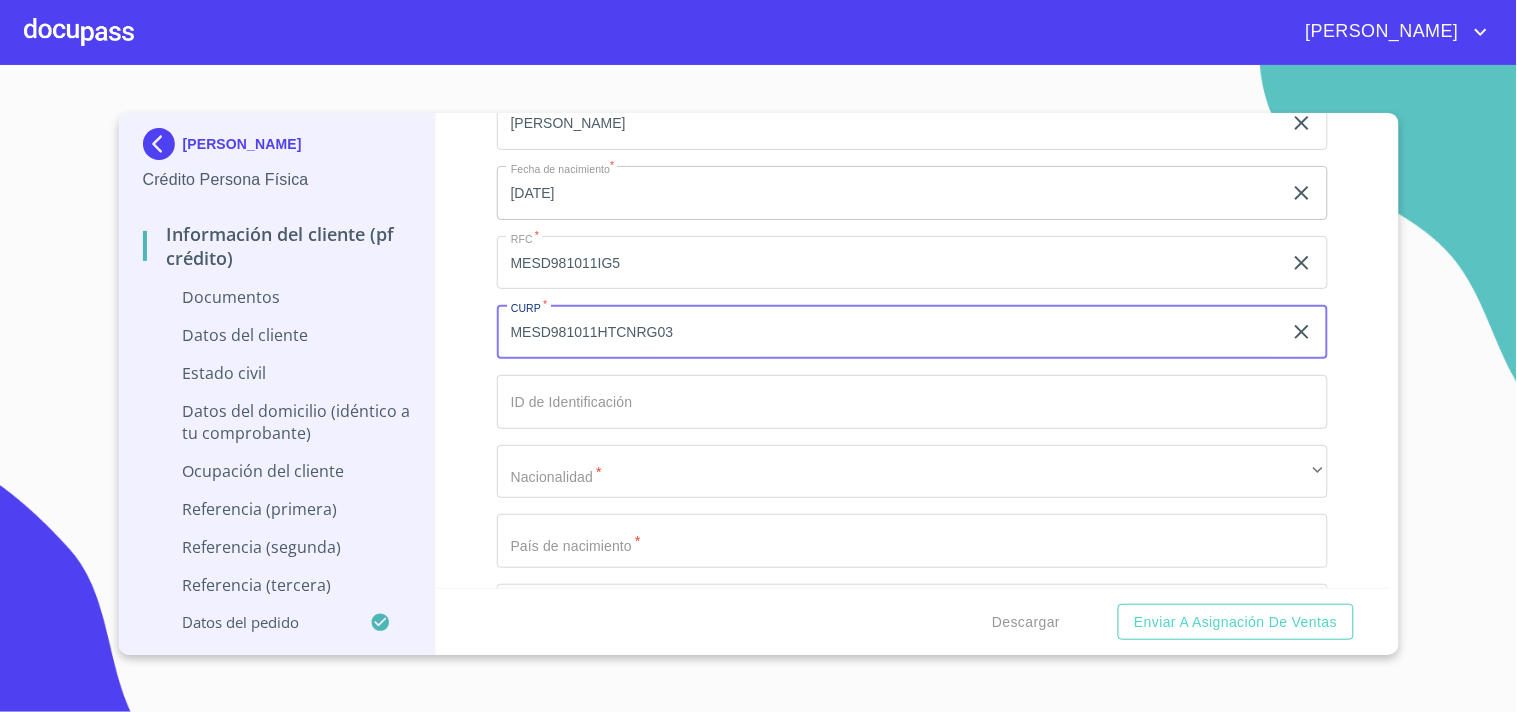 type on "MESD981011HTCNRG03" 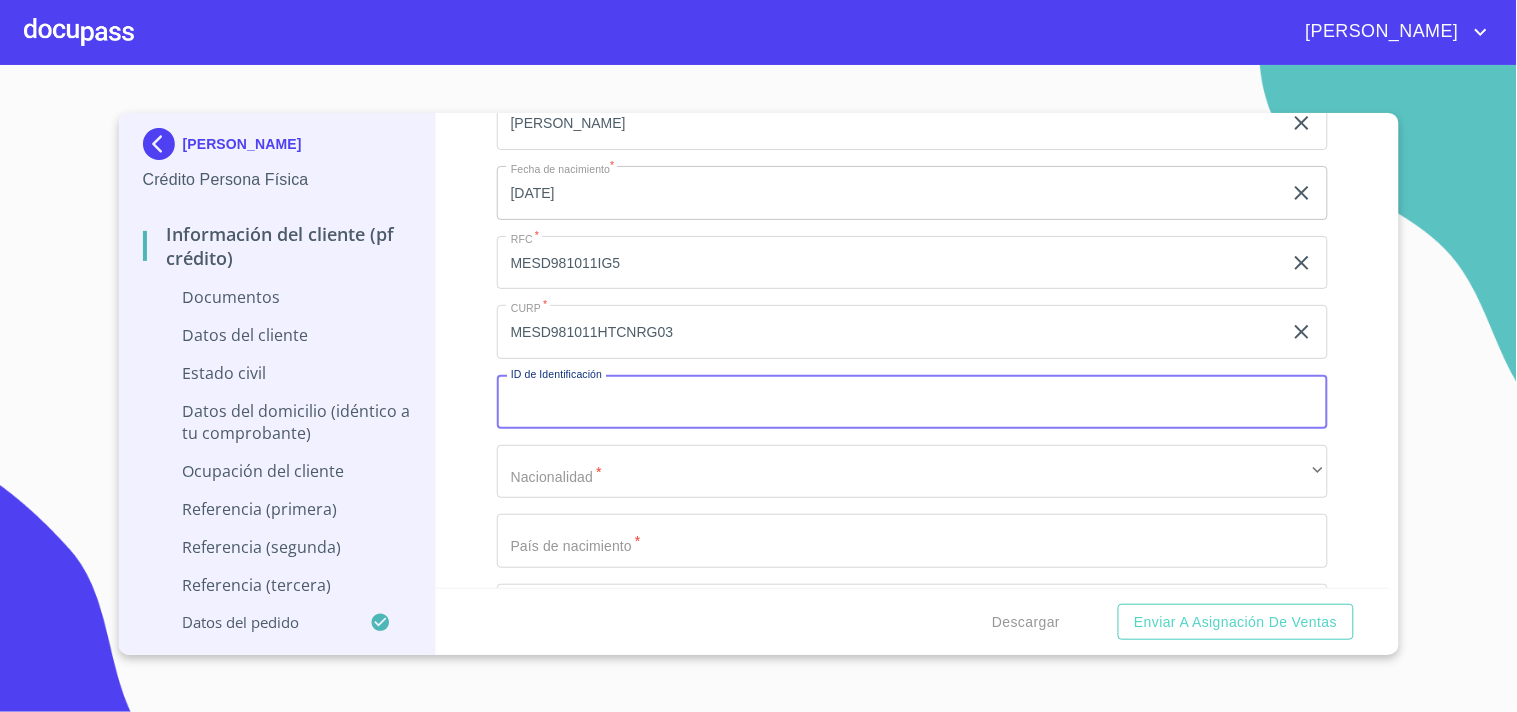 click on "Documento de identificación.   *" at bounding box center (912, 402) 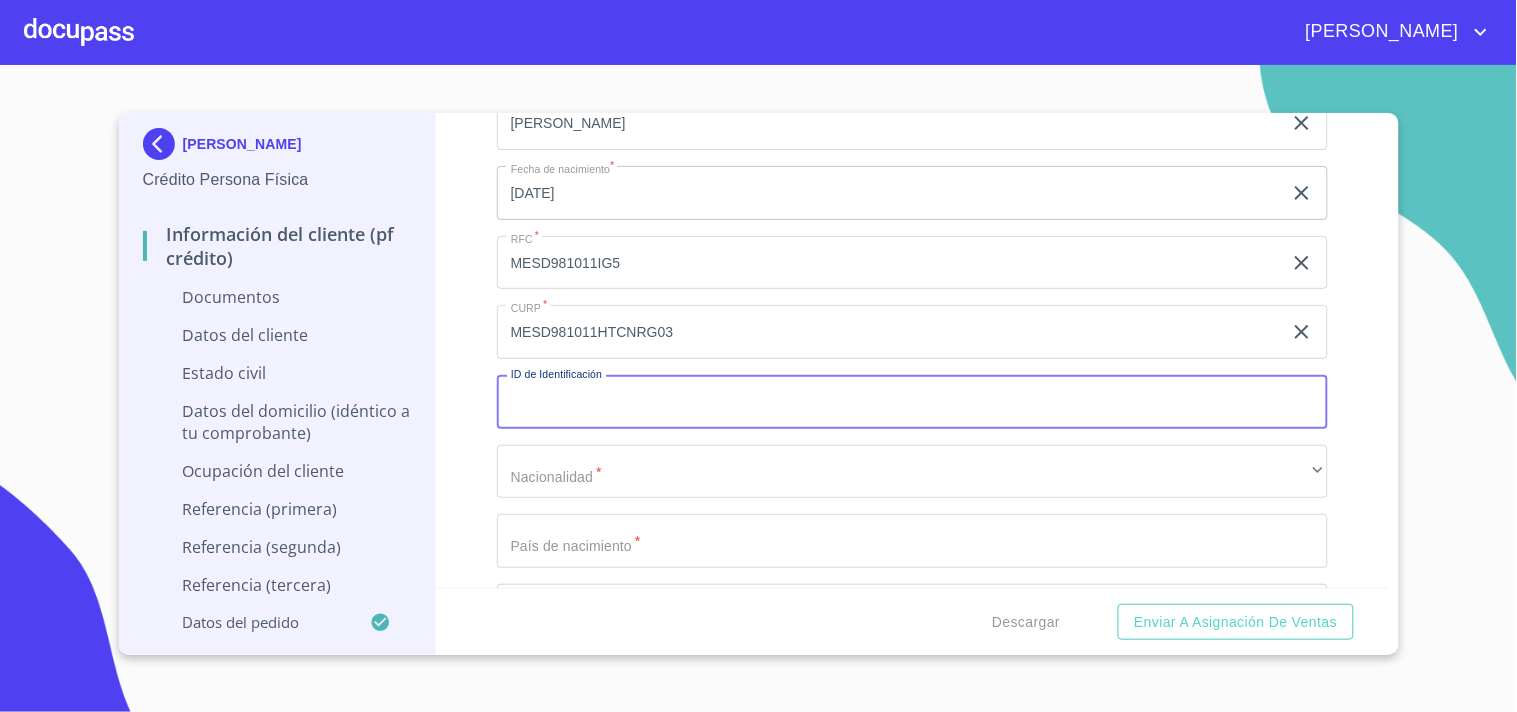 click on "Documento de identificación.   *" at bounding box center (912, 402) 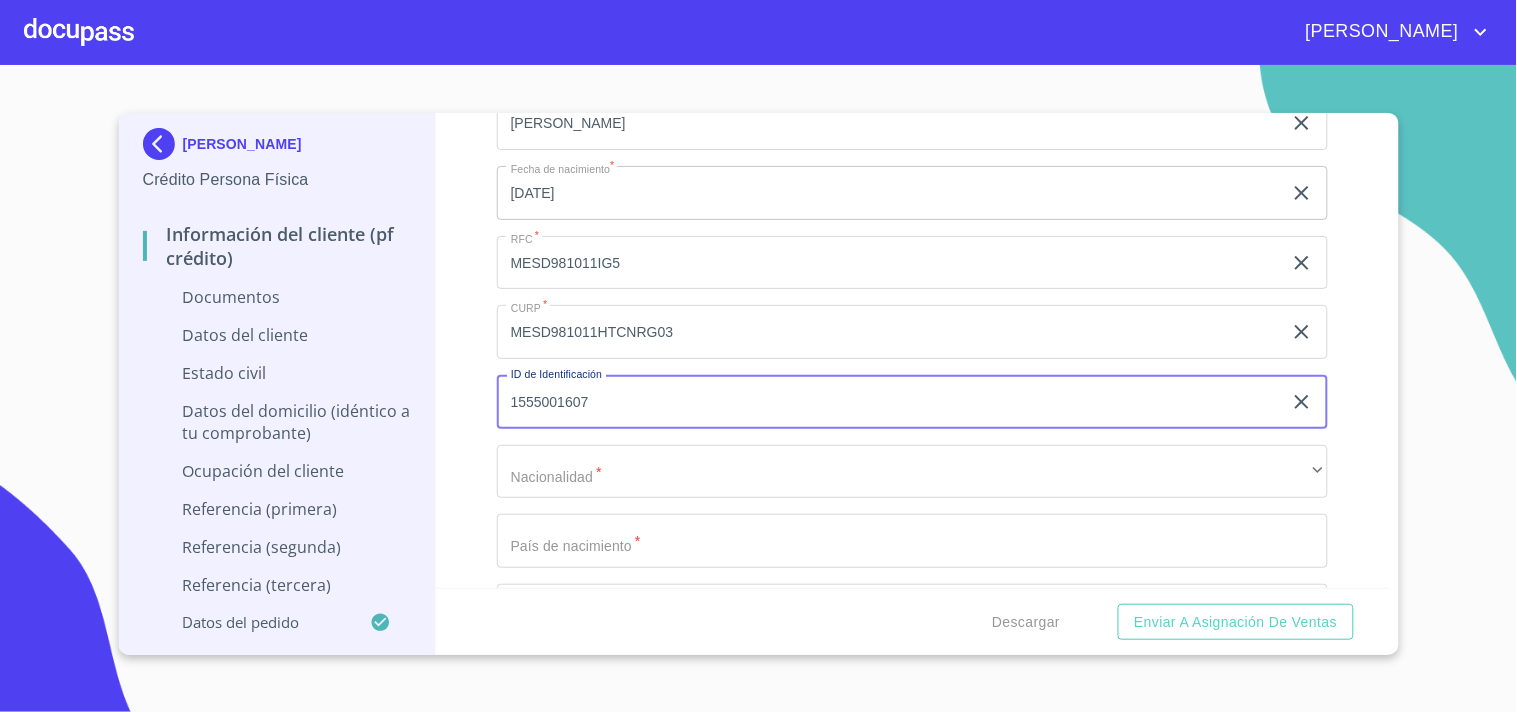 type on "1555001607" 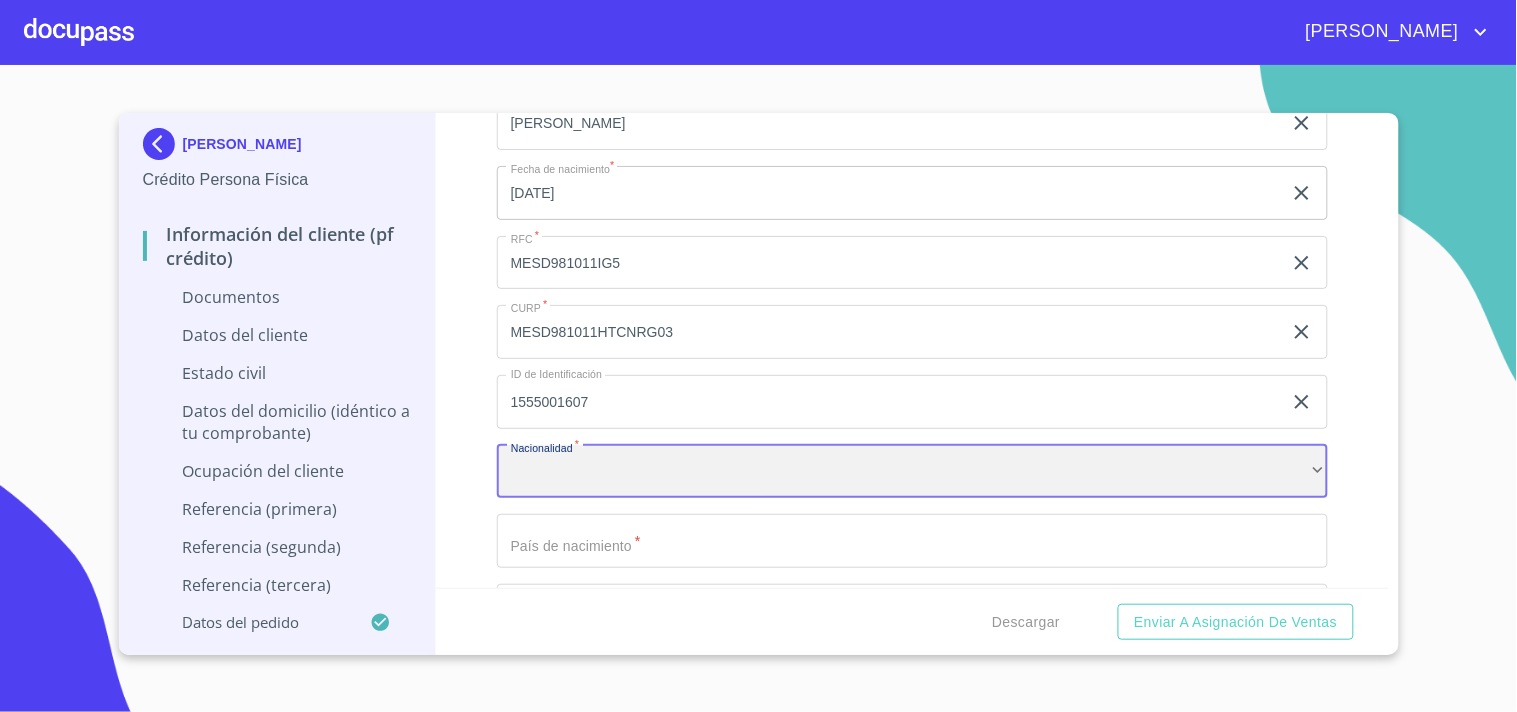 click on "​" at bounding box center (912, 472) 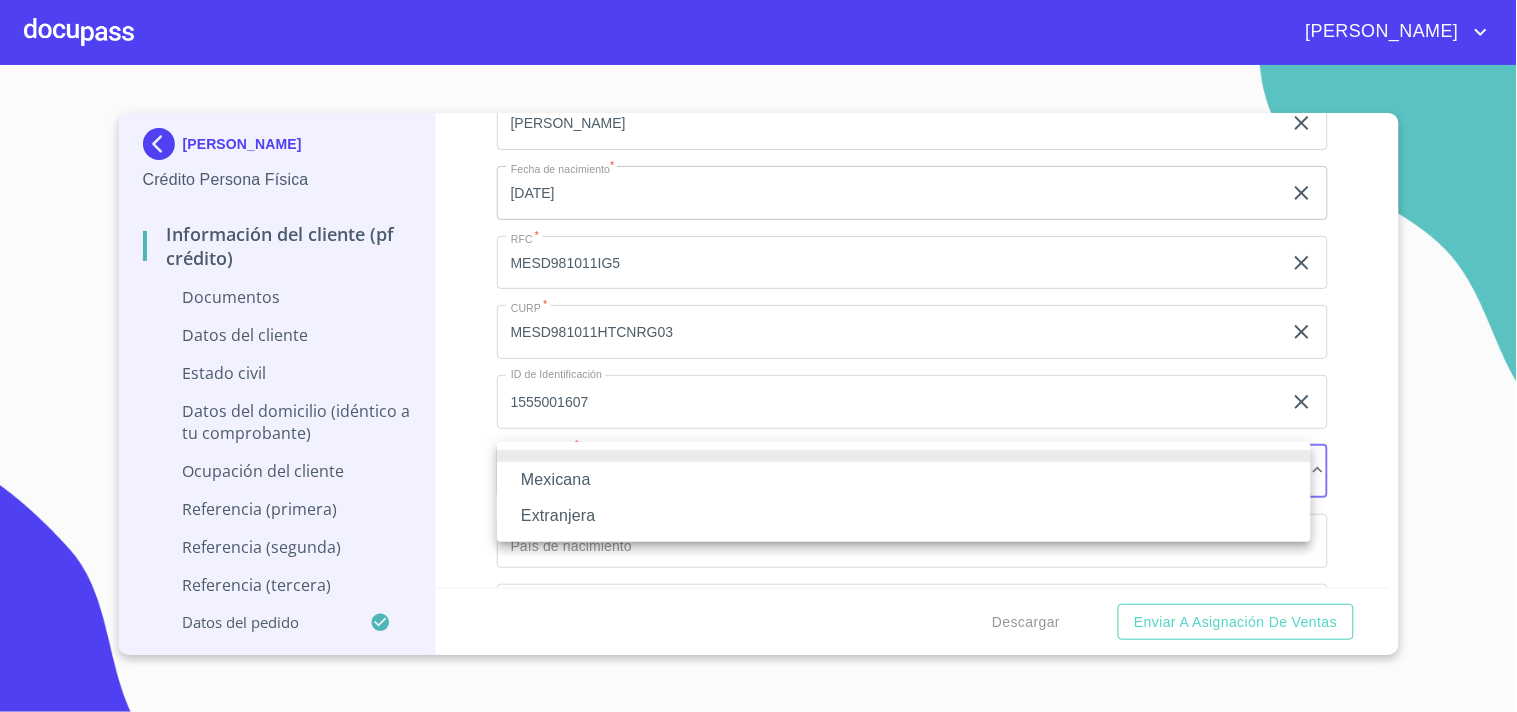 click on "Mexicana" at bounding box center (904, 480) 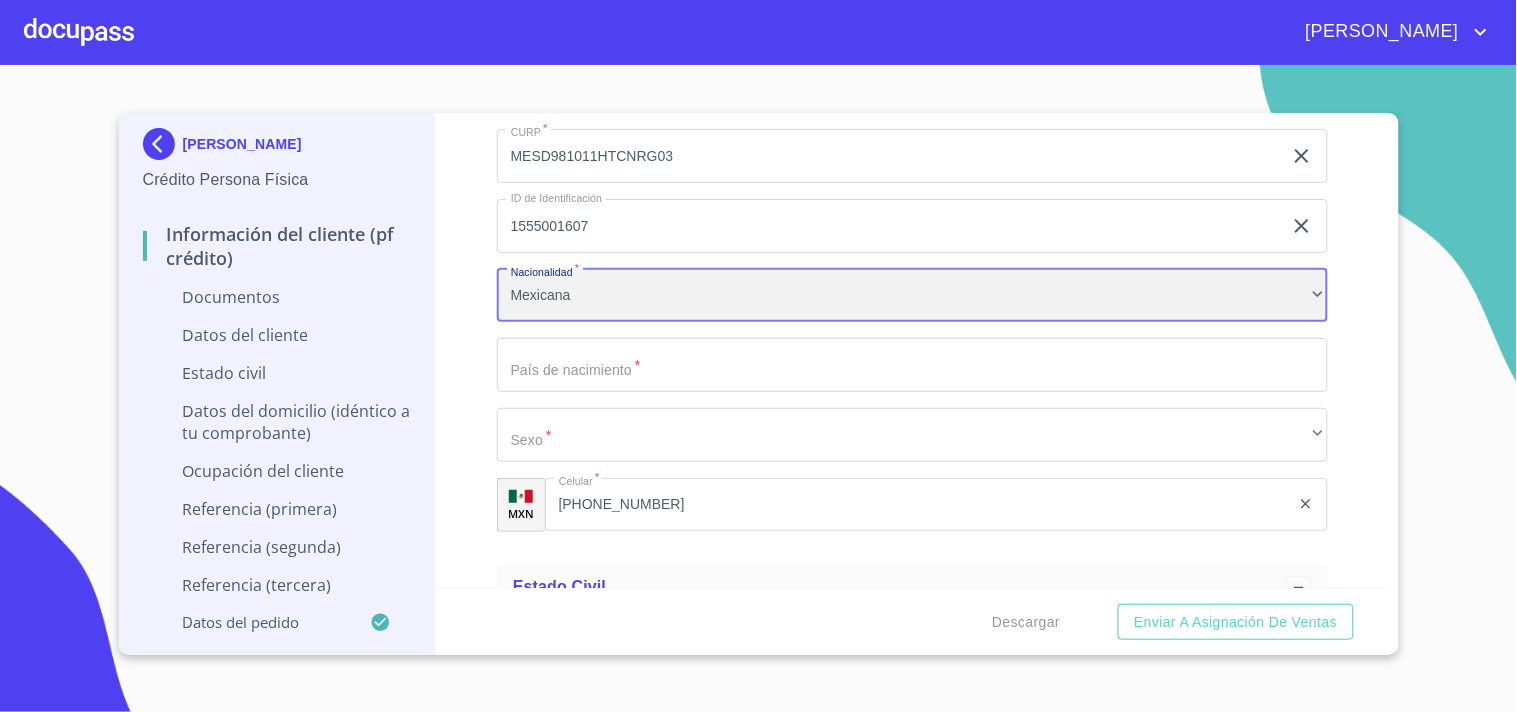 scroll, scrollTop: 4531, scrollLeft: 0, axis: vertical 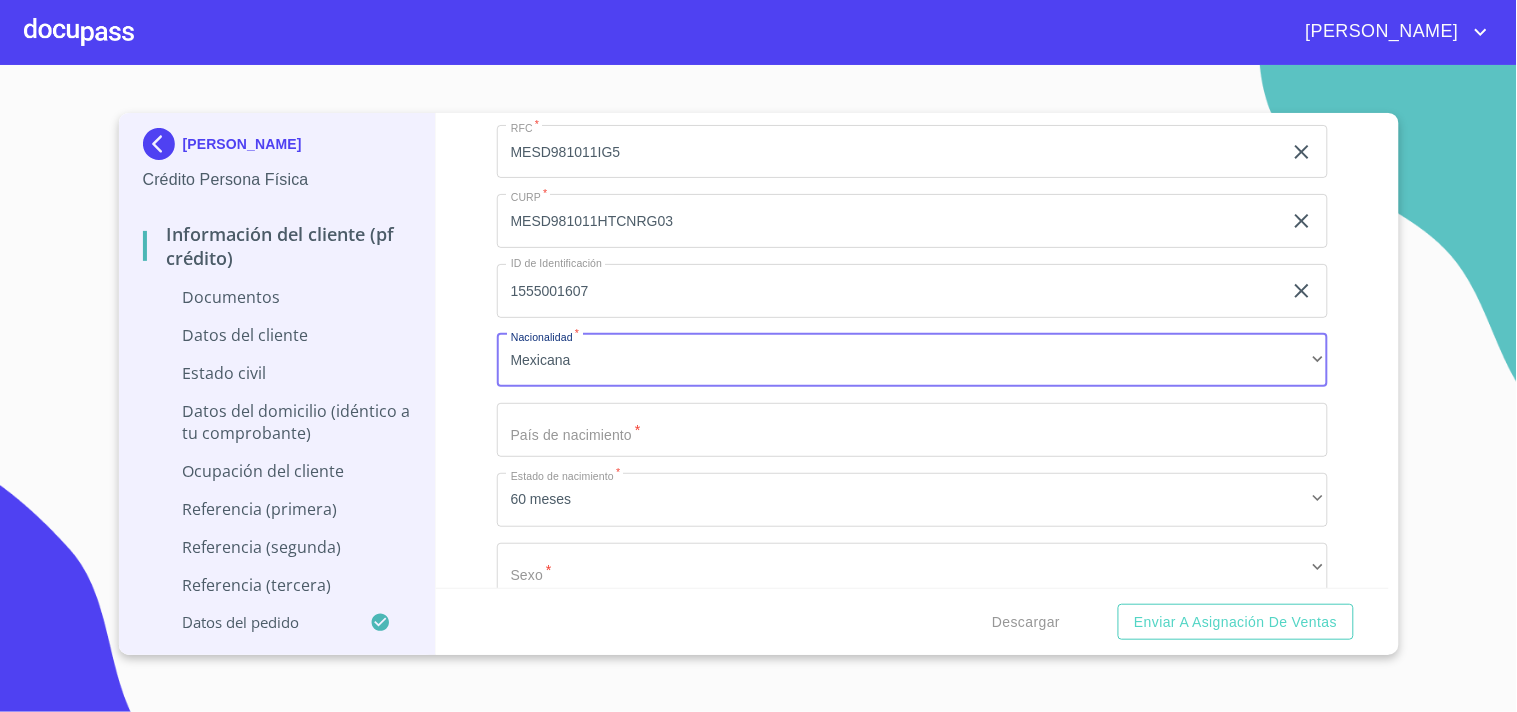 click on "Documento de identificación.   *" at bounding box center (889, -196) 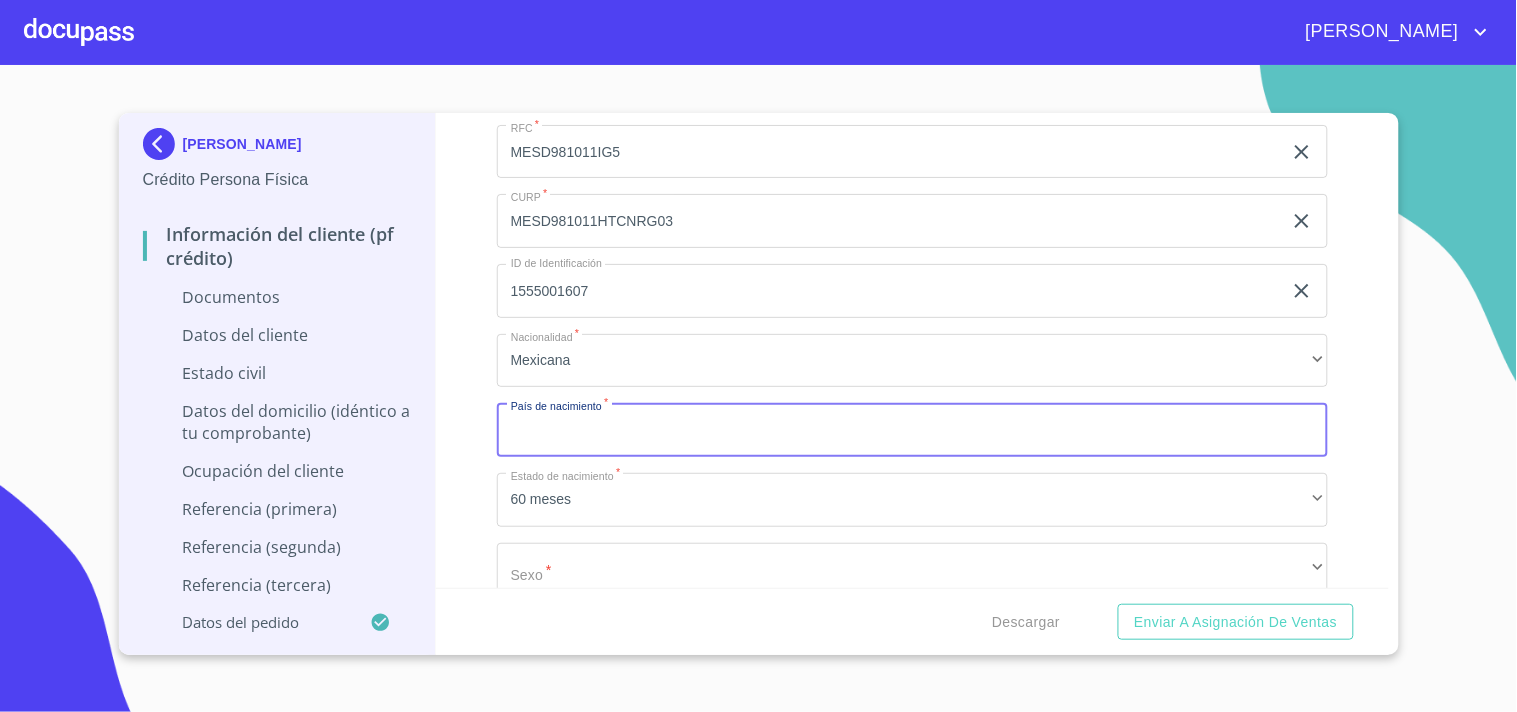click on "Documento de identificación.   *" at bounding box center (912, 430) 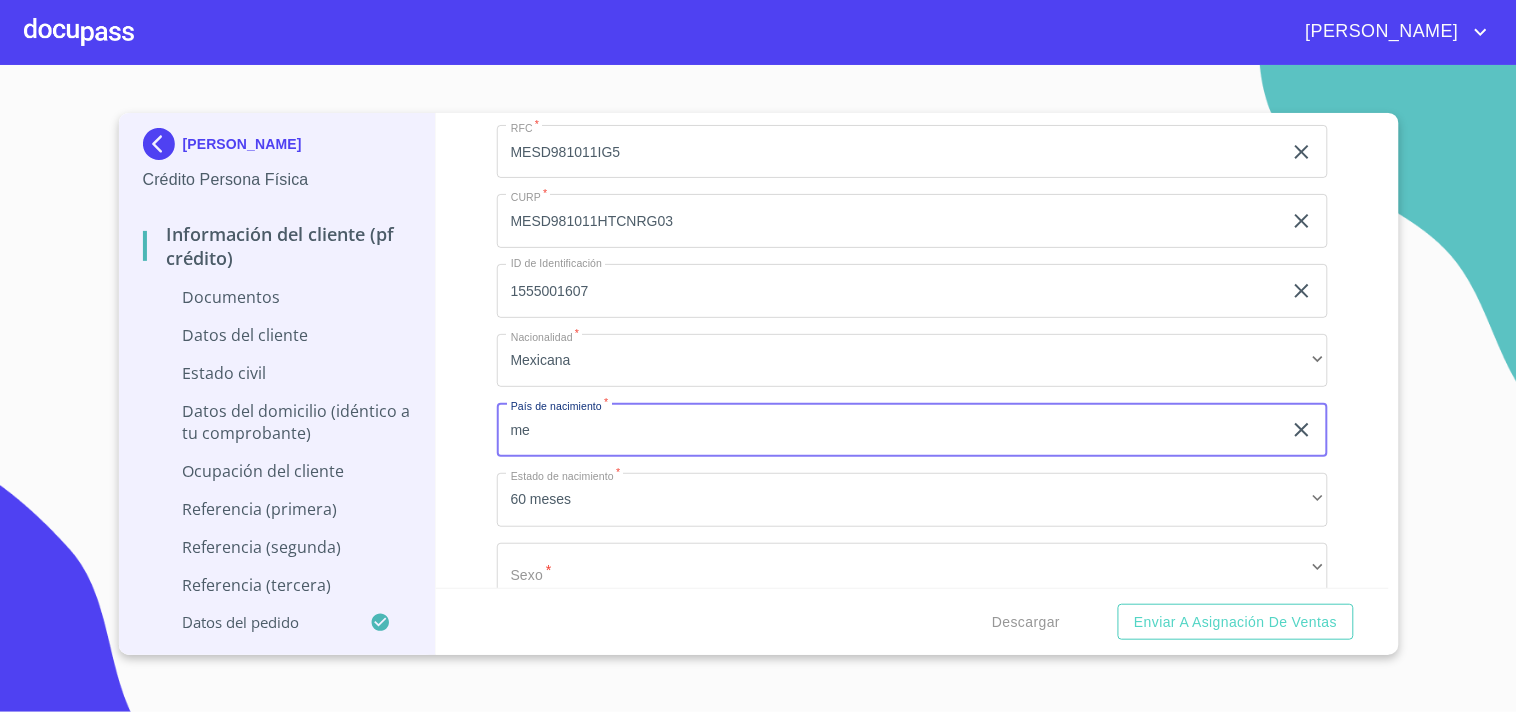 type on "m" 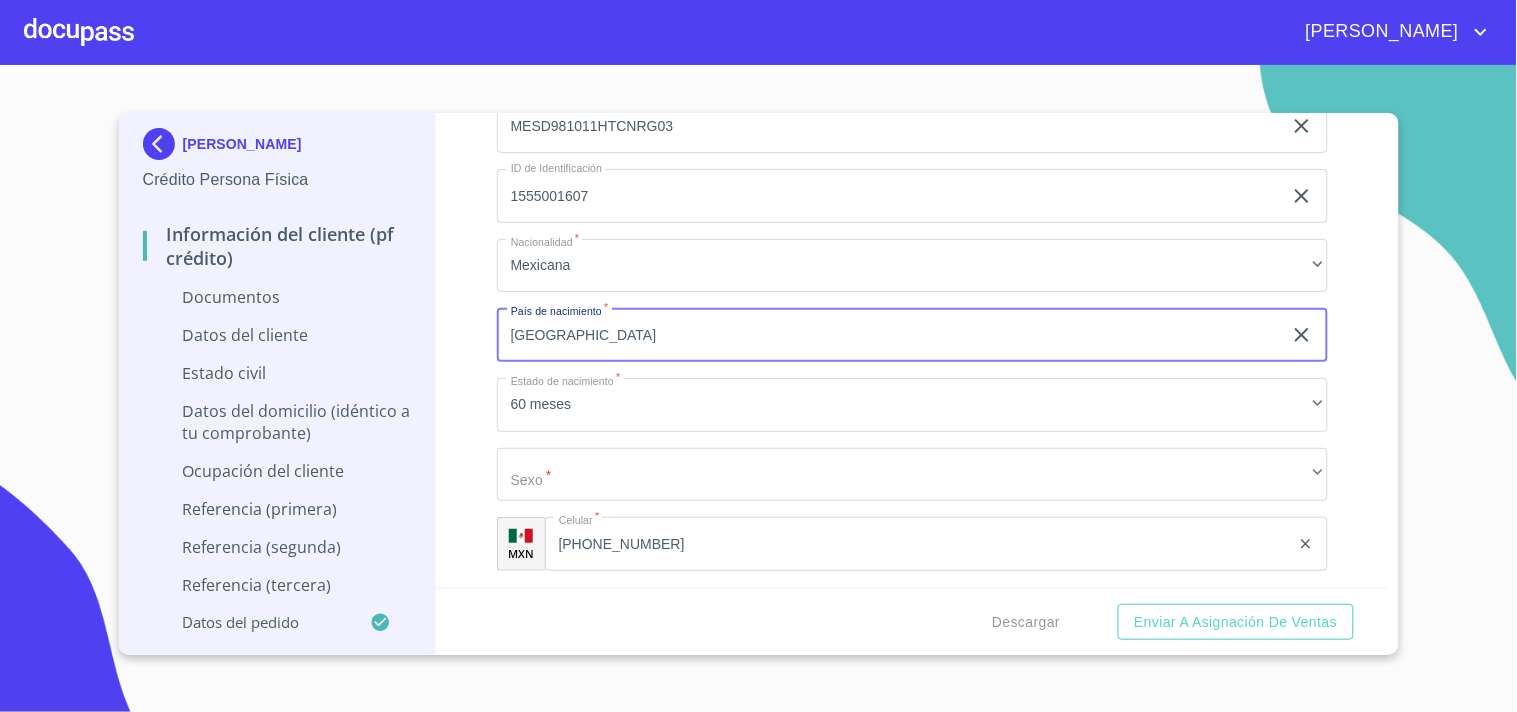 scroll, scrollTop: 4753, scrollLeft: 0, axis: vertical 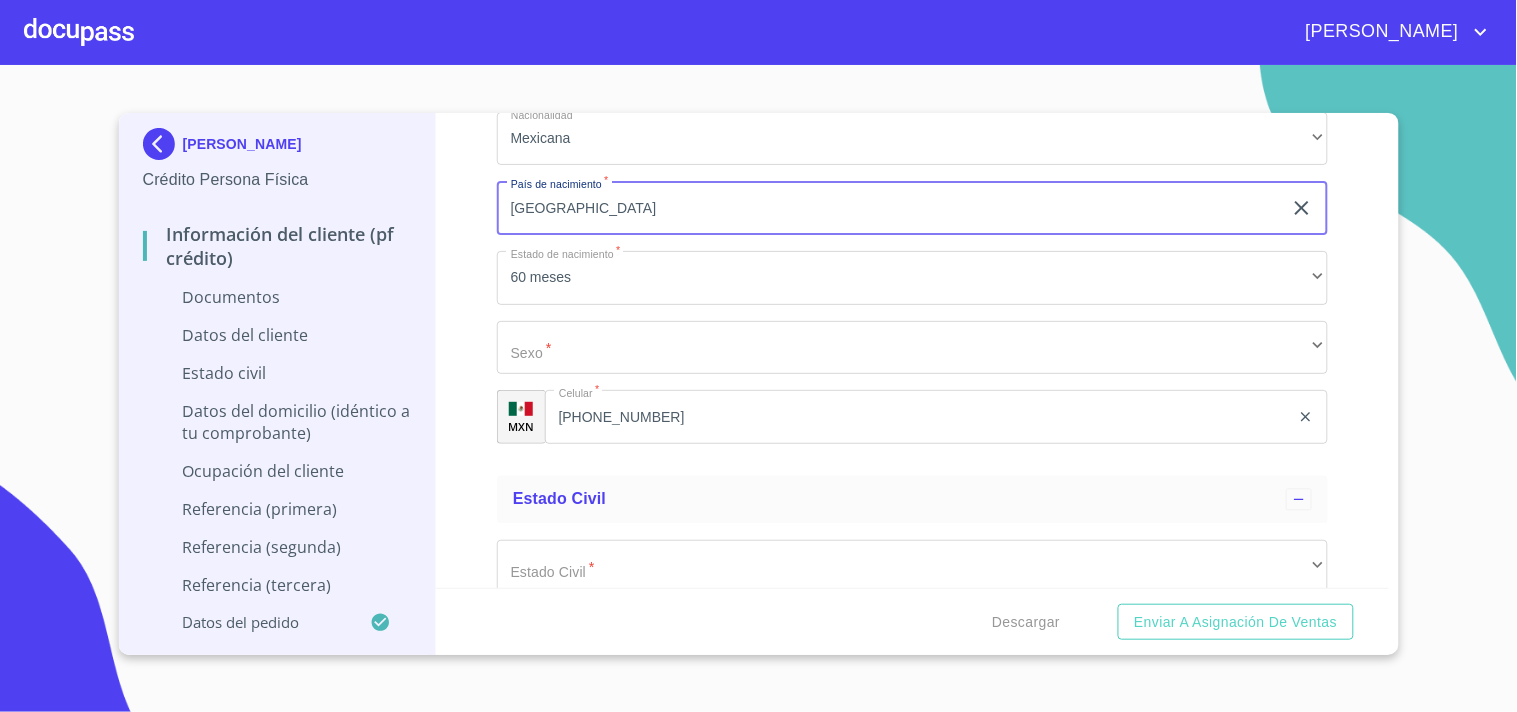 type on "[GEOGRAPHIC_DATA]" 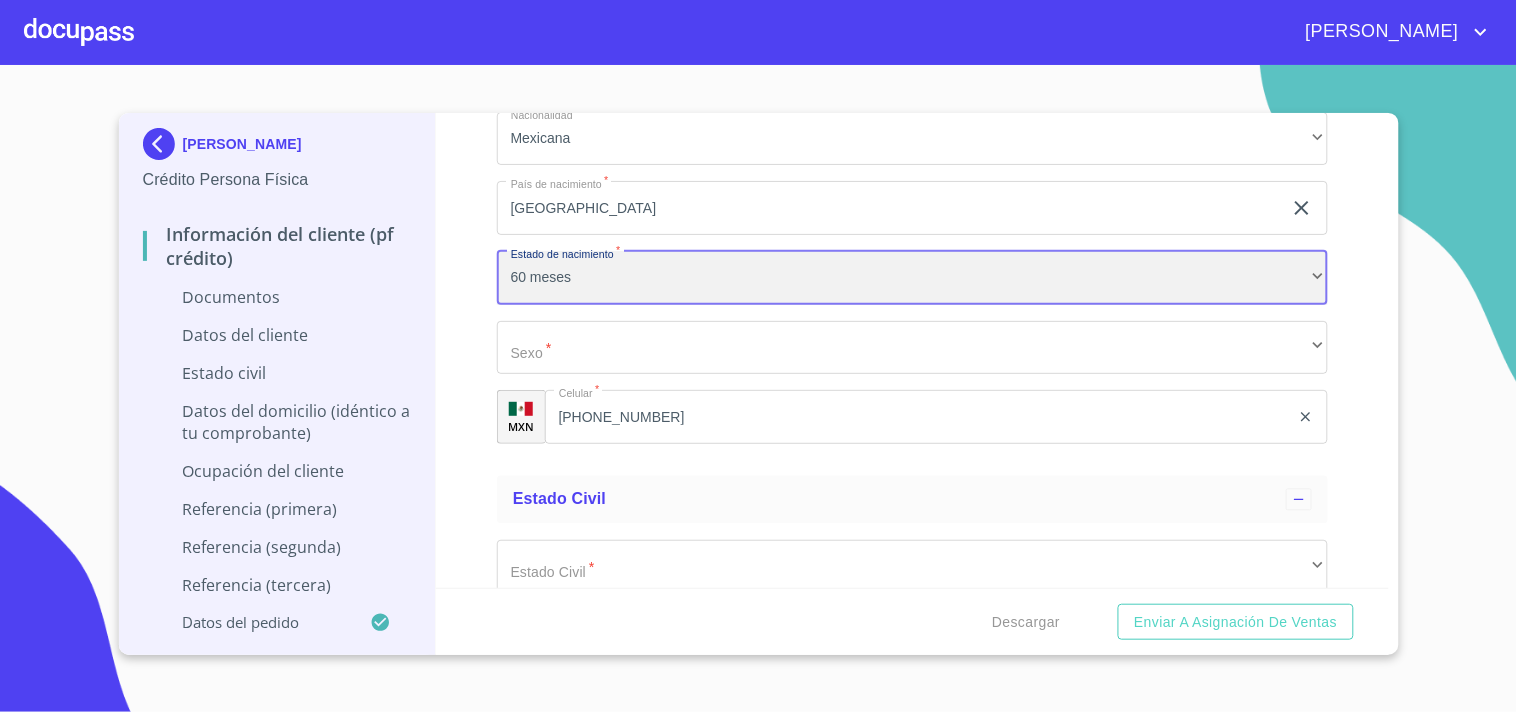 click on "60 meses" at bounding box center [912, 278] 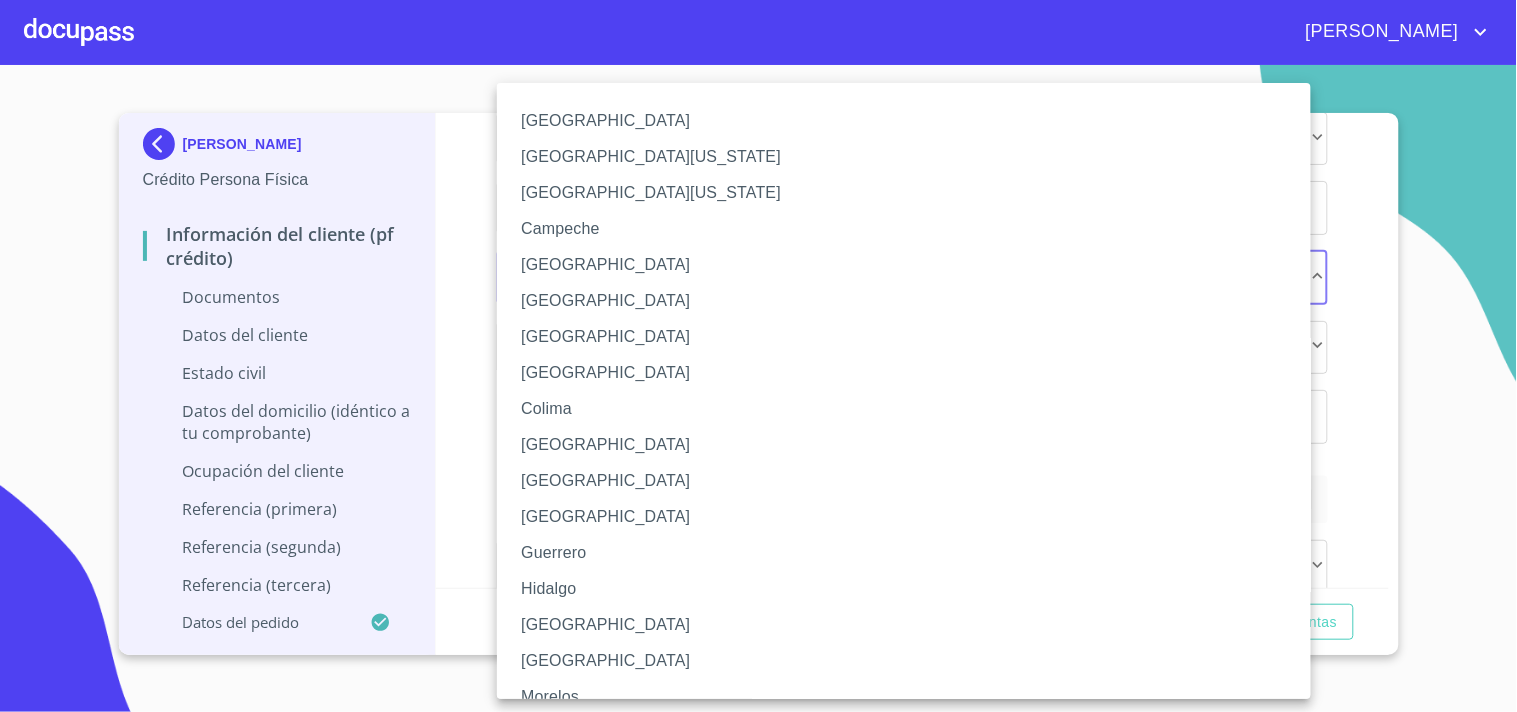 click on "[GEOGRAPHIC_DATA]" at bounding box center (912, 481) 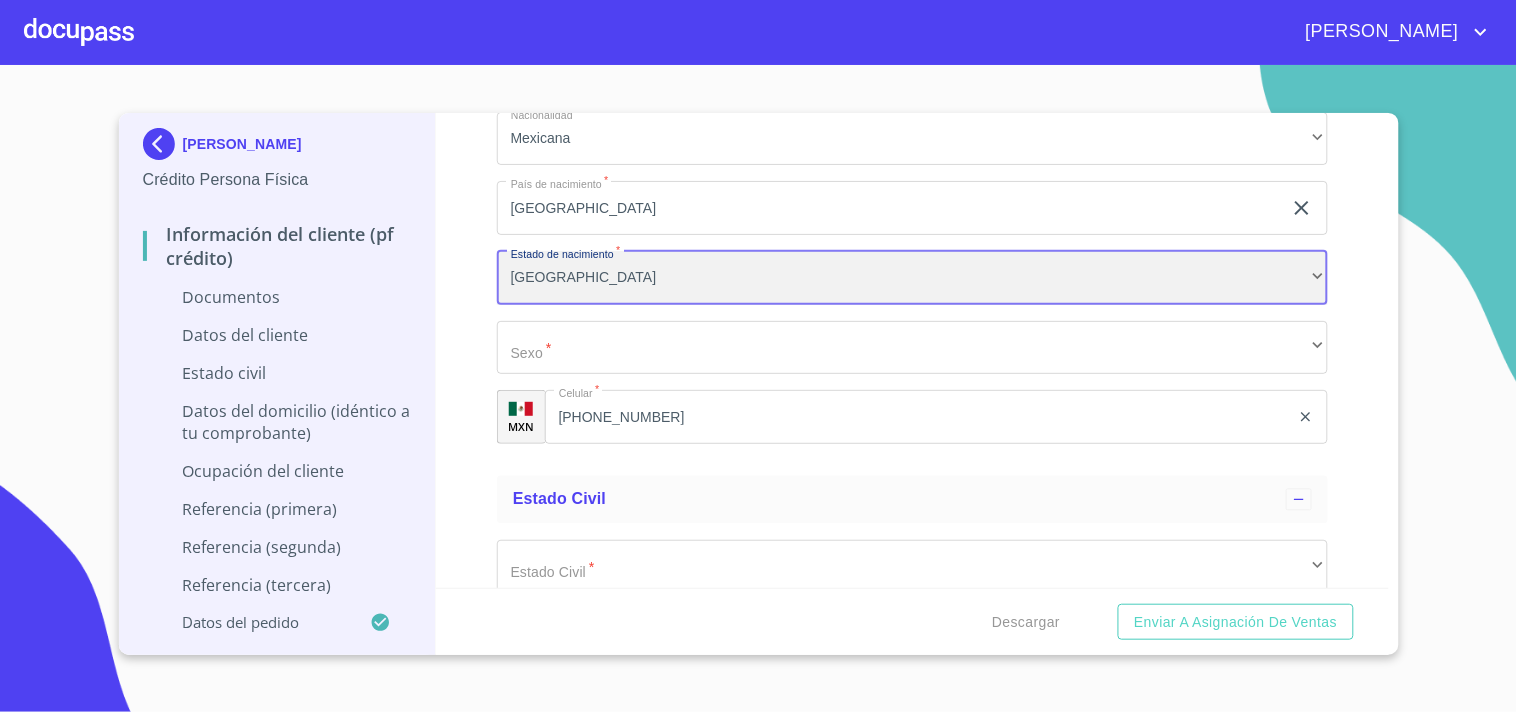 click on "[GEOGRAPHIC_DATA]" at bounding box center (912, 278) 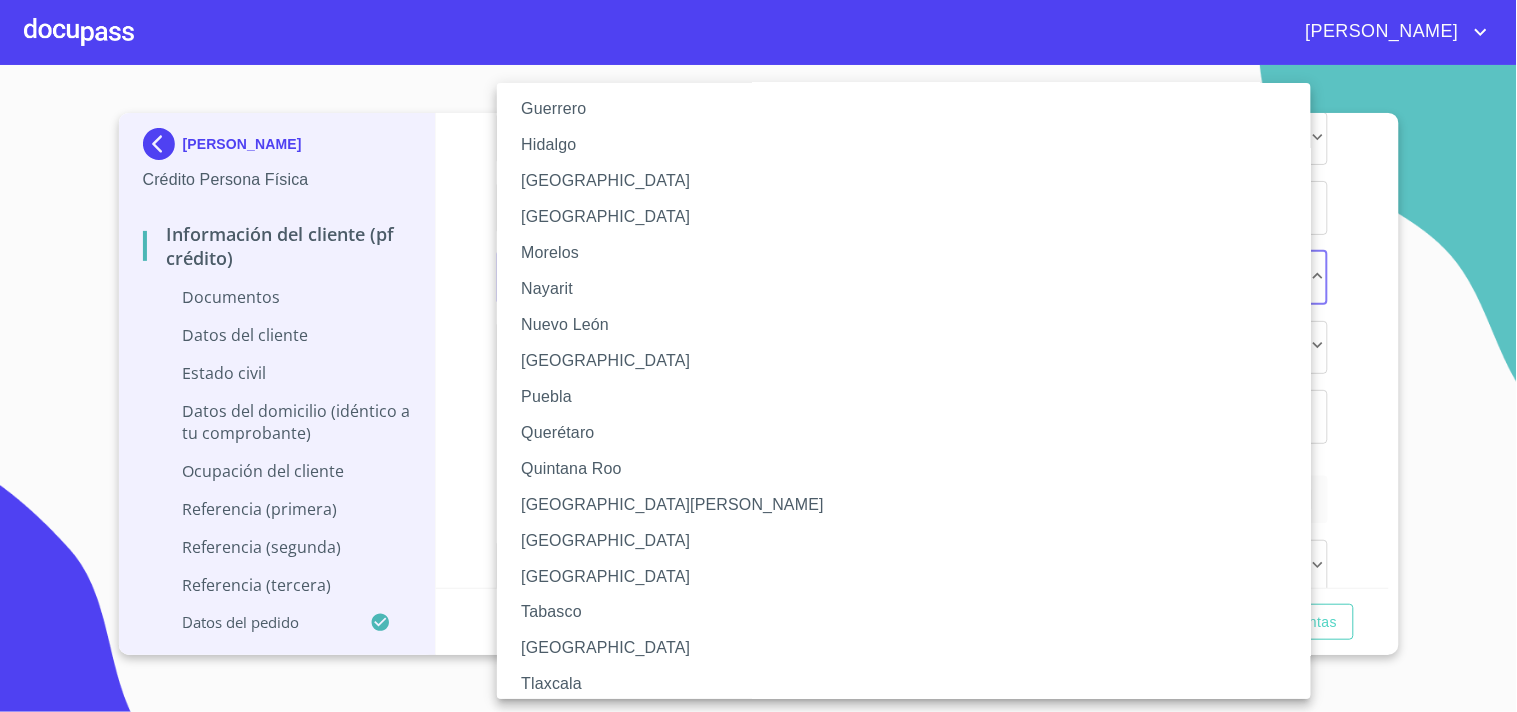 scroll, scrollTop: 555, scrollLeft: 0, axis: vertical 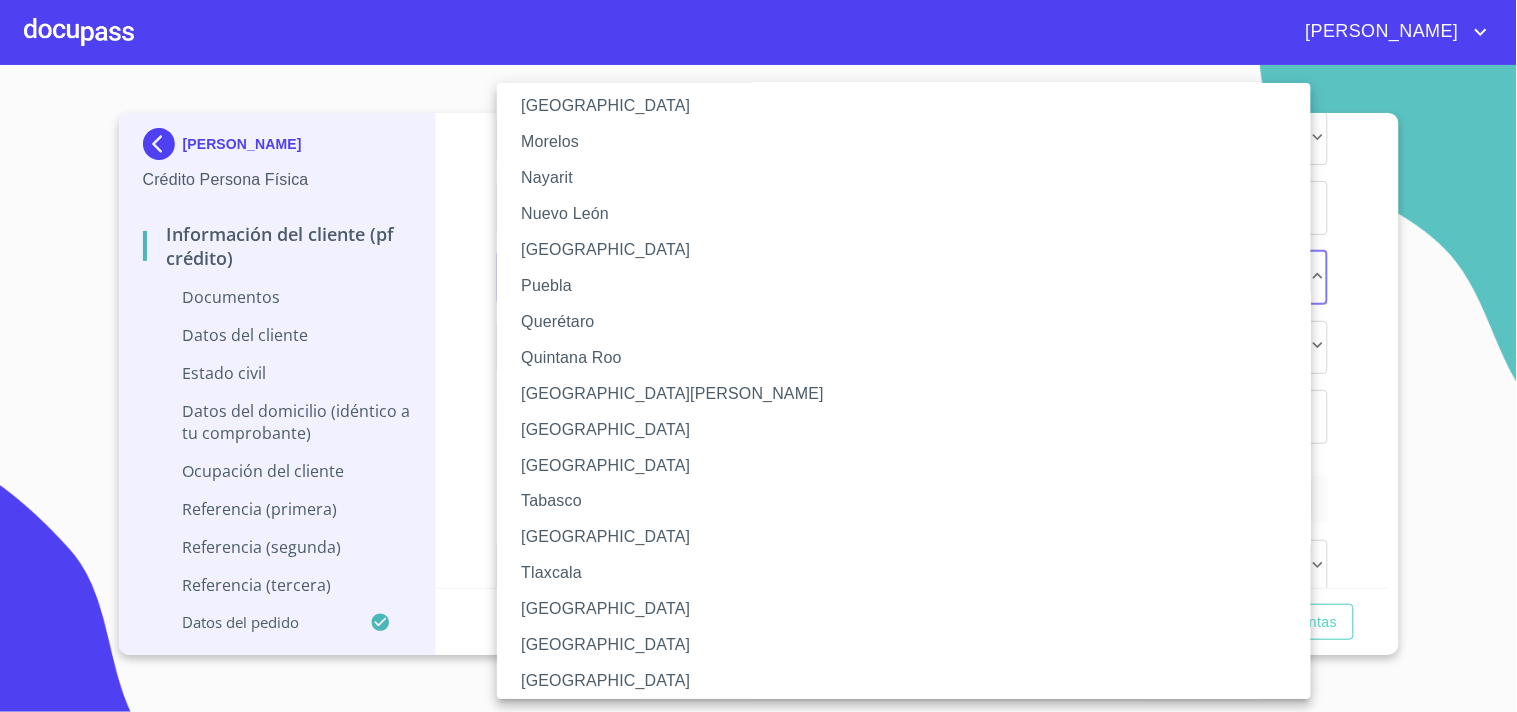 click on "Tabasco" at bounding box center [912, 502] 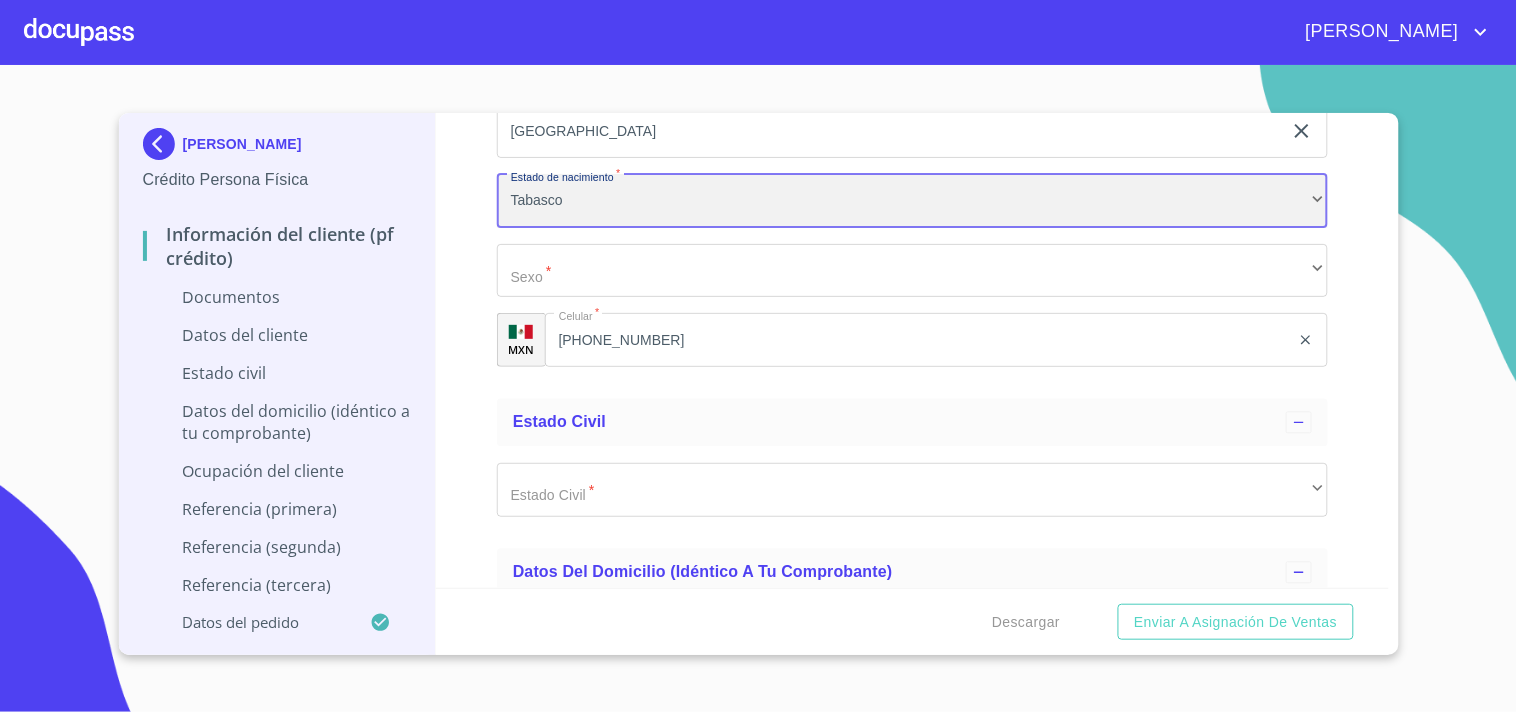 scroll, scrollTop: 4864, scrollLeft: 0, axis: vertical 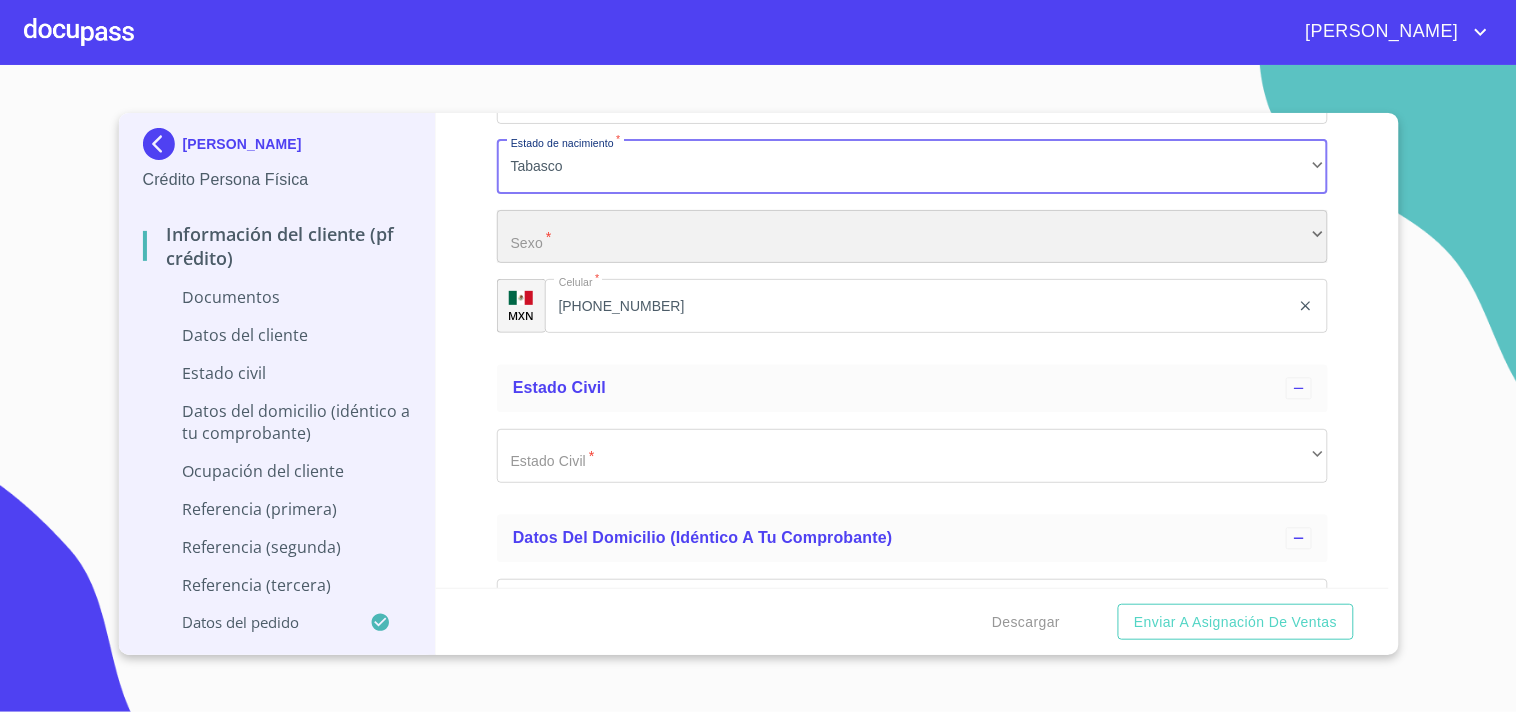 click on "​" at bounding box center [912, 237] 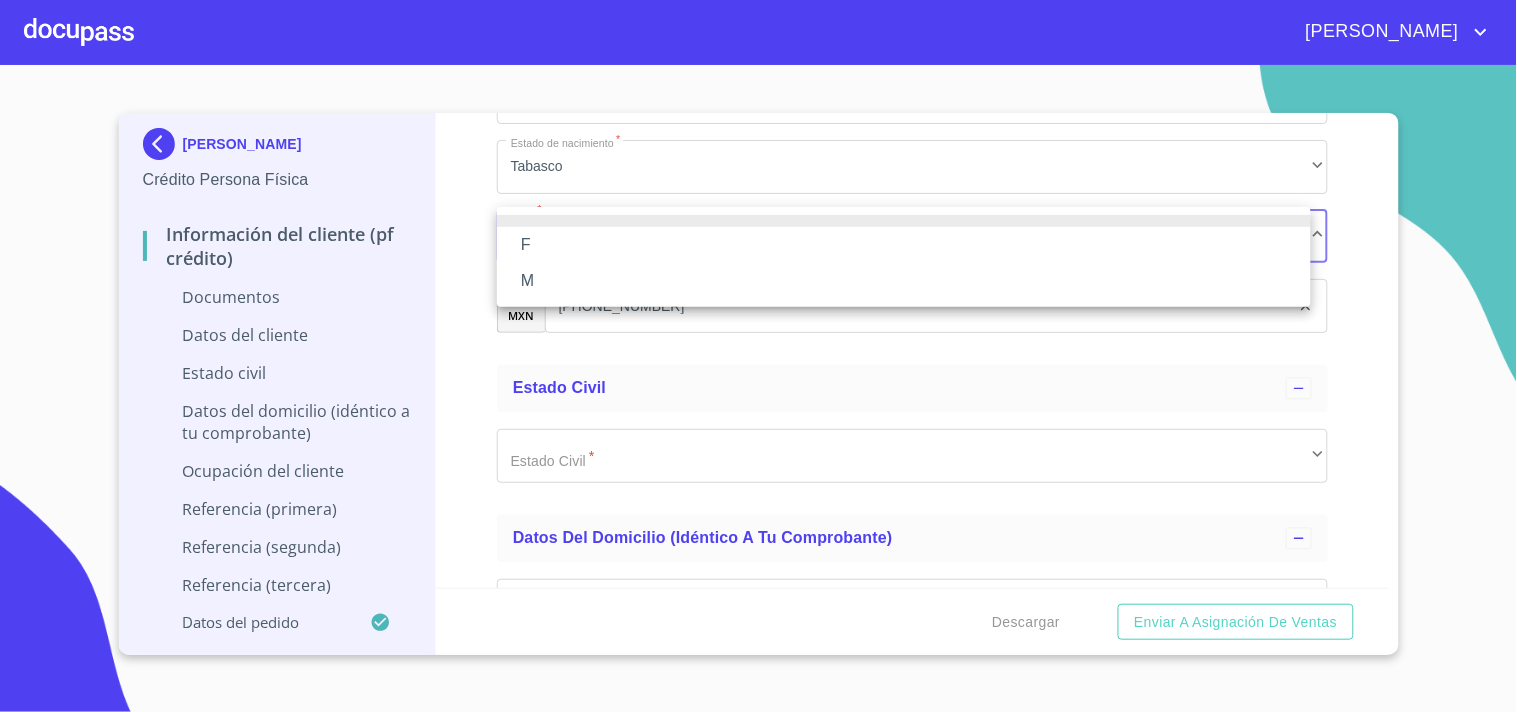 click on "M" at bounding box center [904, 281] 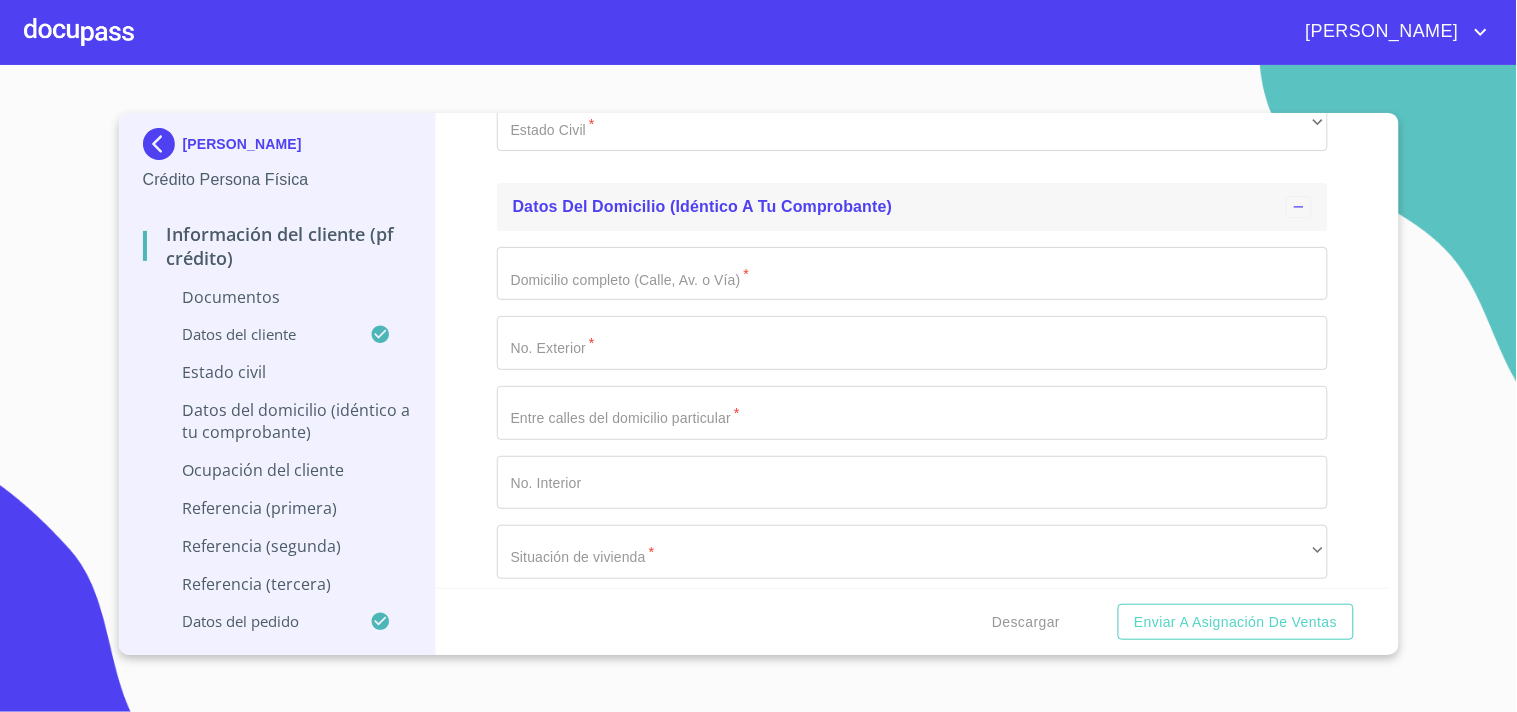 scroll, scrollTop: 5197, scrollLeft: 0, axis: vertical 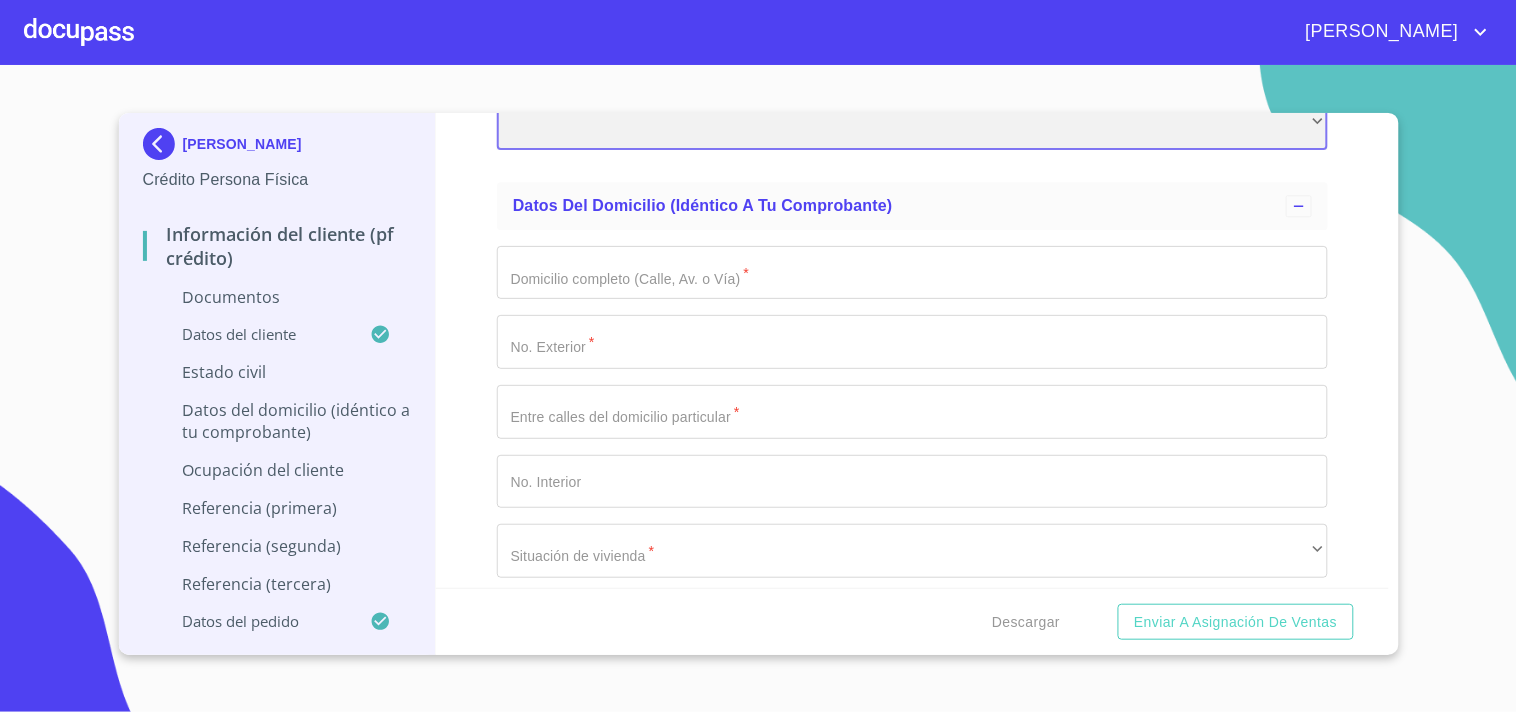 click on "​" at bounding box center [912, 123] 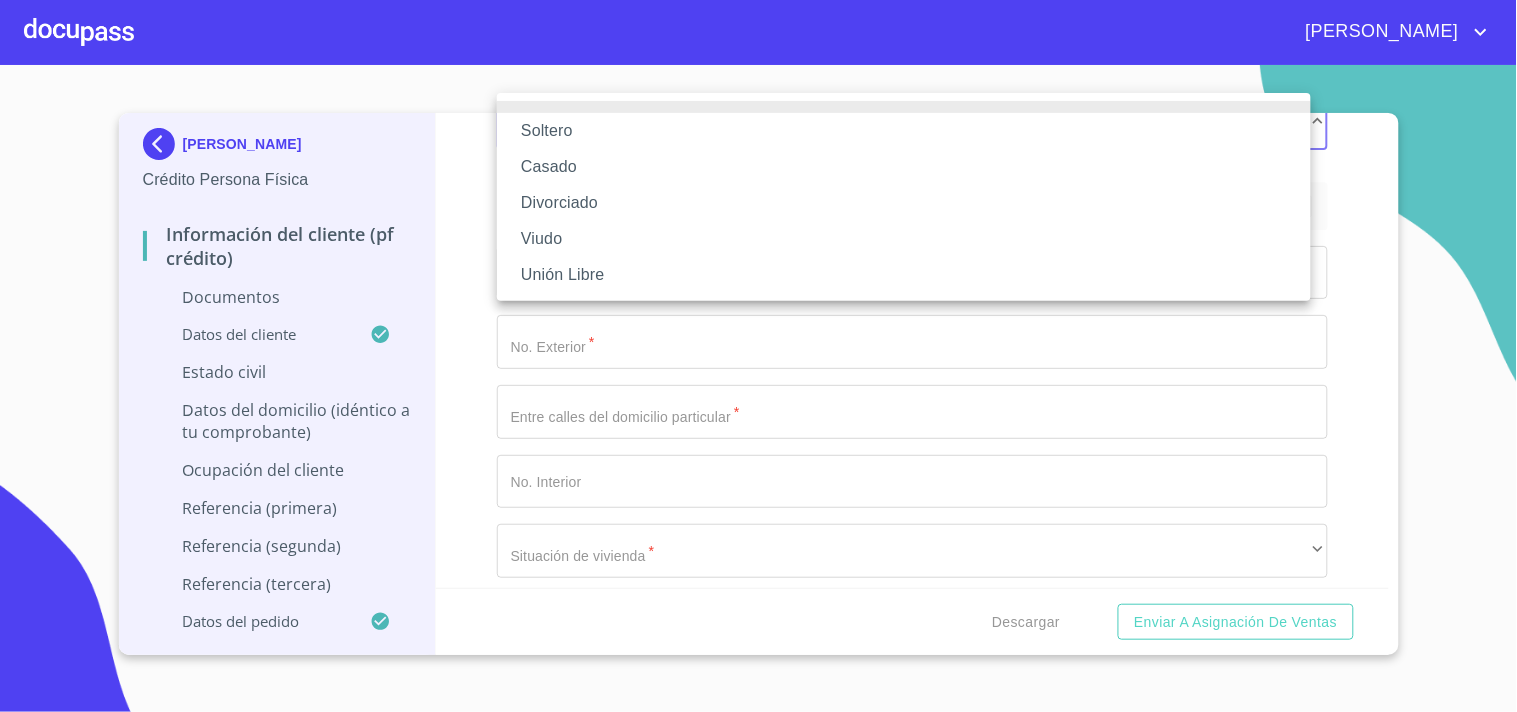 click on "Soltero" at bounding box center [904, 131] 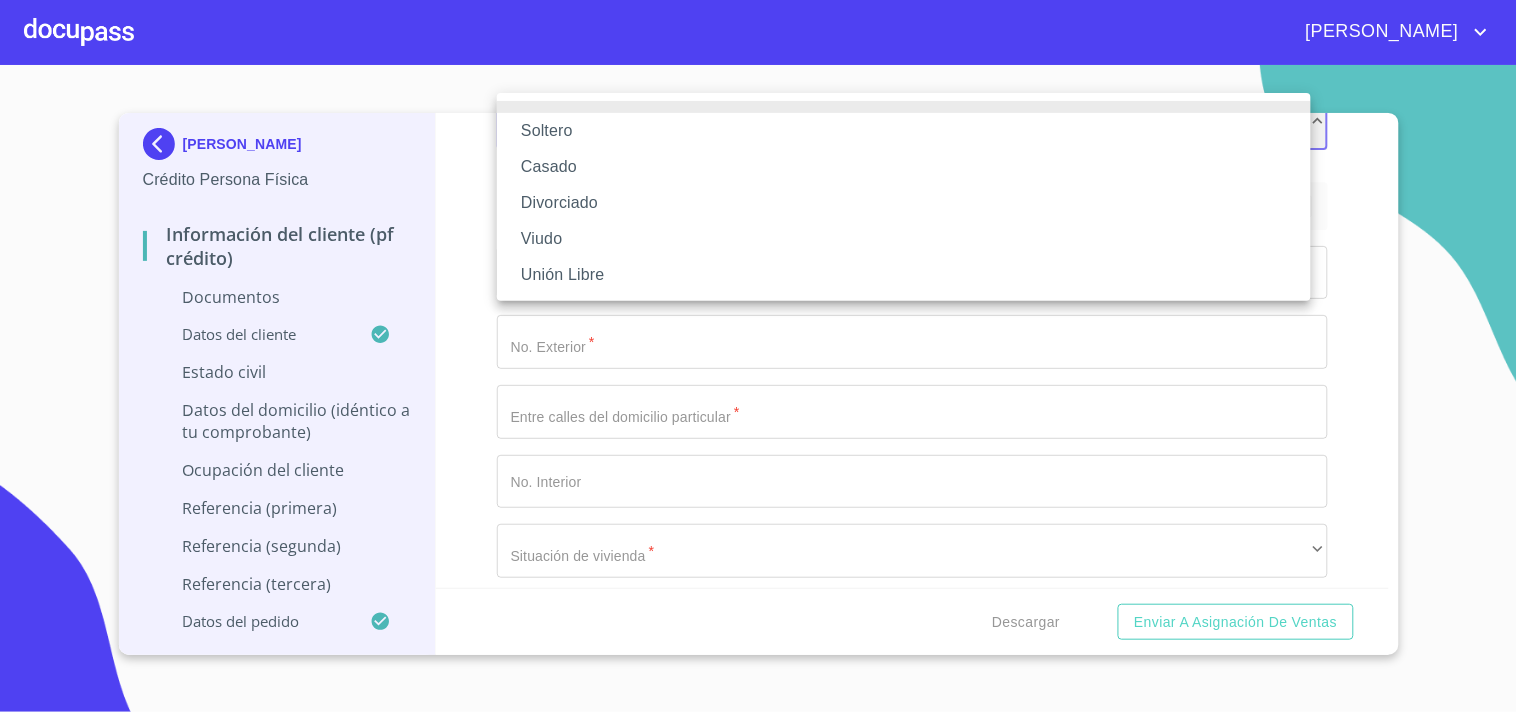scroll, scrollTop: 5174, scrollLeft: 0, axis: vertical 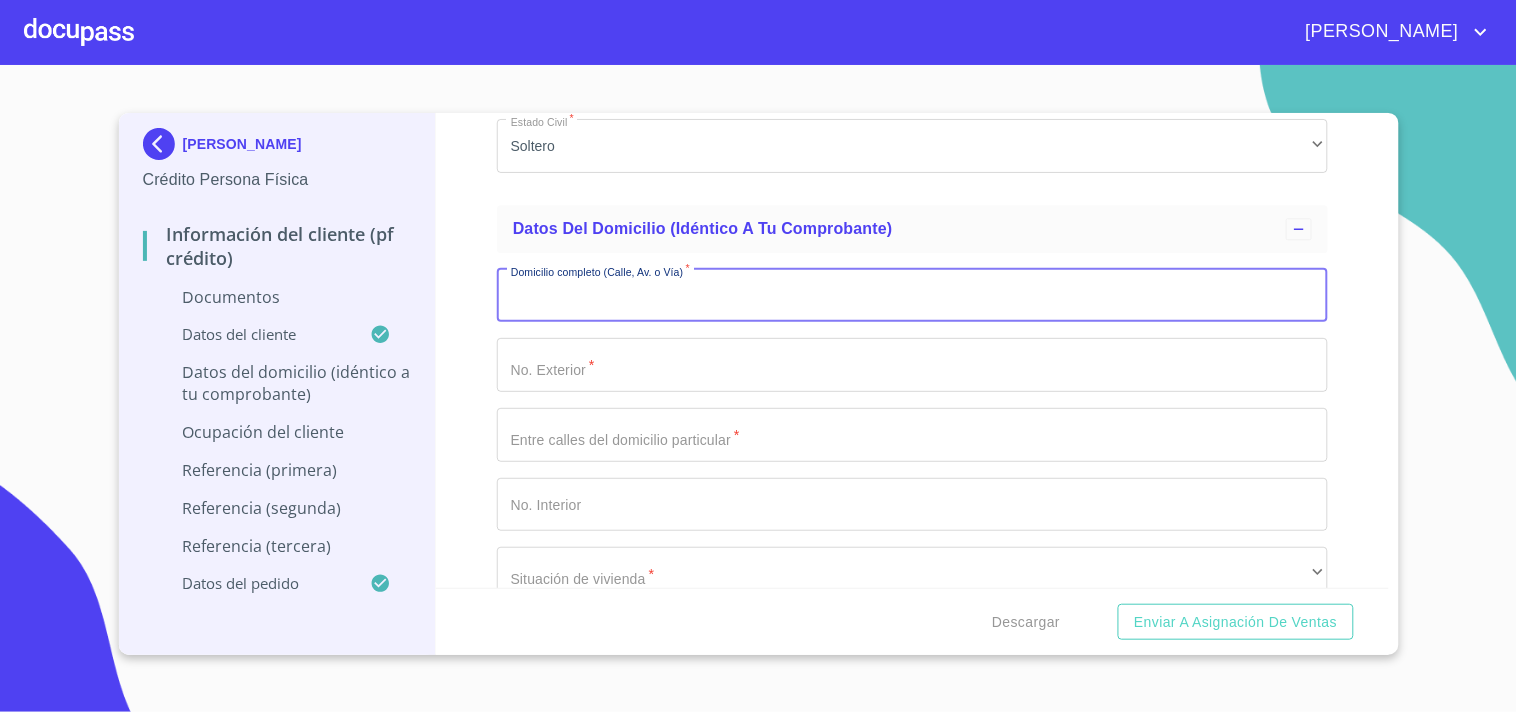 click on "Documento de identificación.   *" at bounding box center (912, 296) 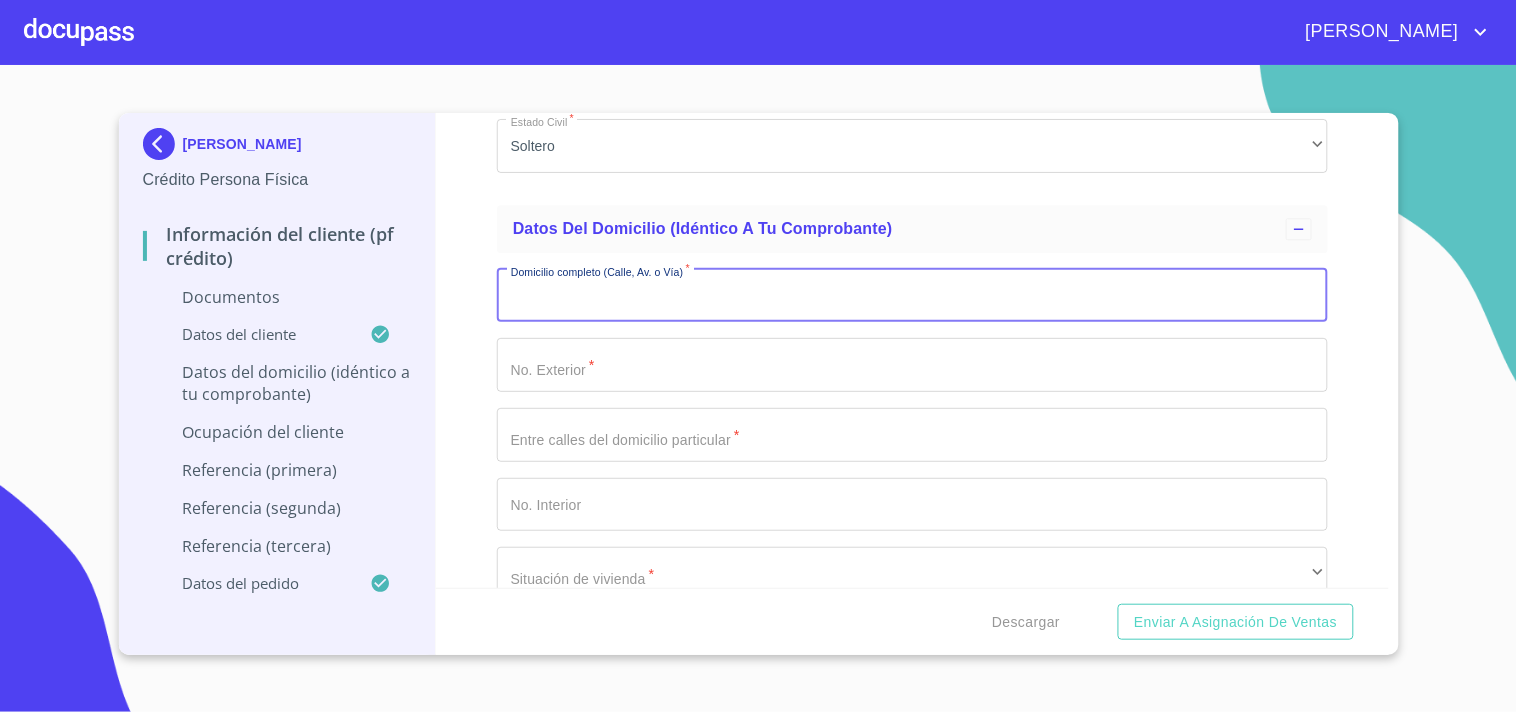 click on "Documento de identificación.   *" at bounding box center (912, 296) 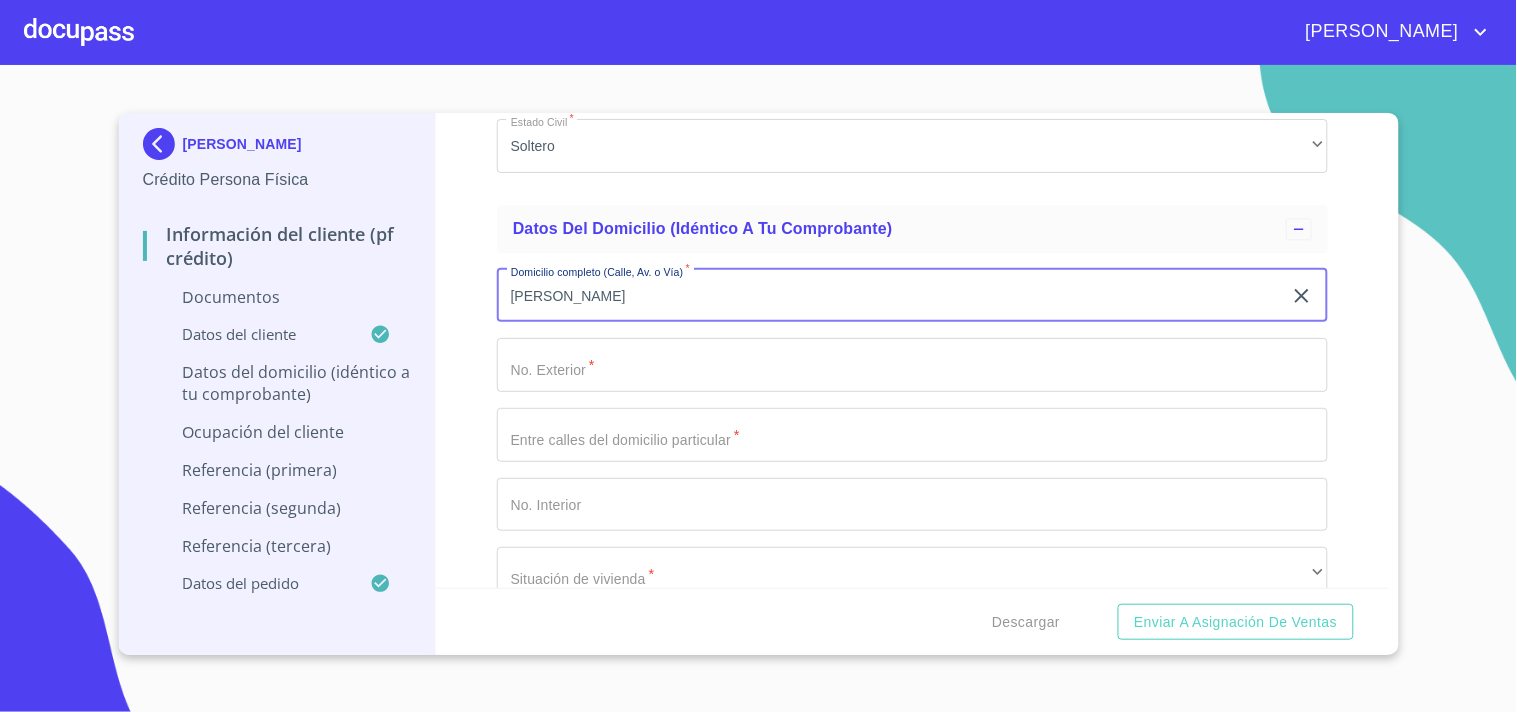 type on "[PERSON_NAME]" 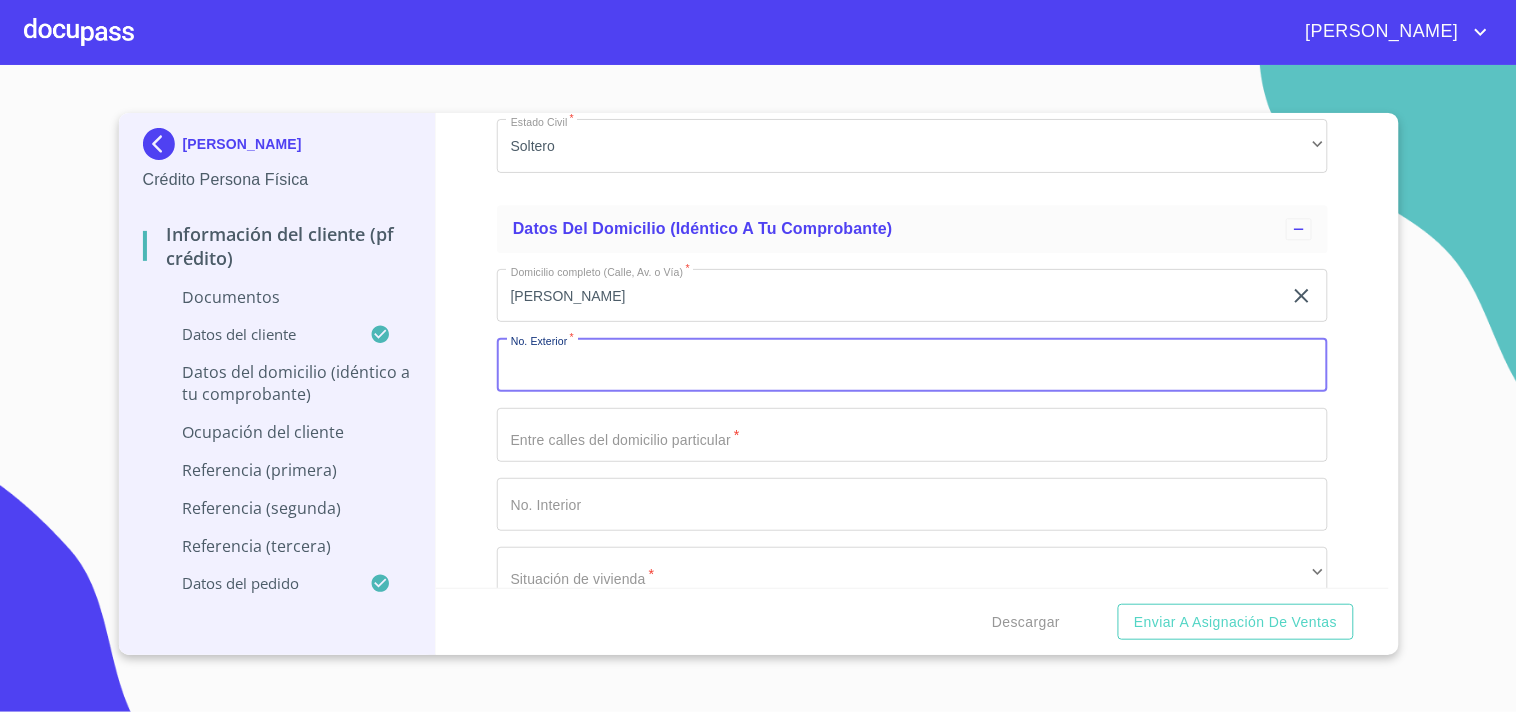 click on "Documento de identificación.   *" at bounding box center [912, 365] 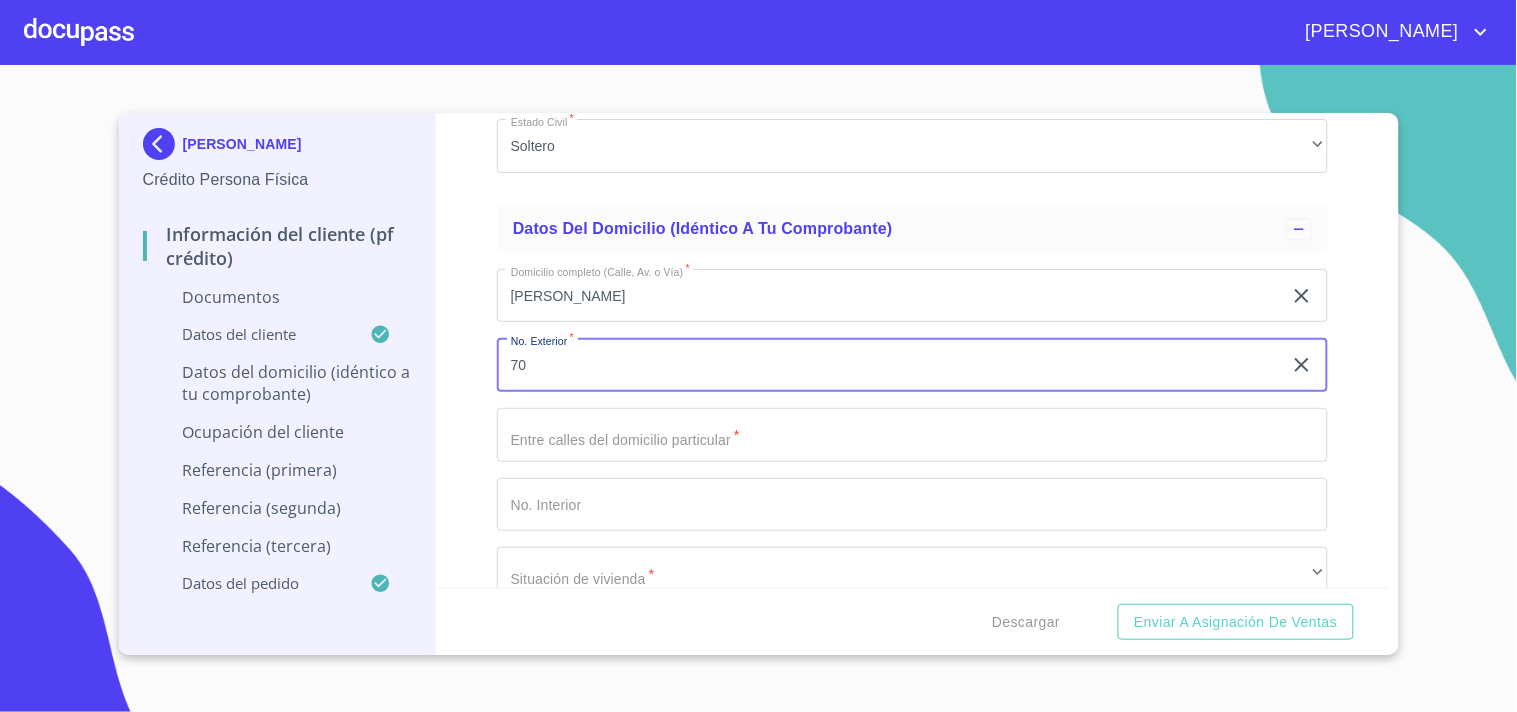 type on "70" 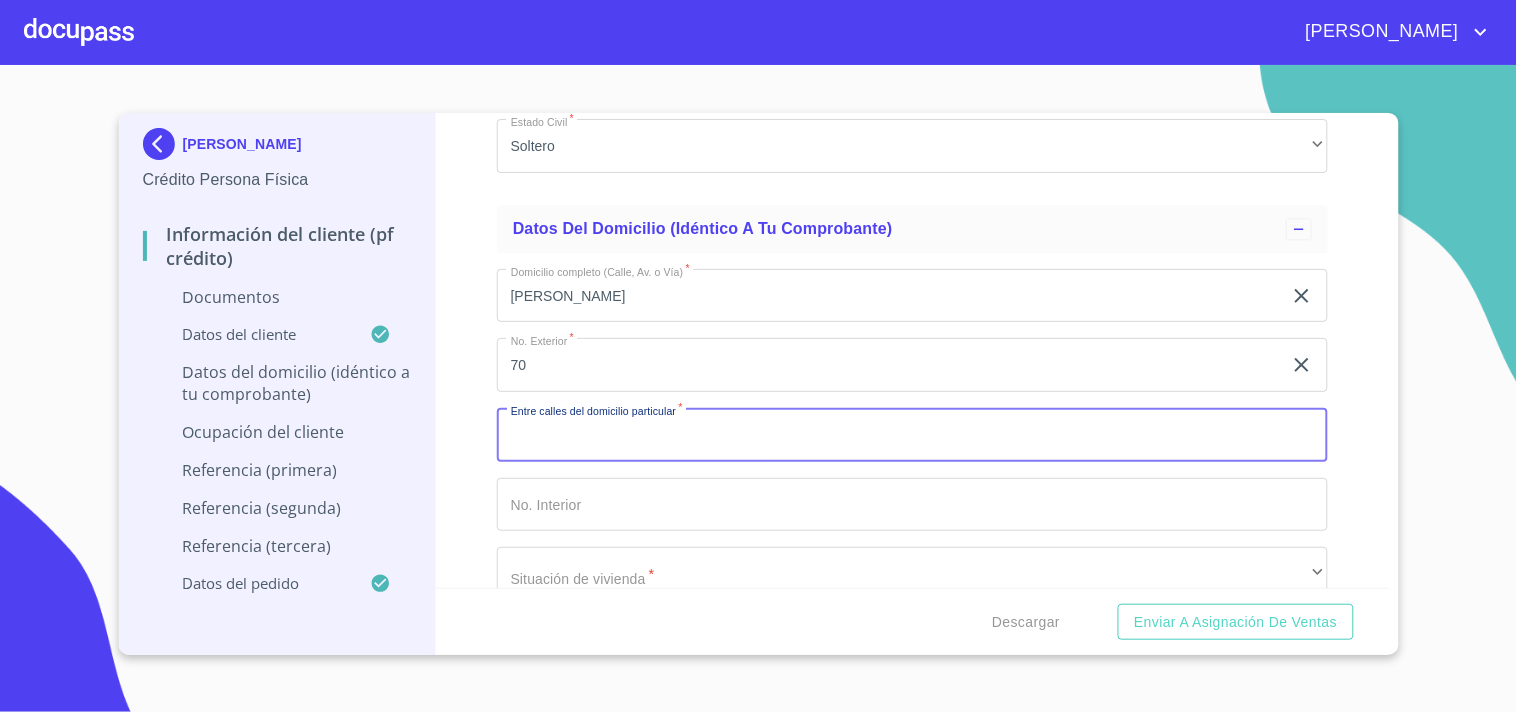 click on "Documento de identificación.   *" at bounding box center (912, 435) 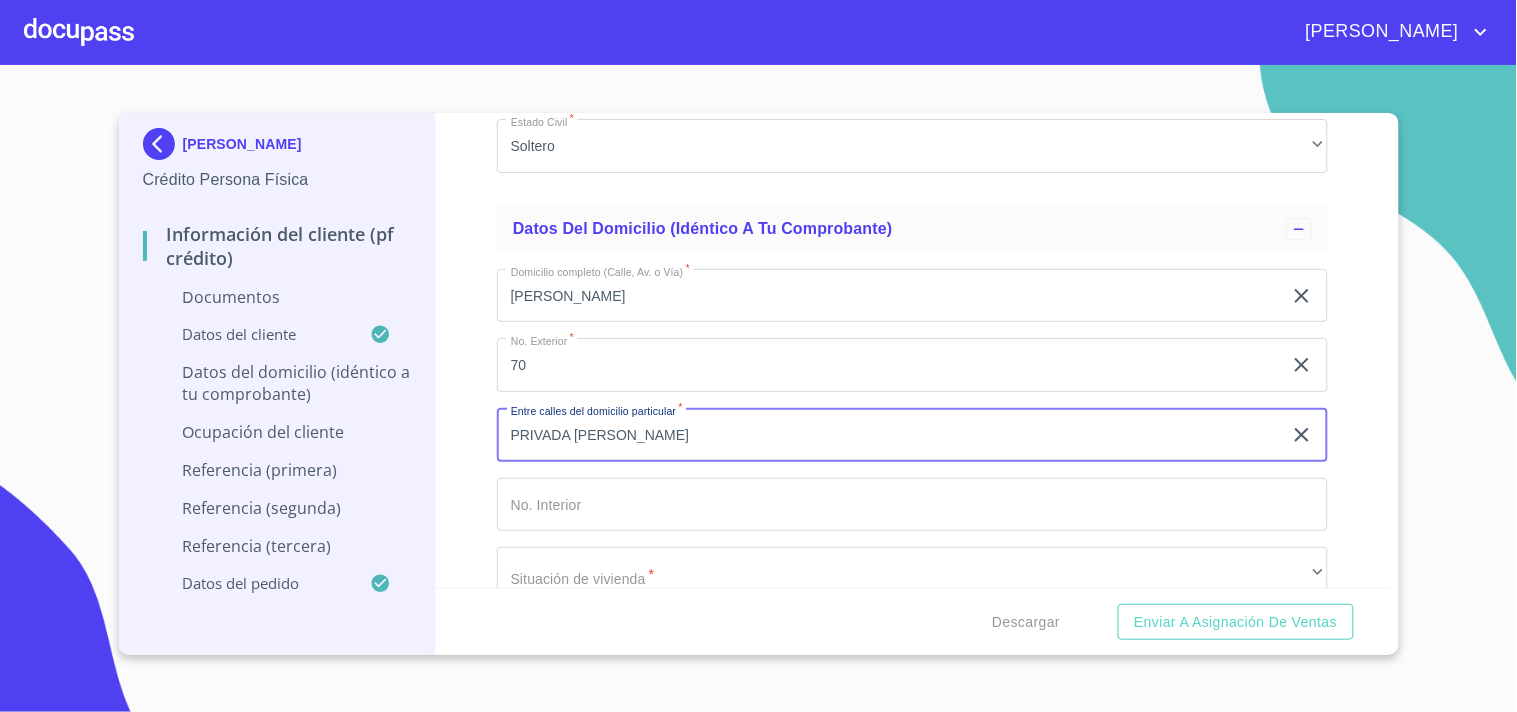 type on "PRIVADA [PERSON_NAME]" 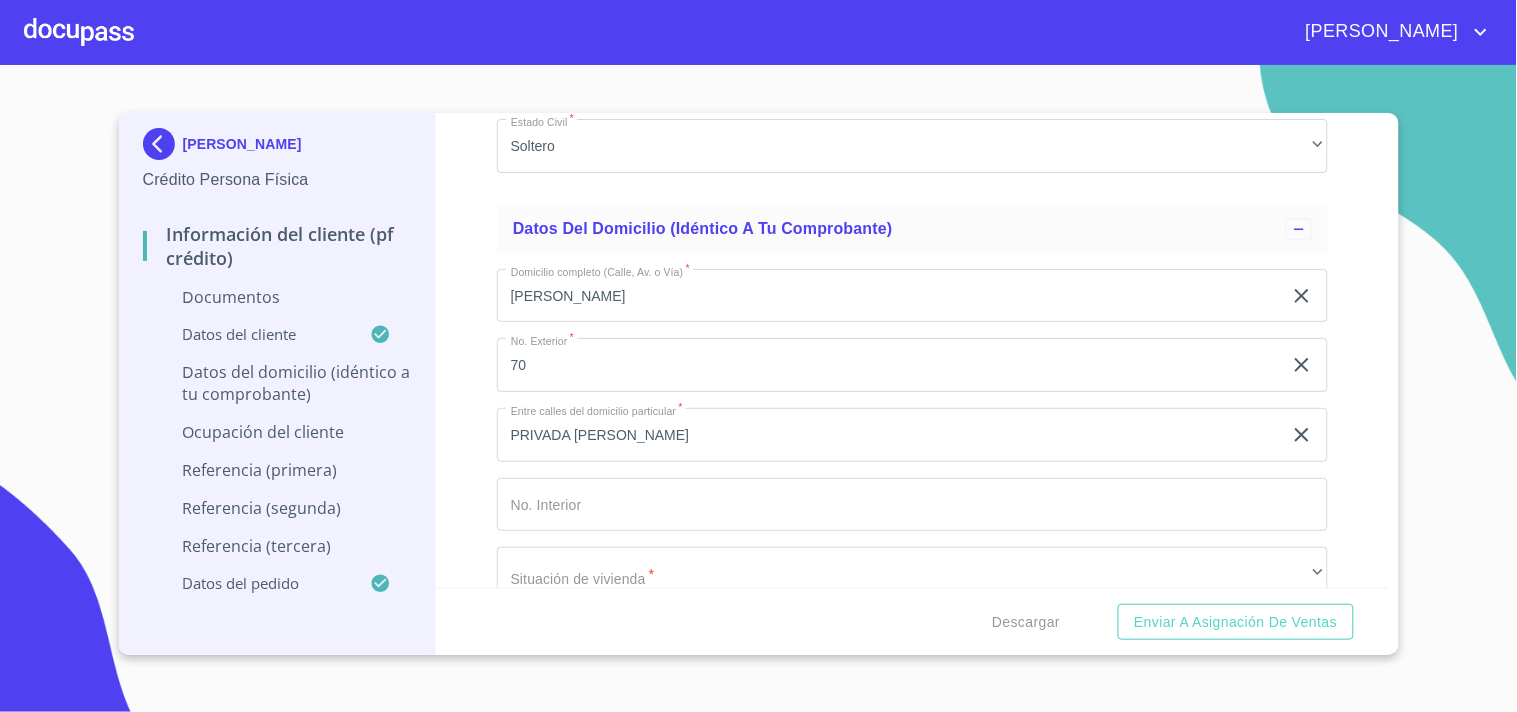 drag, startPoint x: 491, startPoint y: 502, endPoint x: 501, endPoint y: 505, distance: 10.440307 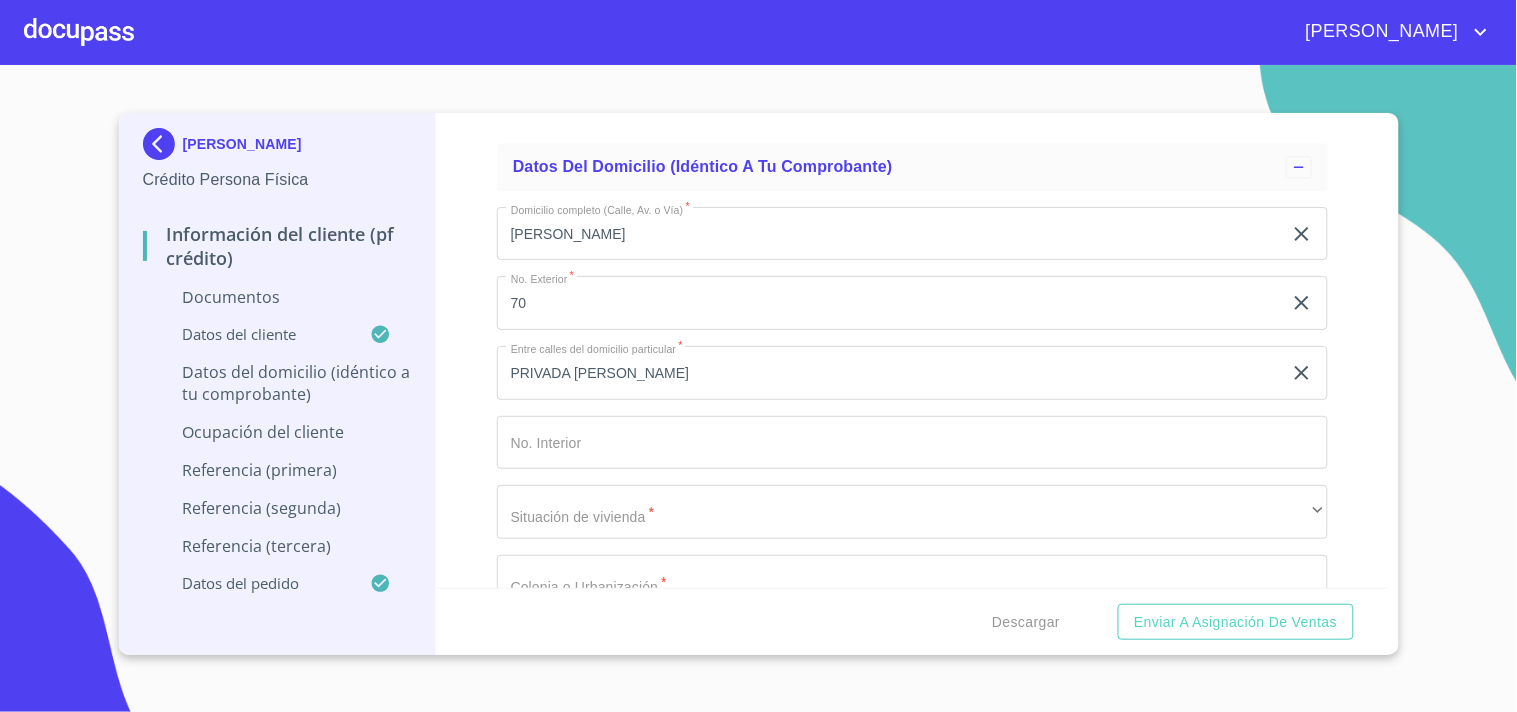 scroll, scrollTop: 5285, scrollLeft: 0, axis: vertical 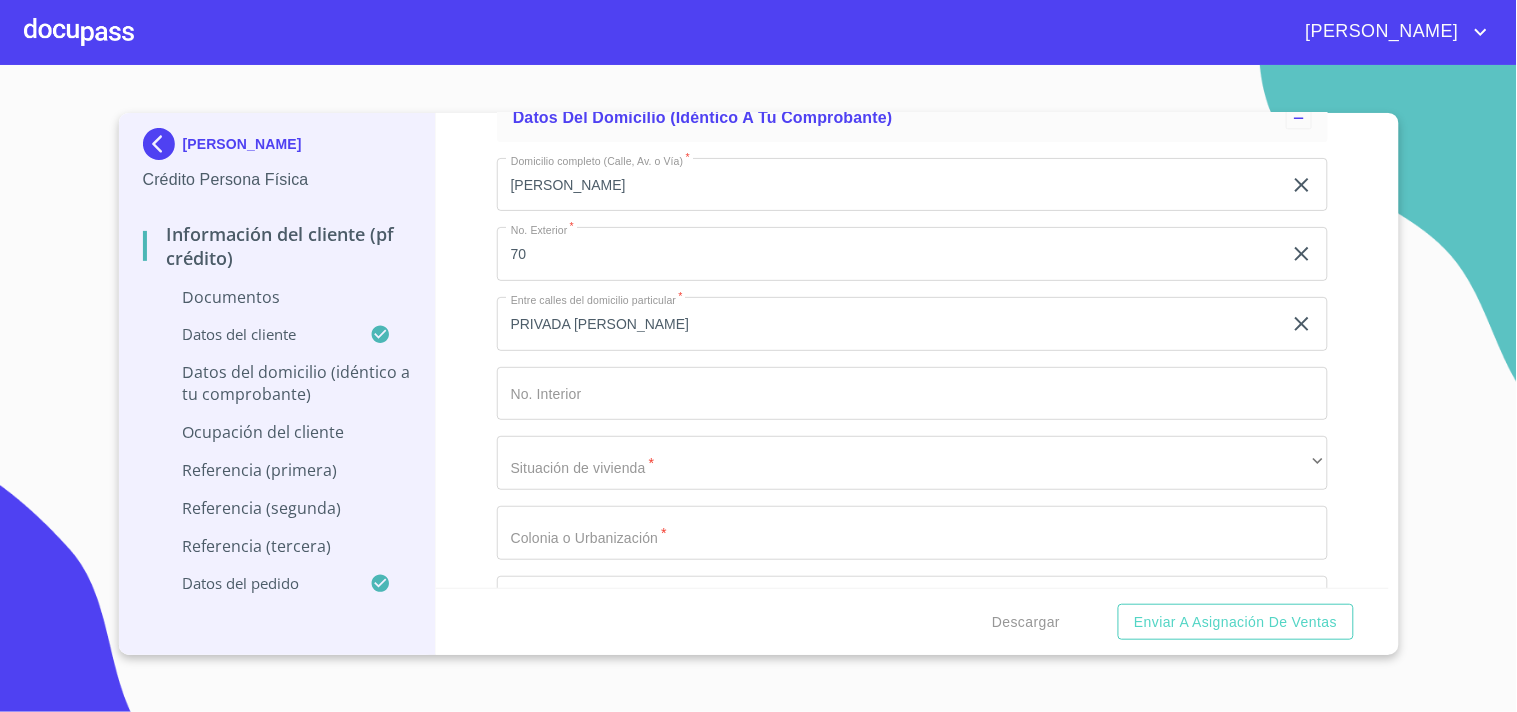 click on "Documento de identificación.   *" at bounding box center [889, -950] 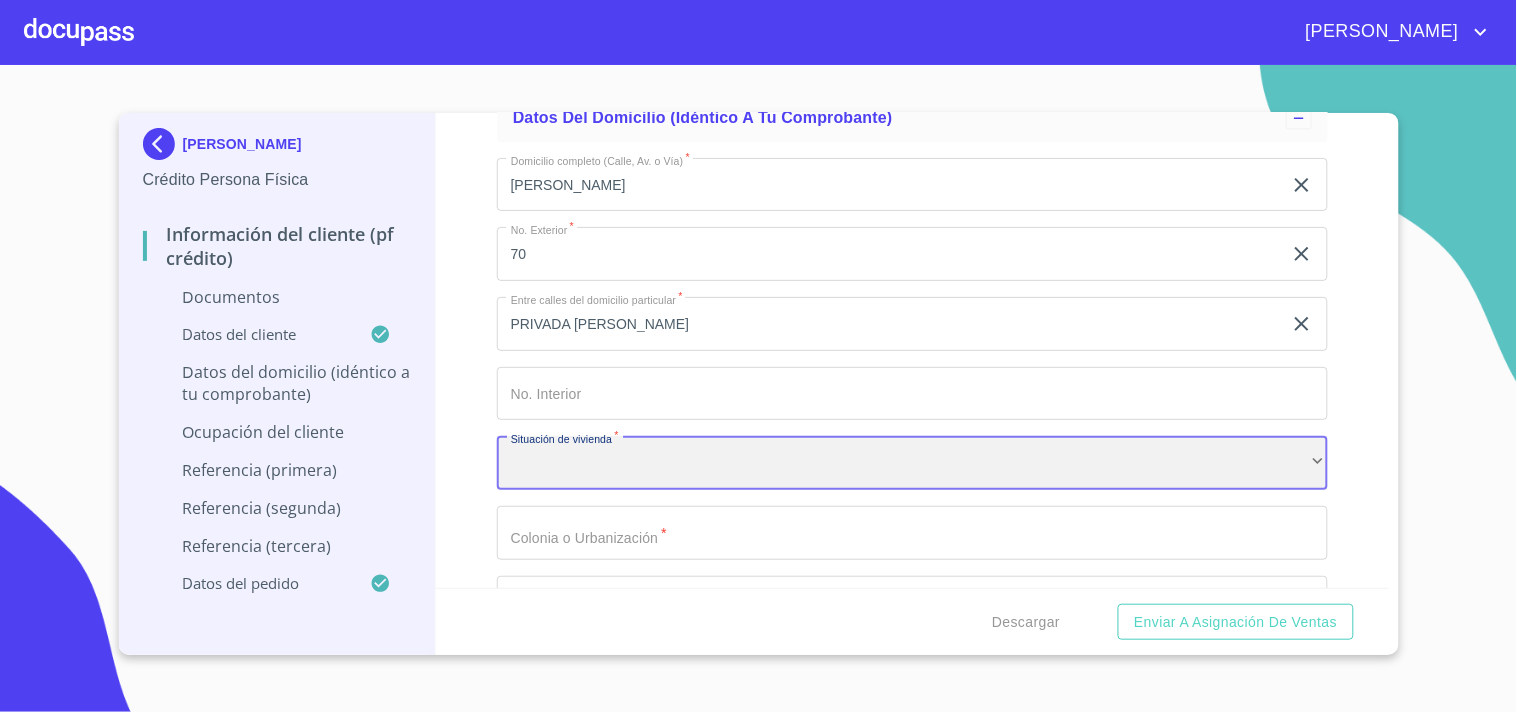 click on "​" at bounding box center (912, 463) 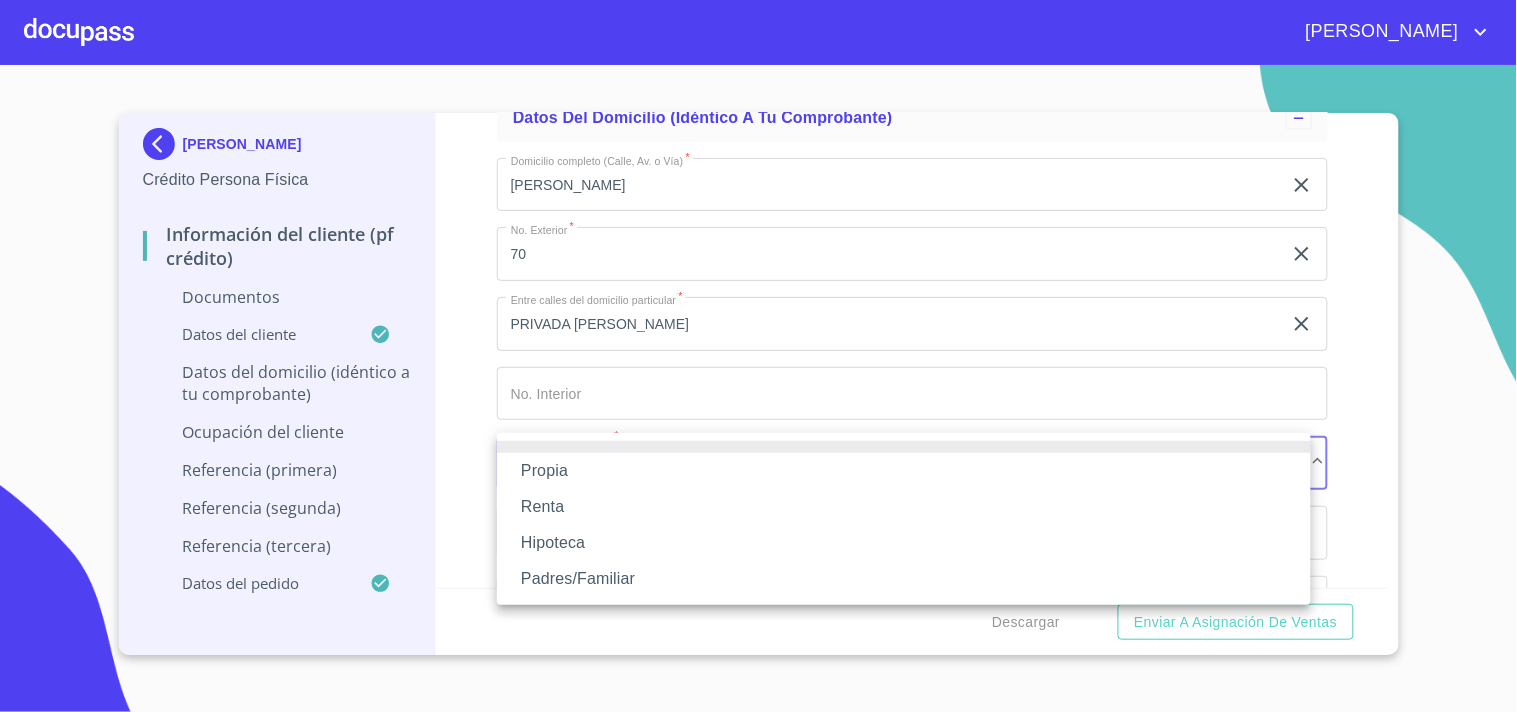 click at bounding box center (758, 356) 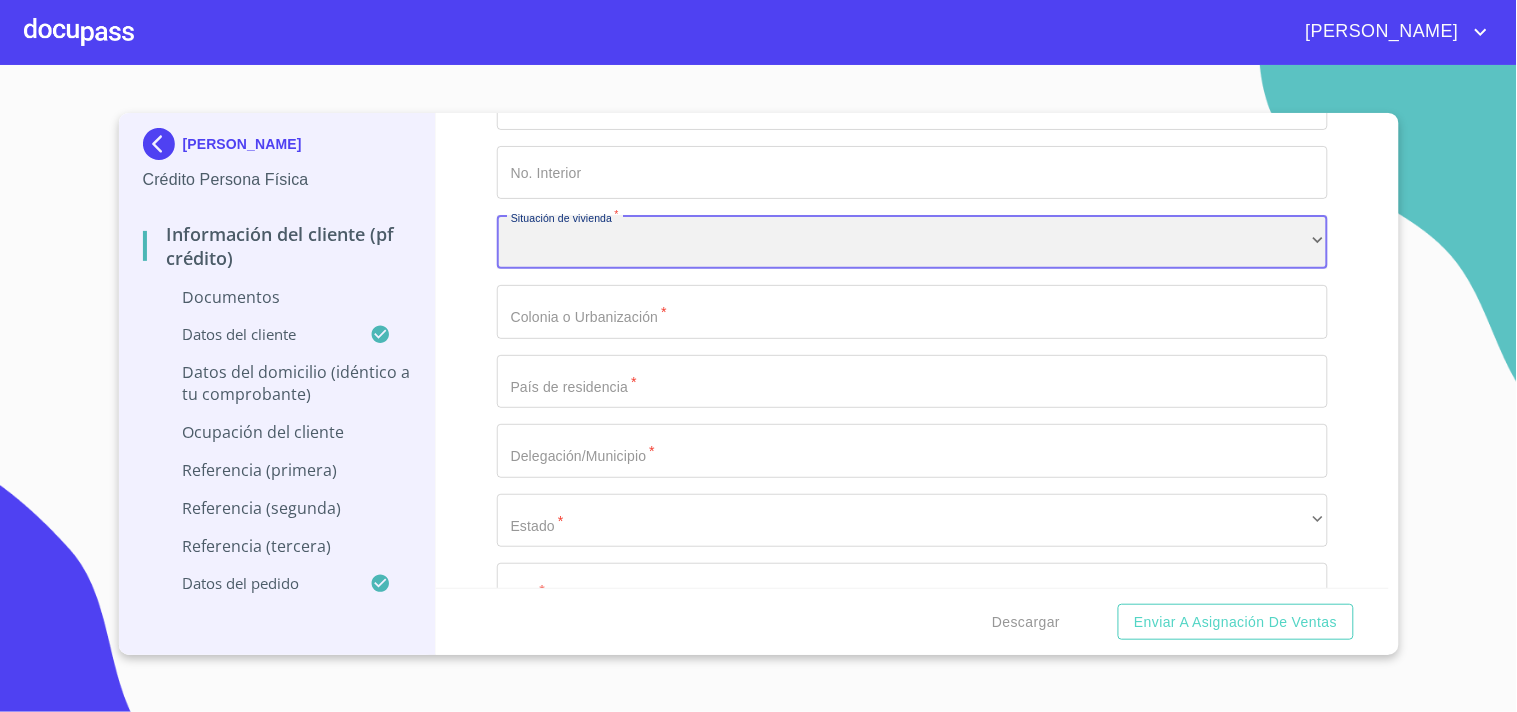 scroll, scrollTop: 5507, scrollLeft: 0, axis: vertical 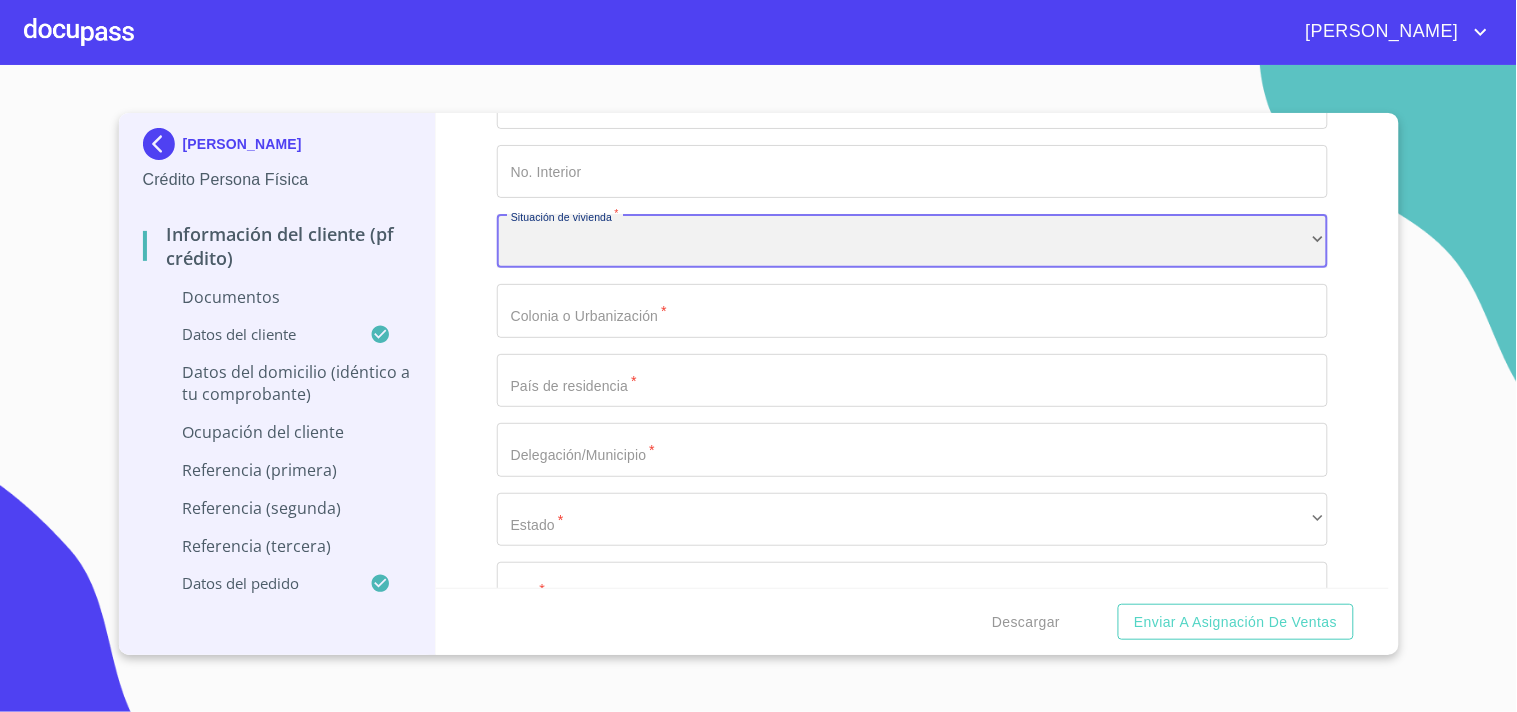 click on "​" at bounding box center [912, 241] 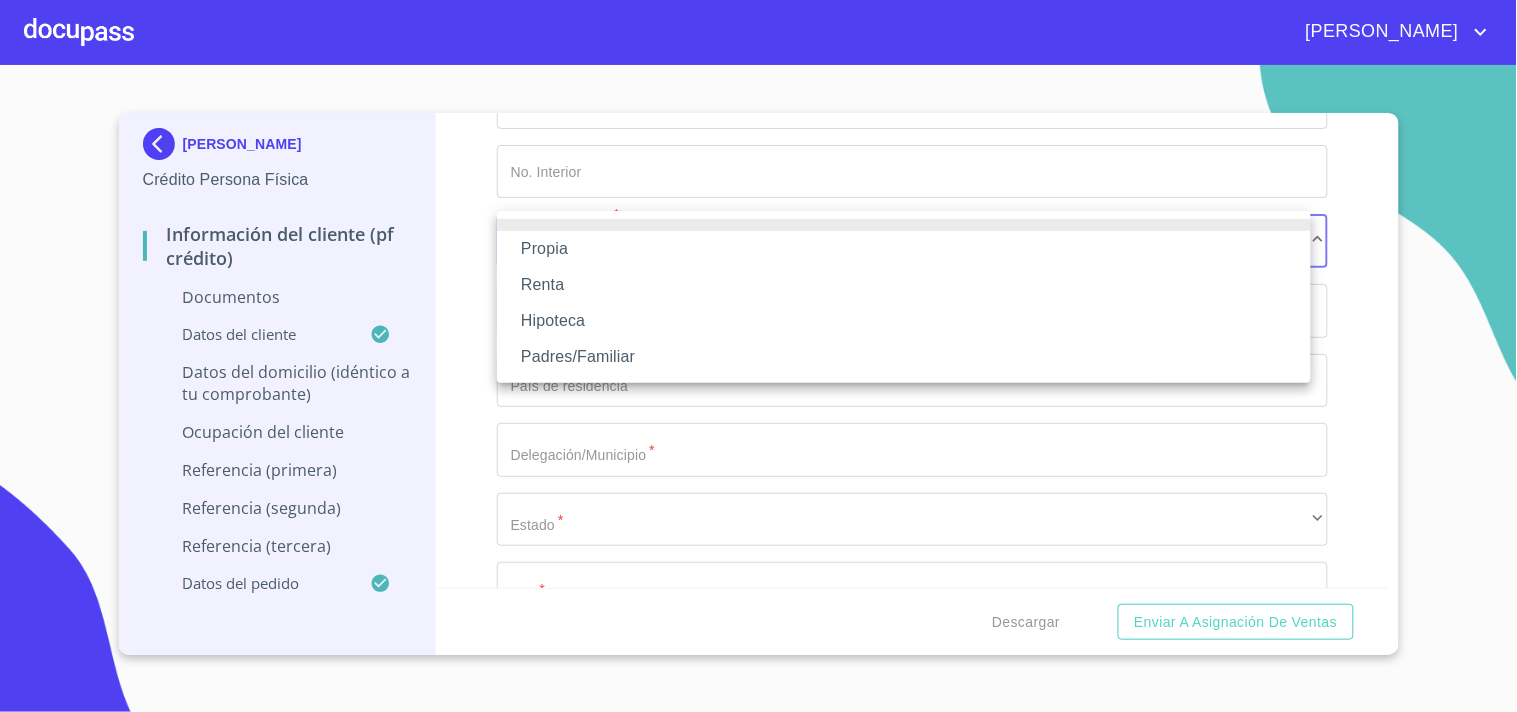 drag, startPoint x: 1382, startPoint y: 387, endPoint x: 1381, endPoint y: 361, distance: 26.019224 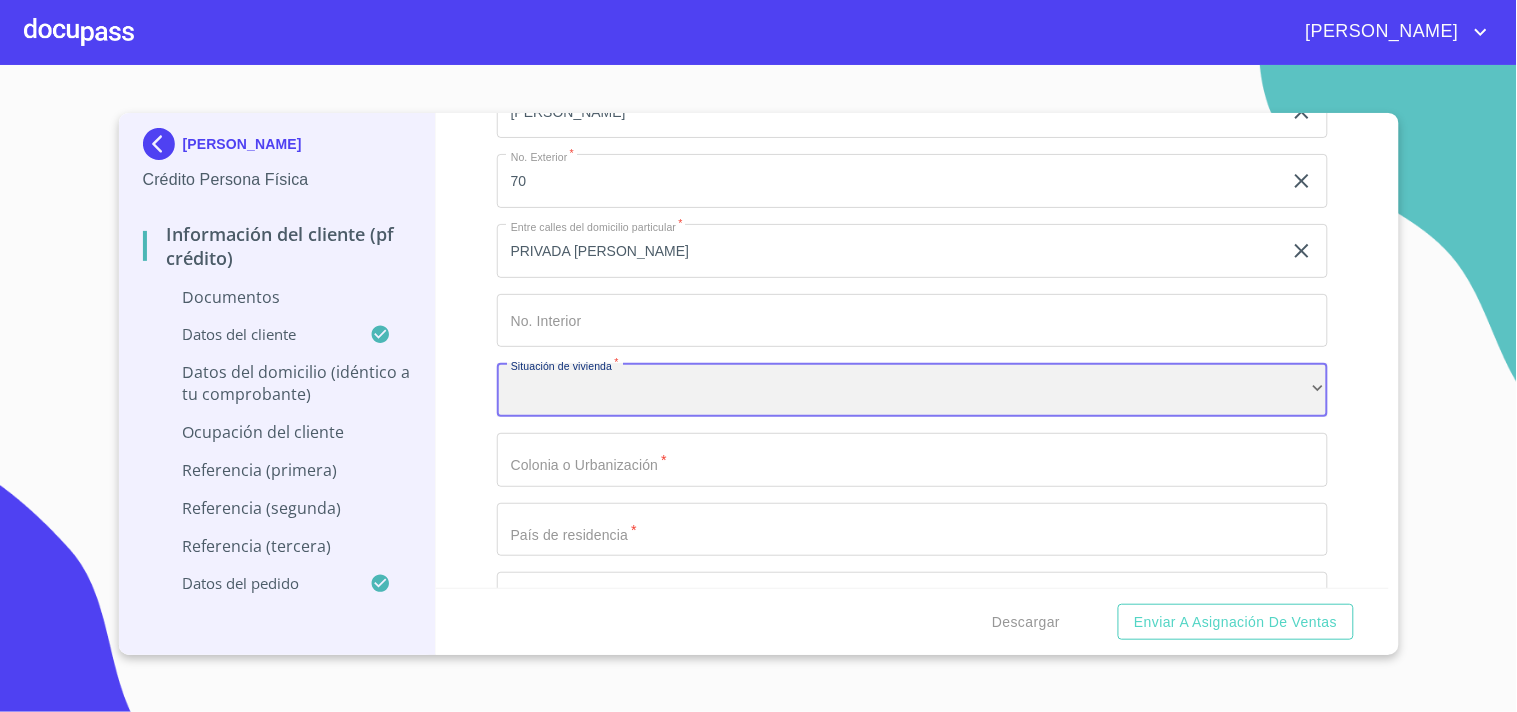 scroll, scrollTop: 5408, scrollLeft: 0, axis: vertical 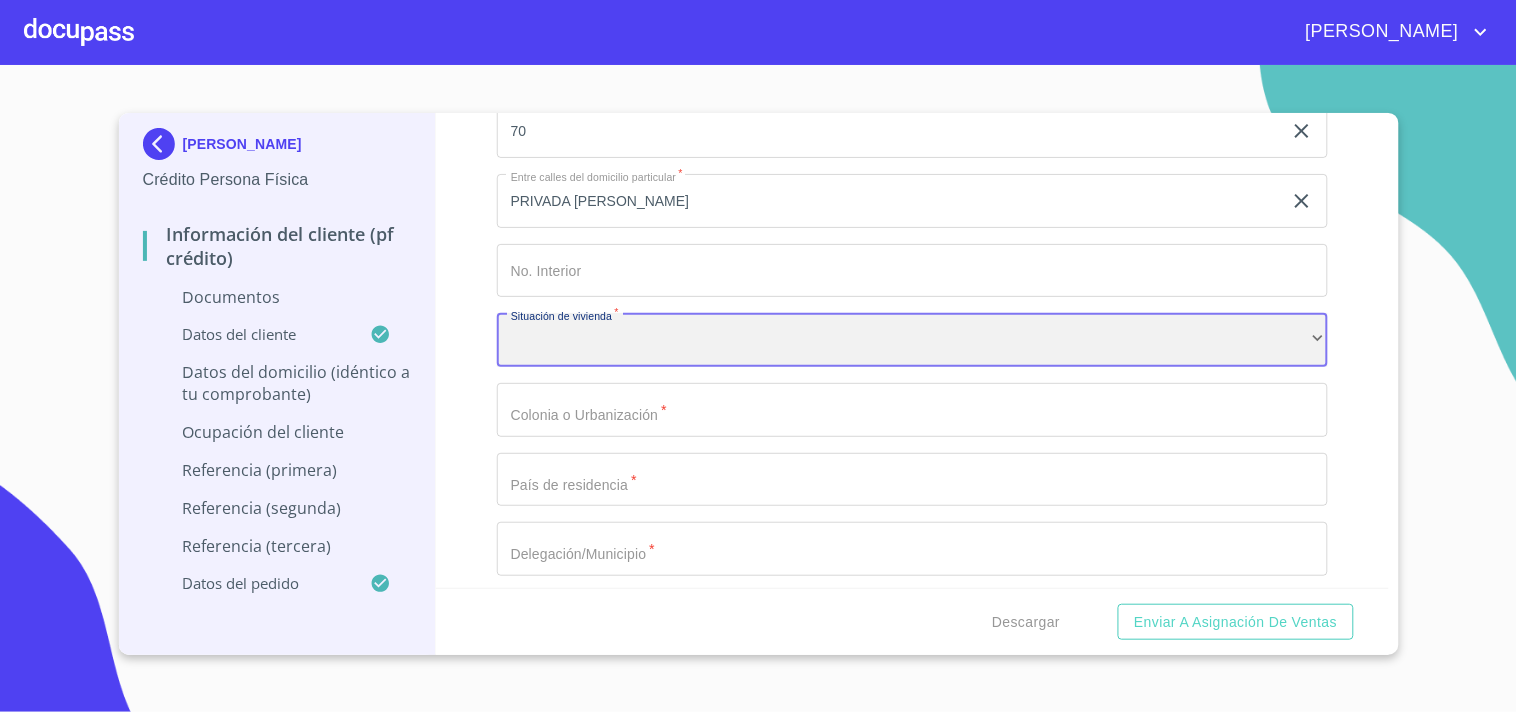 click on "​" at bounding box center (912, 340) 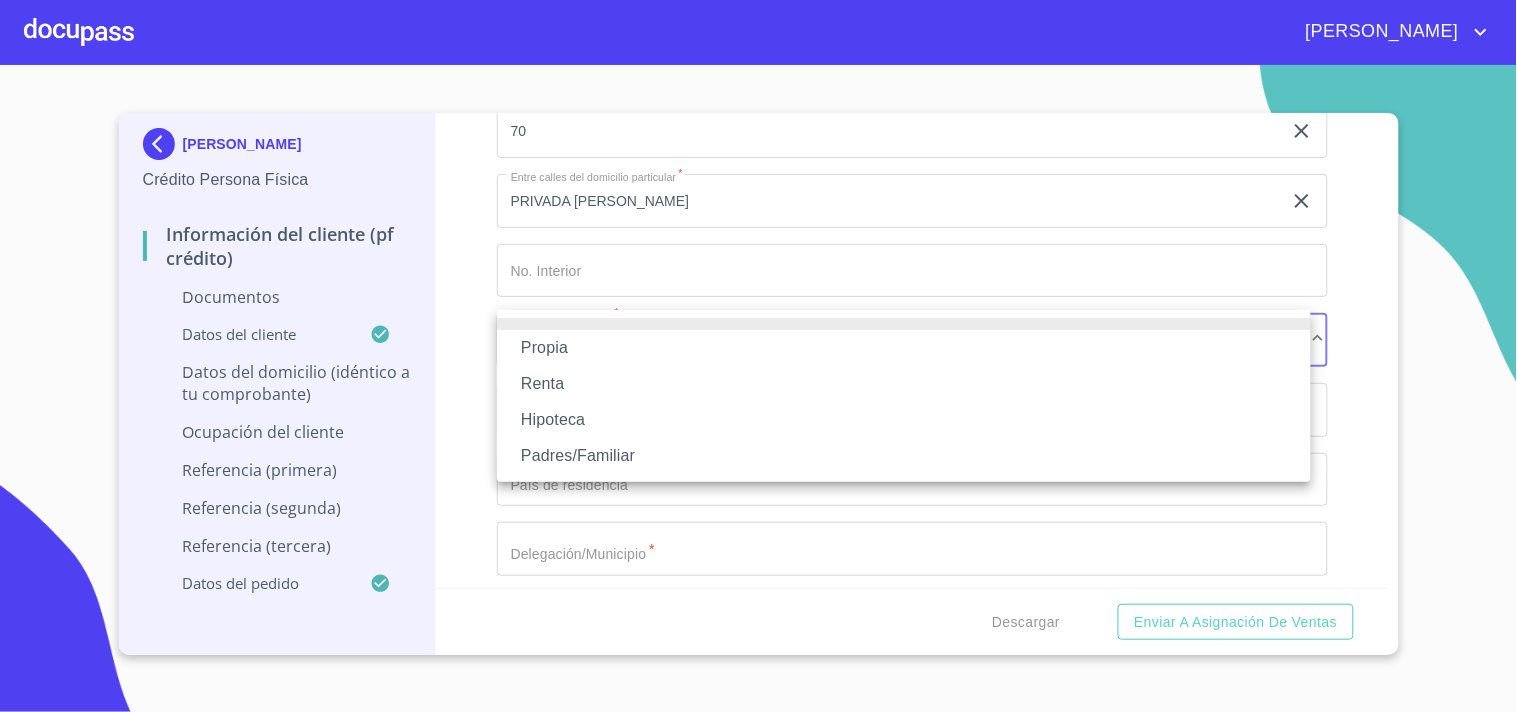 type 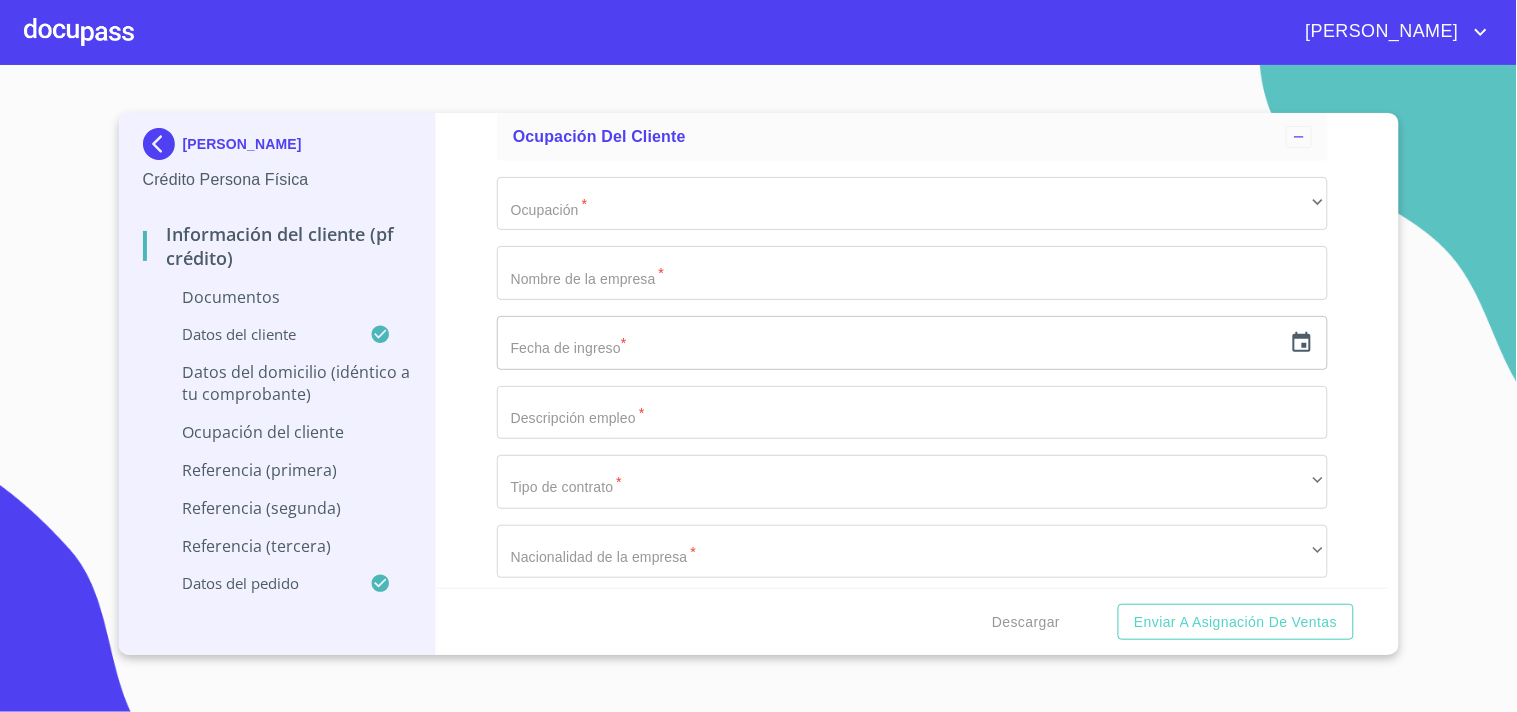 scroll, scrollTop: 6075, scrollLeft: 0, axis: vertical 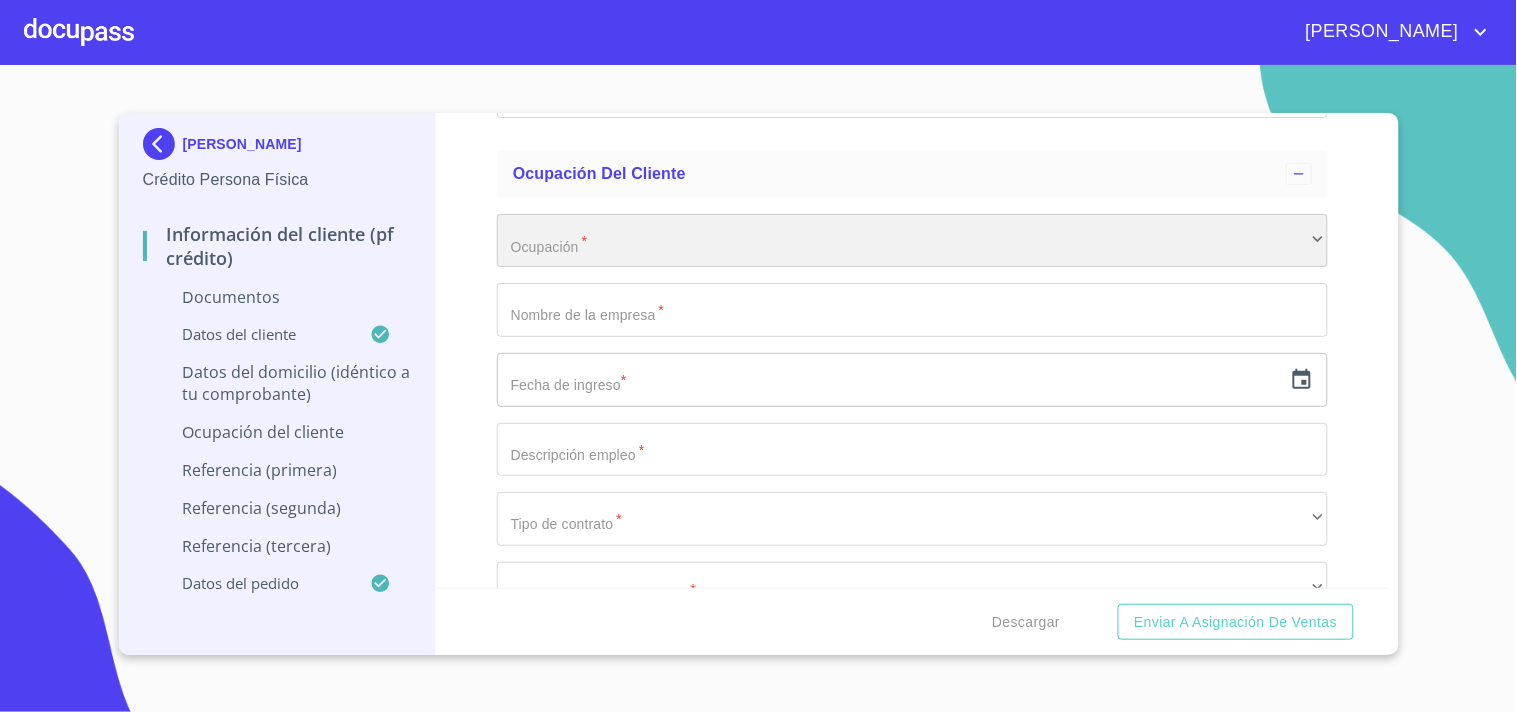 click on "​" at bounding box center (912, 241) 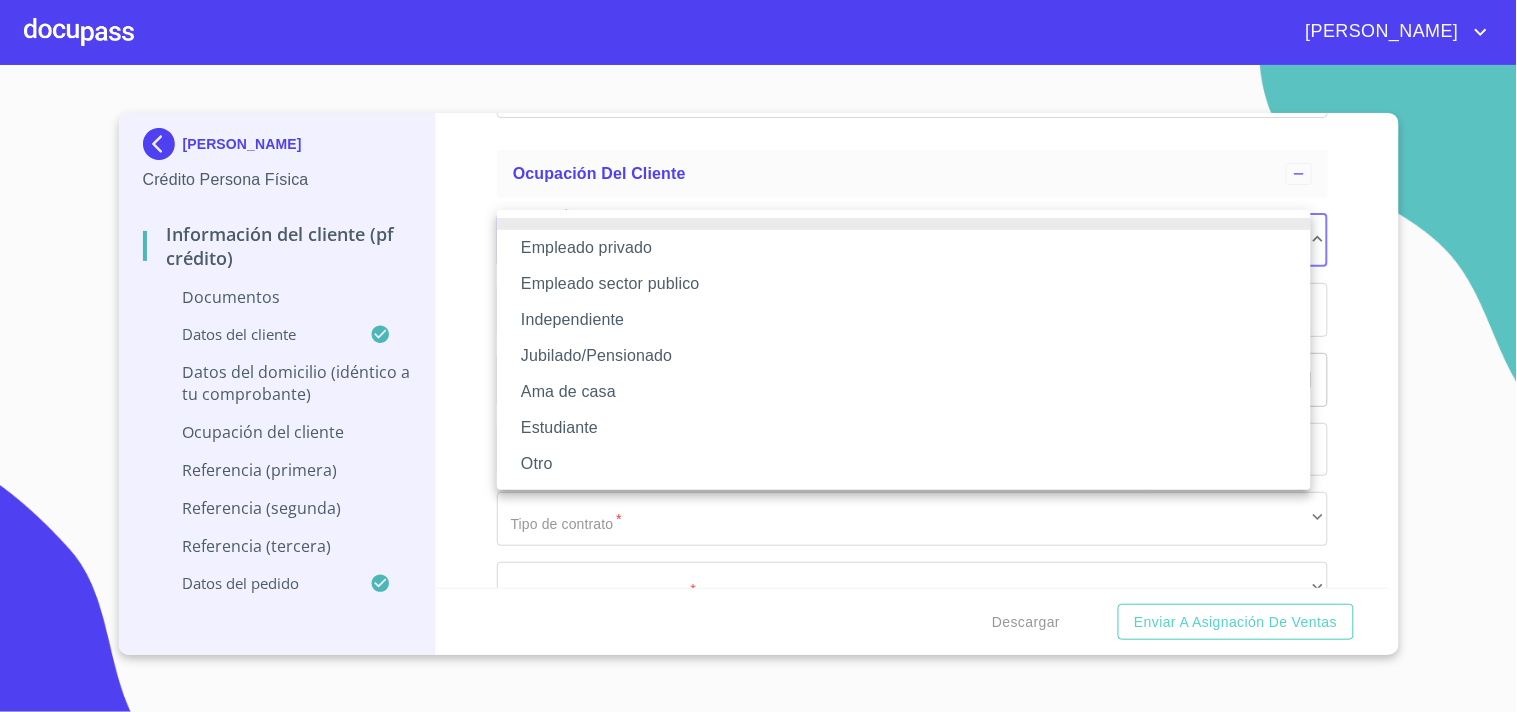 click on "Independiente" at bounding box center [904, 320] 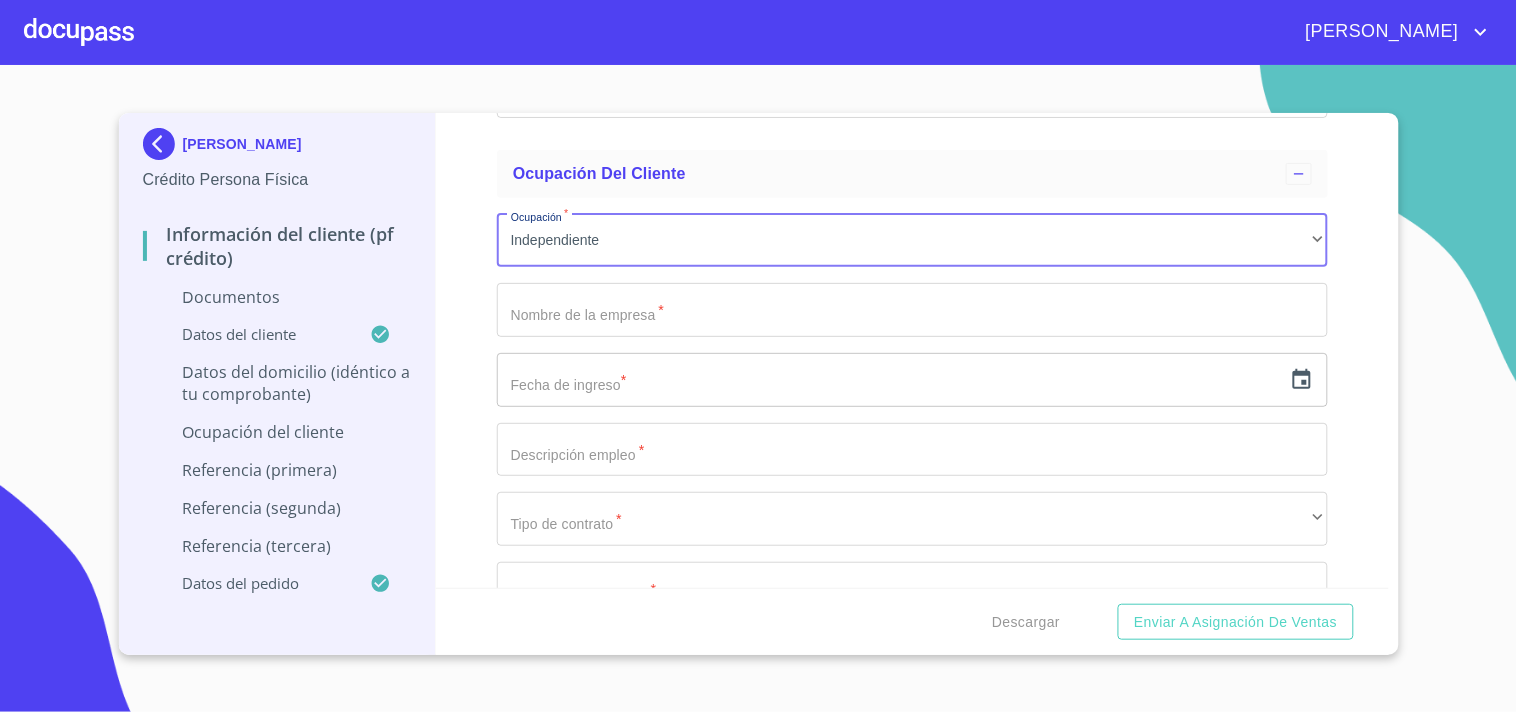 click on "Ocupación   * Independiente ​ Nombre de la empresa   * ​ Fecha de ingreso * ​ Descripción empleo   * ​ Tipo de contrato   * ​ ​ Ingreso neto mensual   * ​ Nacionalidad de la empresa   * ​ ​ Tipo de empresa   * ​ ​ Actividad Específica de la Empresa   * ​ MXN Teléfono de la empresa   * ​ Domicilio empresa (Calle, Av. o Vía)   * ​ No. Exterior   * ​ No. Interior ​ Colonia o Urbanización   * ​ Código Postal   * ​ Delegación/Municipio   * ​ Estado   * ​ ​ Nombre del jefe inmediato   * ​ Puesto del jefe inmediato   * ​ MXN Teléfono del jefe inmediato   * ​ Antigüedad de tu trabajo actual   * ​ ​" at bounding box center [912, 937] 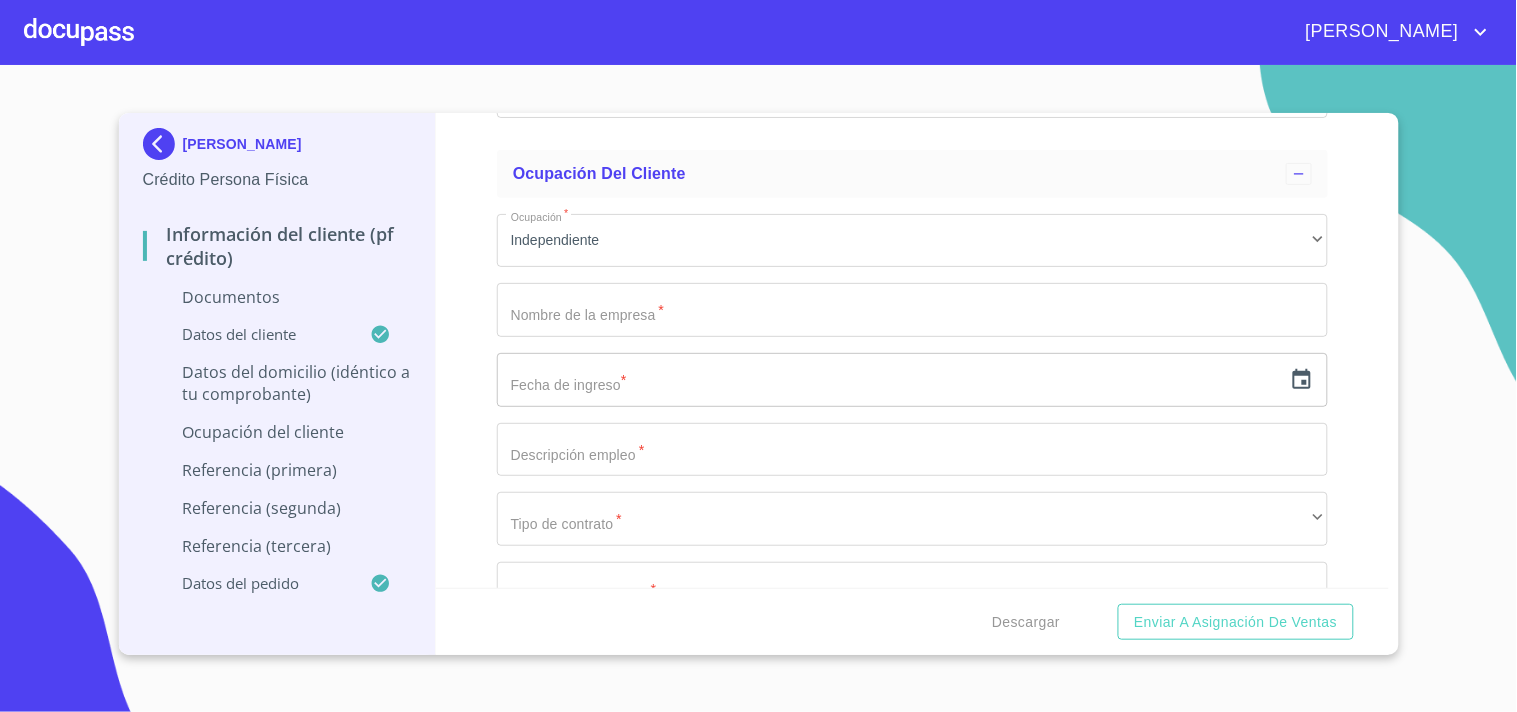 click on "Documento de identificación.   *" at bounding box center (889, -1740) 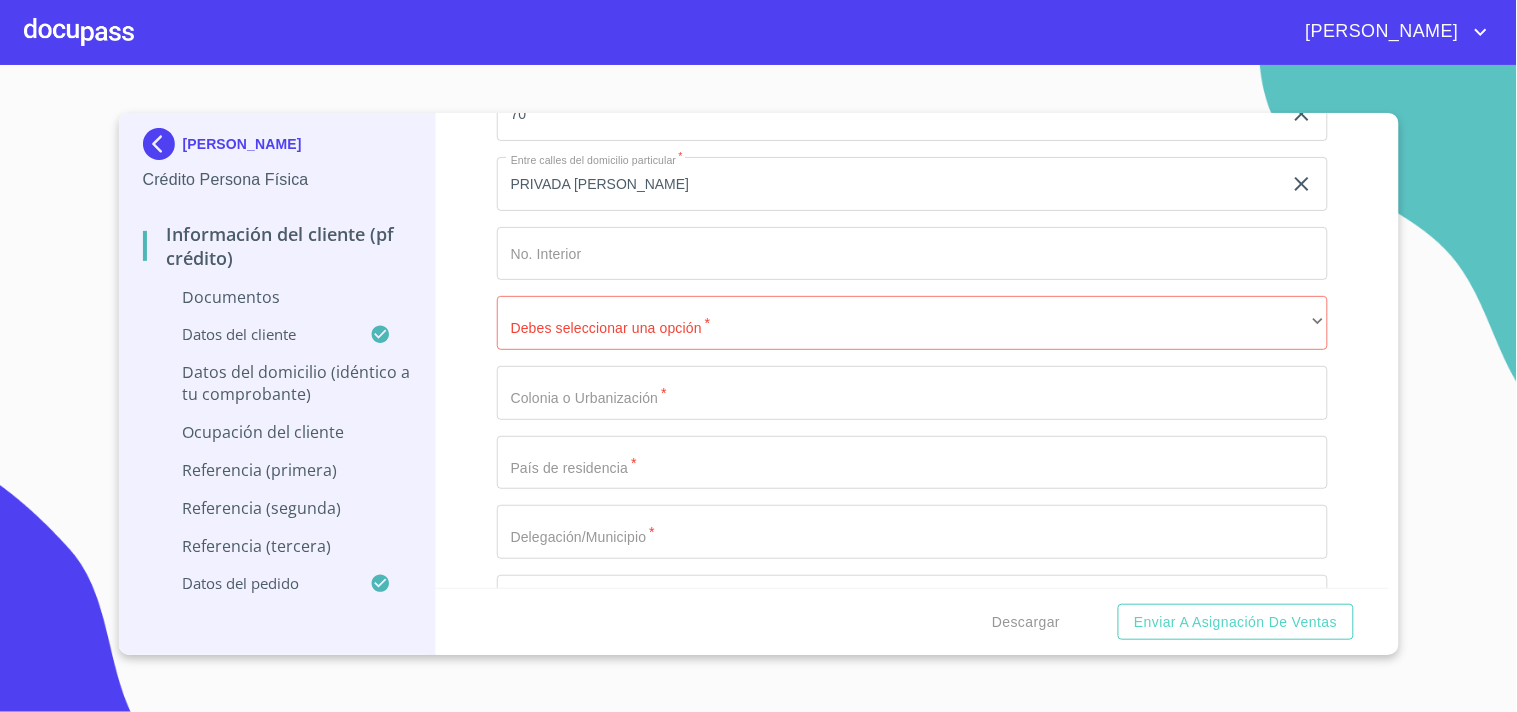 scroll, scrollTop: 5297, scrollLeft: 0, axis: vertical 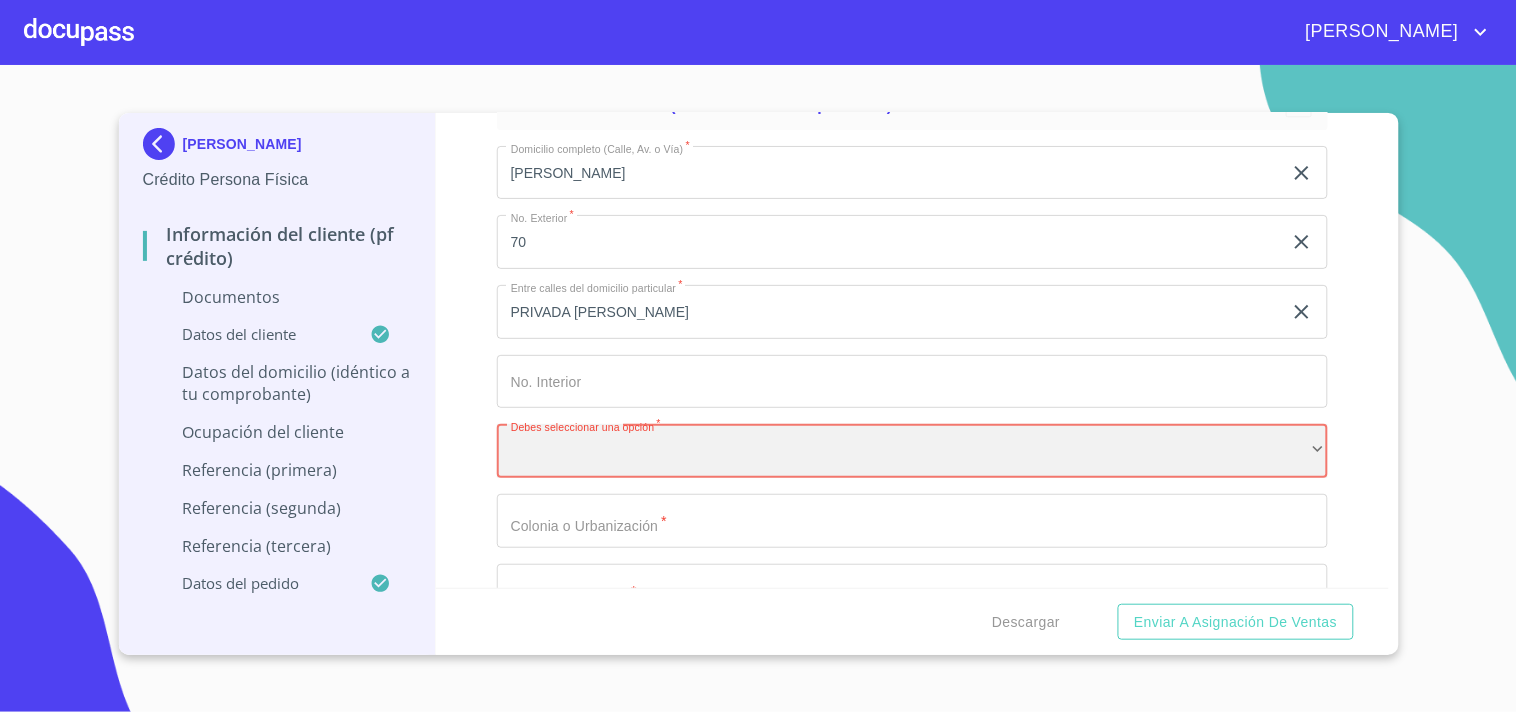 click on "​" at bounding box center (912, 451) 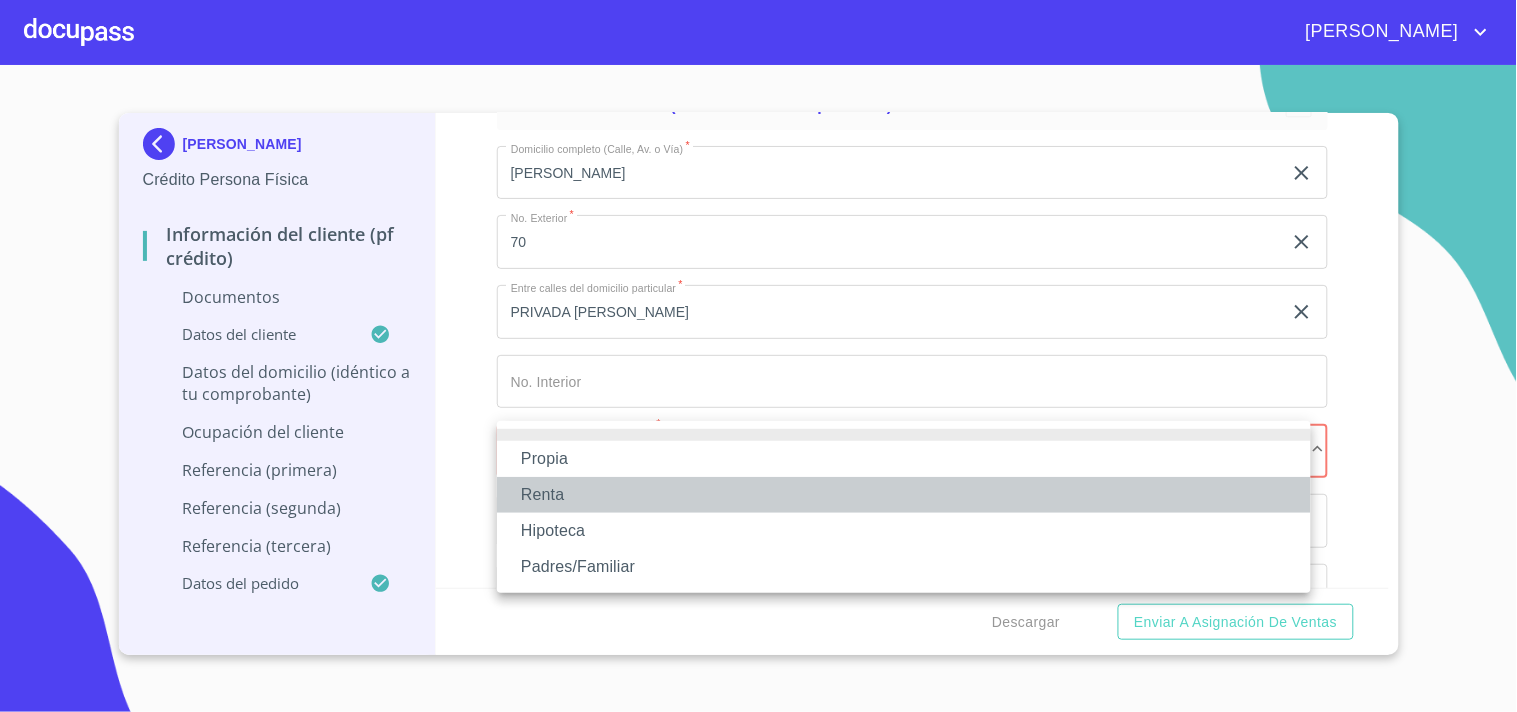click on "Renta" at bounding box center (904, 495) 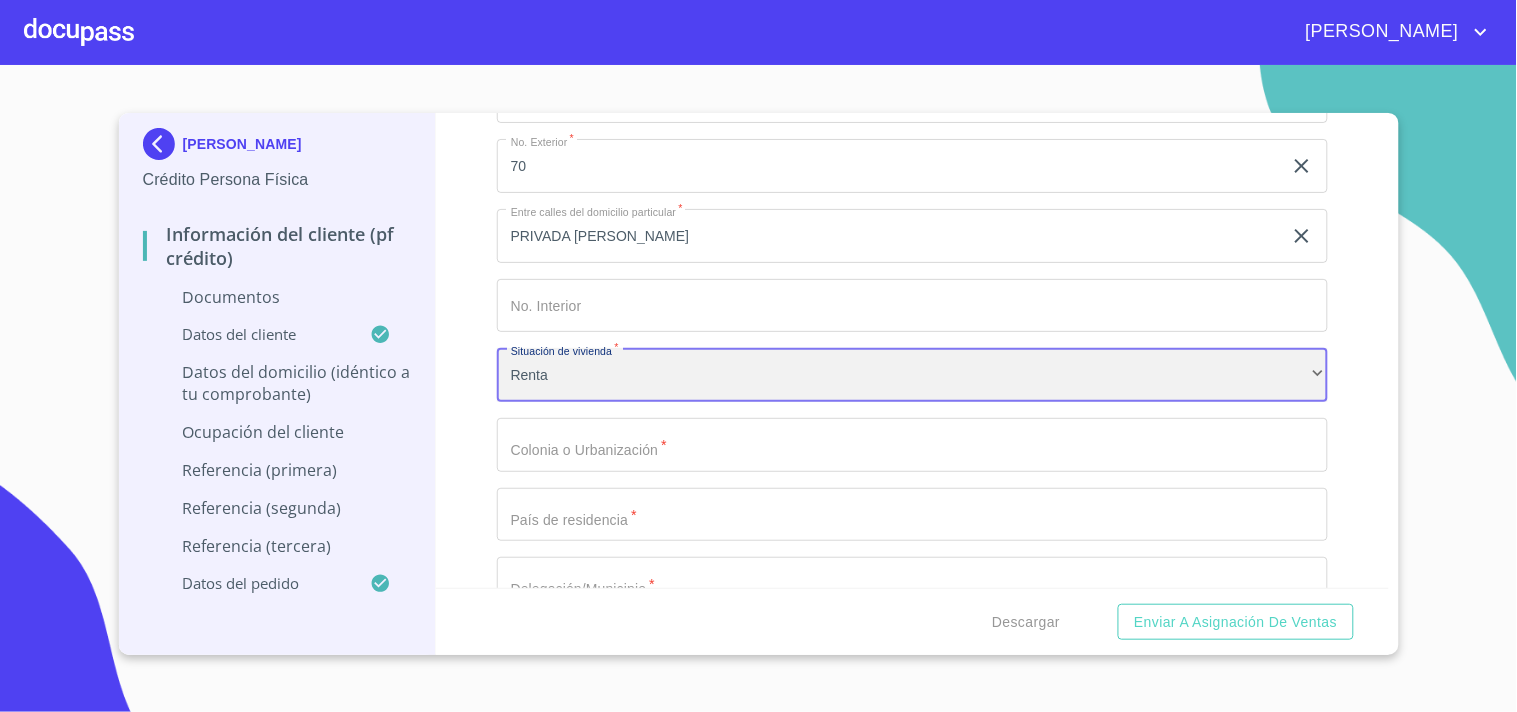 scroll, scrollTop: 5408, scrollLeft: 0, axis: vertical 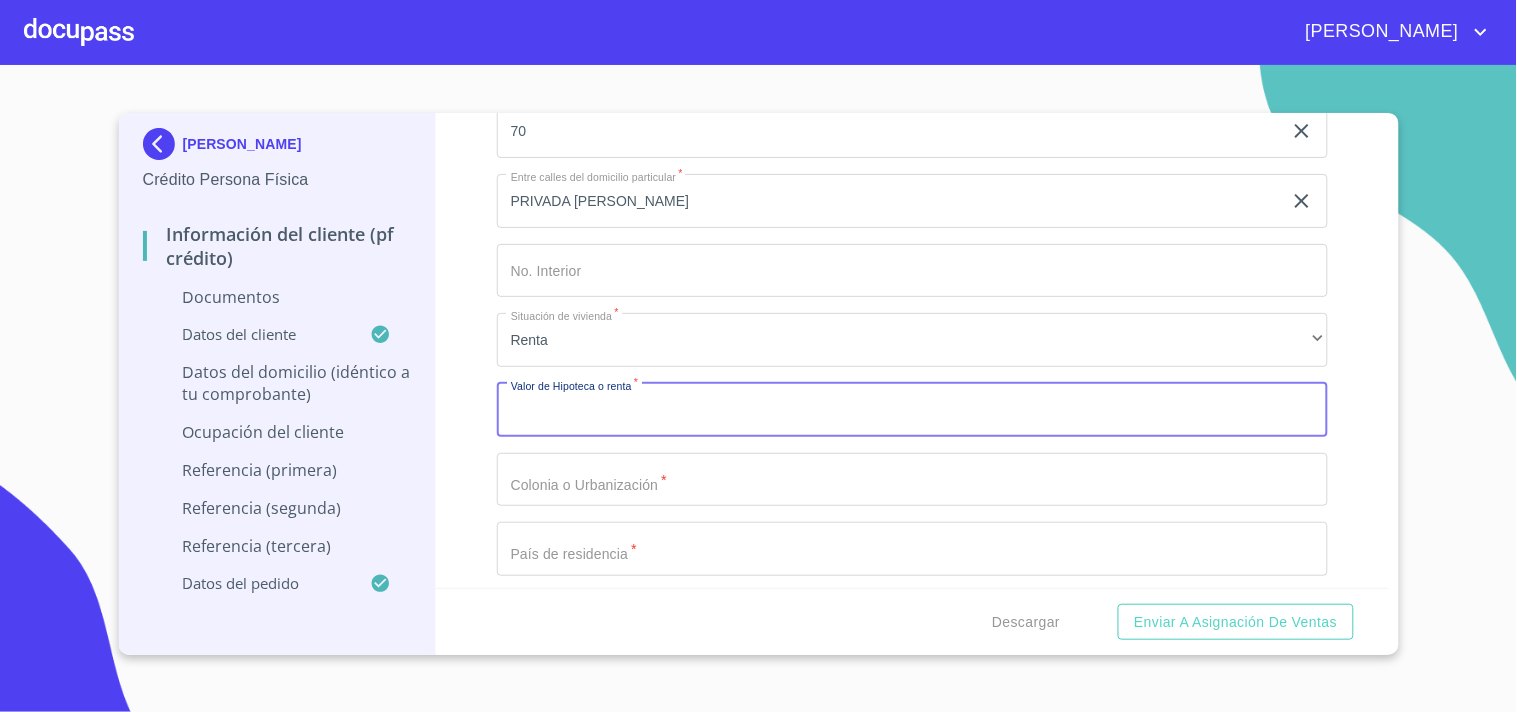click on "Documento de identificación.   *" at bounding box center (912, 410) 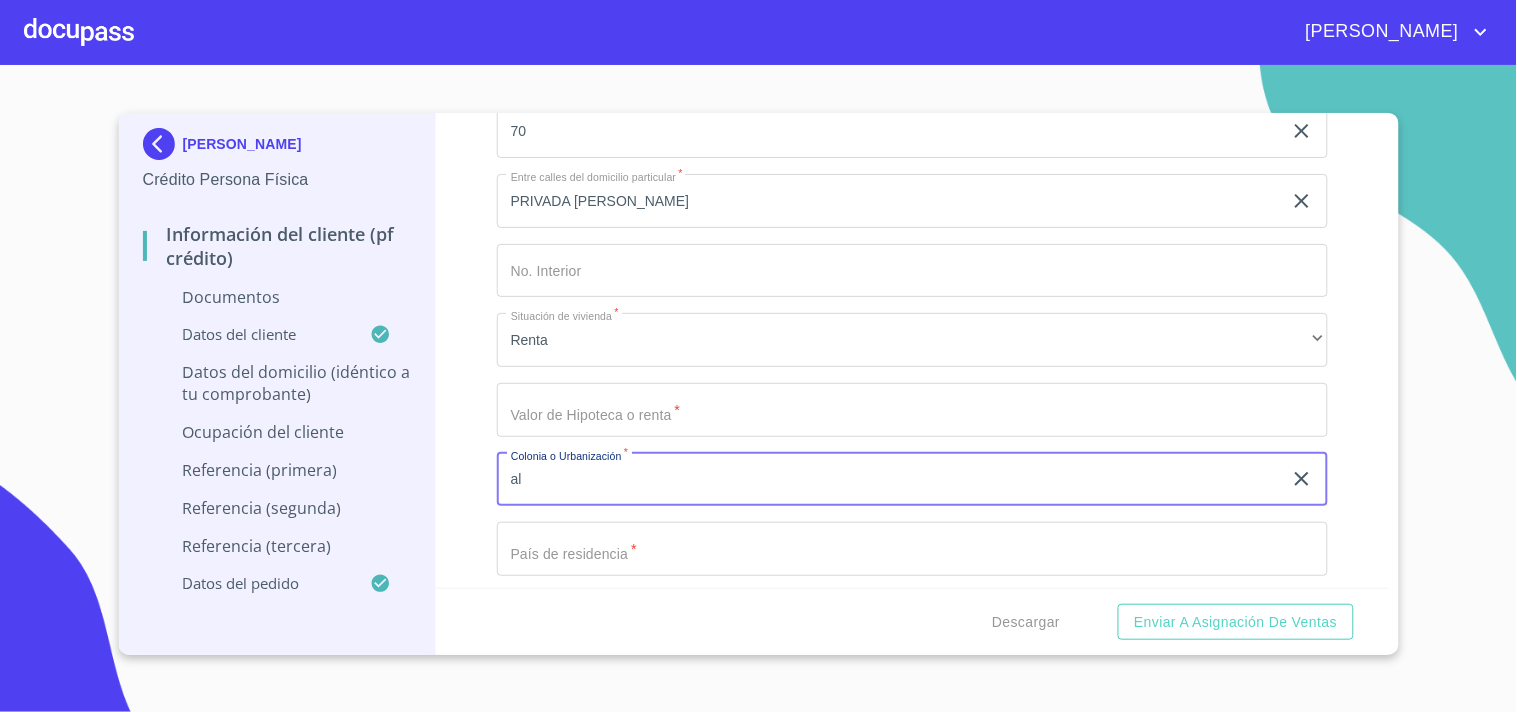 type on "a" 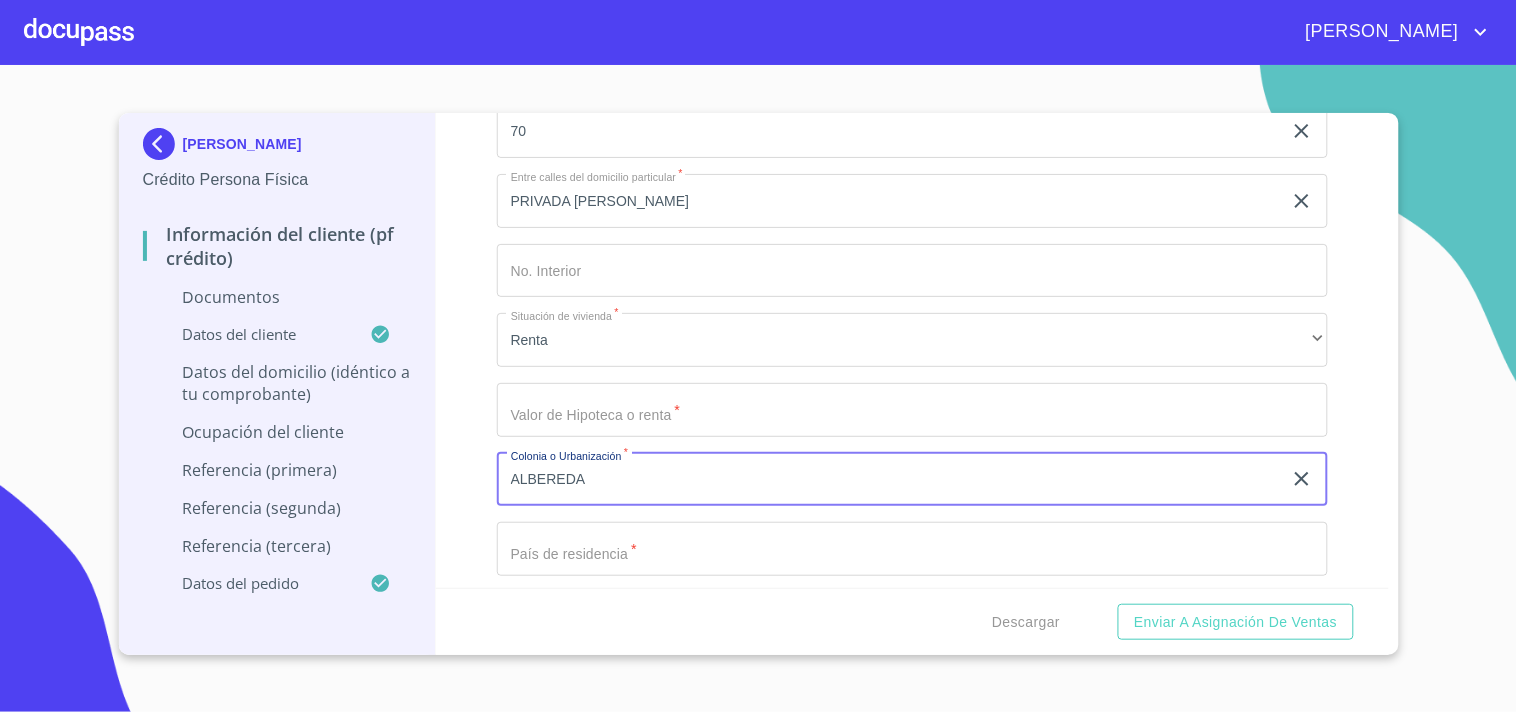 type on "ALBEREDA" 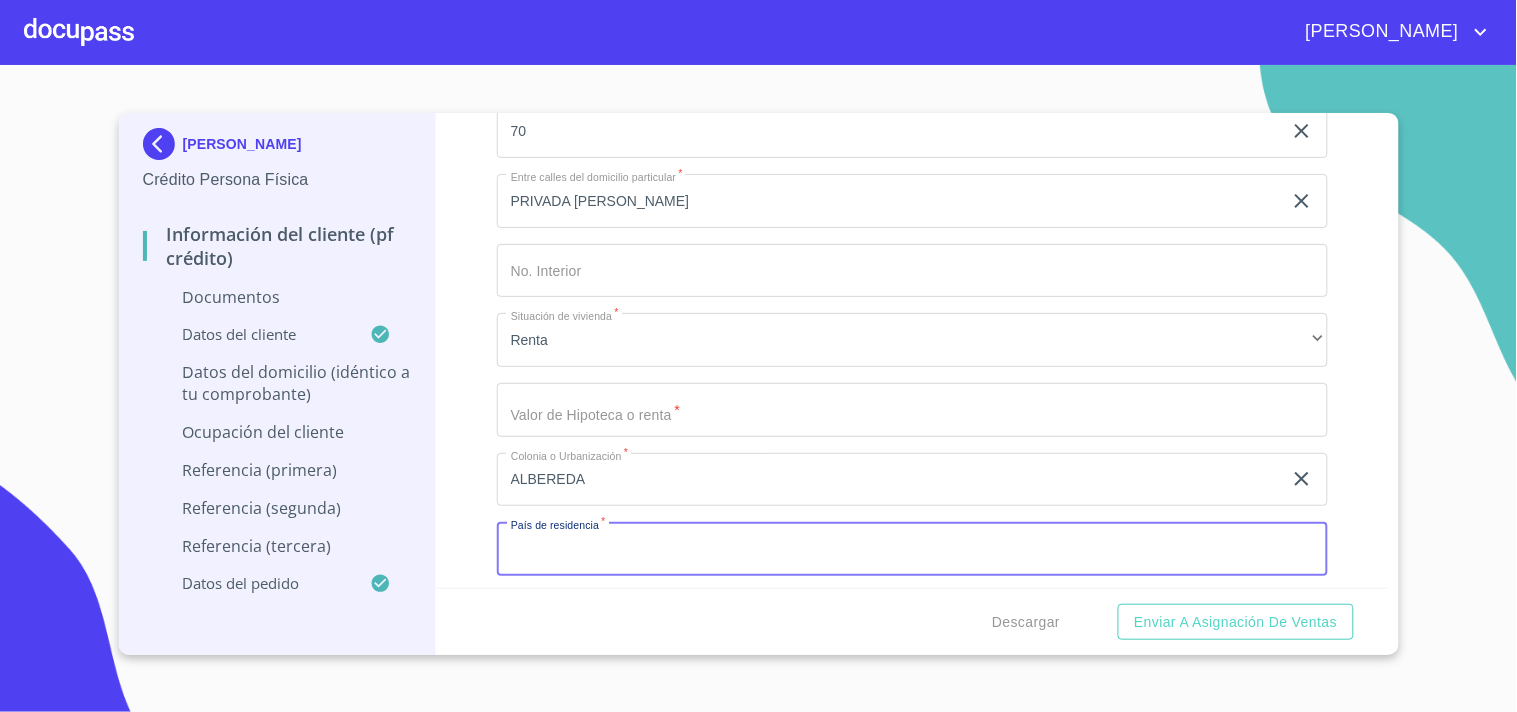 click on "Documento de identificación.   *" at bounding box center [912, 549] 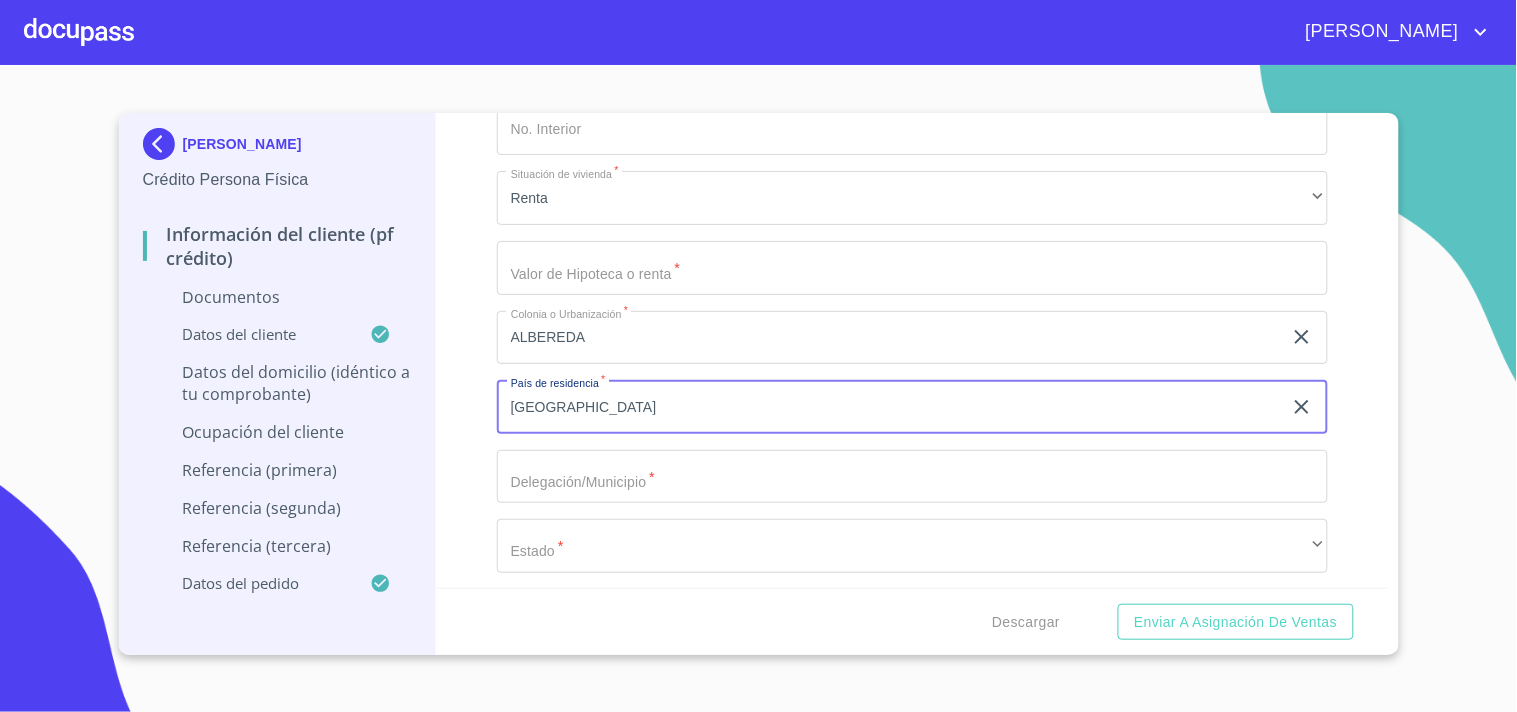 scroll, scrollTop: 5601, scrollLeft: 0, axis: vertical 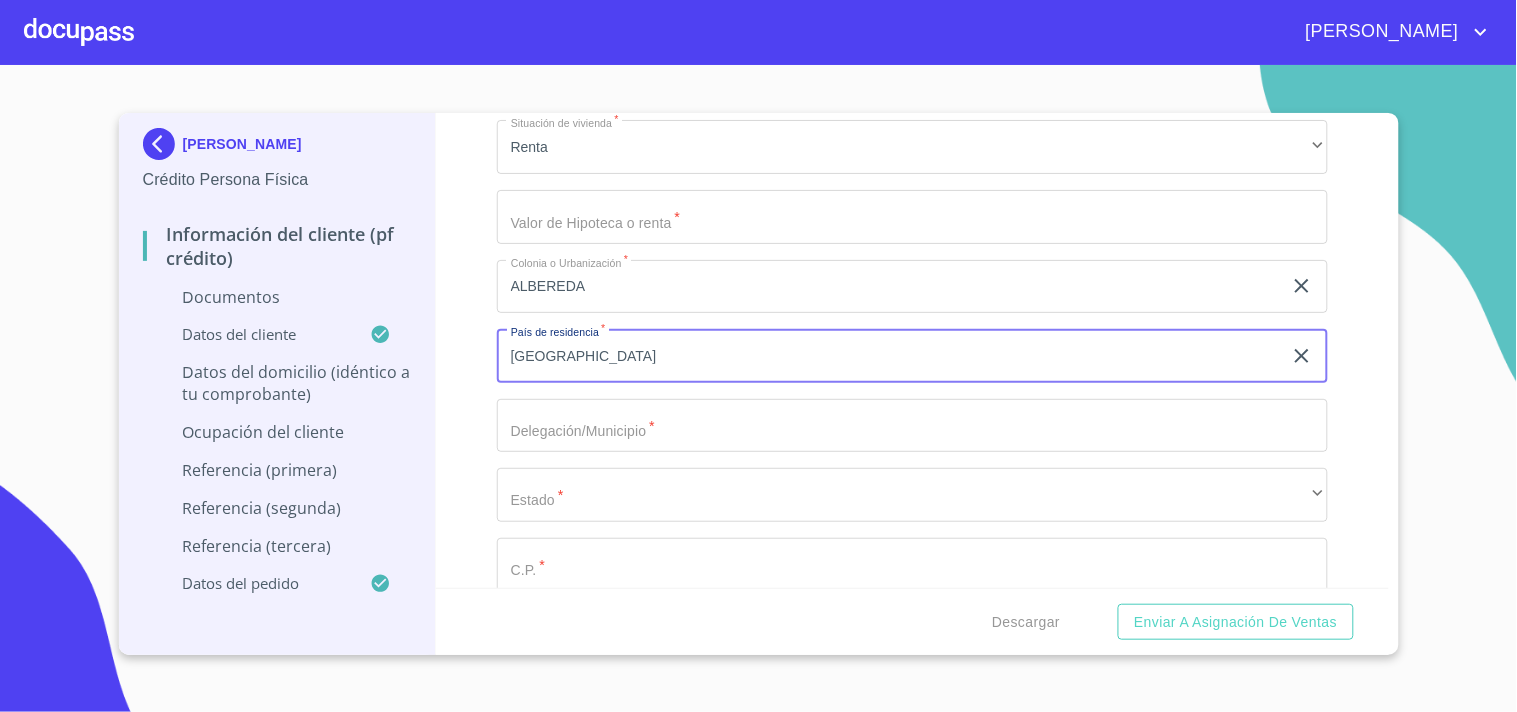 type on "[GEOGRAPHIC_DATA]" 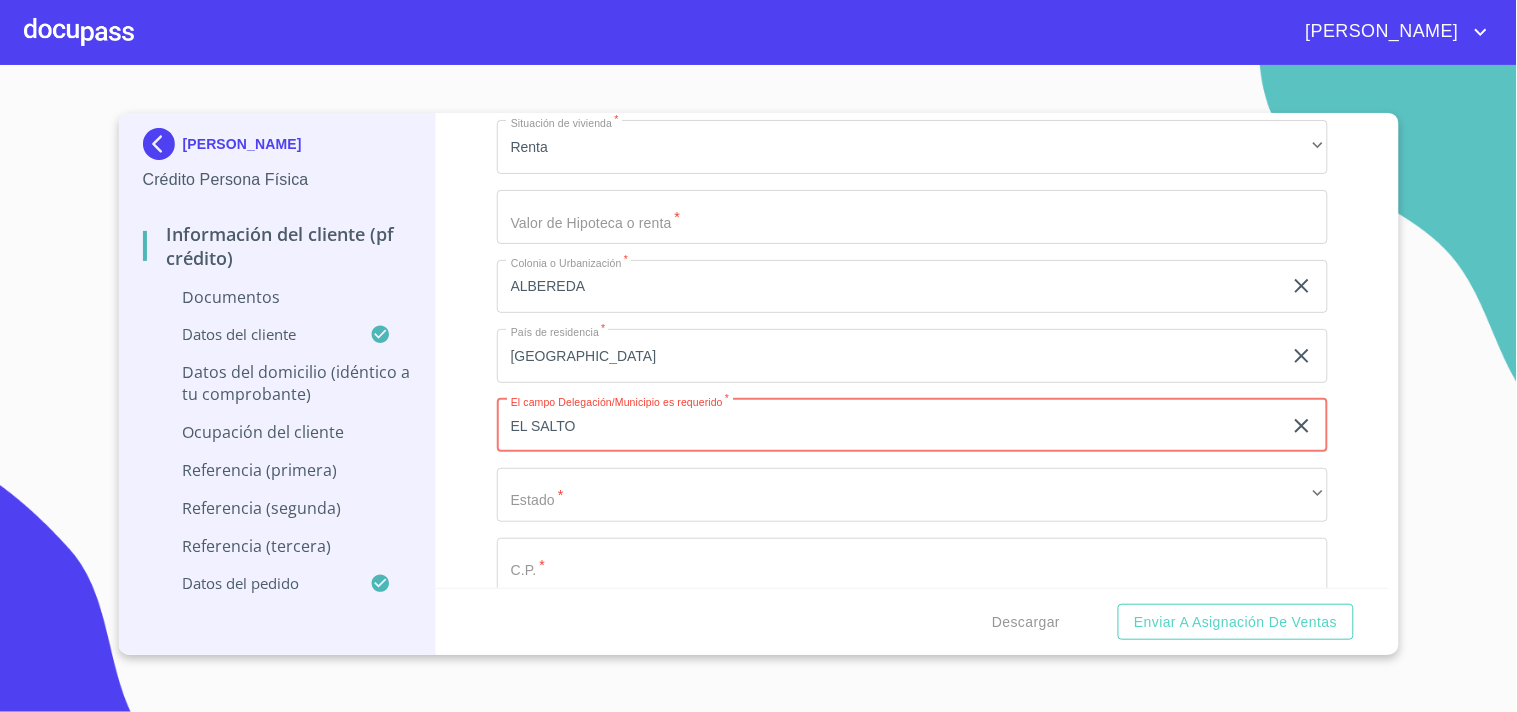 type on "EL SALTO" 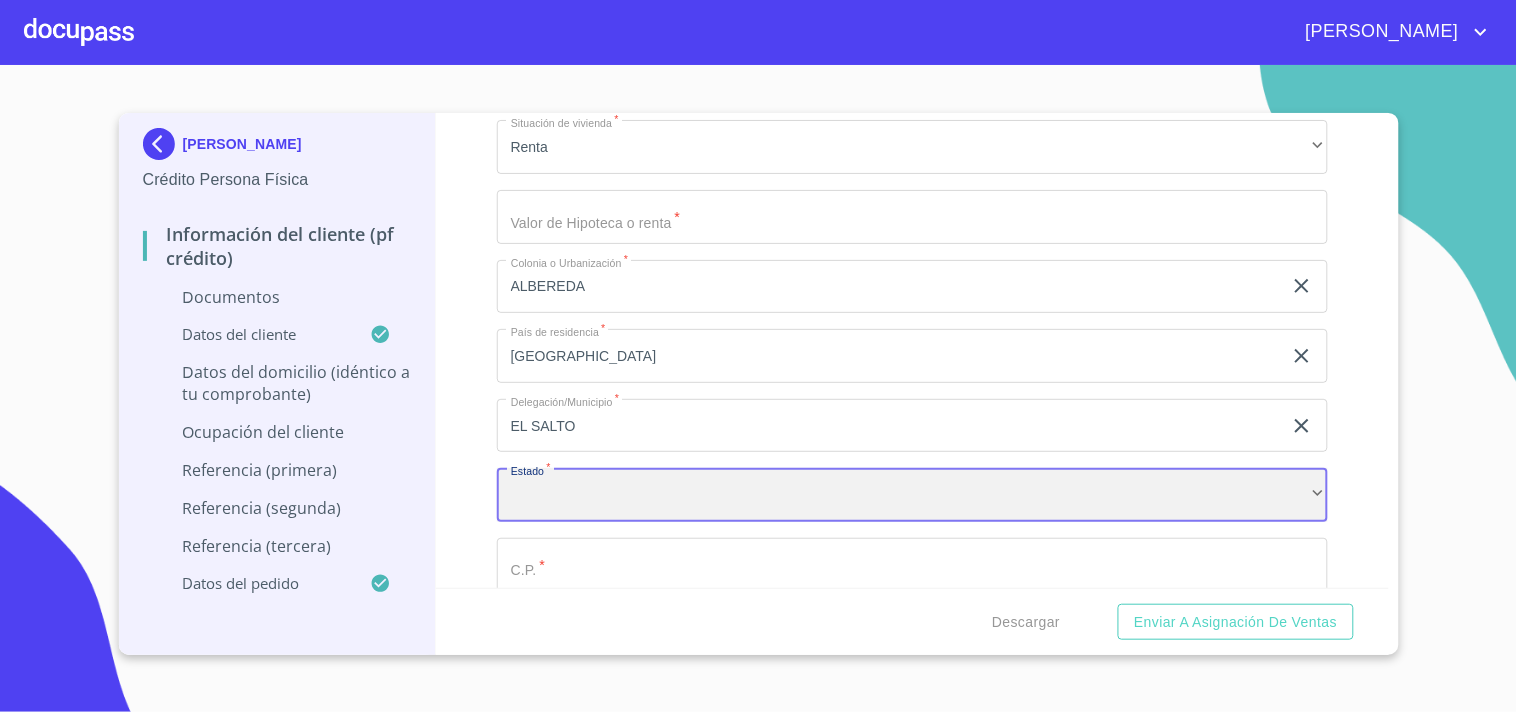 click on "​" at bounding box center [912, 495] 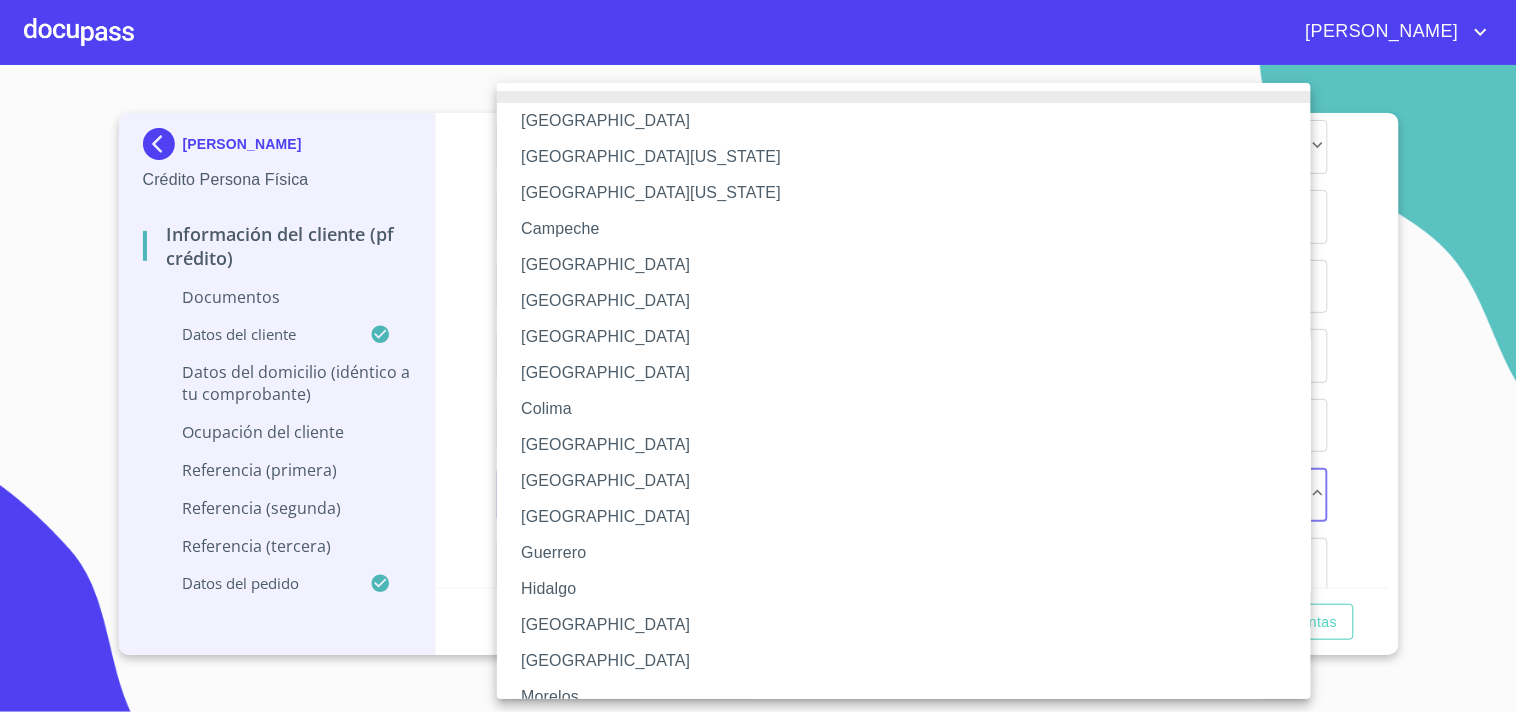 click on "[GEOGRAPHIC_DATA]" at bounding box center (912, 625) 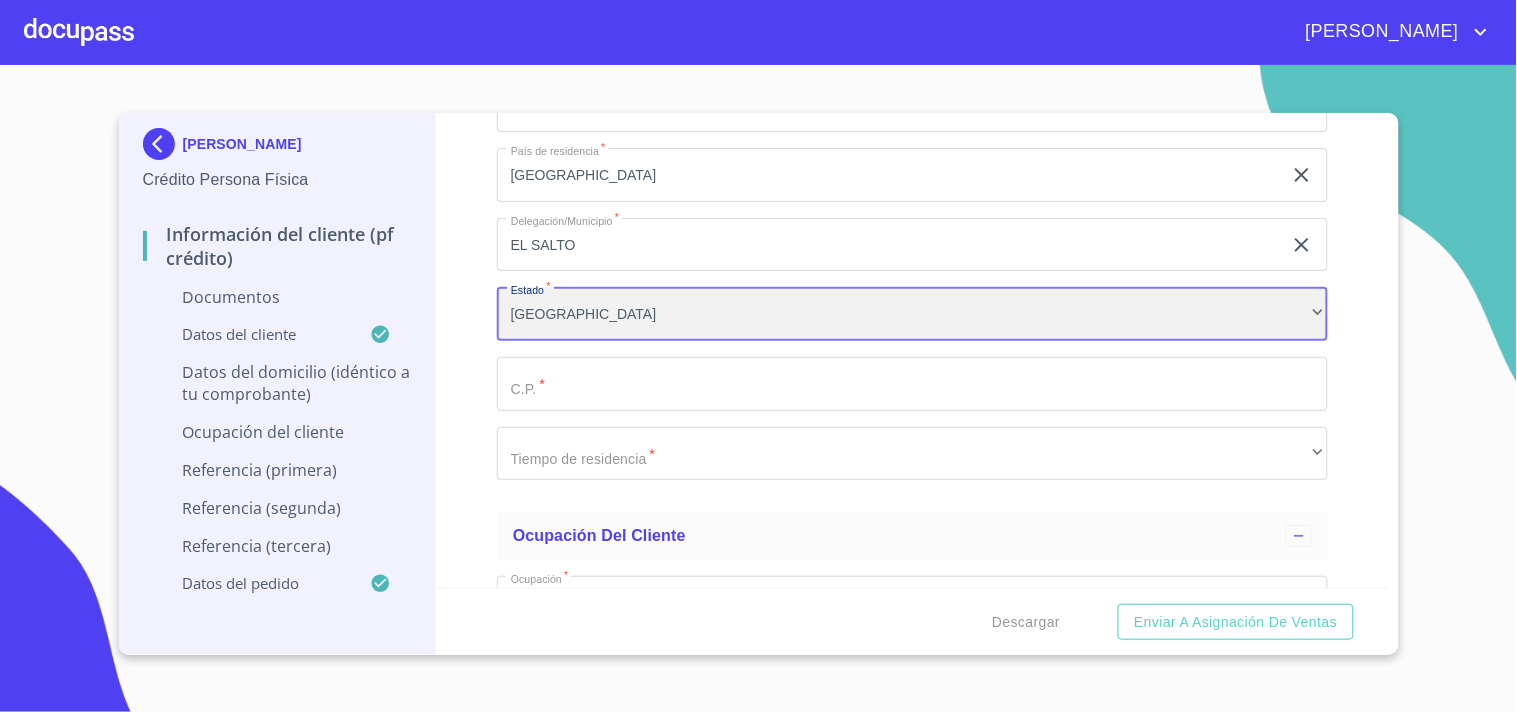 scroll, scrollTop: 5823, scrollLeft: 0, axis: vertical 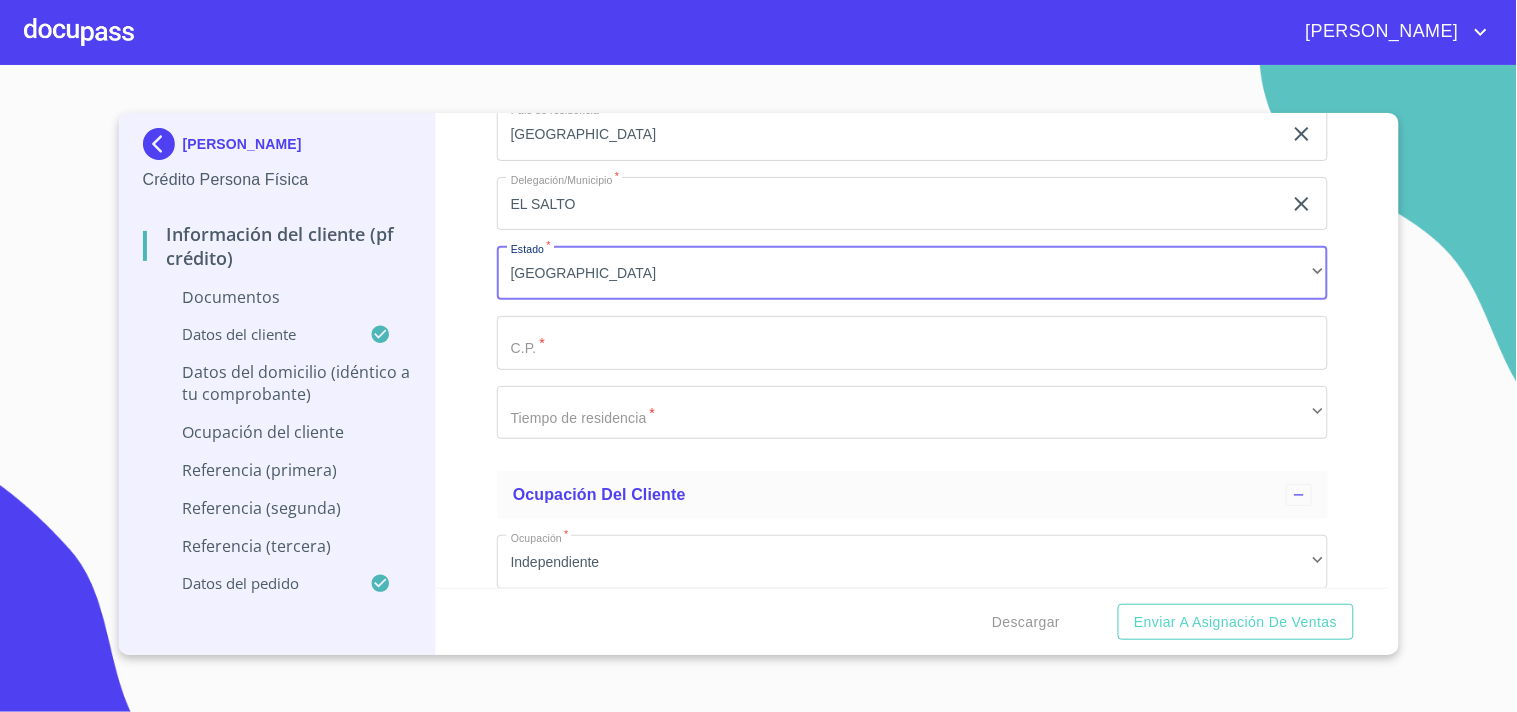 click on "Documento de identificación.   *" at bounding box center [889, -1488] 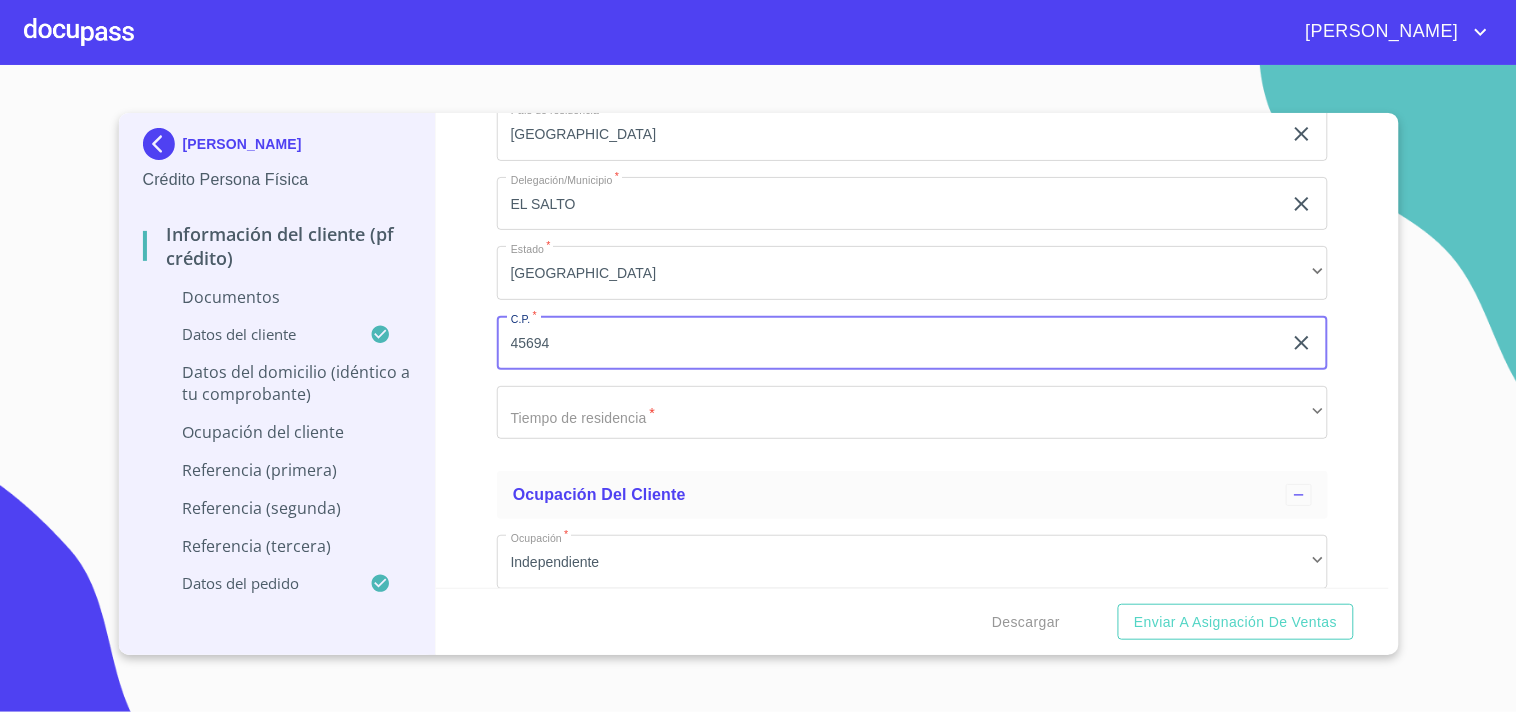 type on "45694" 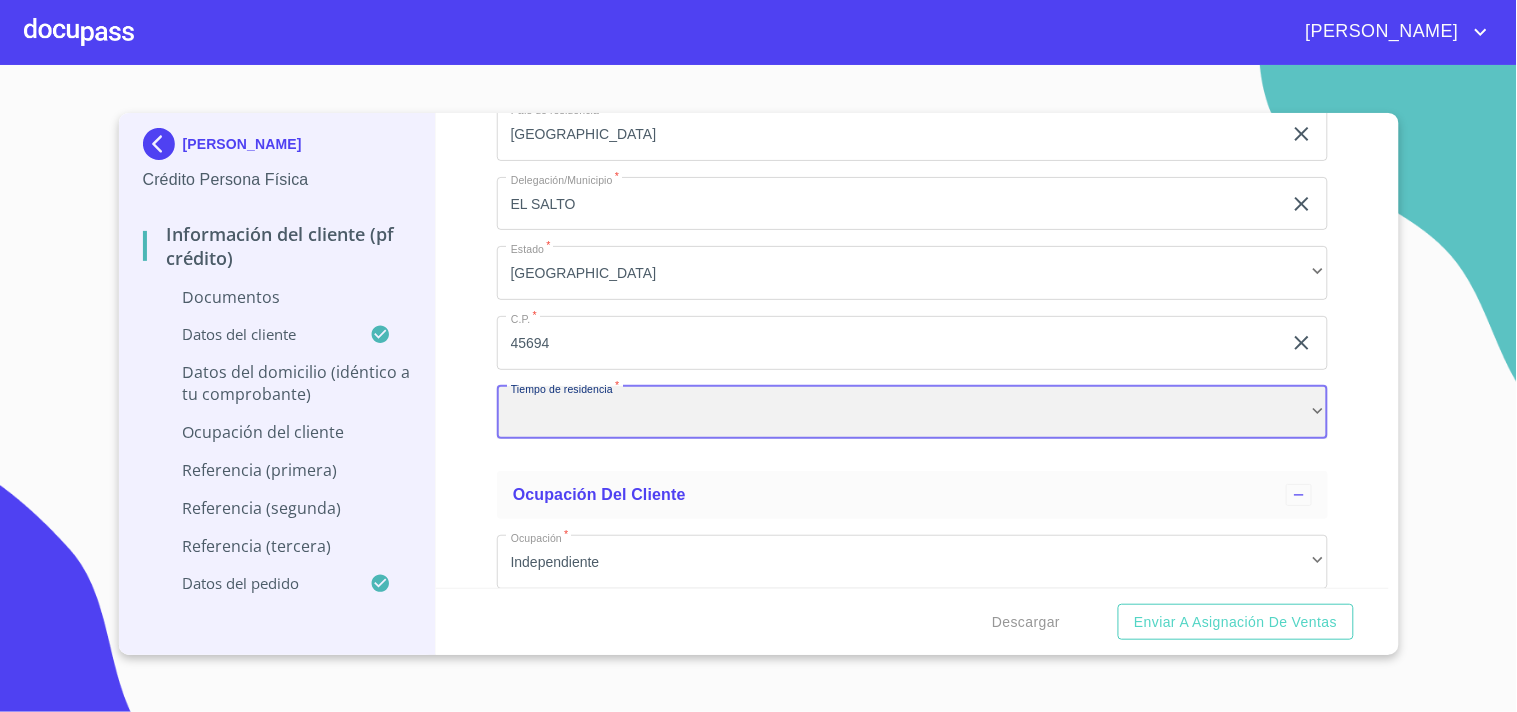 click on "​" at bounding box center (912, 413) 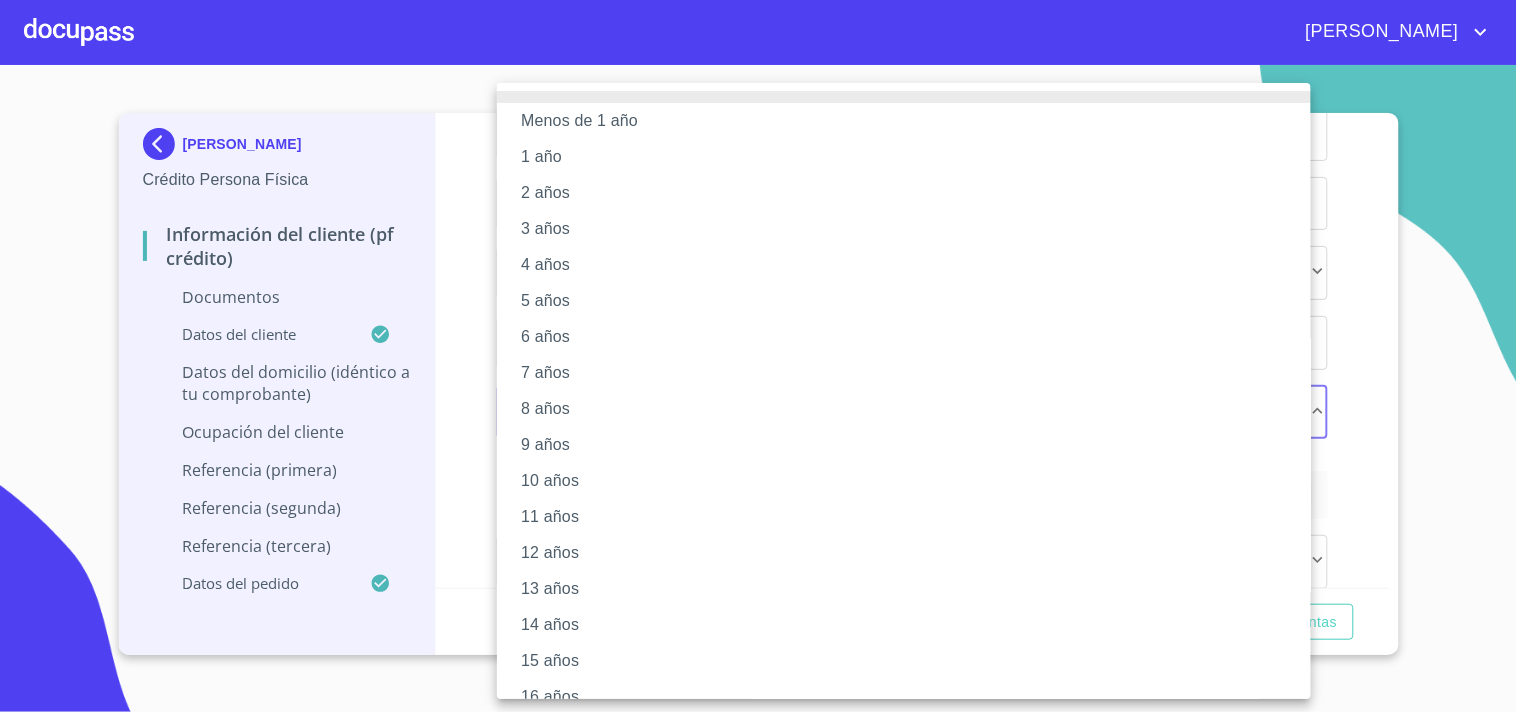 click on "2 años" at bounding box center (912, 193) 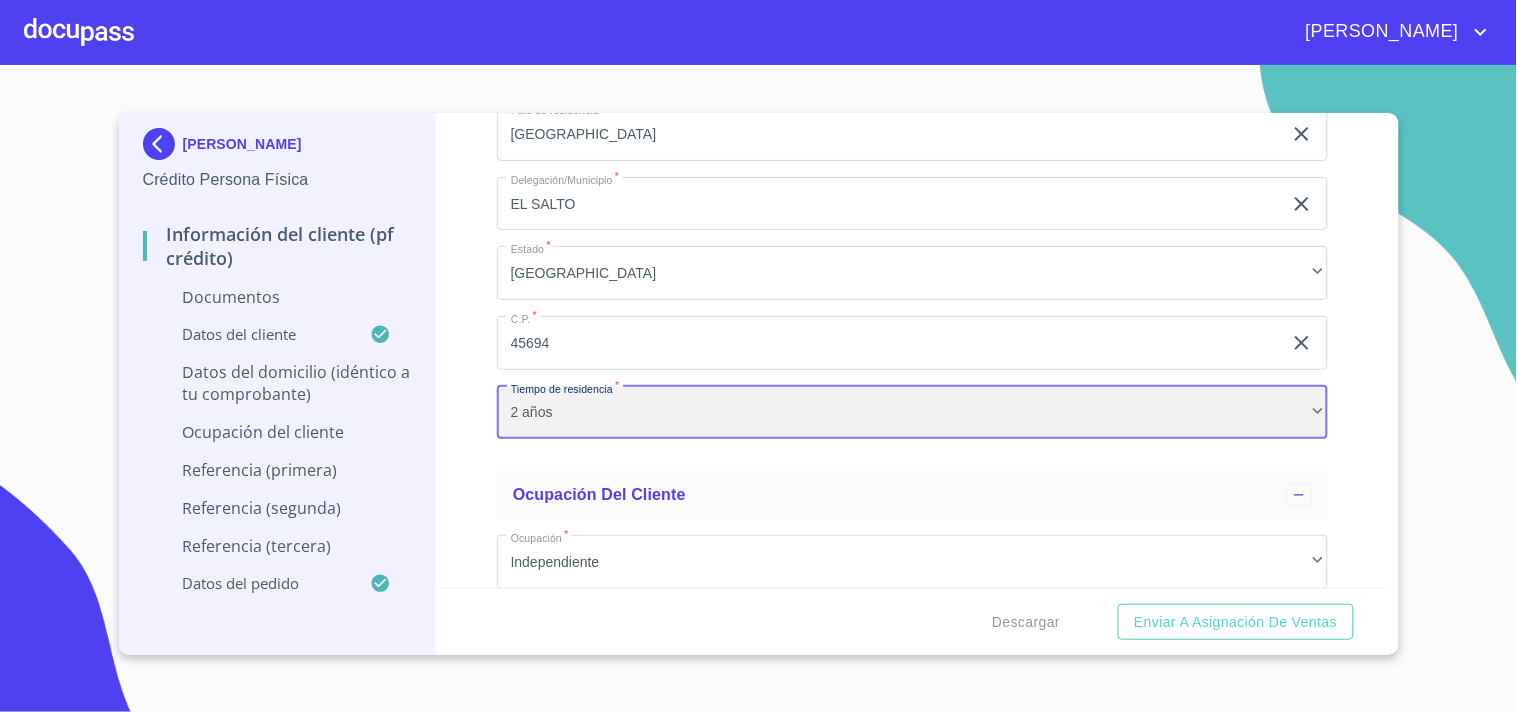 click on "2 años" at bounding box center (912, 413) 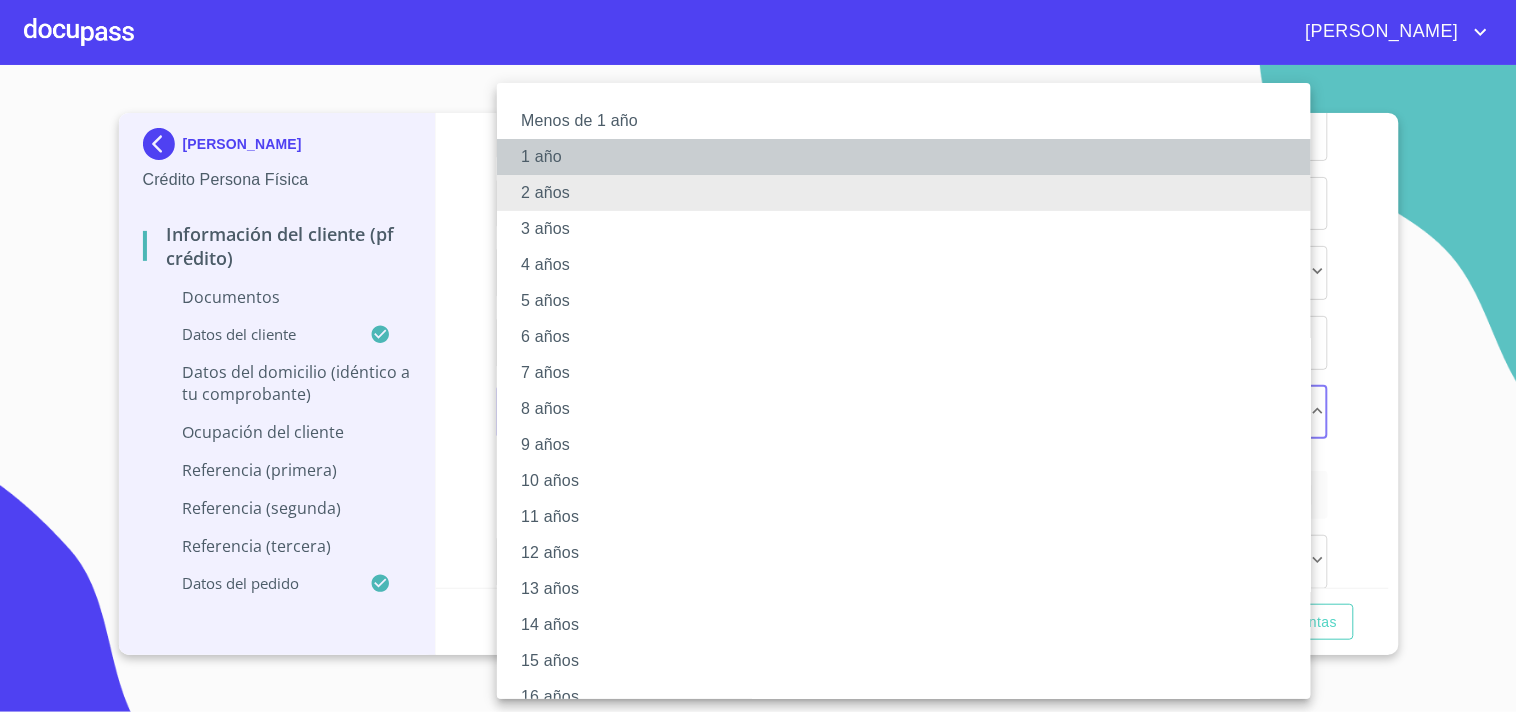 click on "1 año" at bounding box center (912, 157) 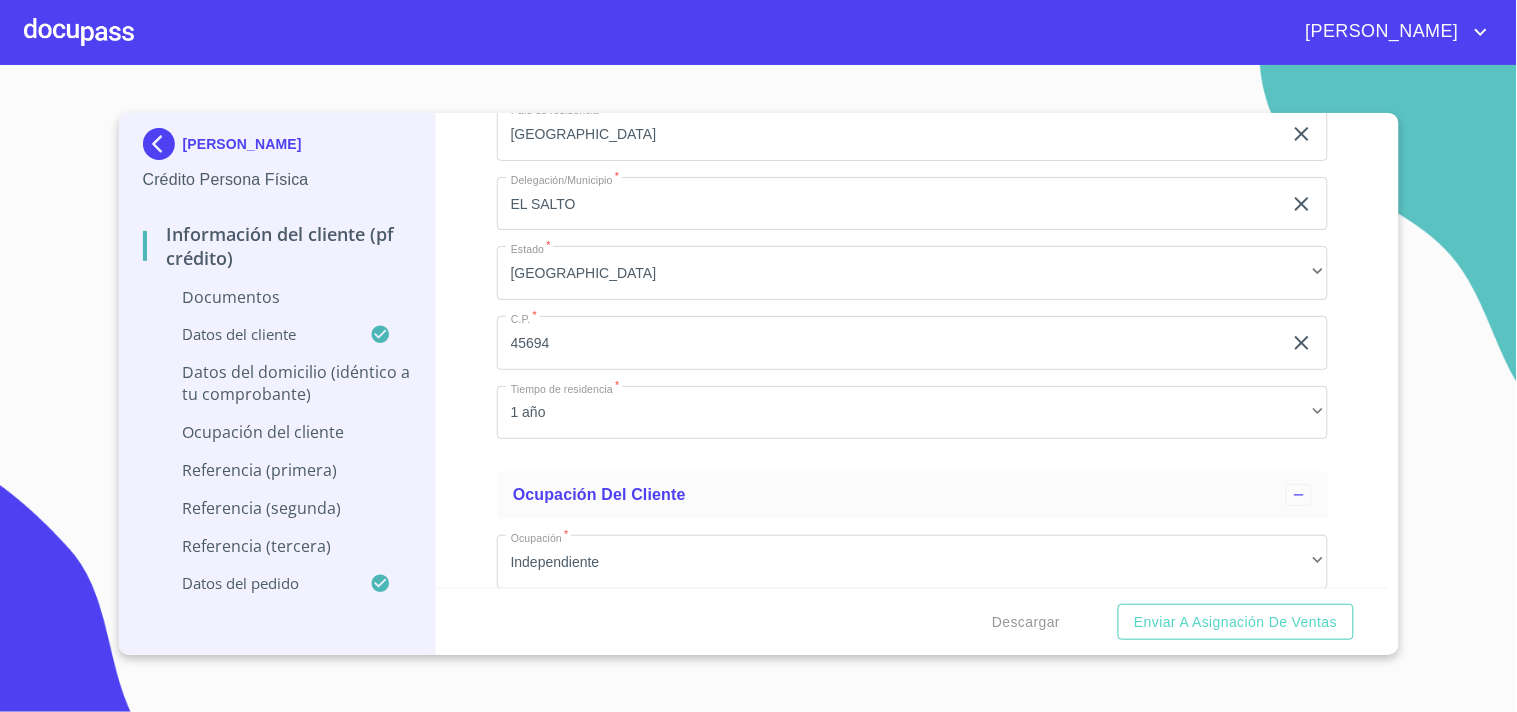 click on "Ocupación del Cliente Ocupación   * Independiente ​ El campo Nombre de la empresa es requerido   * ​ Fecha de ingreso * ​ Descripción empleo   * ​ Tipo de contrato   * ​ ​ Ingreso neto mensual   * ​ Nacionalidad de la empresa   * ​ ​ Tipo de empresa   * ​ ​ Actividad Específica de la Empresa   * ​ MXN Teléfono de la empresa   * ​ Domicilio empresa (Calle, Av. o Vía)   * ​ No. Exterior   * ​ No. Interior ​ Colonia o Urbanización   * ​ Código Postal   * ​ Delegación/Municipio   * ​ Estado   * ​ ​ Nombre del jefe inmediato   * ​ Puesto del jefe inmediato   * ​ MXN Teléfono del jefe inmediato   * ​ Antigüedad de tu trabajo actual   * ​ ​" at bounding box center [912, 1234] 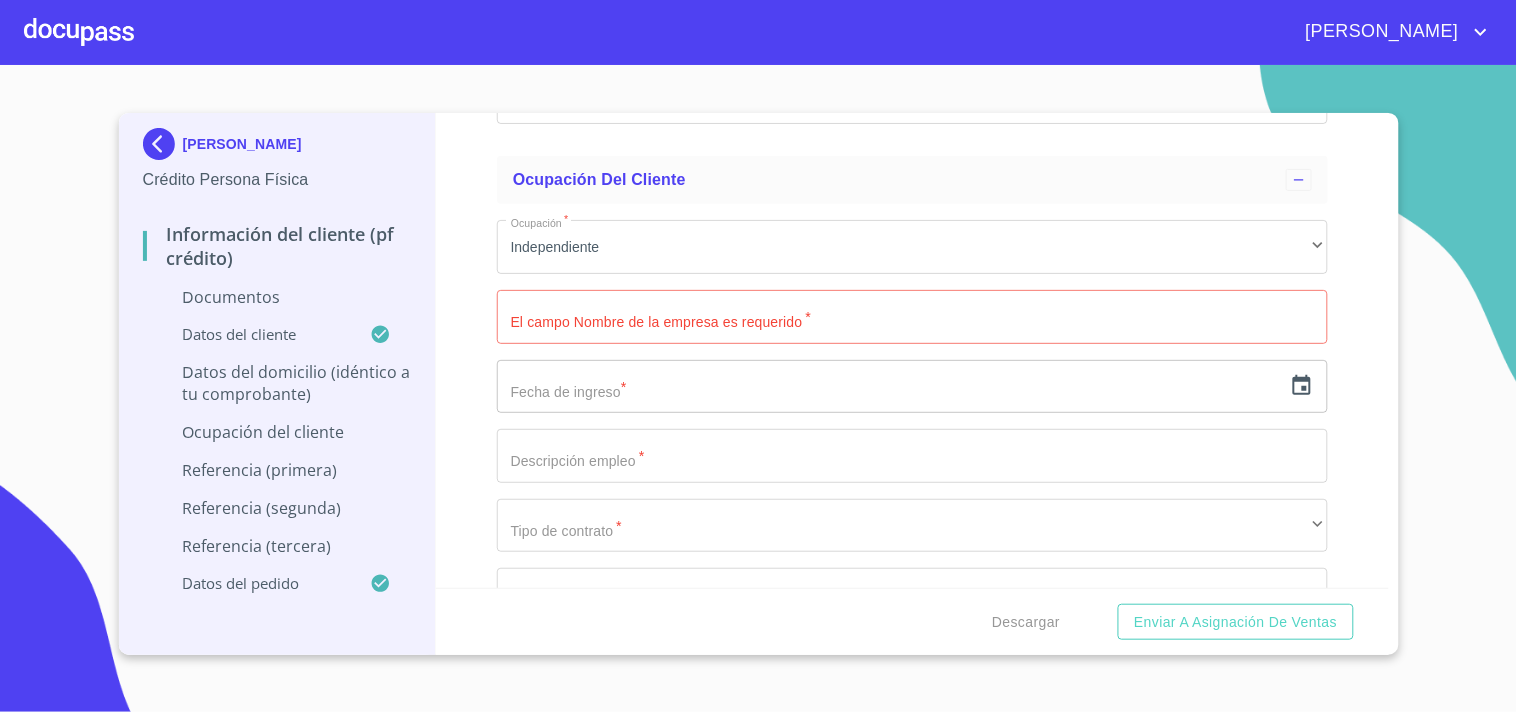 scroll, scrollTop: 6156, scrollLeft: 0, axis: vertical 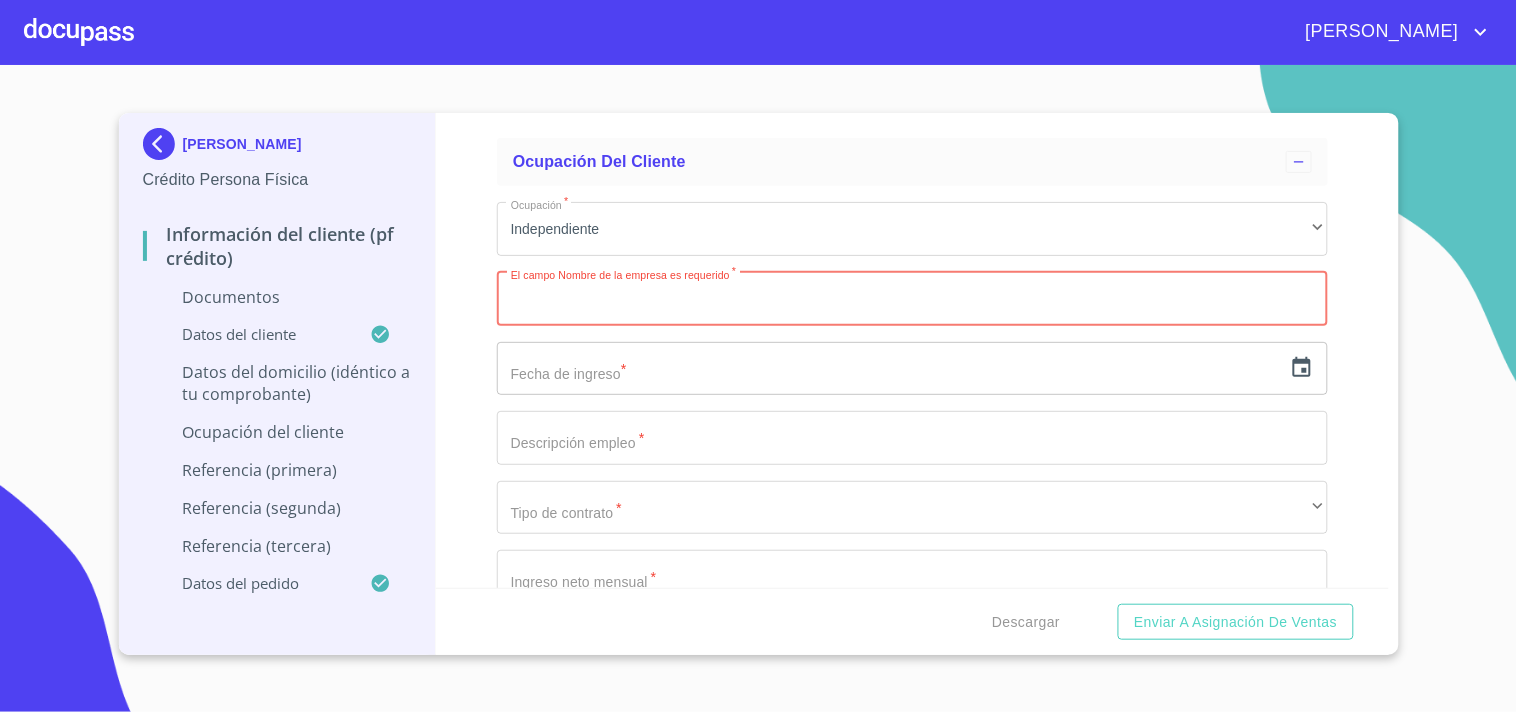 click on "Documento de identificación.   *" at bounding box center [912, 299] 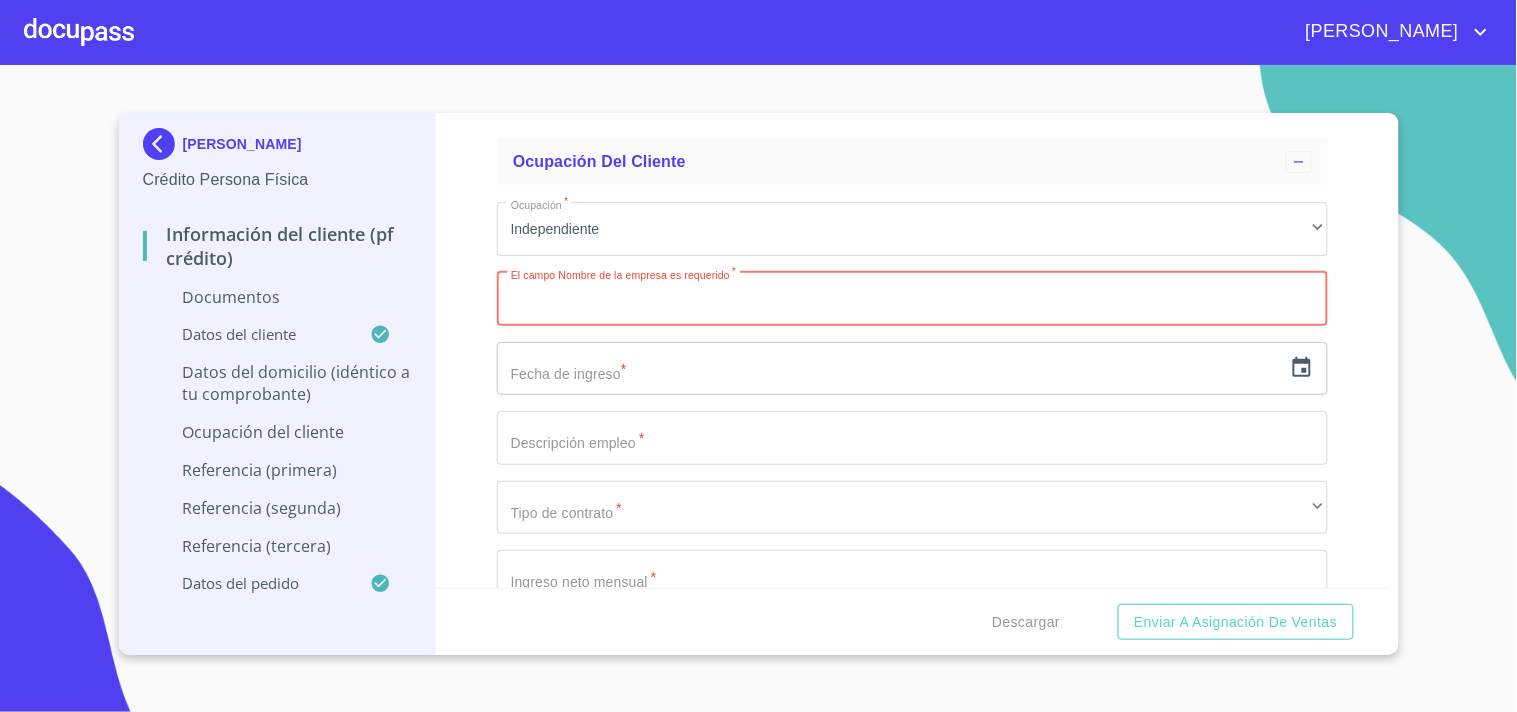 click on "Documento de identificación.   *" at bounding box center (912, 299) 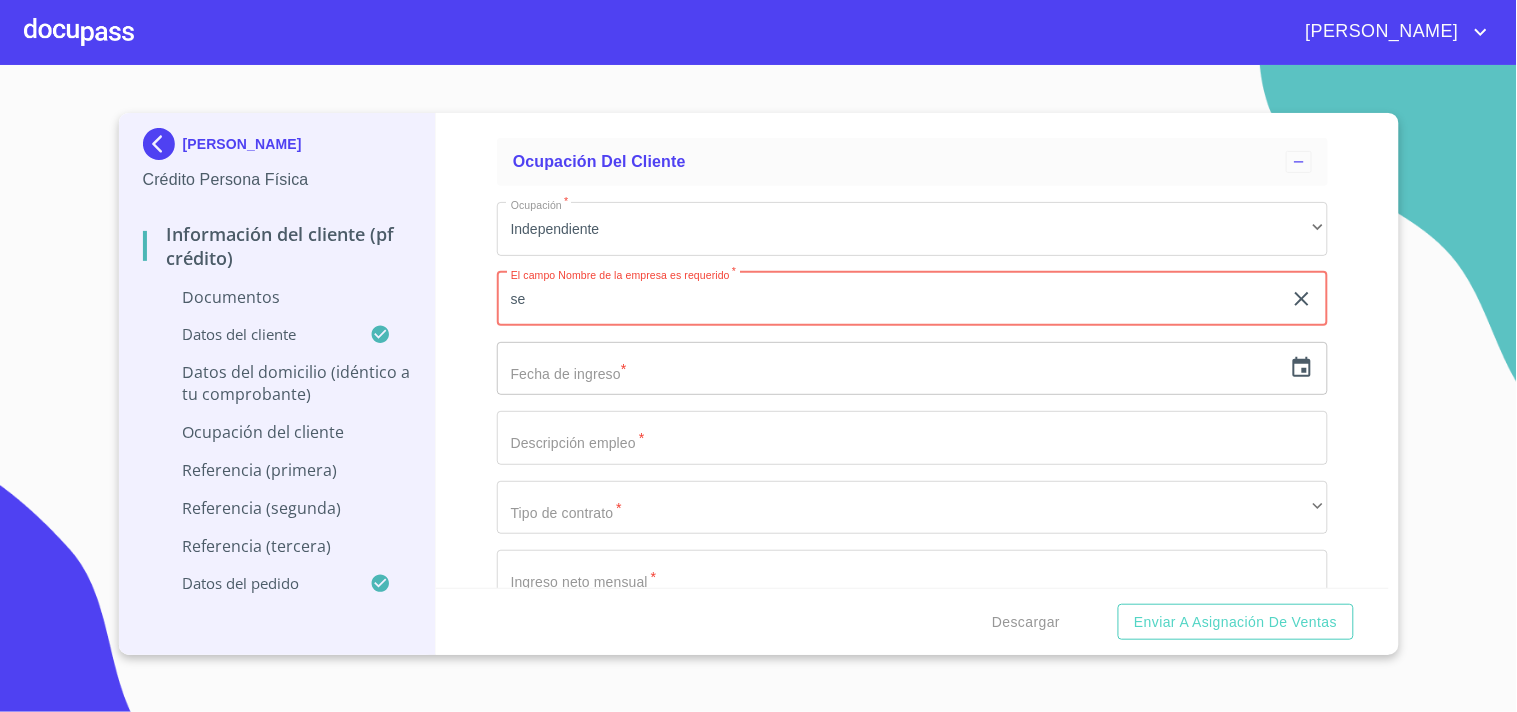 type on "s" 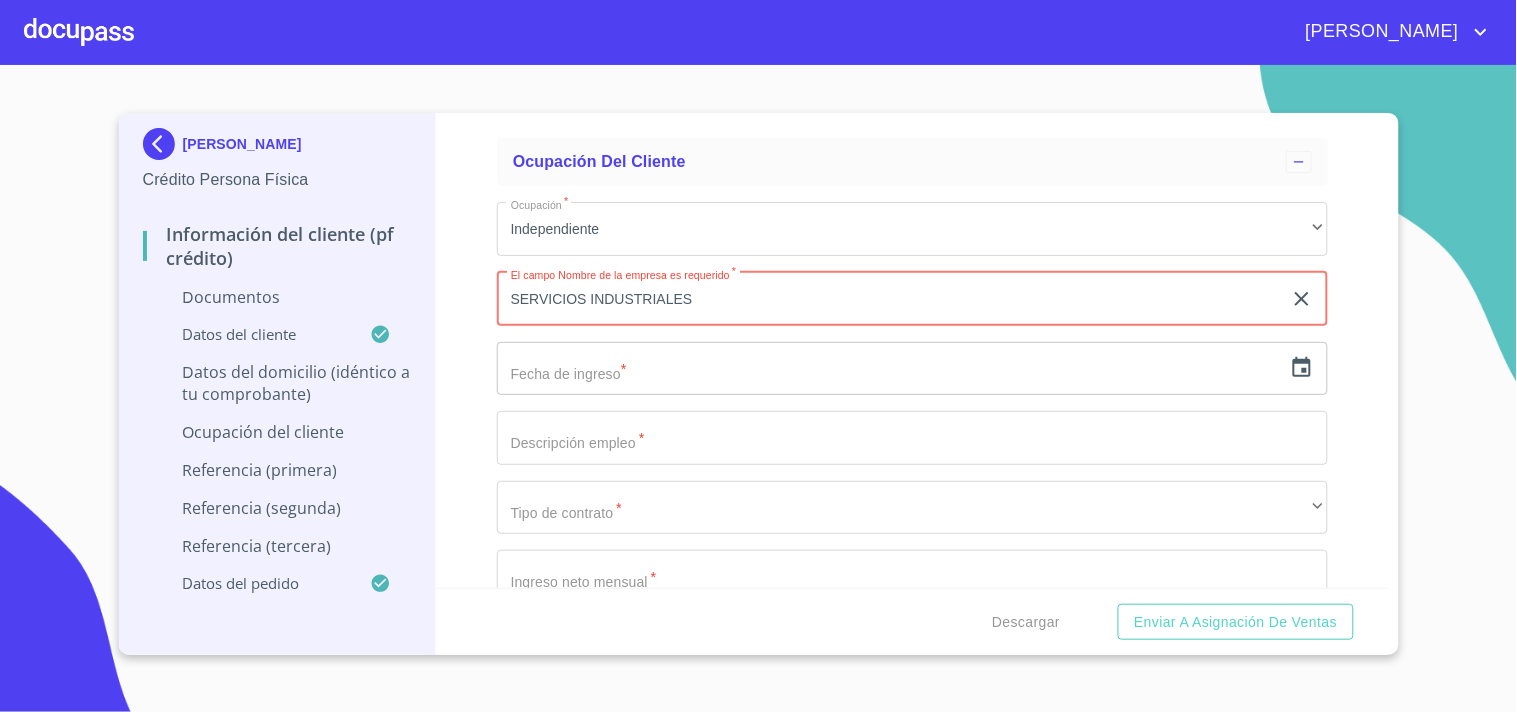 type on "SERVICIOS INDUSTRIALES" 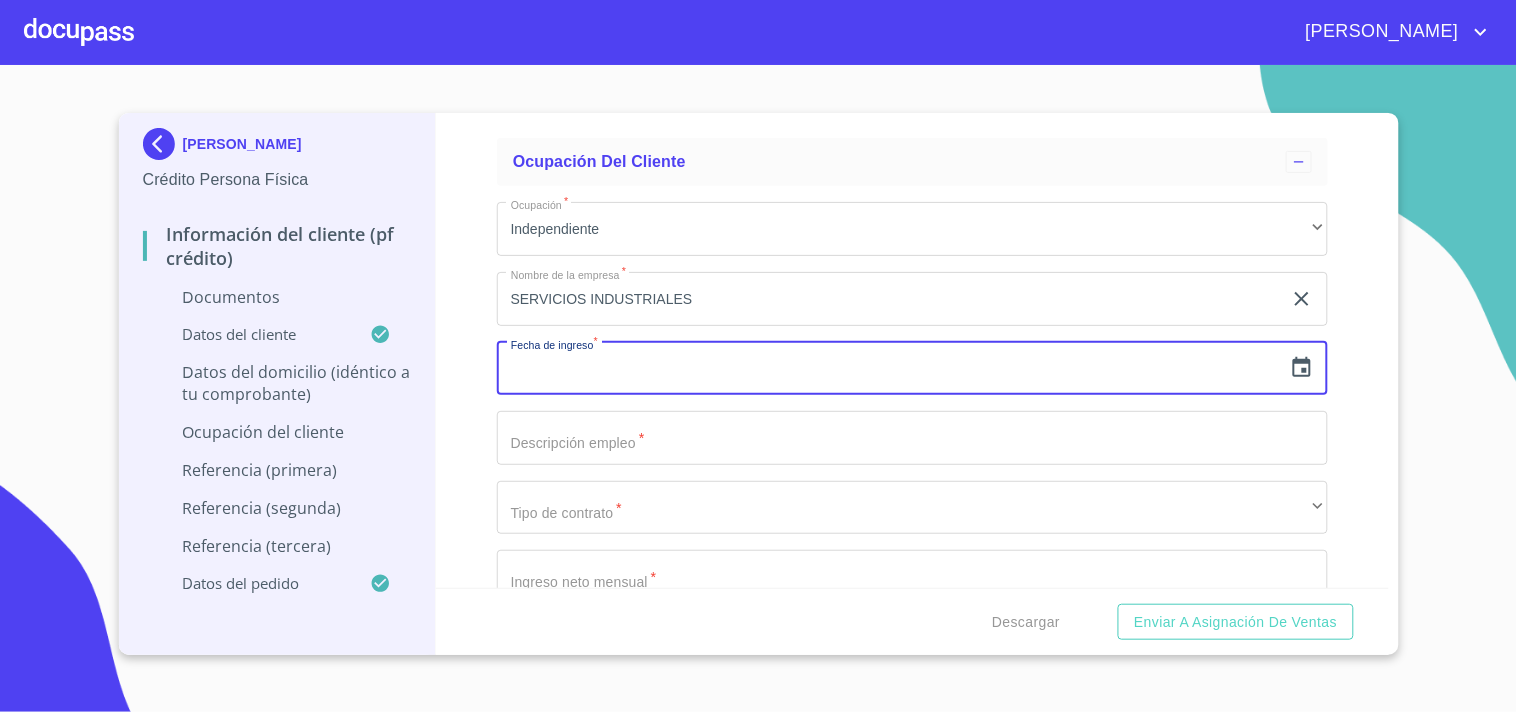 click at bounding box center (889, 369) 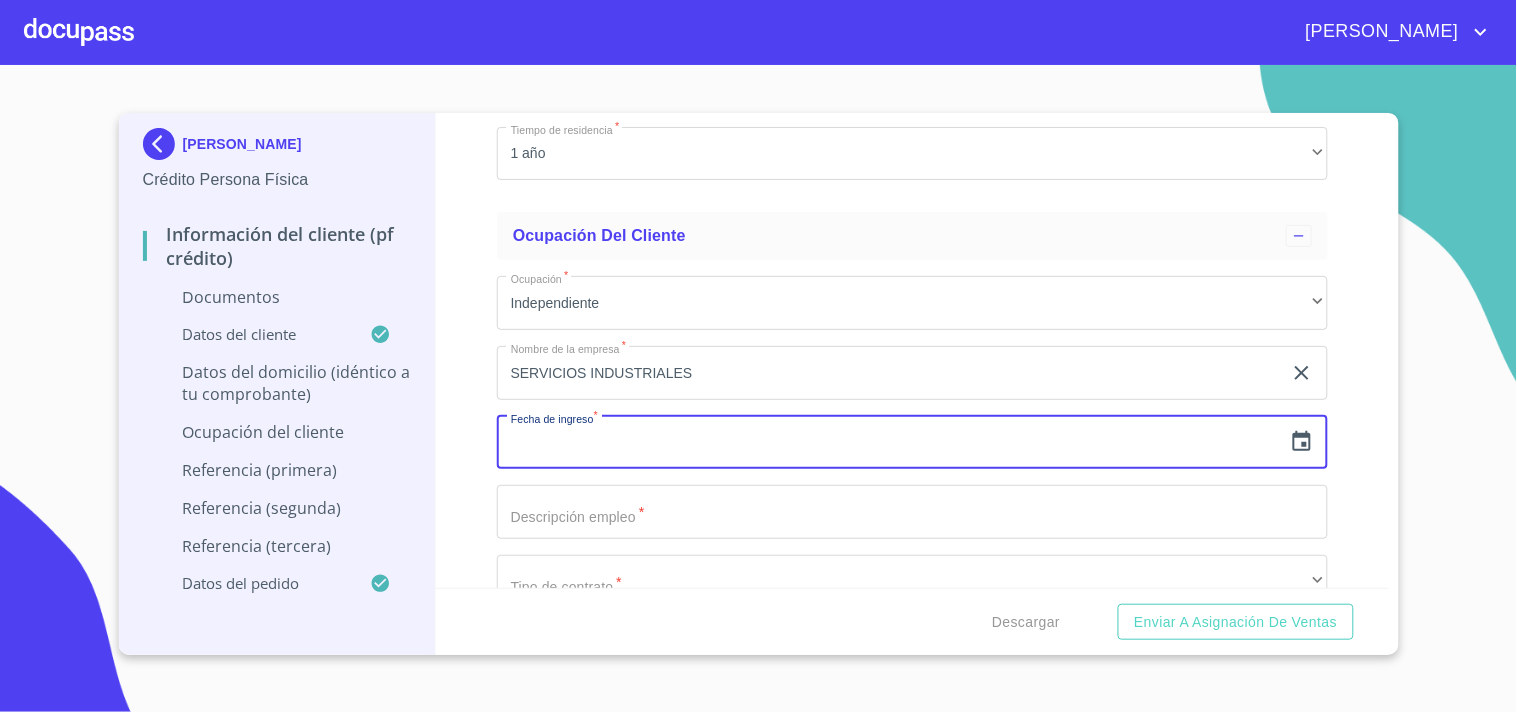 scroll, scrollTop: 6045, scrollLeft: 0, axis: vertical 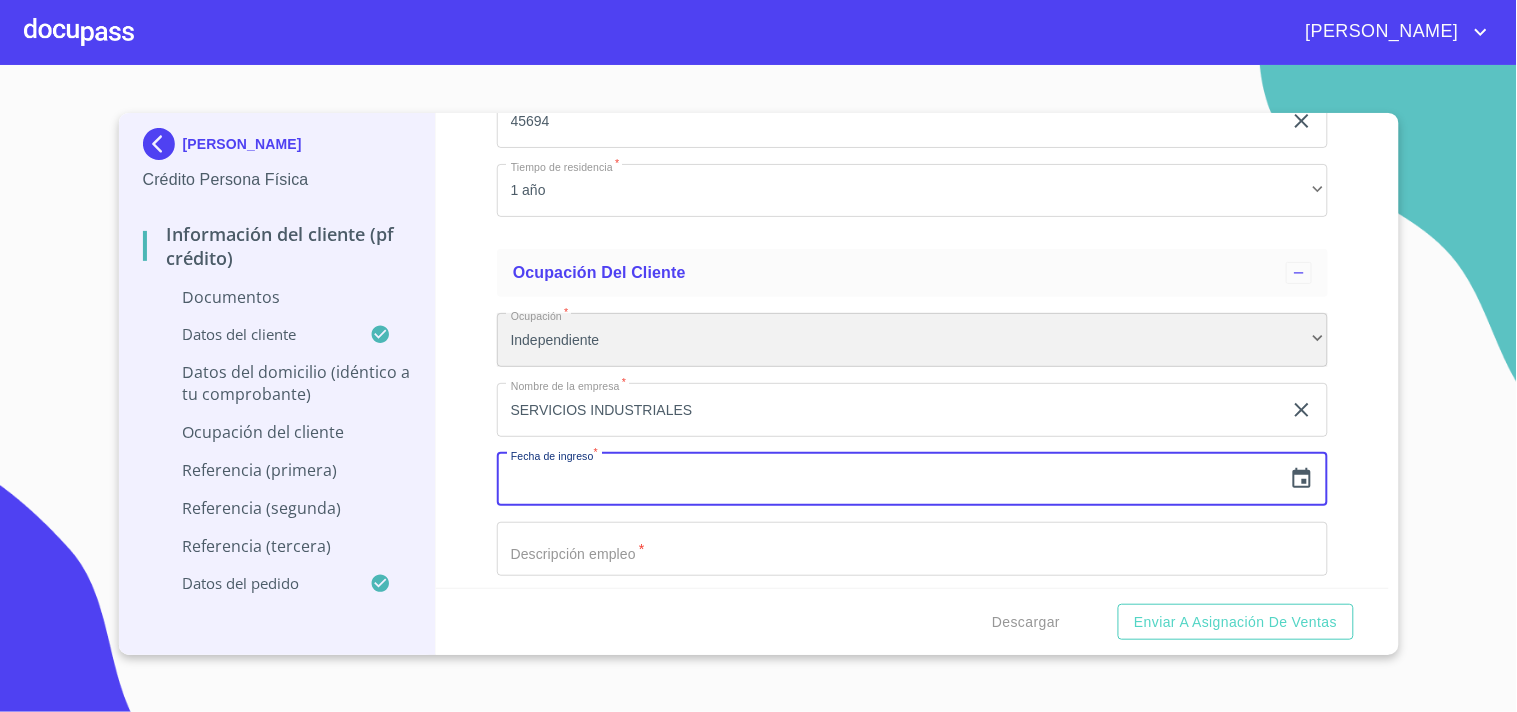 click on "Independiente" at bounding box center [912, 340] 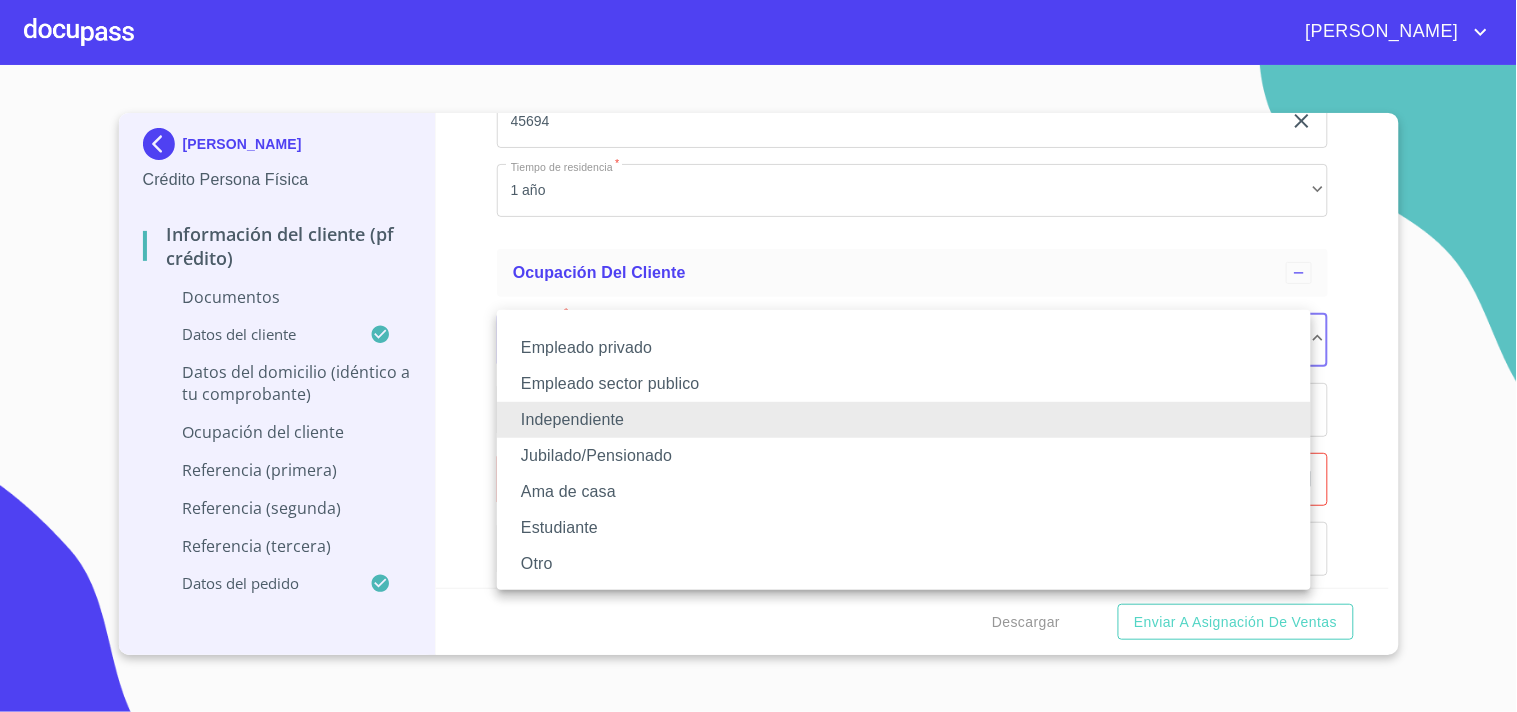 drag, startPoint x: 1341, startPoint y: 294, endPoint x: 1330, endPoint y: 314, distance: 22.825424 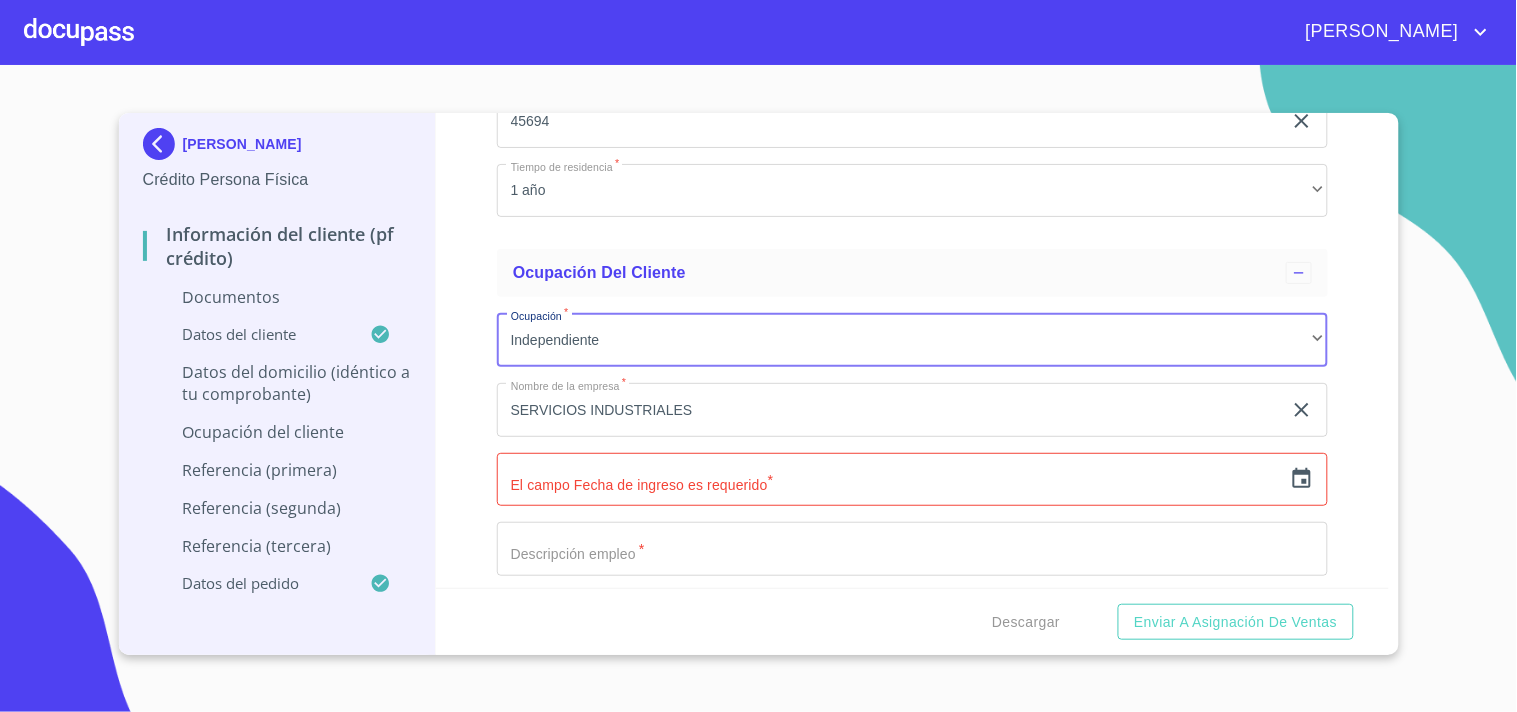 click at bounding box center (889, 480) 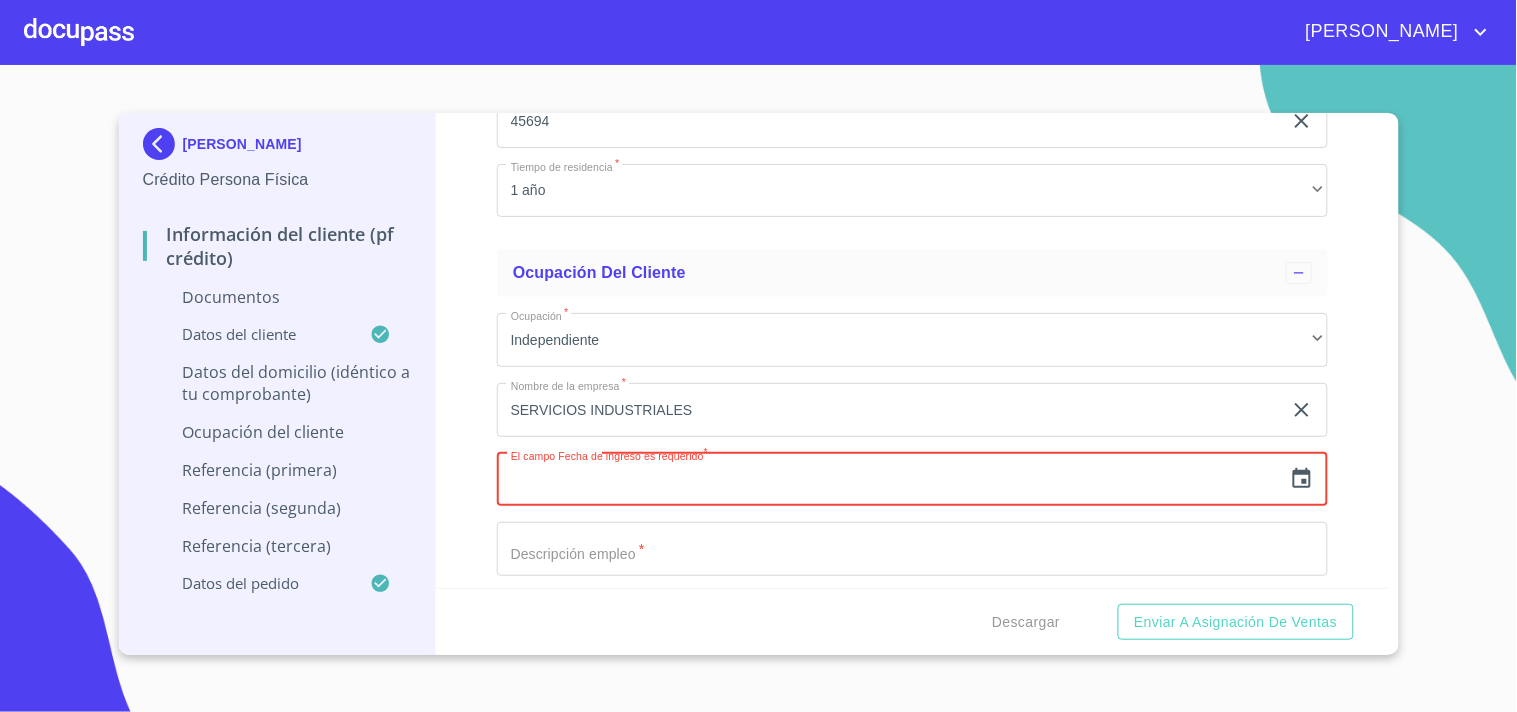 click 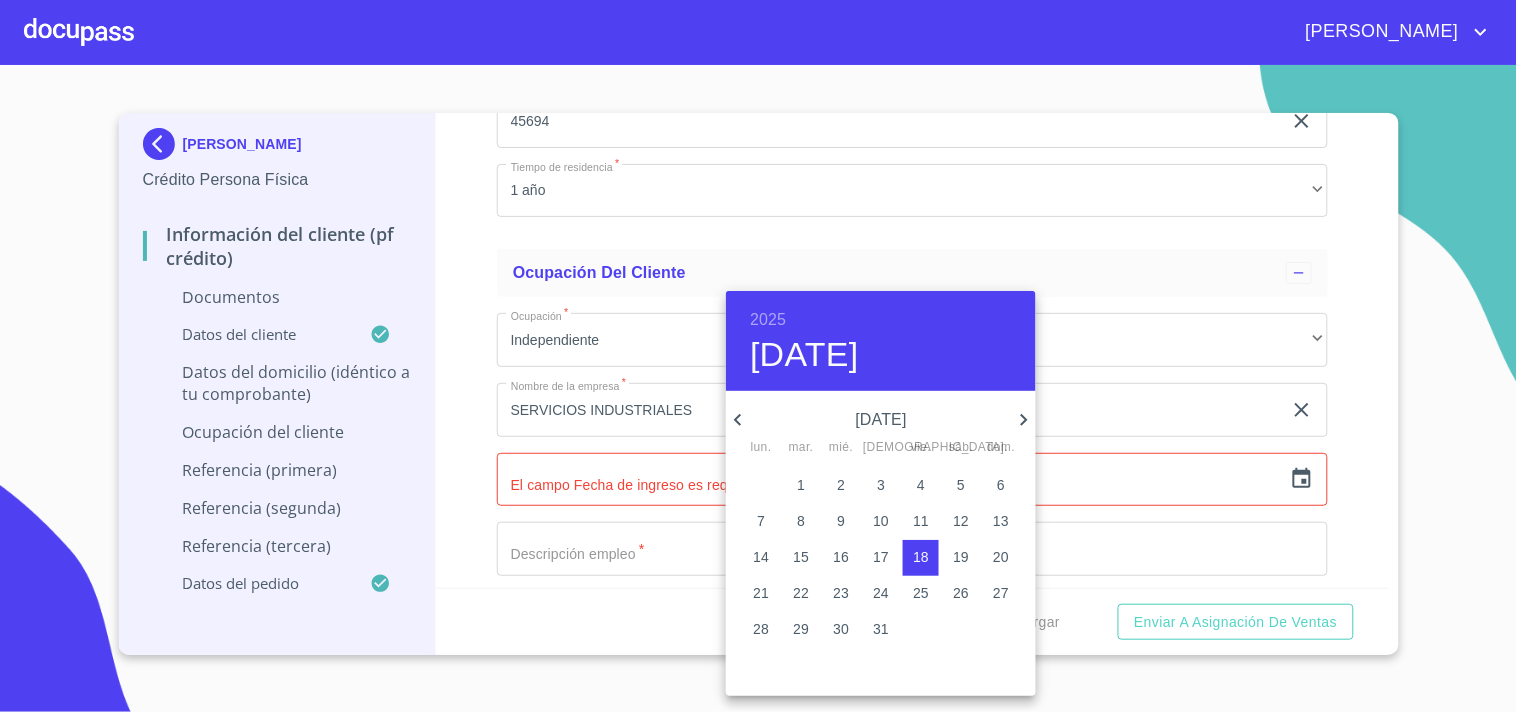 click on "[DATE]" at bounding box center [881, 420] 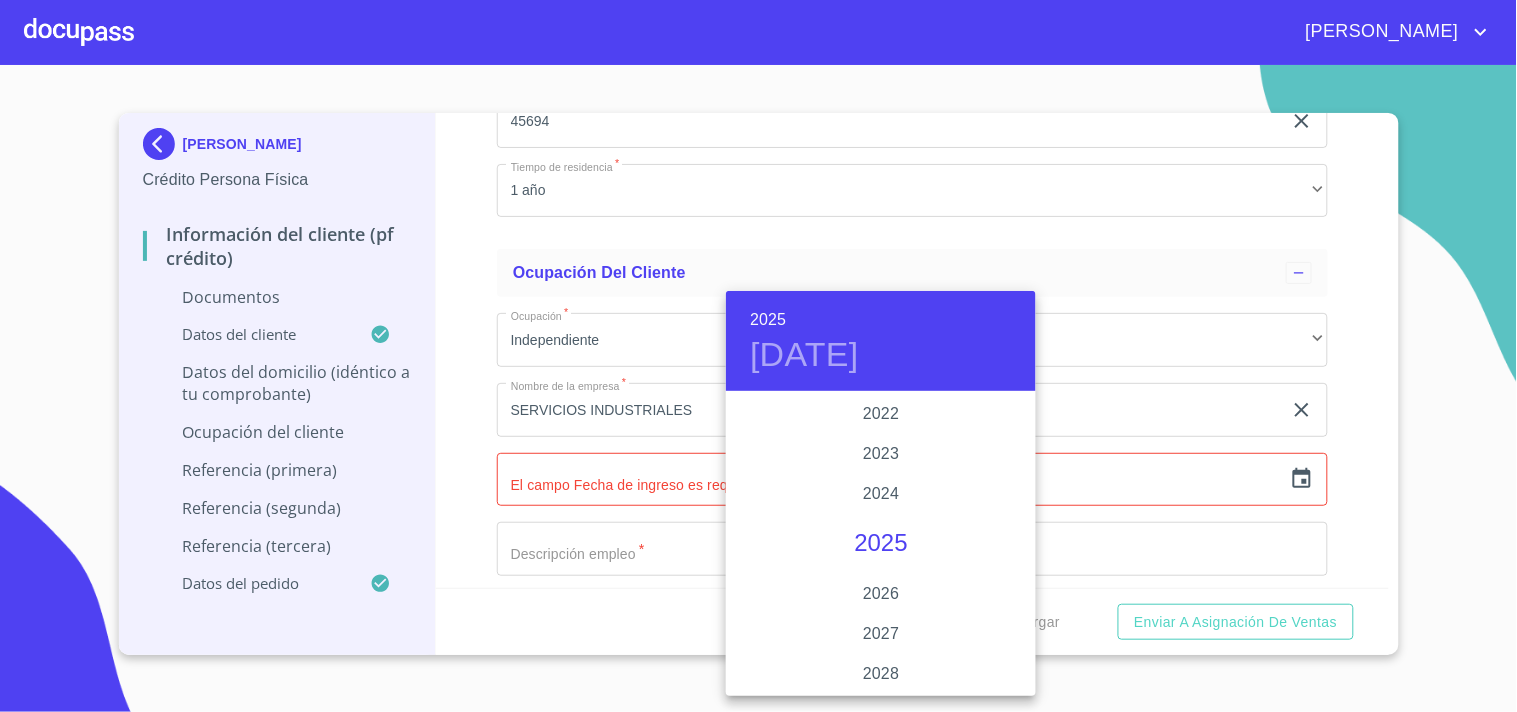 scroll, scrollTop: 3768, scrollLeft: 0, axis: vertical 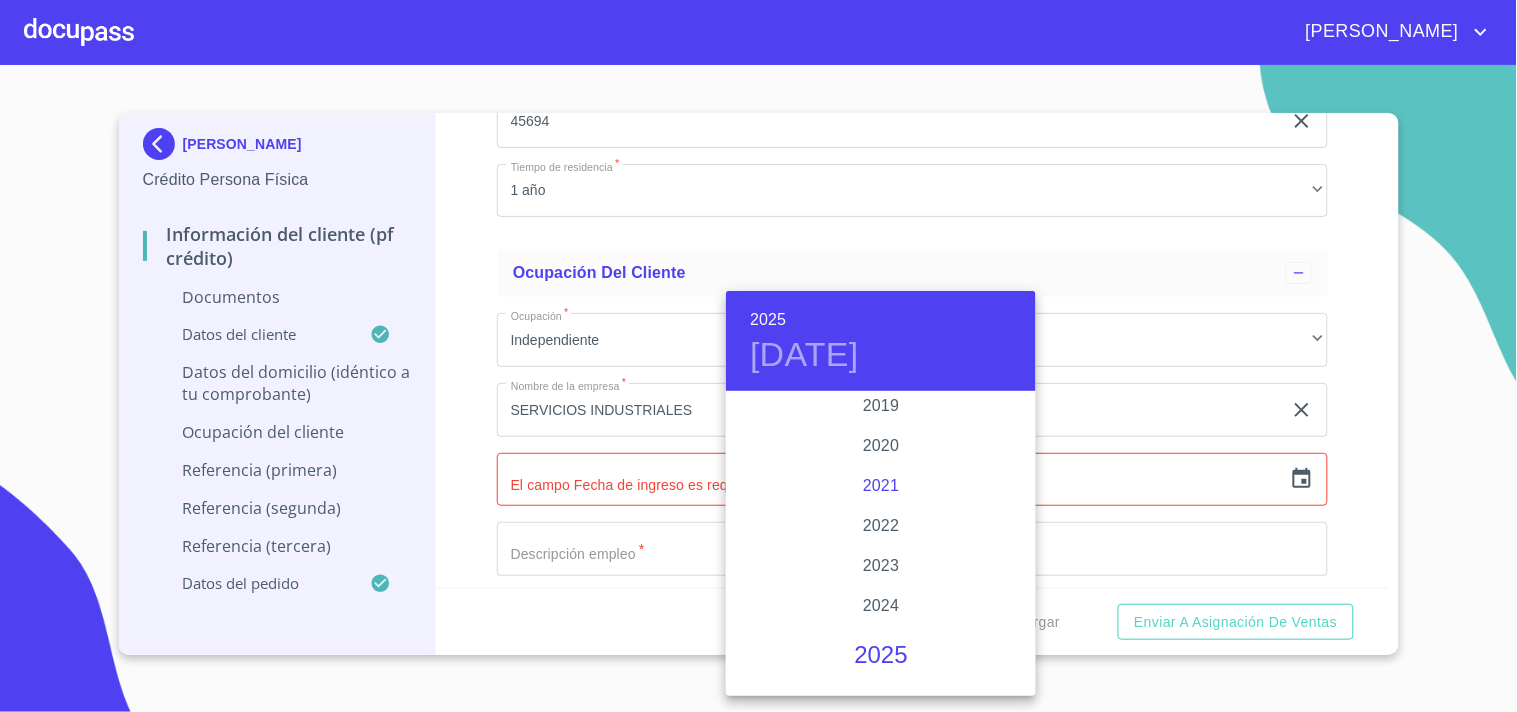 click on "2021" at bounding box center [881, 486] 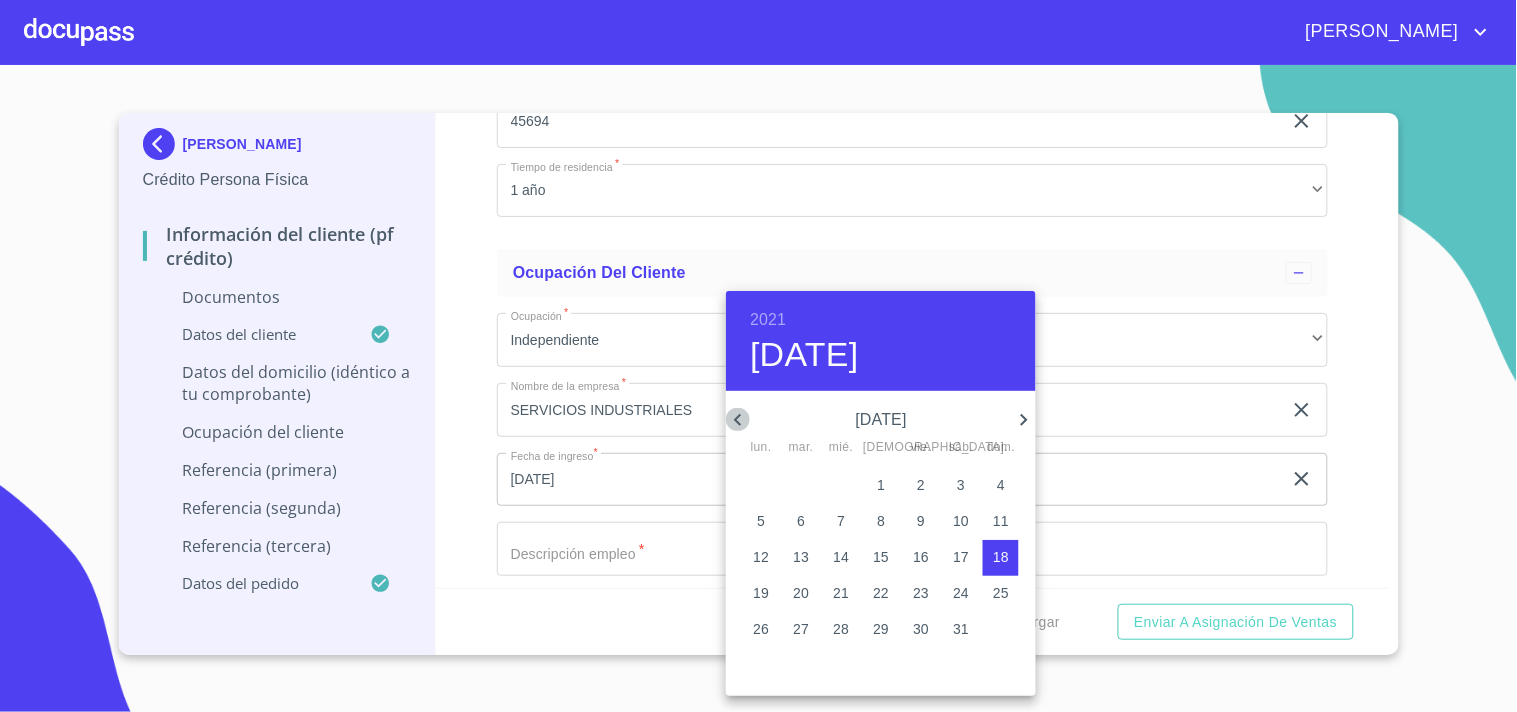 click 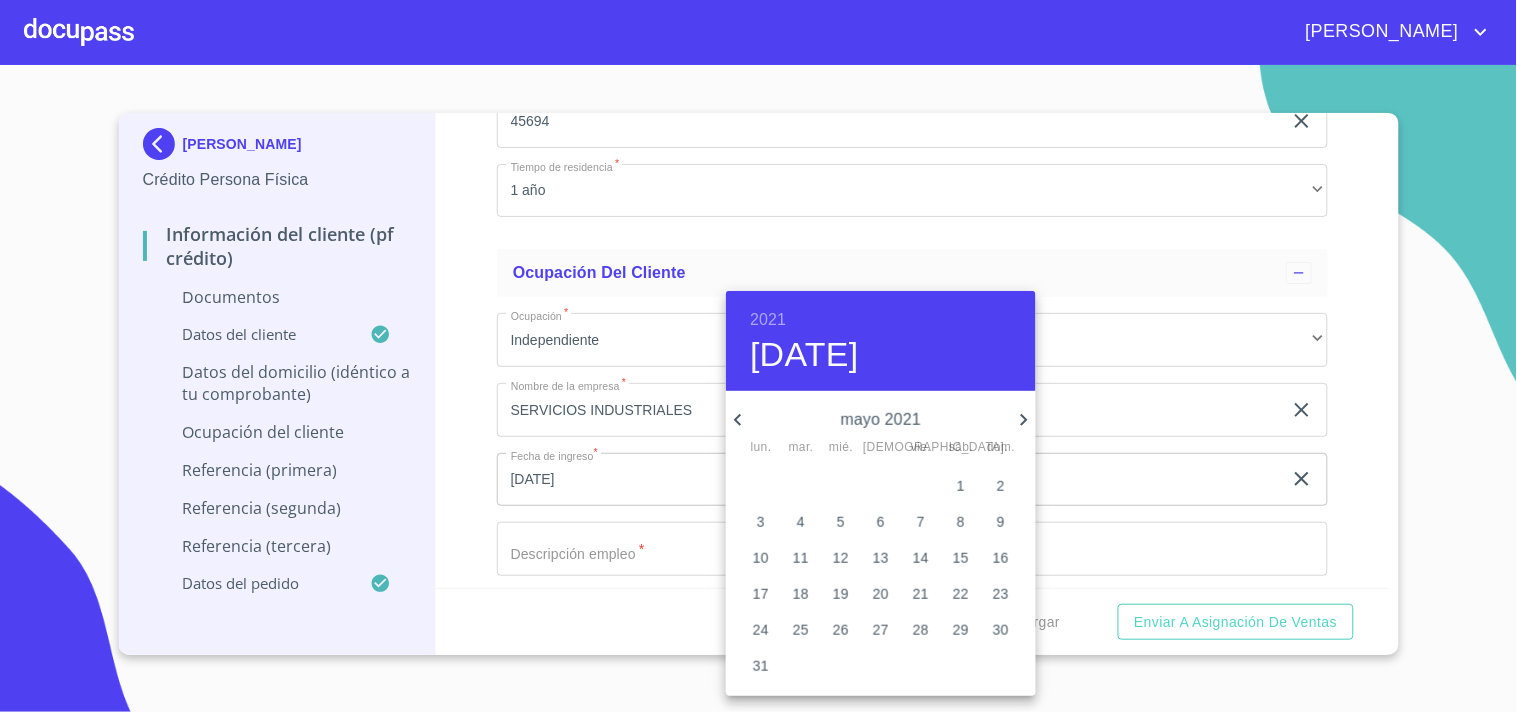 click 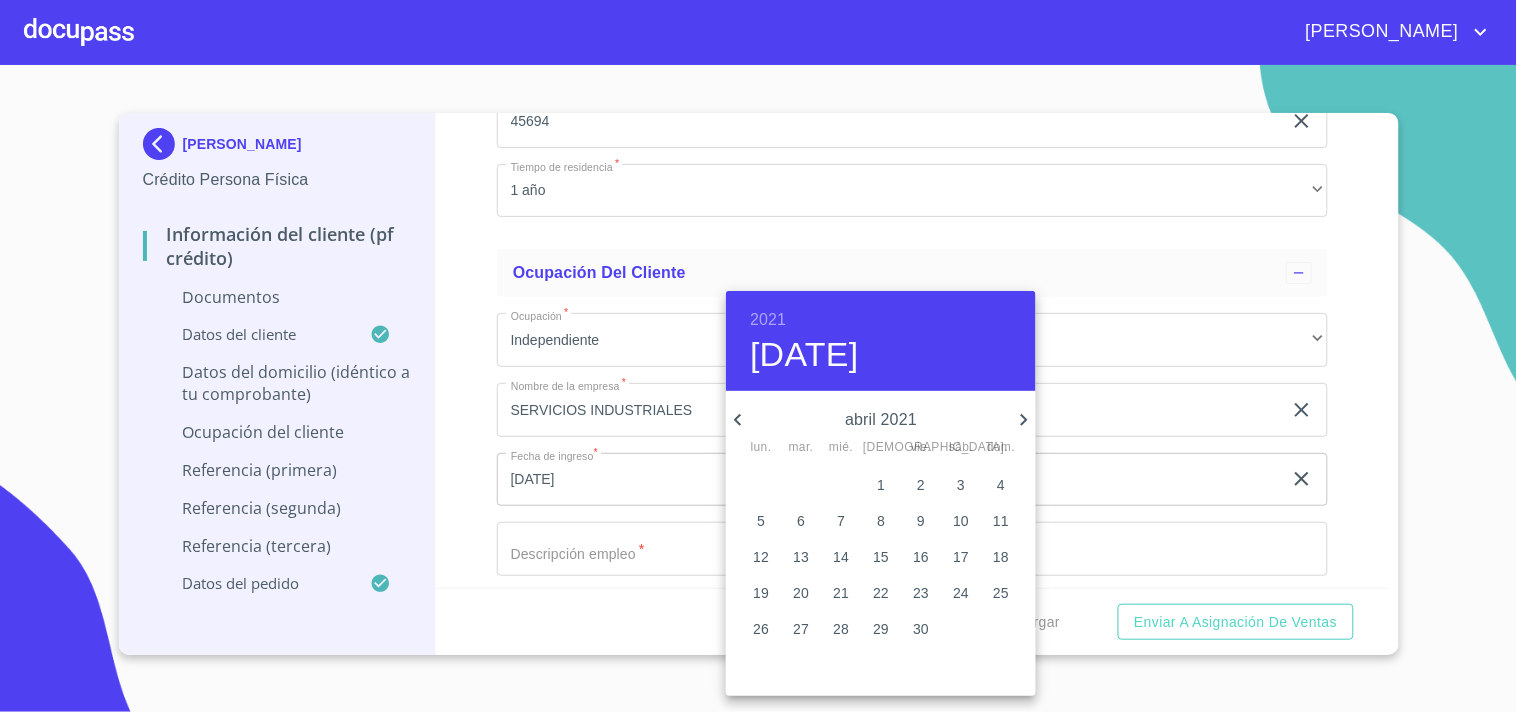 click on "17" at bounding box center [961, 557] 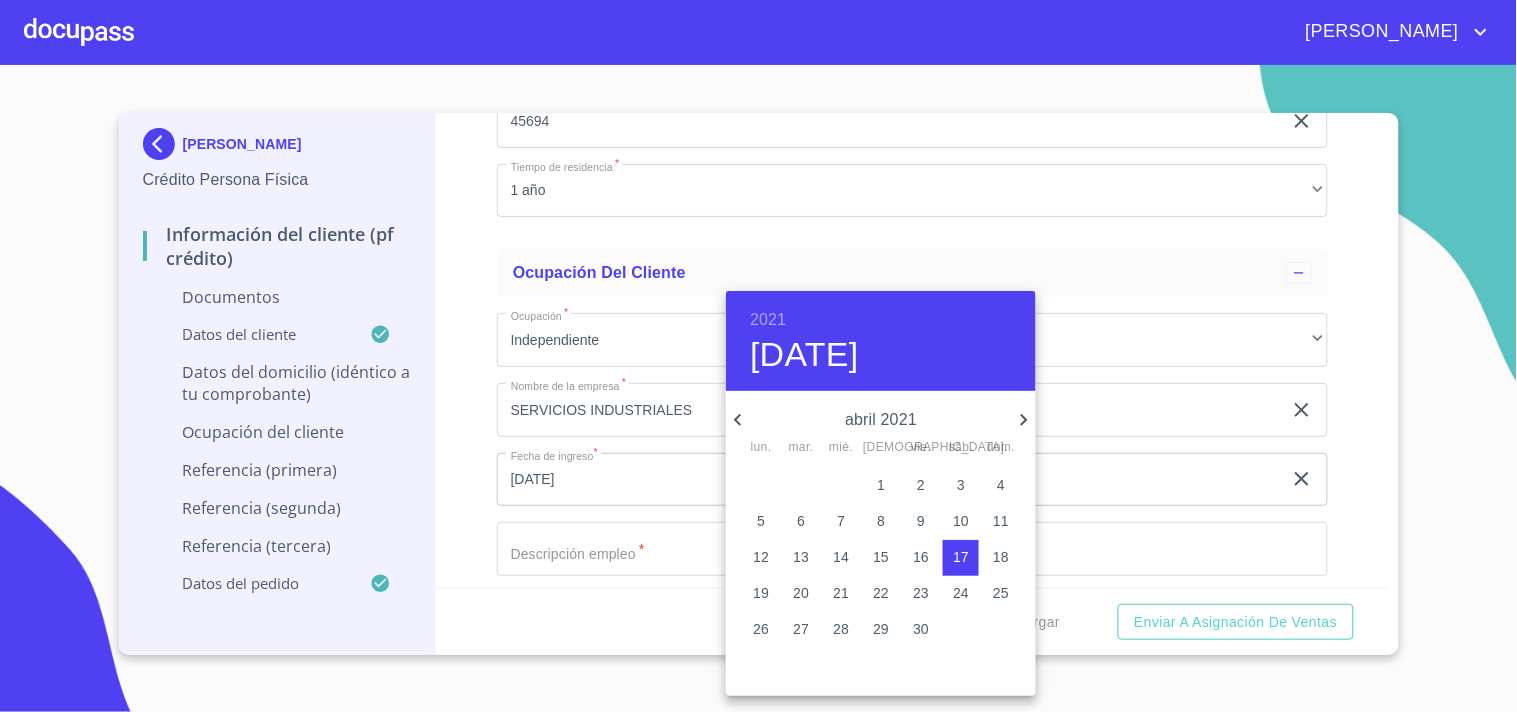 click at bounding box center (758, 356) 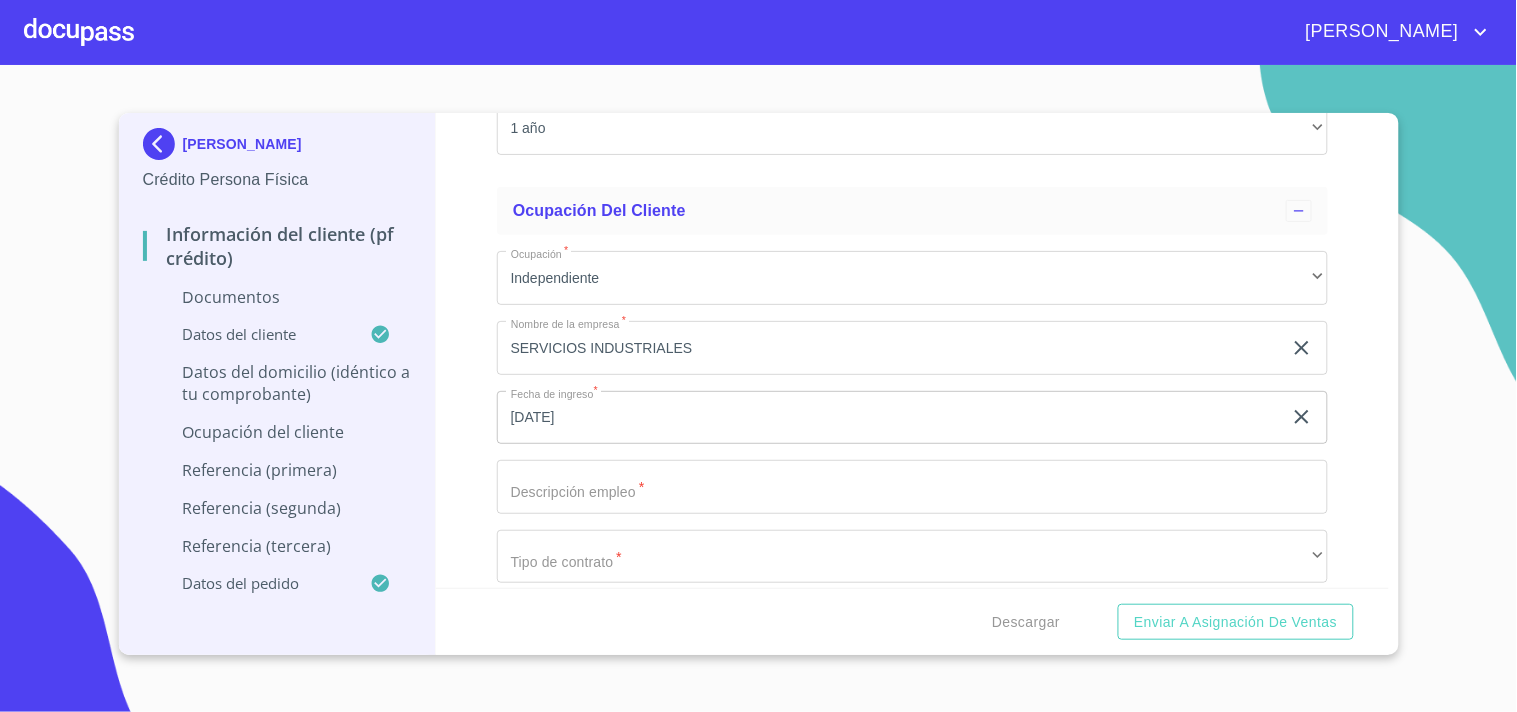 scroll, scrollTop: 6156, scrollLeft: 0, axis: vertical 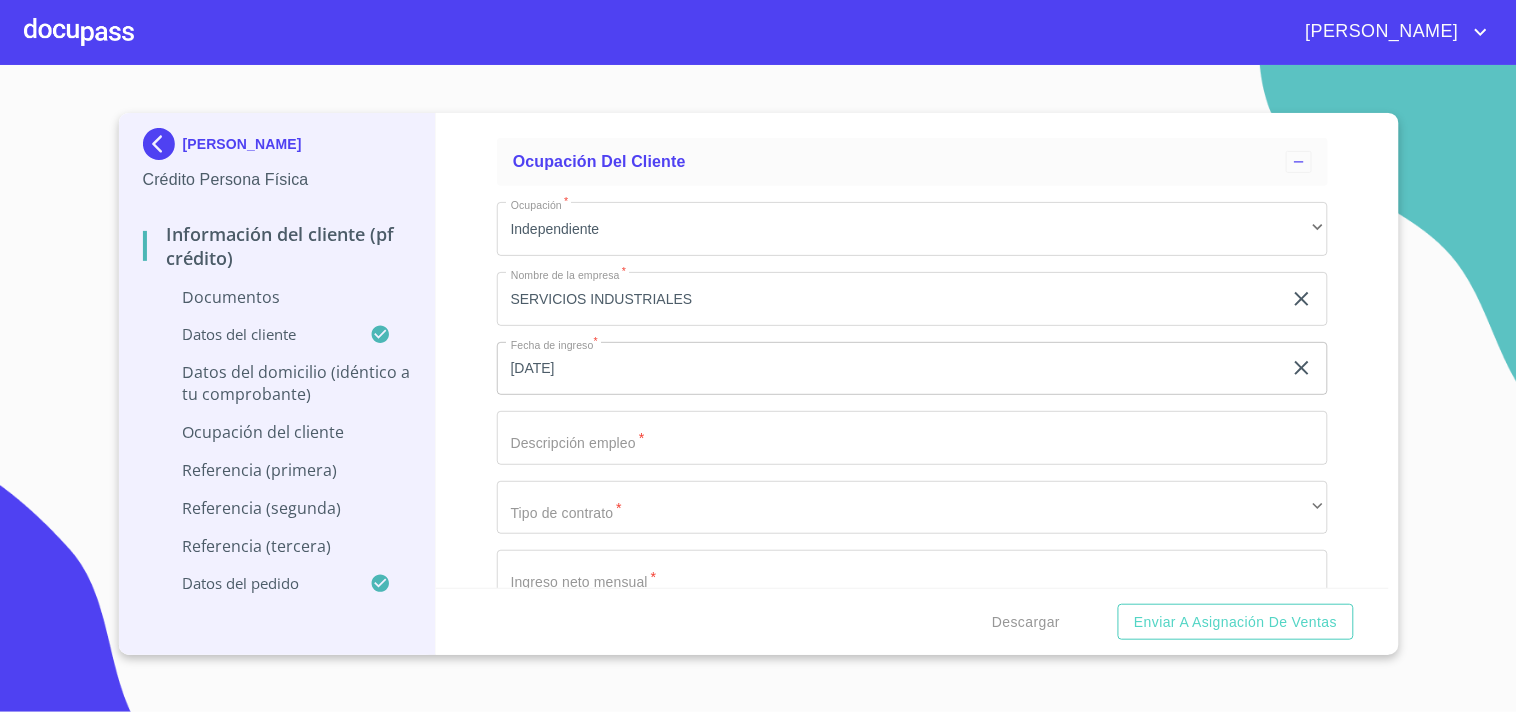 click on "Documento de identificación.   *" at bounding box center [889, -1821] 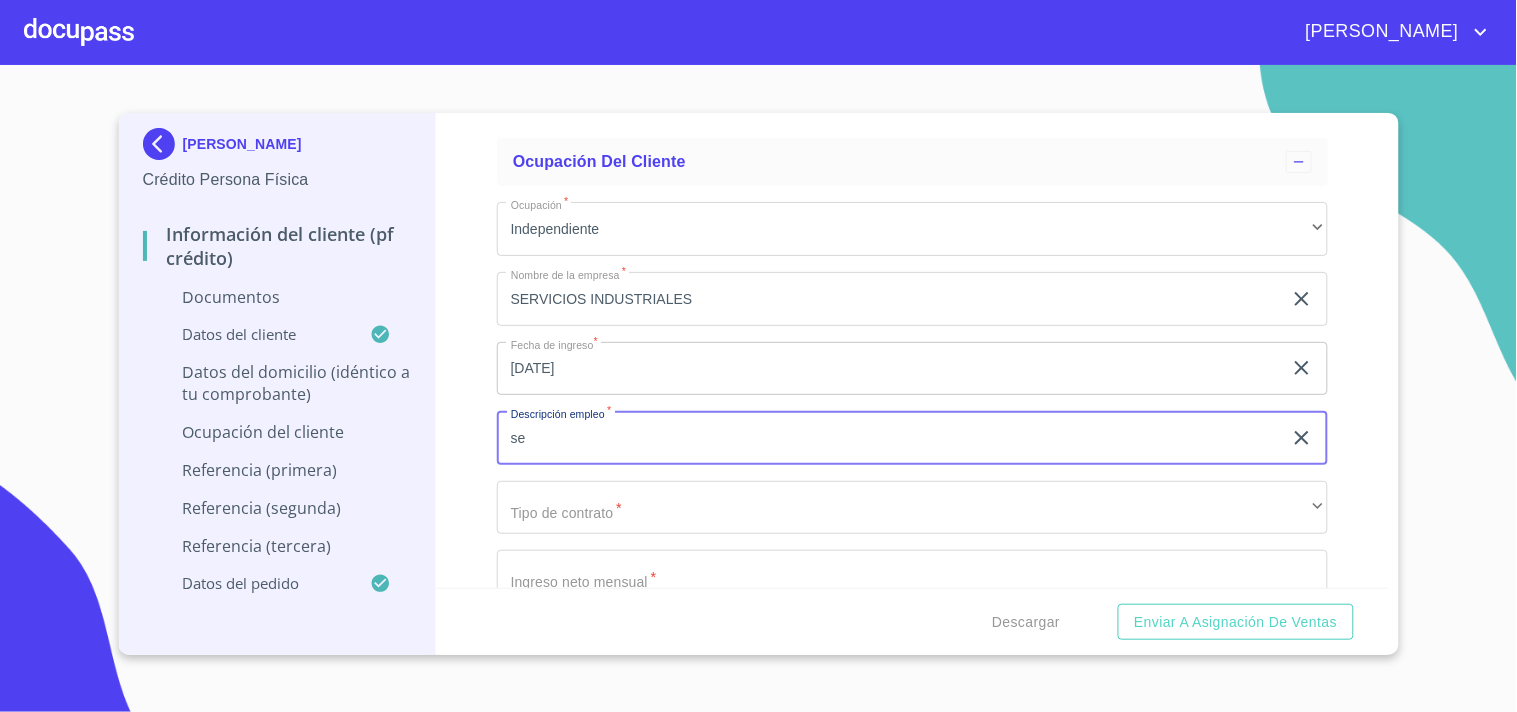 type on "s" 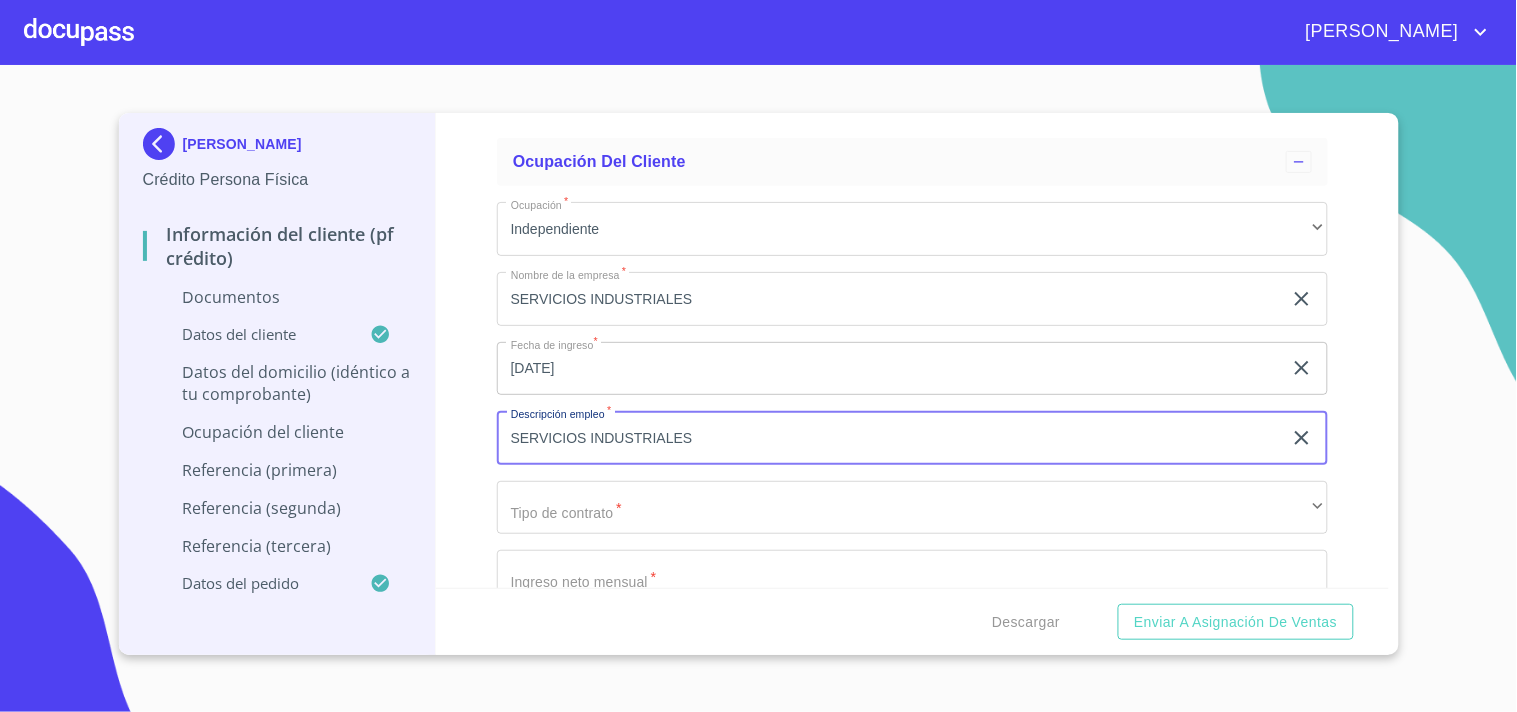 type on "SERVICIOS INDUSTRIALES" 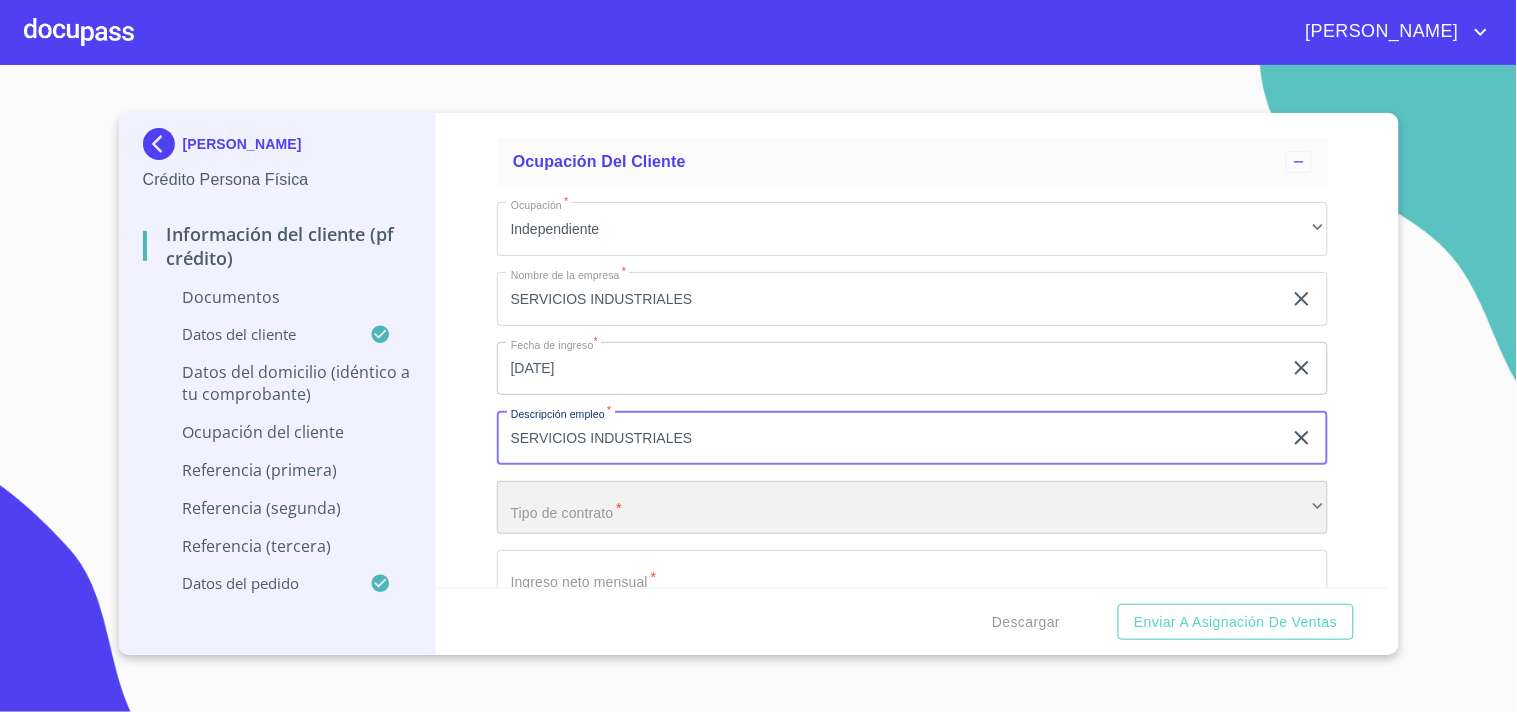 click on "​" at bounding box center [912, 508] 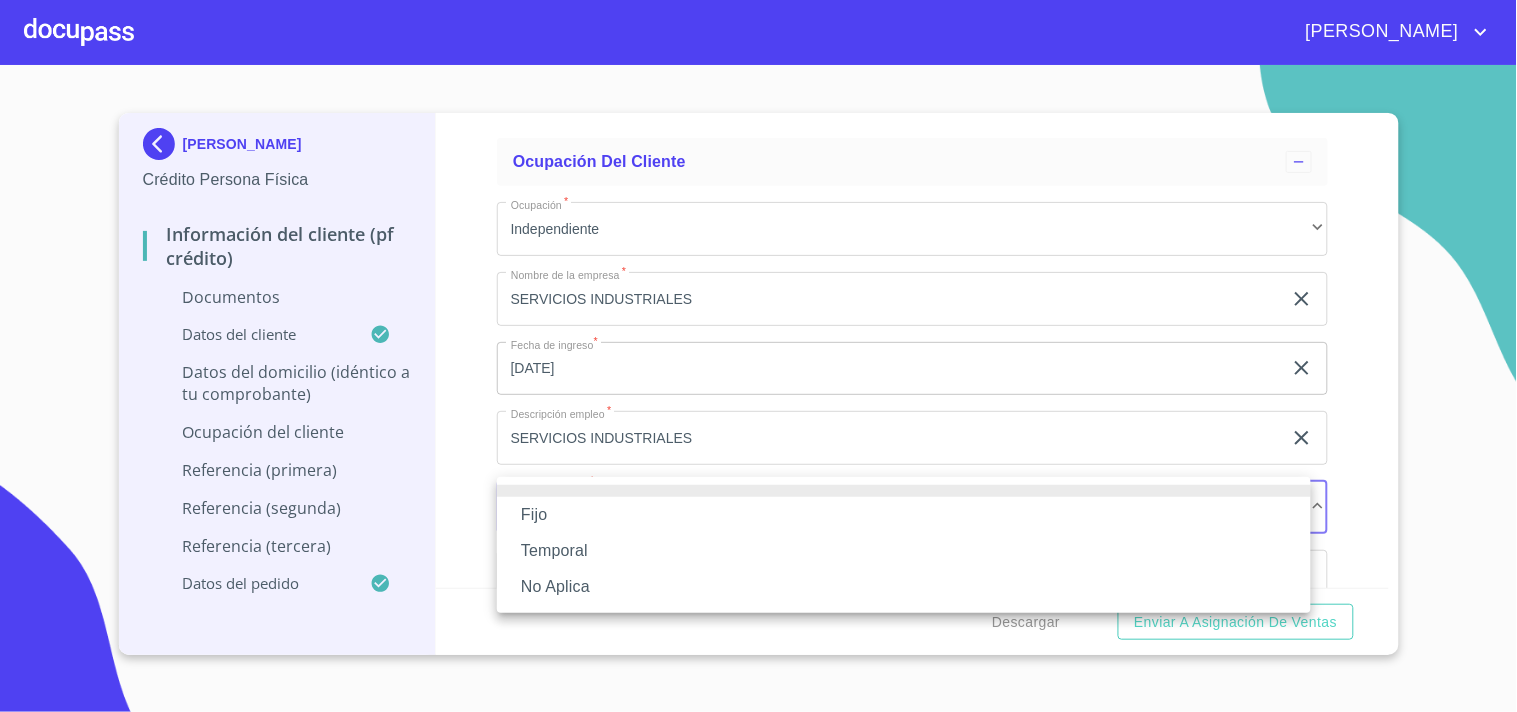 click on "Fijo" at bounding box center (904, 515) 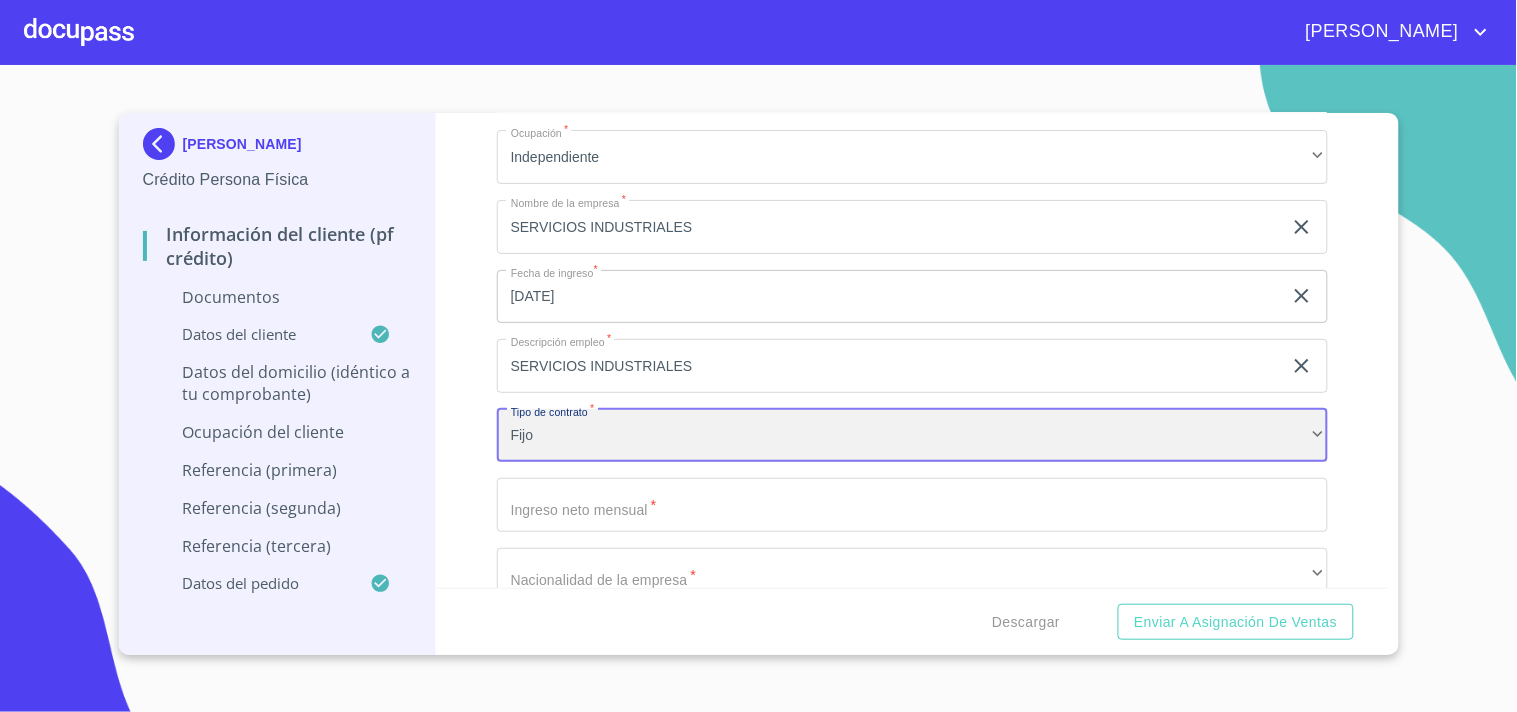 scroll, scrollTop: 6378, scrollLeft: 0, axis: vertical 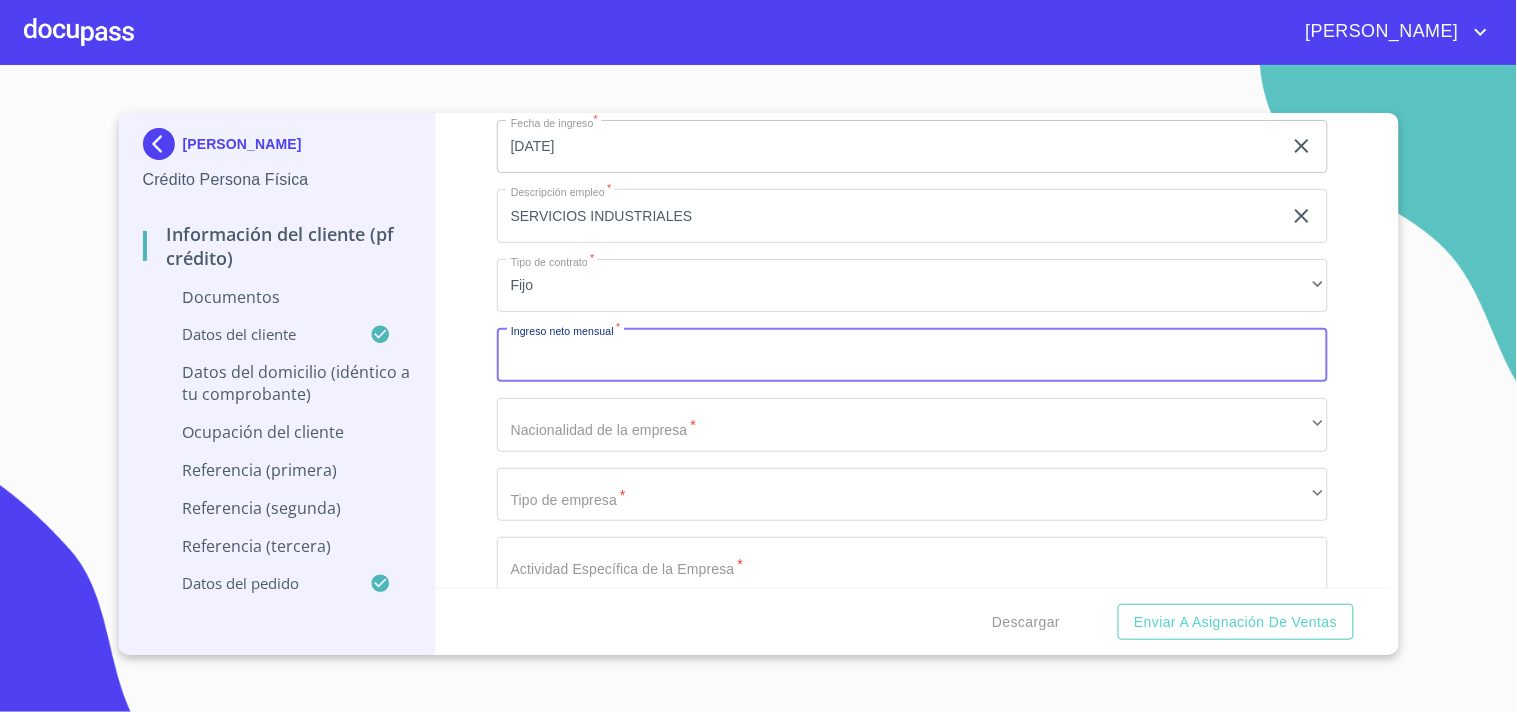 click on "Documento de identificación.   *" at bounding box center [912, 355] 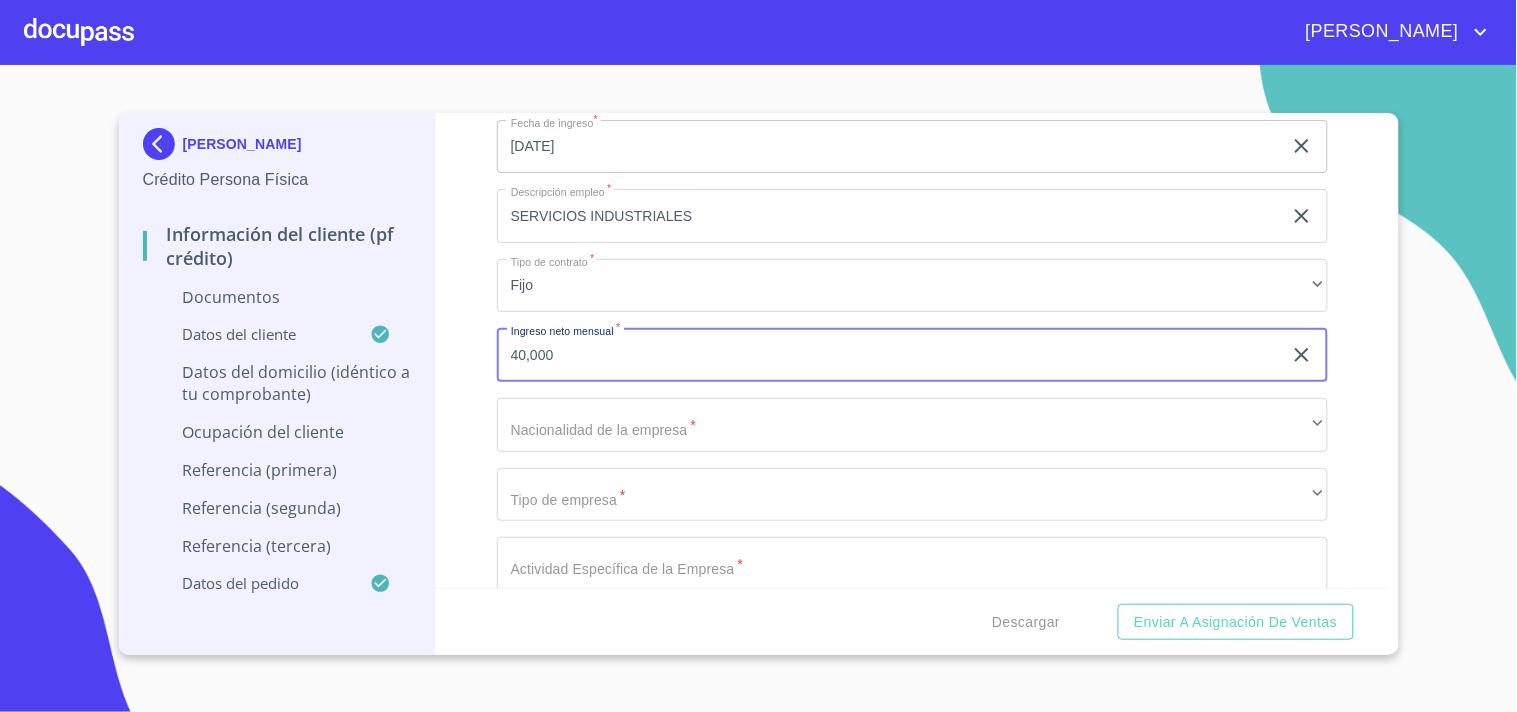 type on "40,000" 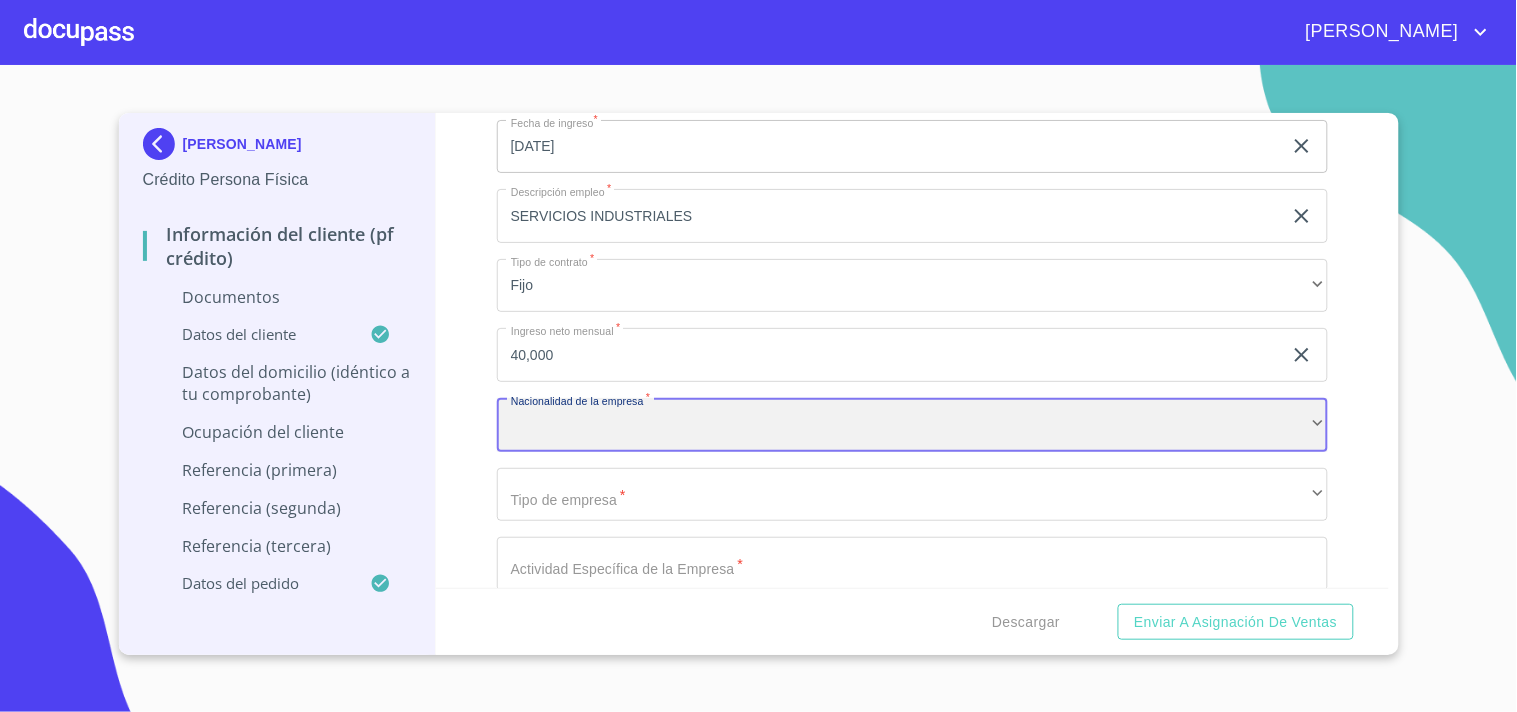 click on "​" at bounding box center [912, 425] 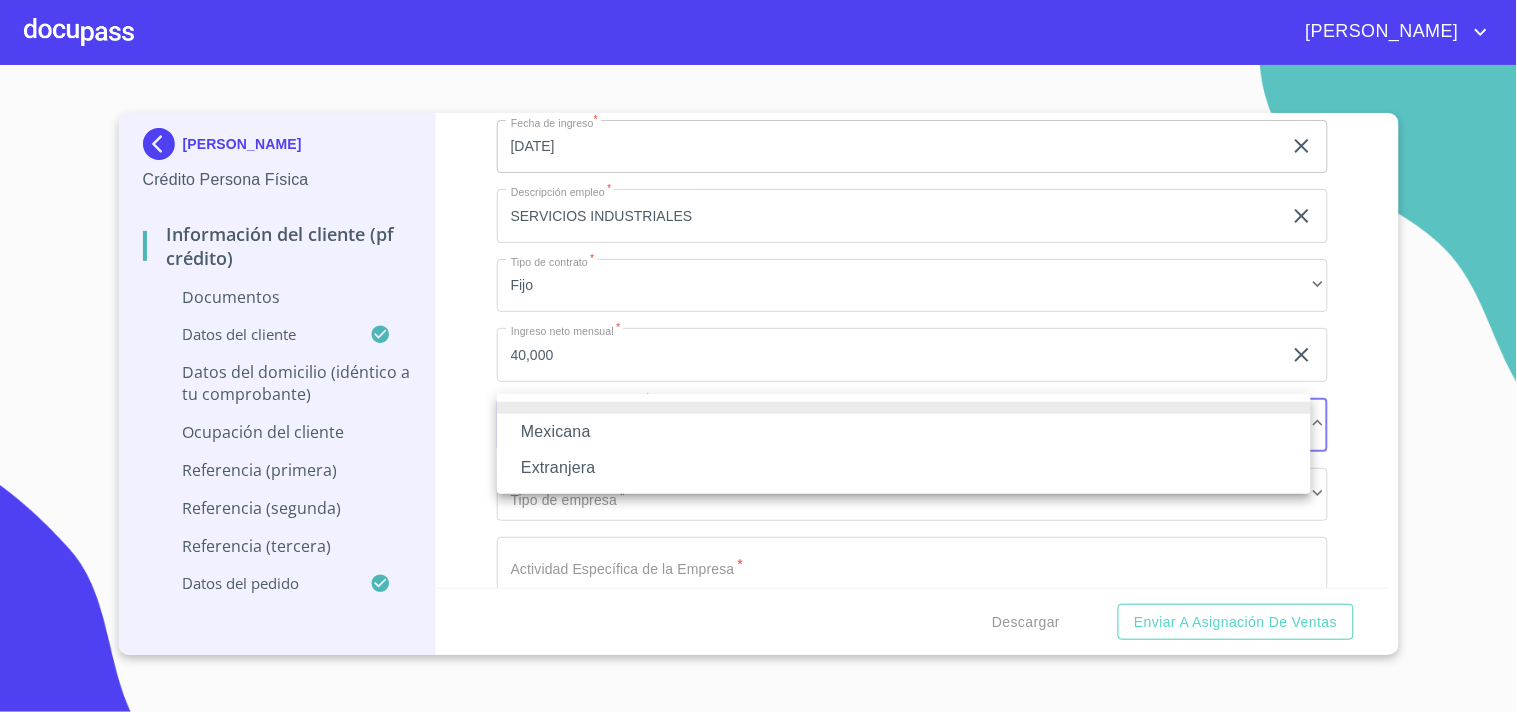 click on "Mexicana" at bounding box center (904, 432) 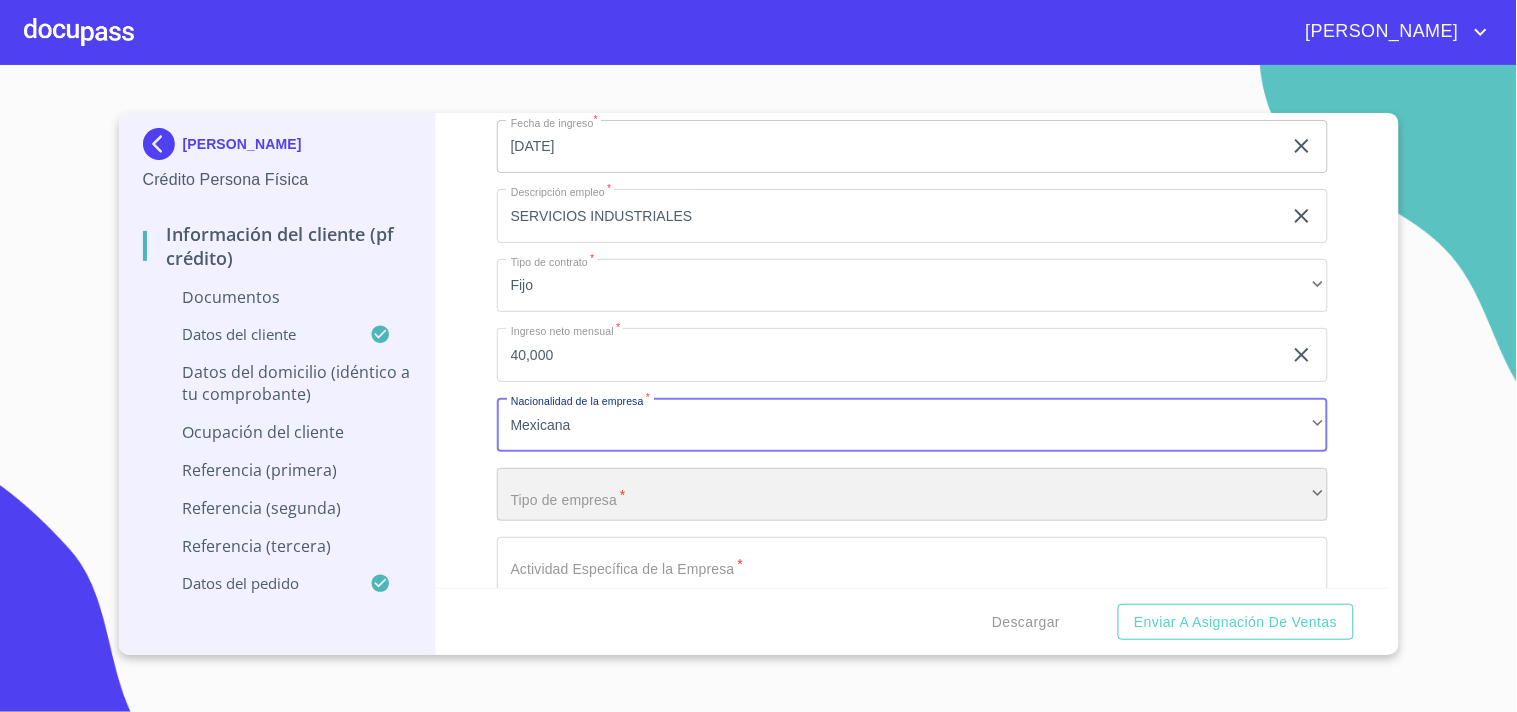 click on "​" at bounding box center [912, 495] 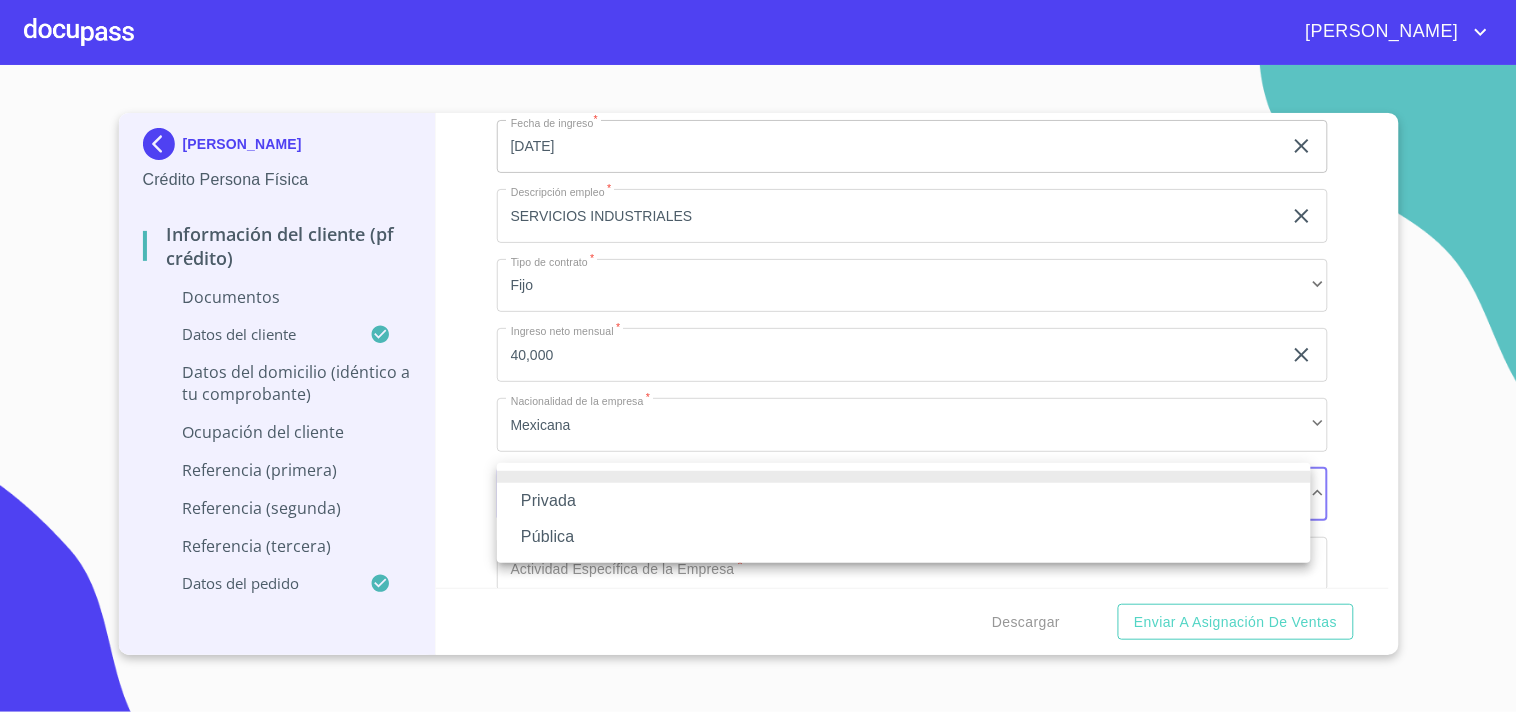 click on "Privada" at bounding box center [904, 501] 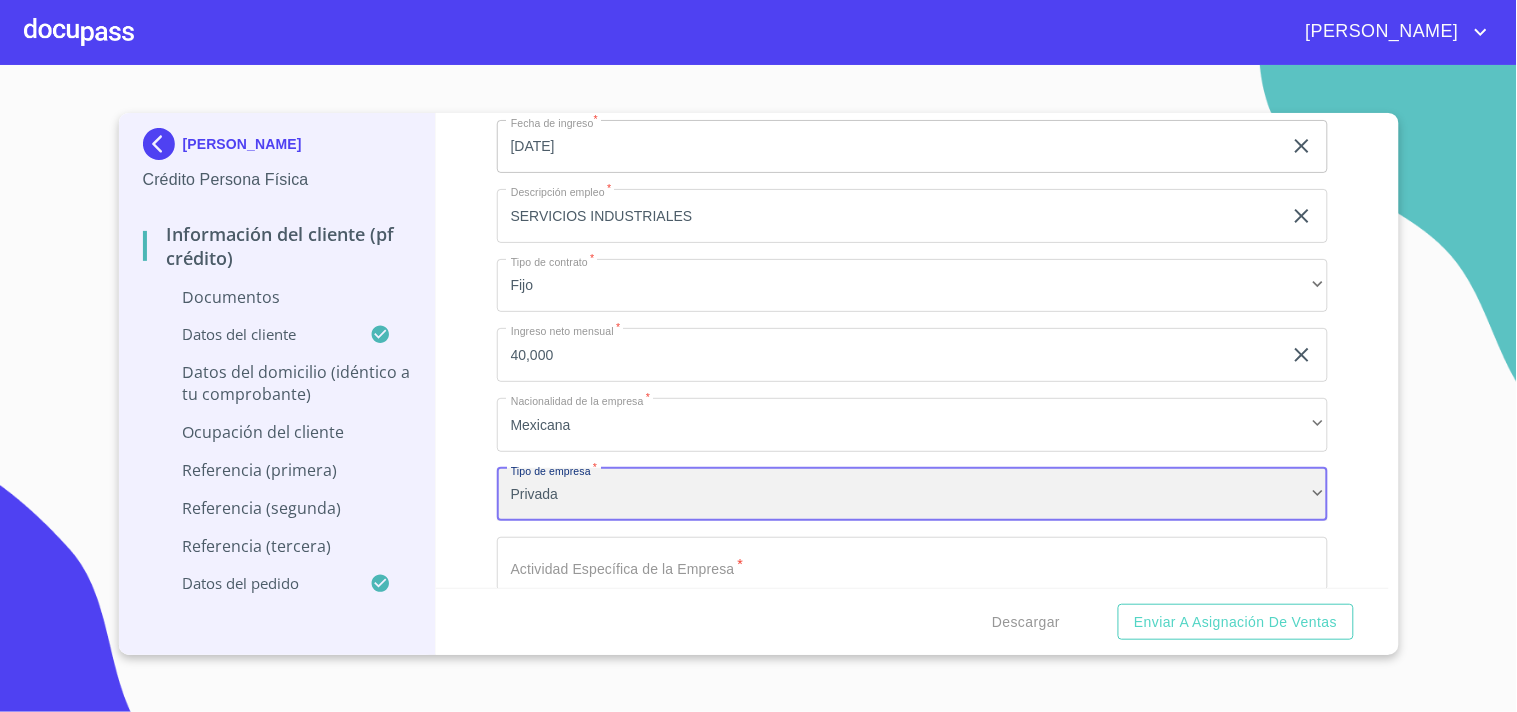 scroll, scrollTop: 6490, scrollLeft: 0, axis: vertical 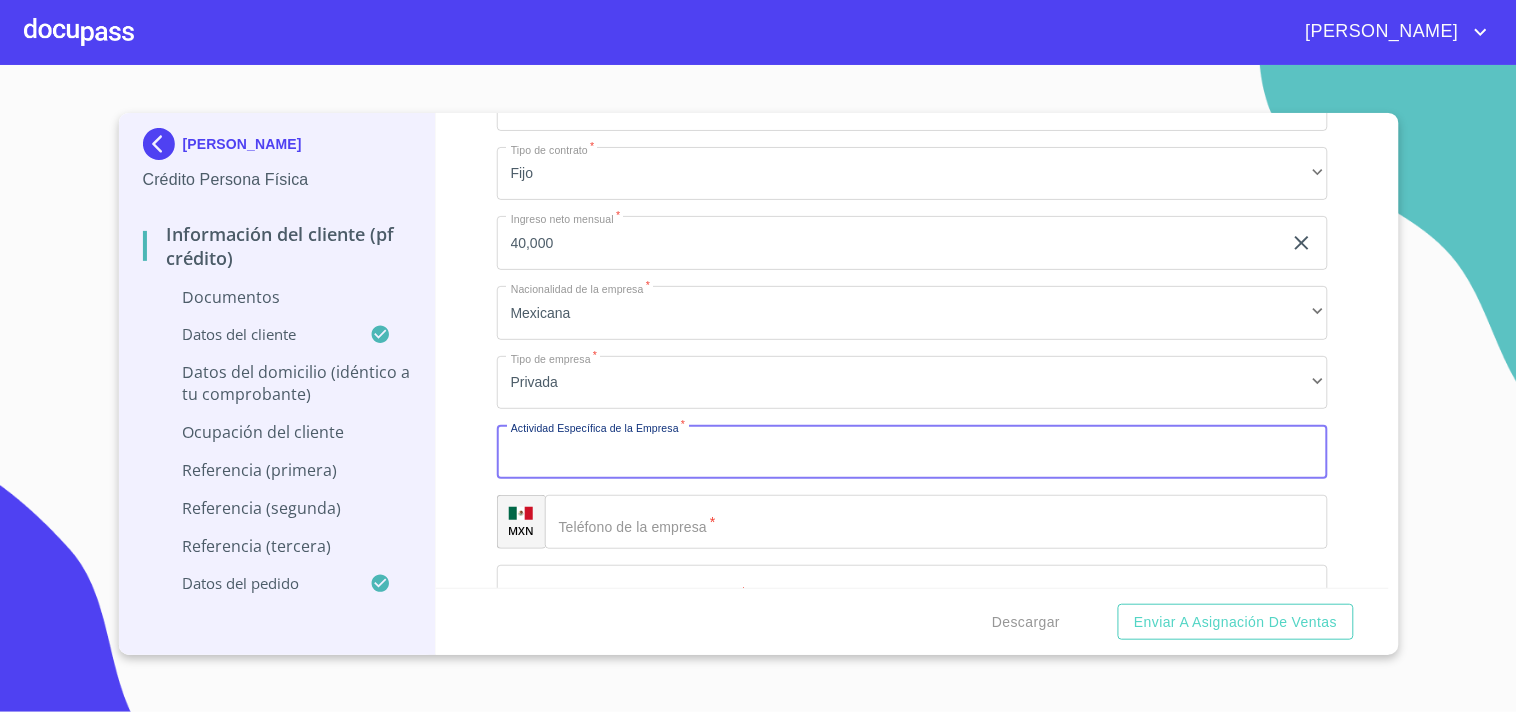 click on "Documento de identificación.   *" at bounding box center (912, 452) 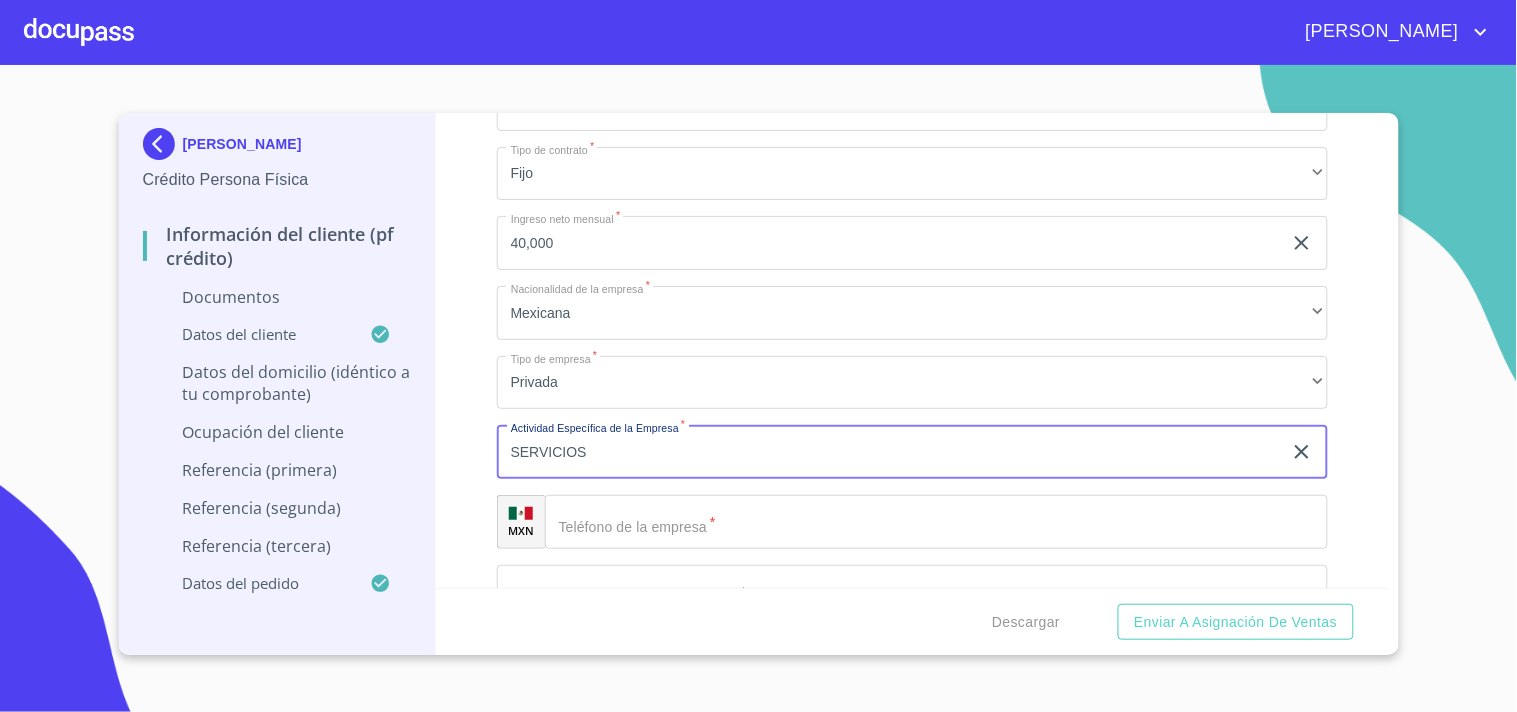 type on "SERVICIOS" 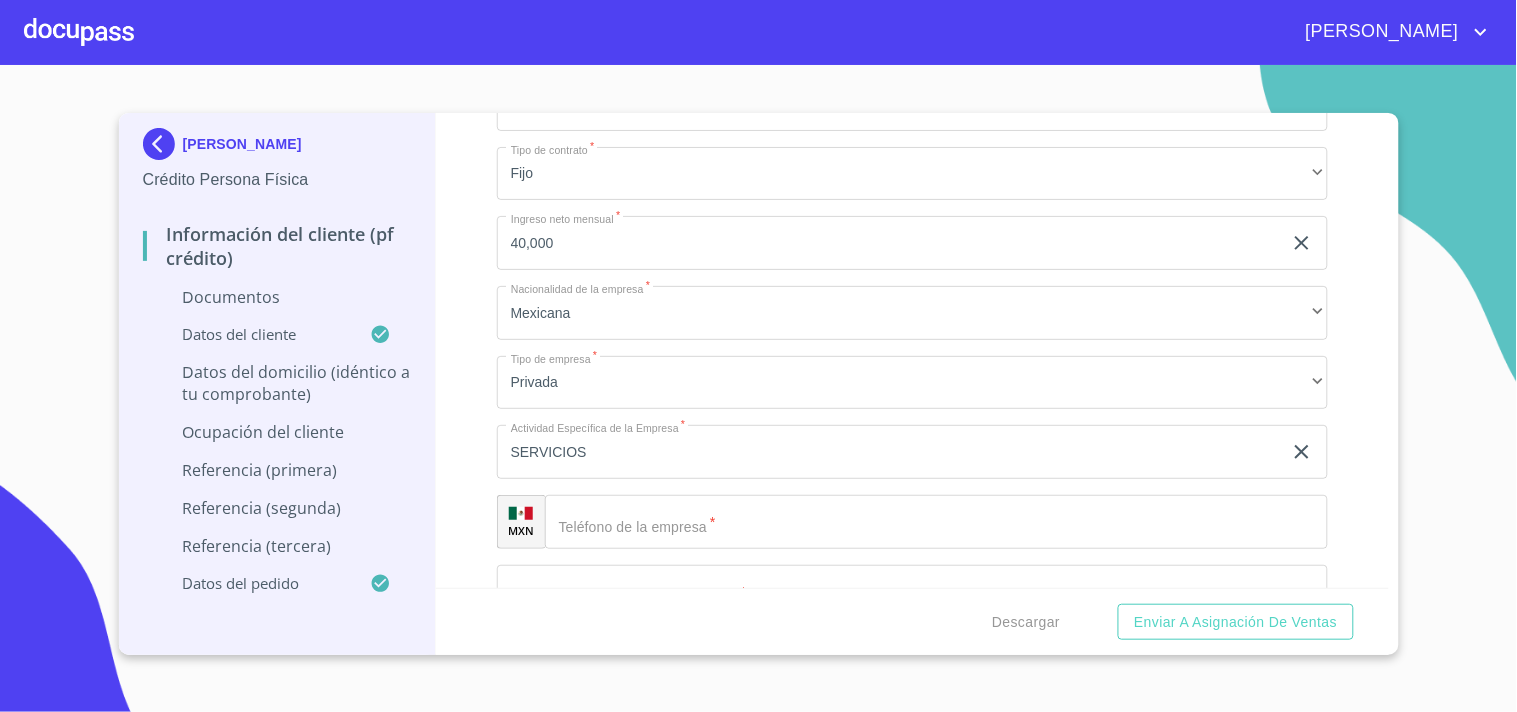 click on "Información del cliente (PF crédito)   Documentos Documento de identificación.   * INE ​ Identificación Oficial * Identificación Oficial Identificación Oficial Comprobante de Domicilio * Comprobante de Domicilio Comprobante de Domicilio Fuente de ingresos   * Independiente/Dueño de negocio/Persona Moral ​ Comprobante de Ingresos mes 1 * Arrastra o selecciona el (los) documento(s) para agregar Comprobante de Ingresos mes 2 * Arrastra o selecciona el (los) documento(s) para agregar Comprobante de Ingresos mes 3 * Arrastra o selecciona el (los) documento(s) para agregar CURP * [GEOGRAPHIC_DATA] o selecciona el (los) documento(s) para agregar Constancia de situación fiscal Constancia de situación fiscal Constancia de situación fiscal Datos del cliente Apellido Paterno   * [PERSON_NAME] ​ Apellido Materno   * [PERSON_NAME] ​ Primer nombre   * [PERSON_NAME] ​ Segundo Nombre [PERSON_NAME] de nacimiento * [DEMOGRAPHIC_DATA] ​ RFC   * MESD981011IG5 ​ CURP   * MESD981011HTCNRG03 ​ ID de Identificación ​" at bounding box center [912, 350] 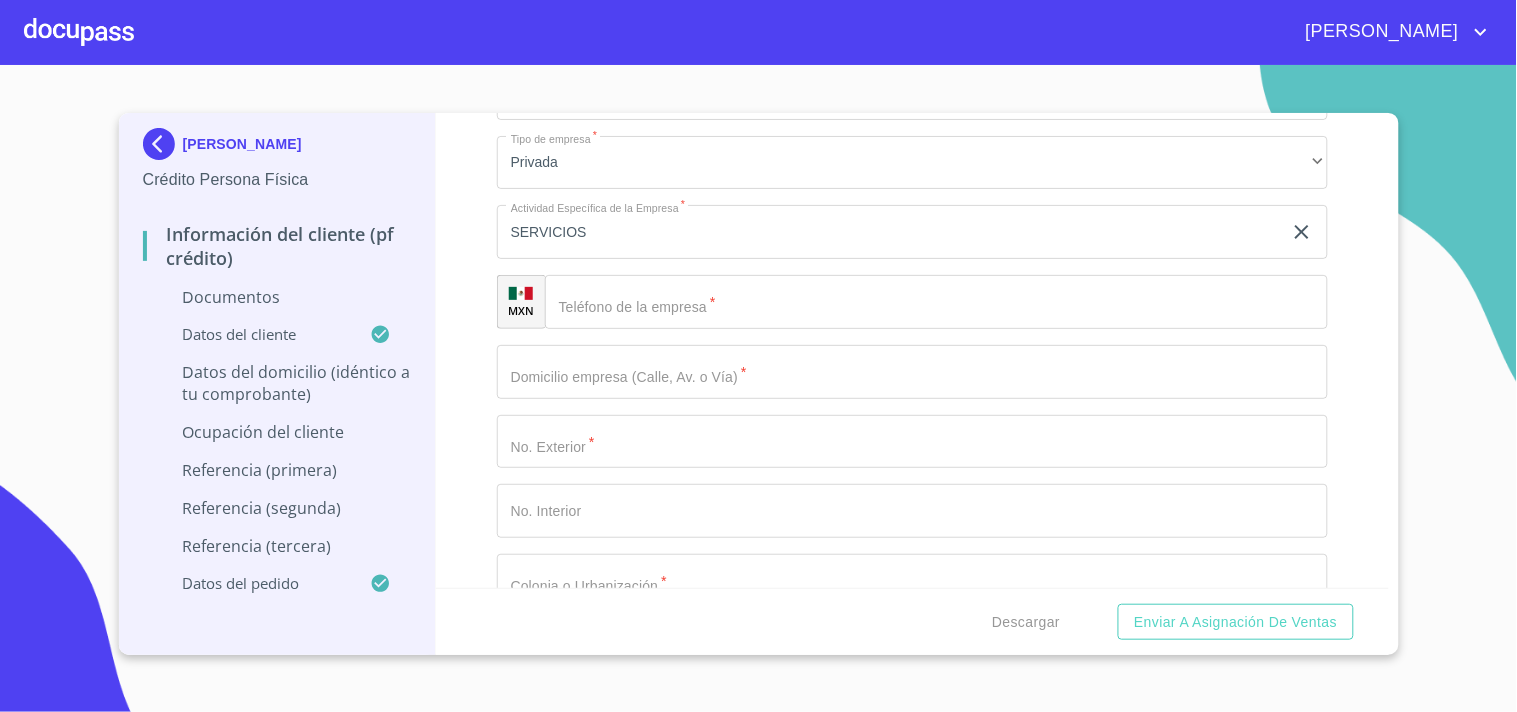 scroll, scrollTop: 6712, scrollLeft: 0, axis: vertical 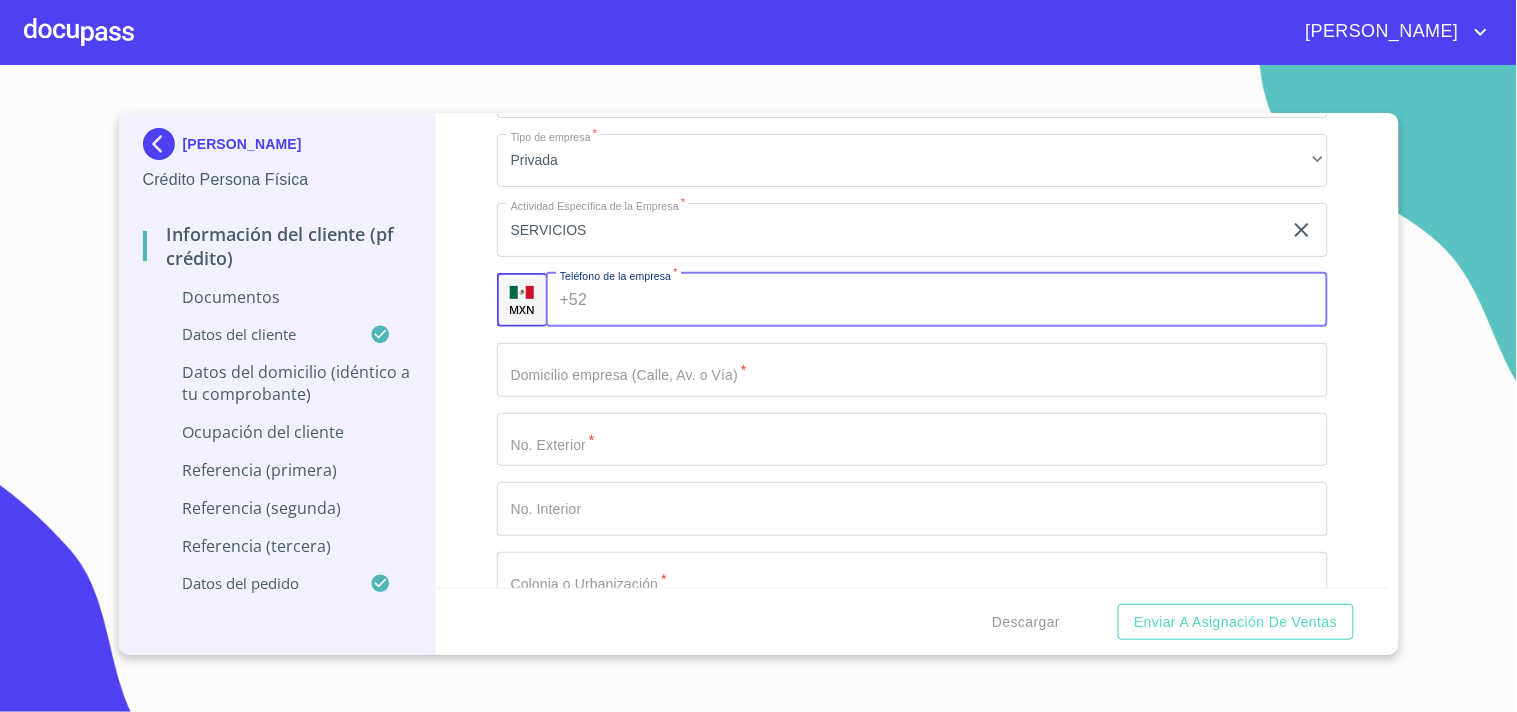 click on "Documento de identificación.   *" at bounding box center [961, 300] 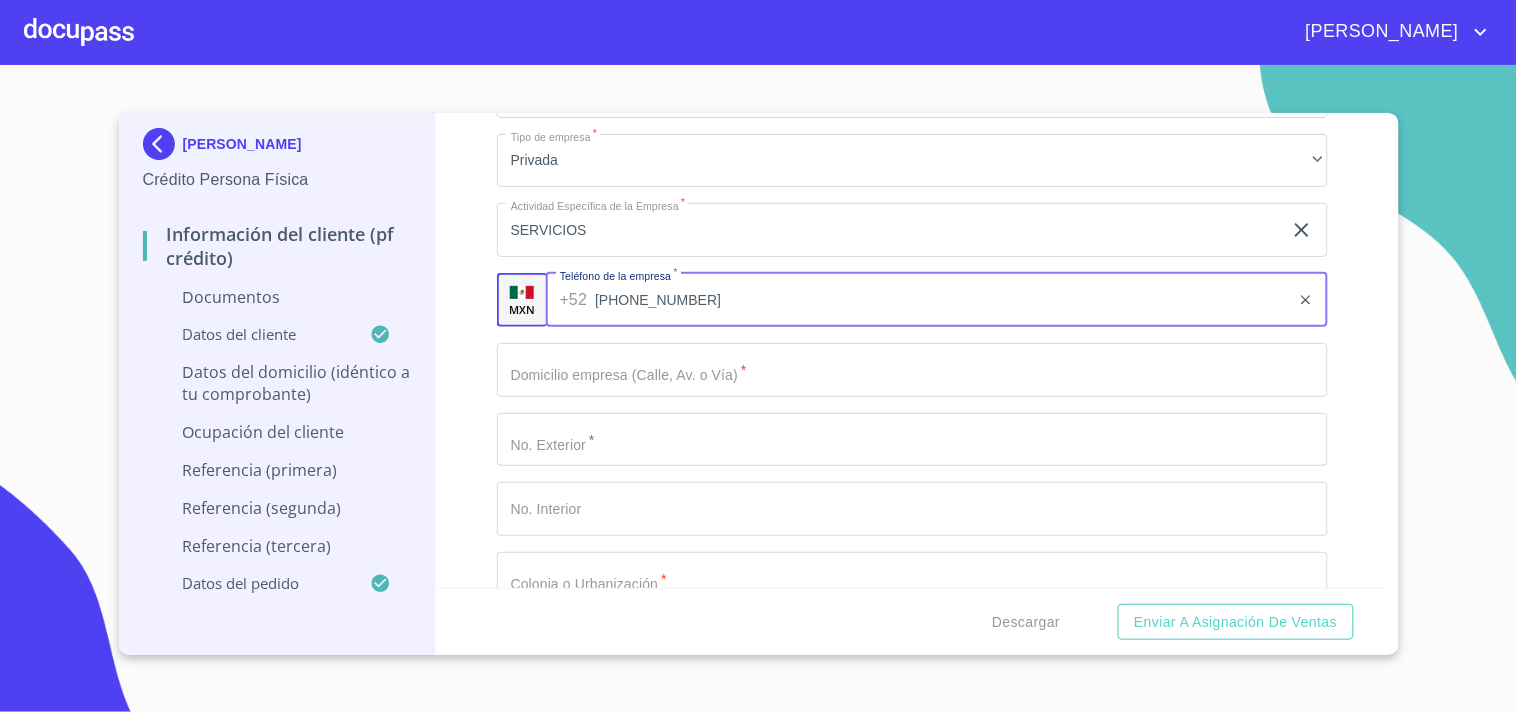 type on "[PHONE_NUMBER]" 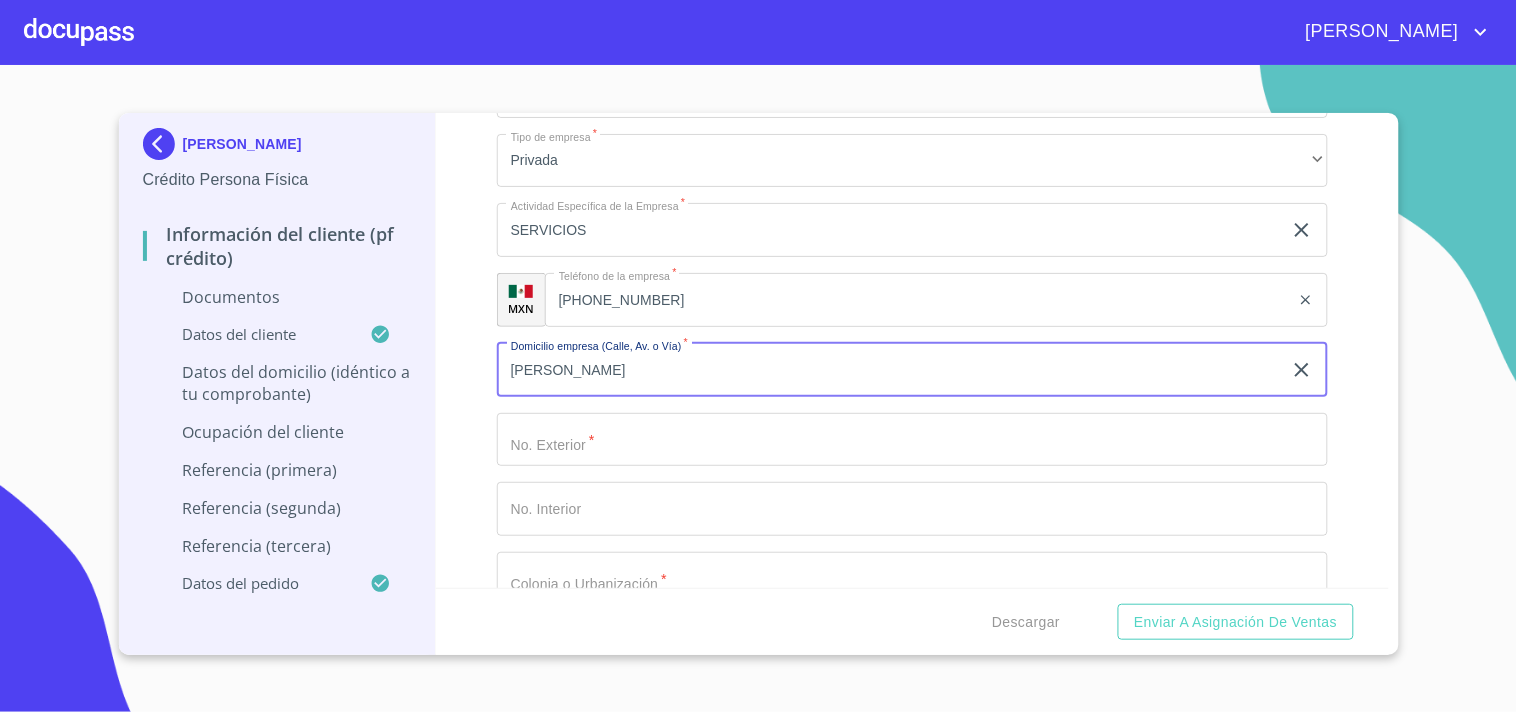 type on "[PERSON_NAME]" 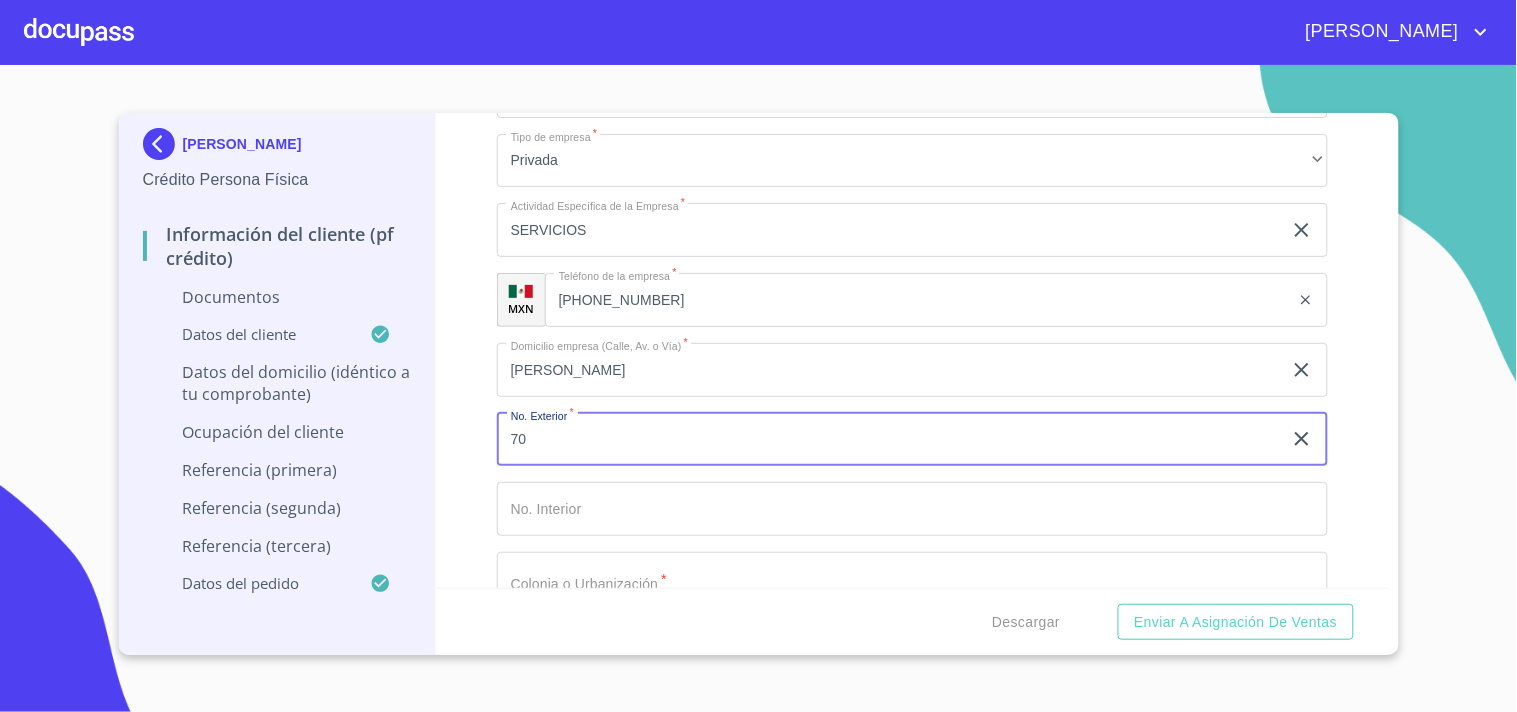 type on "70" 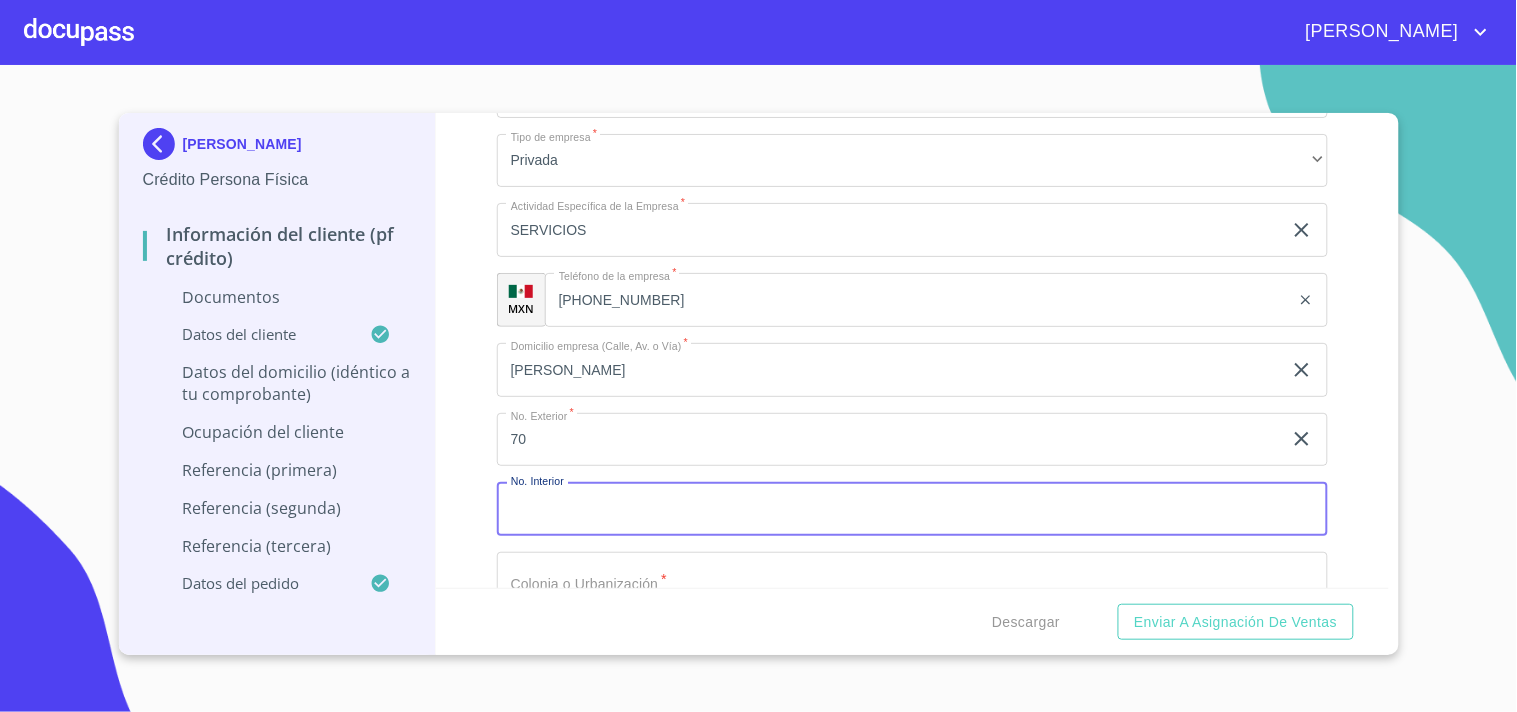 click on "Documento de identificación.   *" at bounding box center [912, 509] 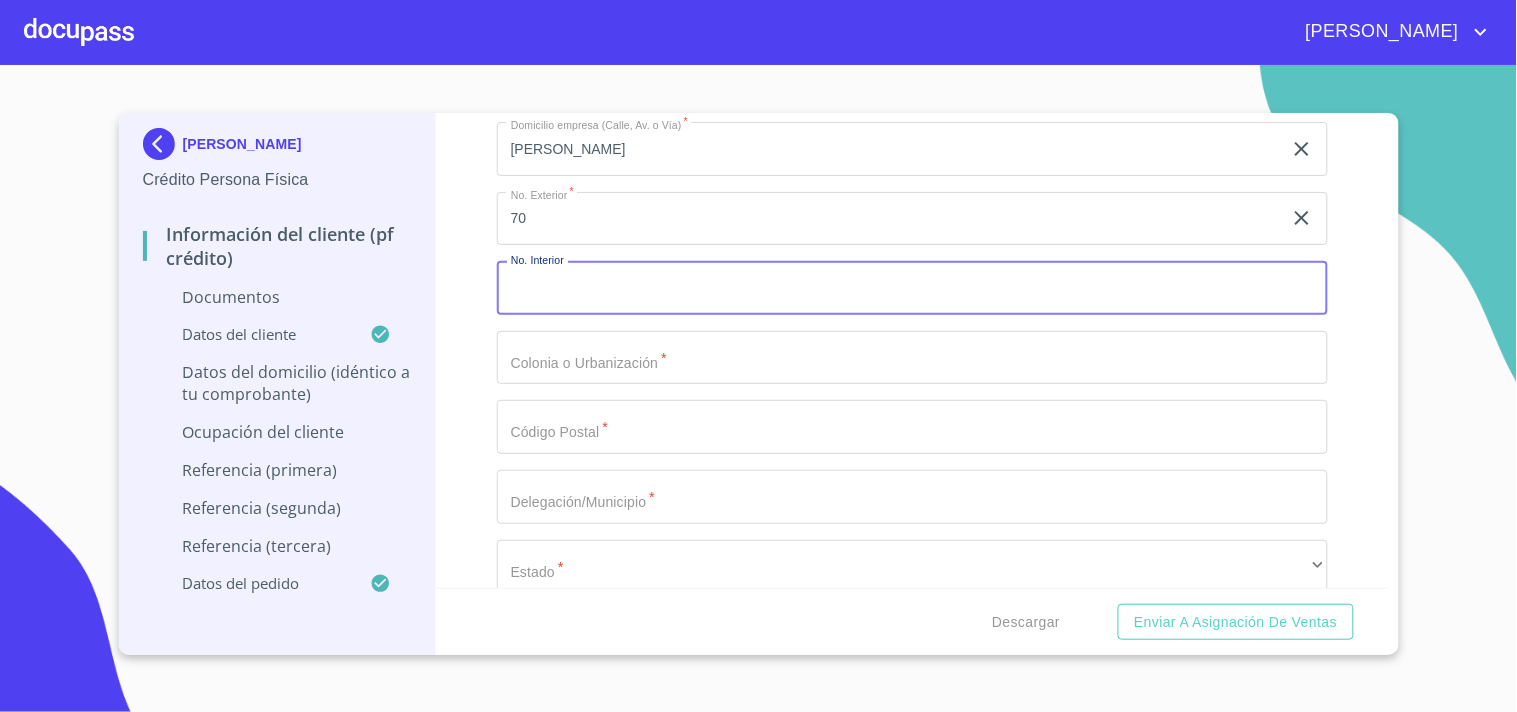 scroll, scrollTop: 6934, scrollLeft: 0, axis: vertical 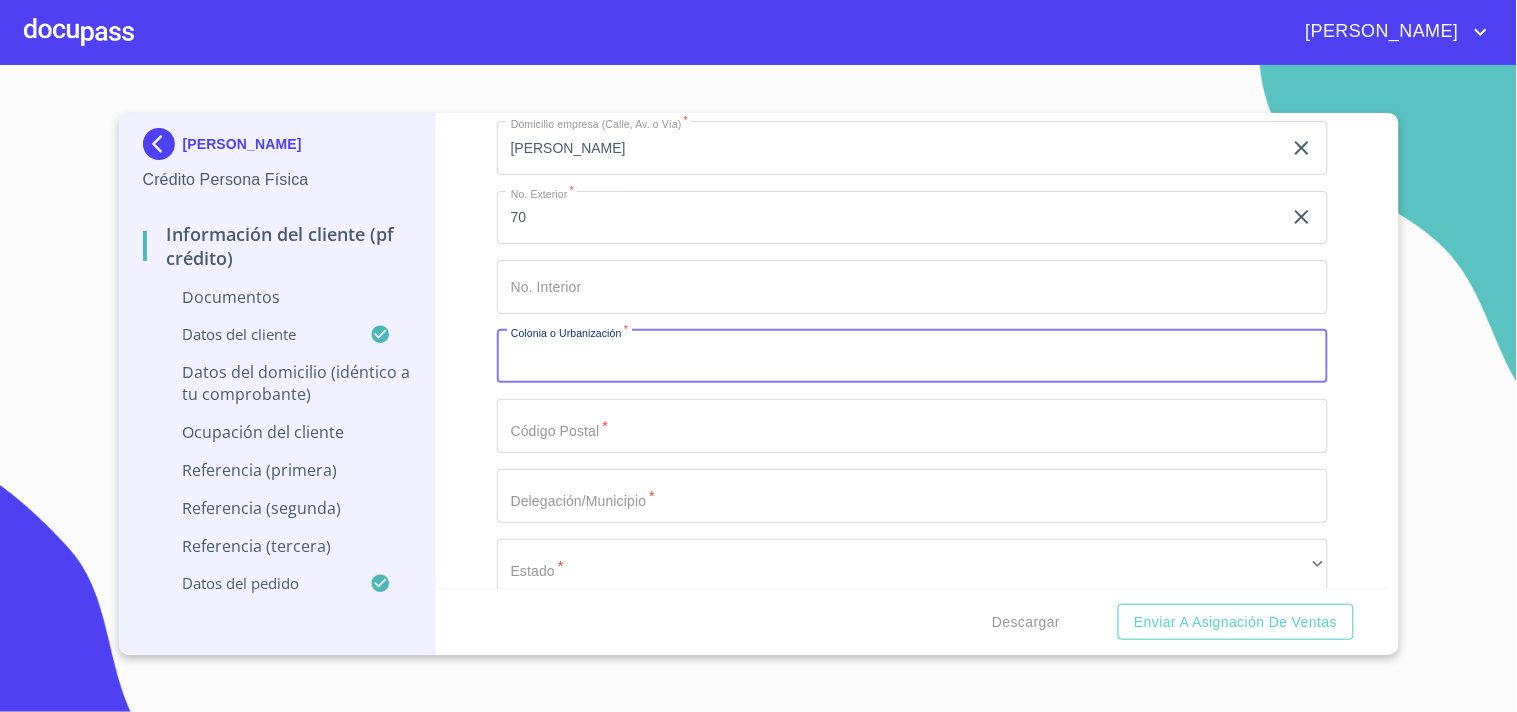 click on "Documento de identificación.   *" at bounding box center [912, 357] 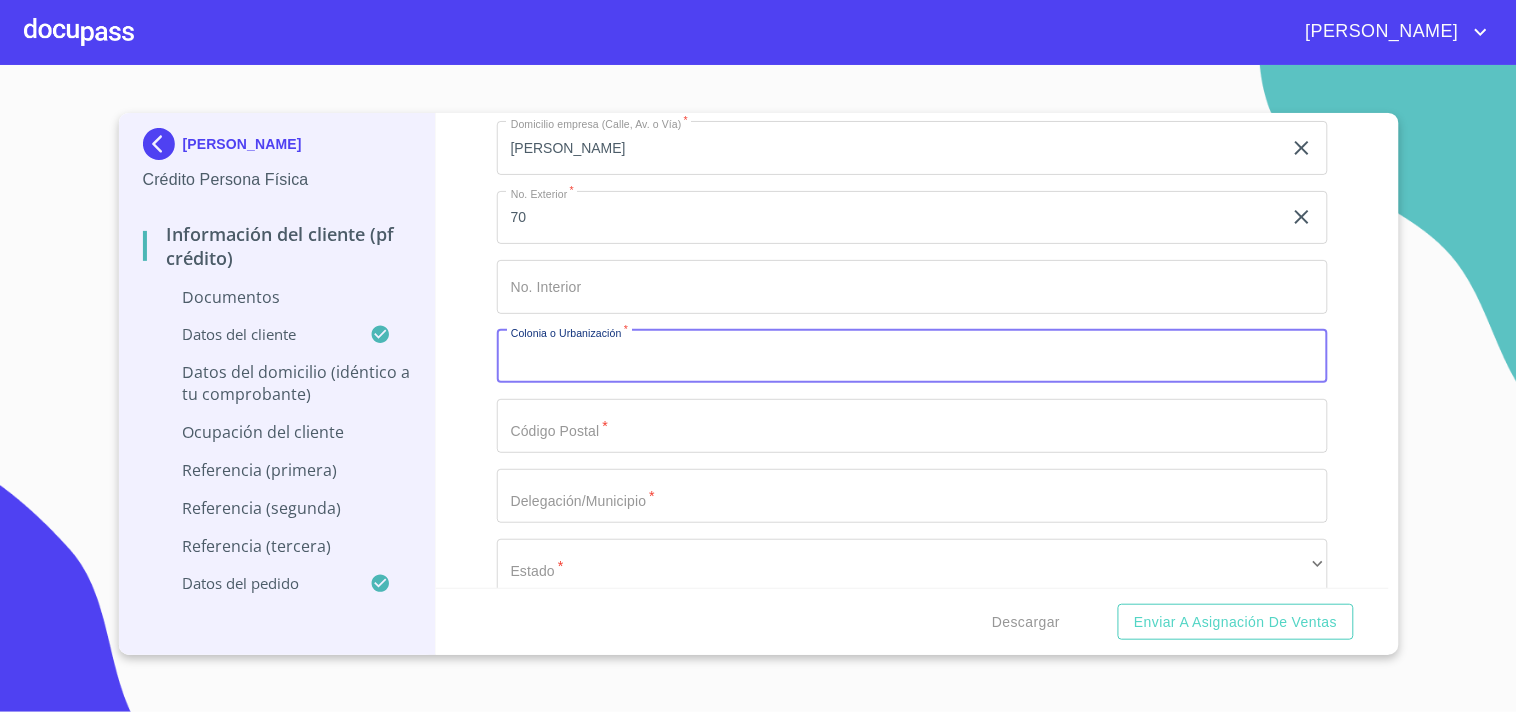 type on "L" 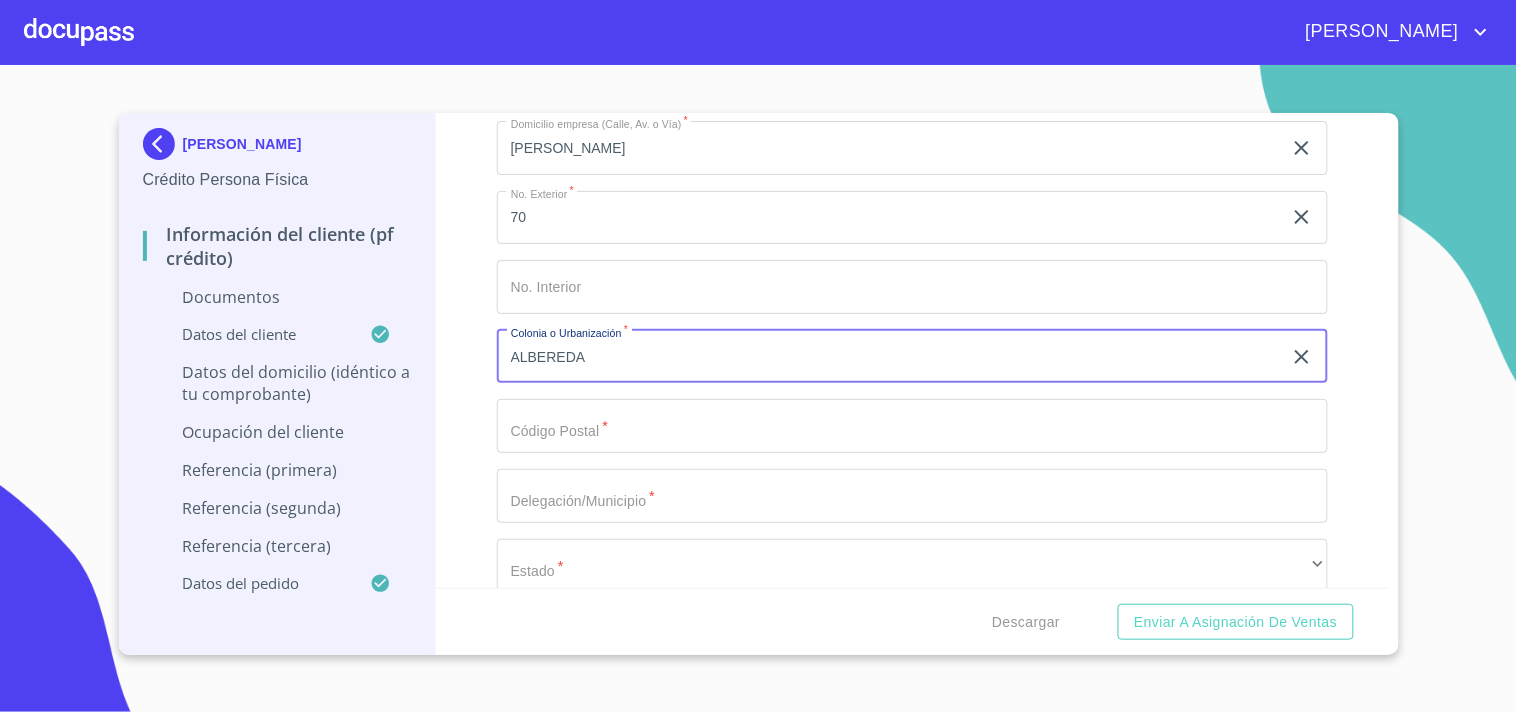 type on "ALBEREDA" 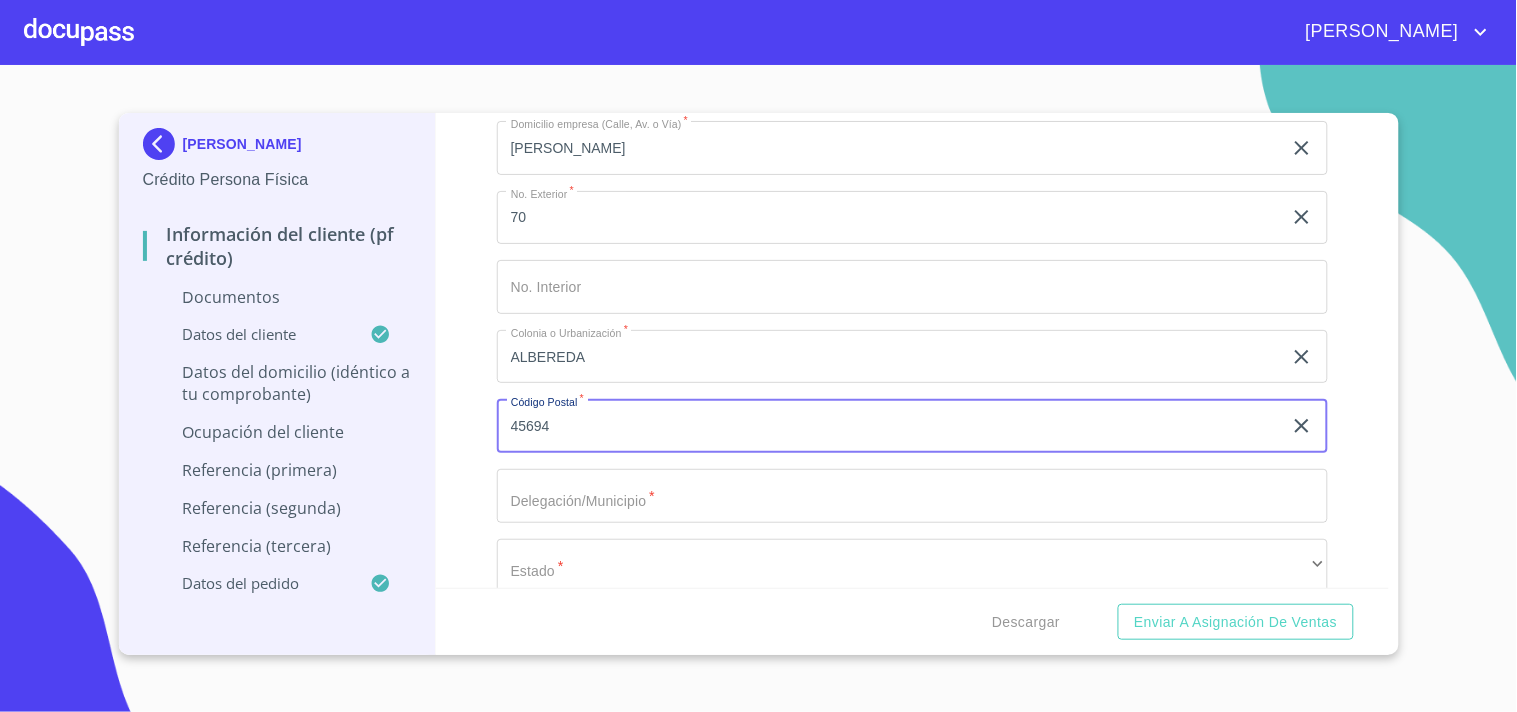 type on "45694" 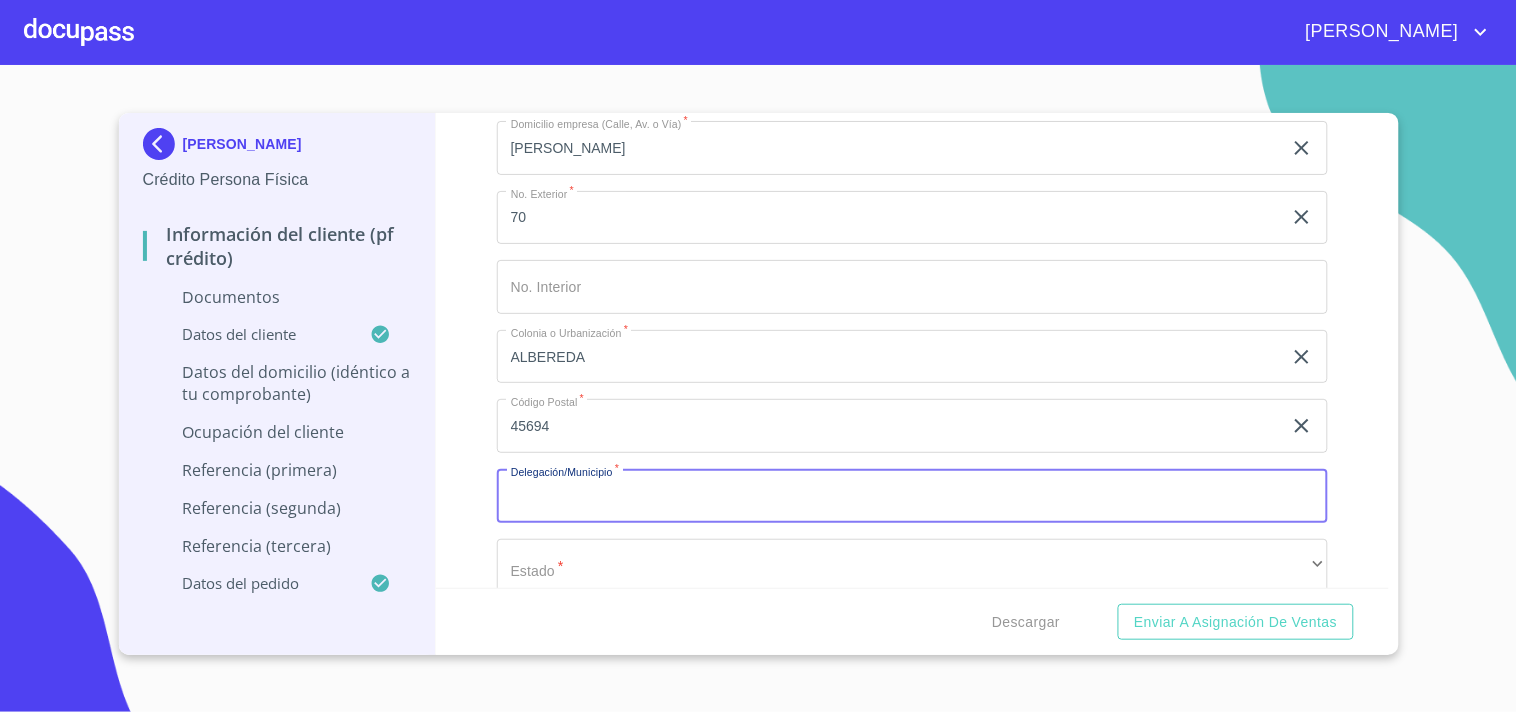 click on "Documento de identificación.   *" at bounding box center (912, 496) 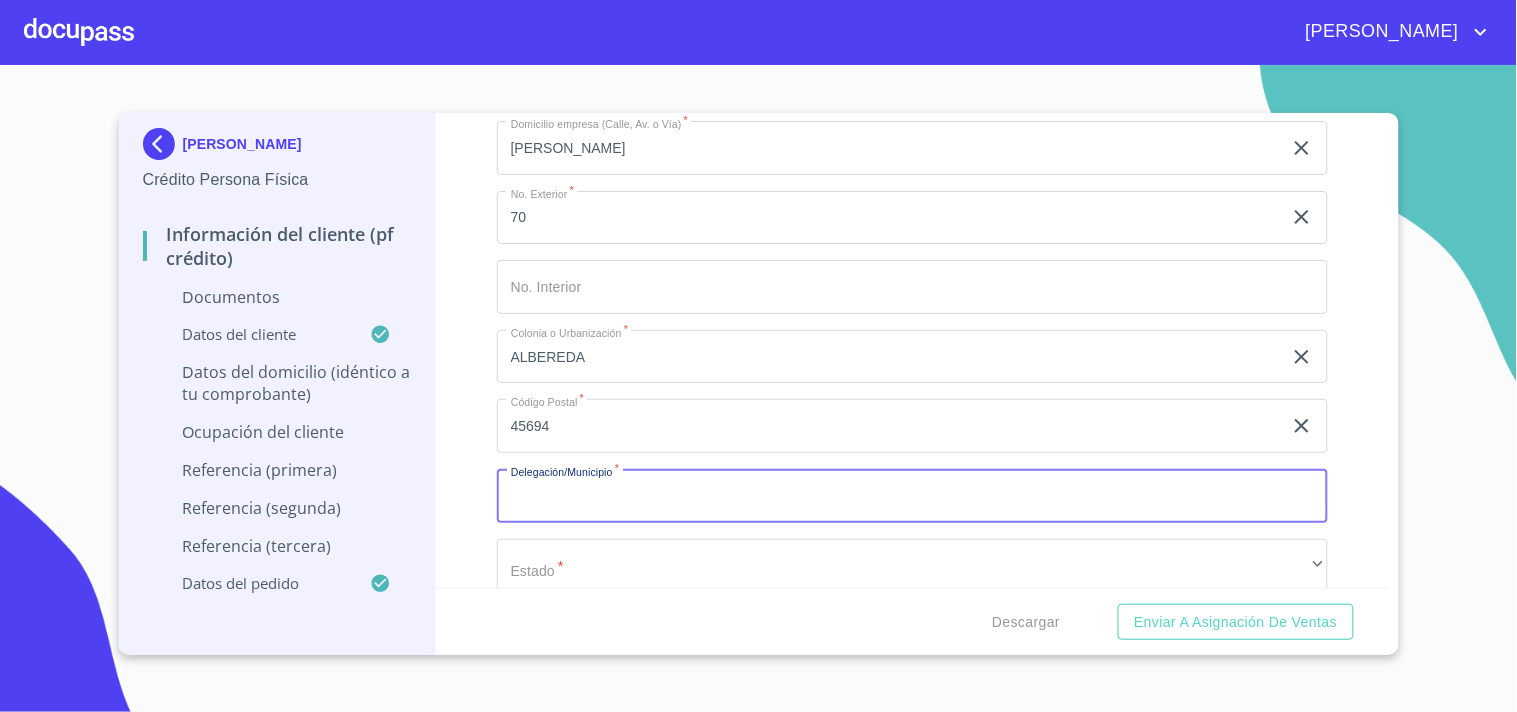type on "A" 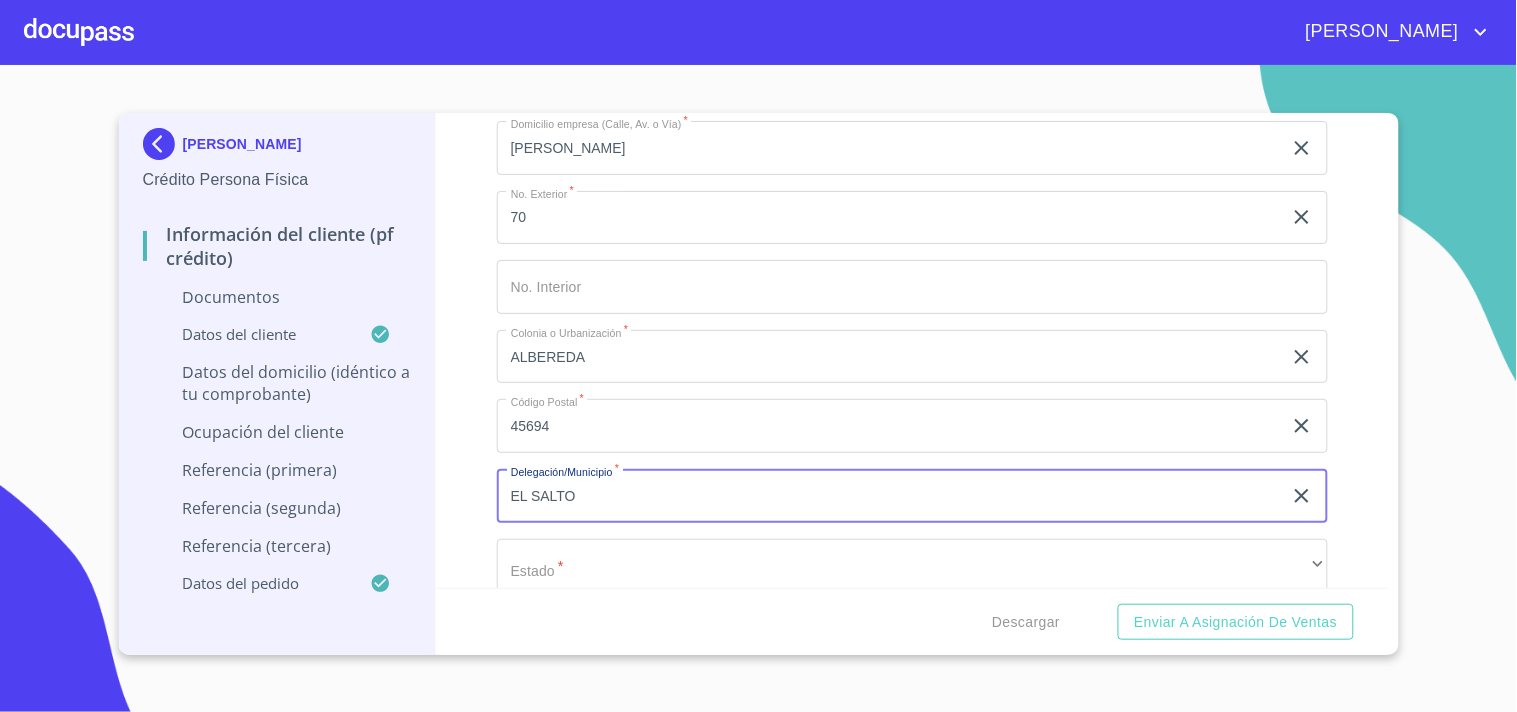 type on "EL SALTO" 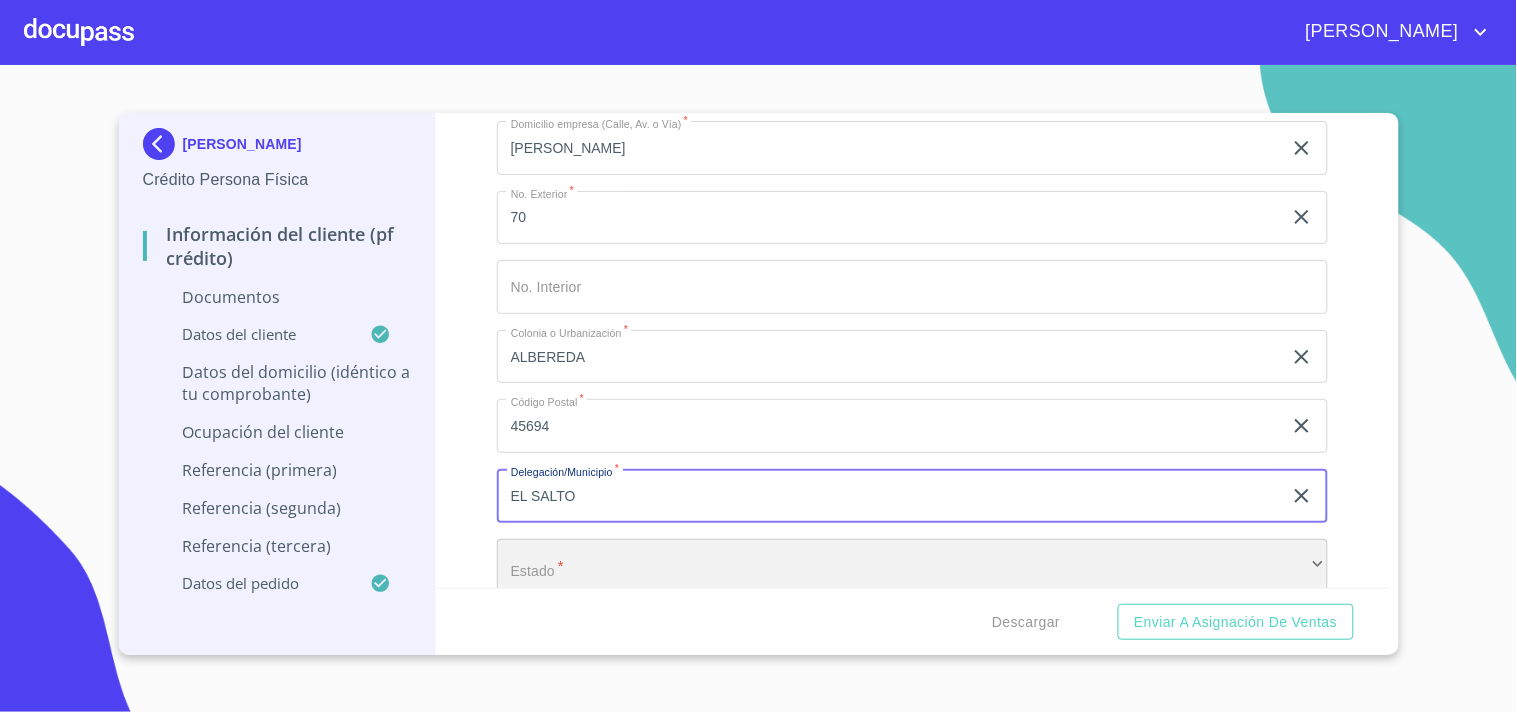 click on "​" at bounding box center (912, 566) 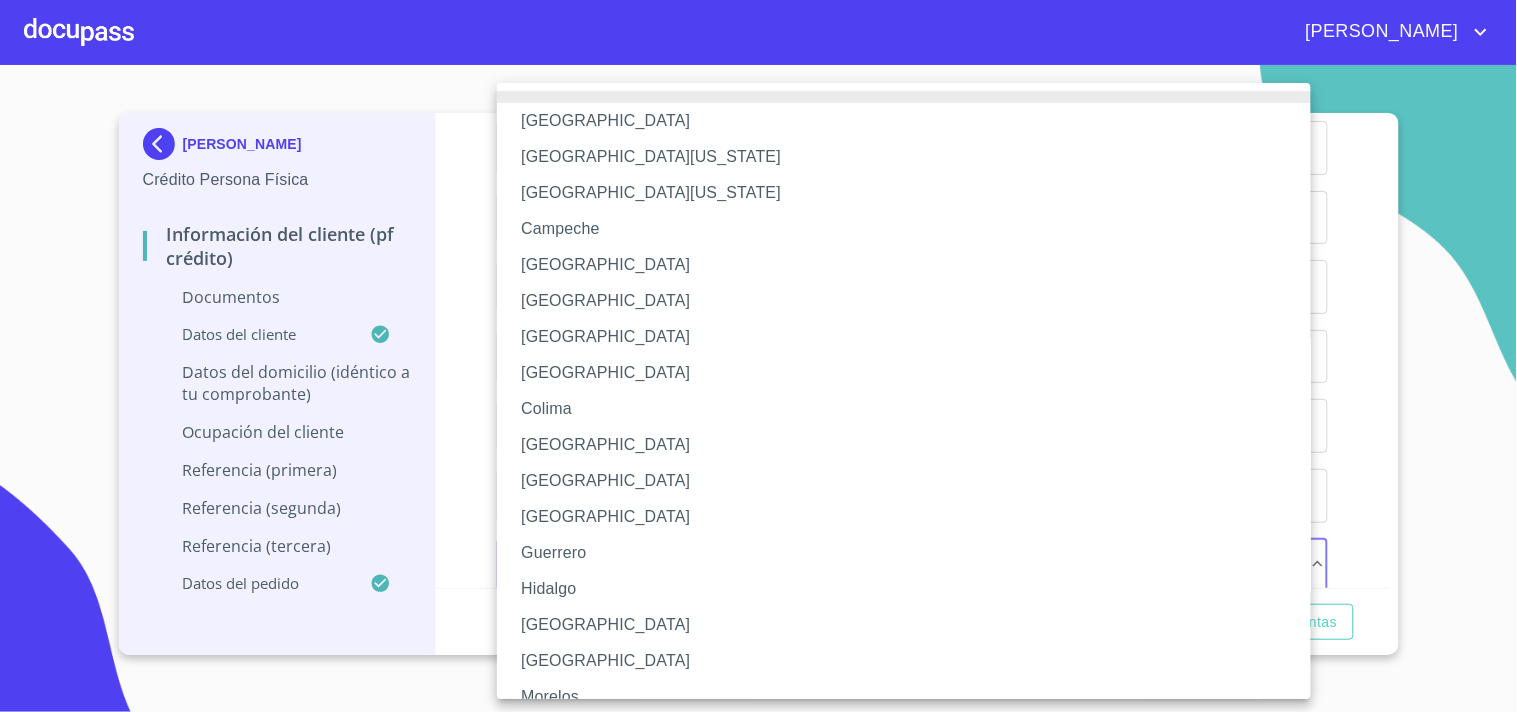 click on "[GEOGRAPHIC_DATA]" at bounding box center (912, 625) 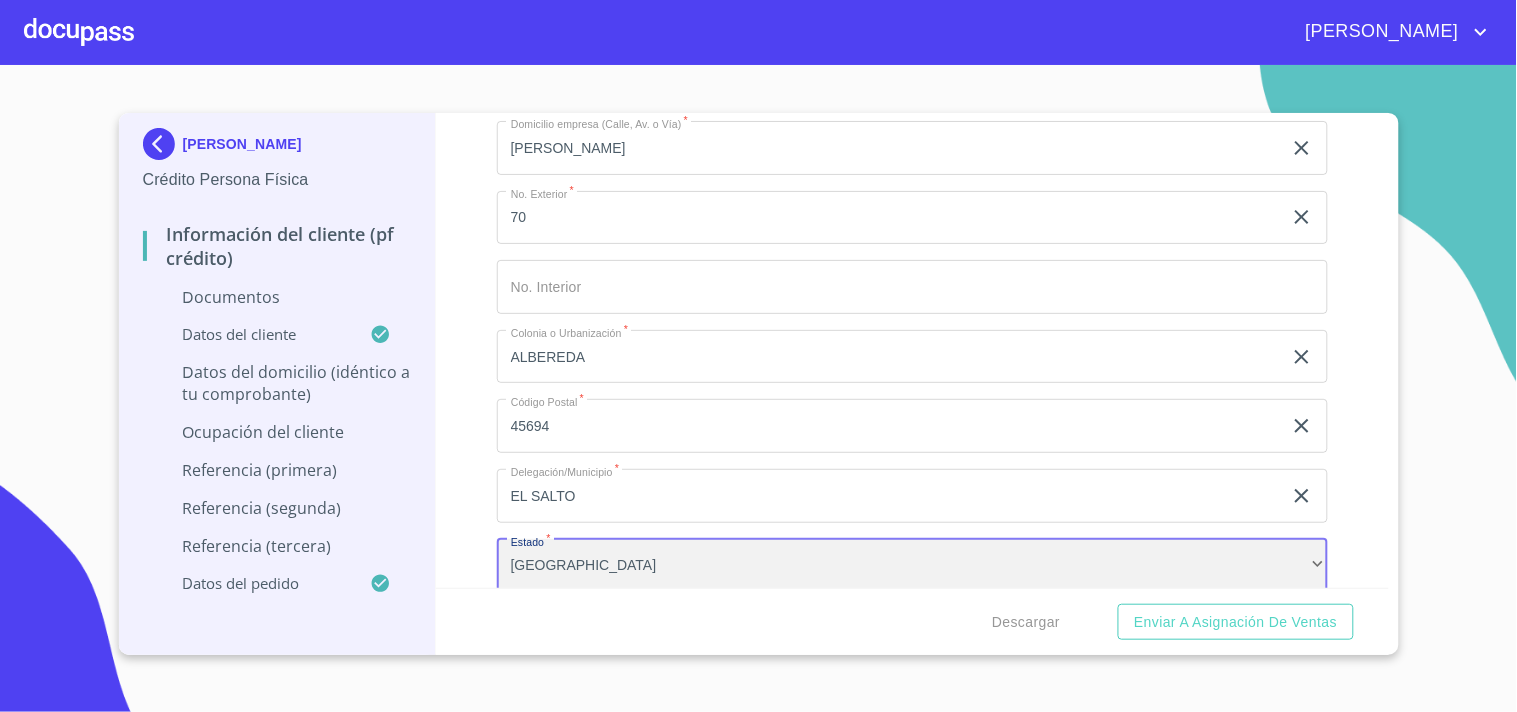 scroll, scrollTop: 0, scrollLeft: 0, axis: both 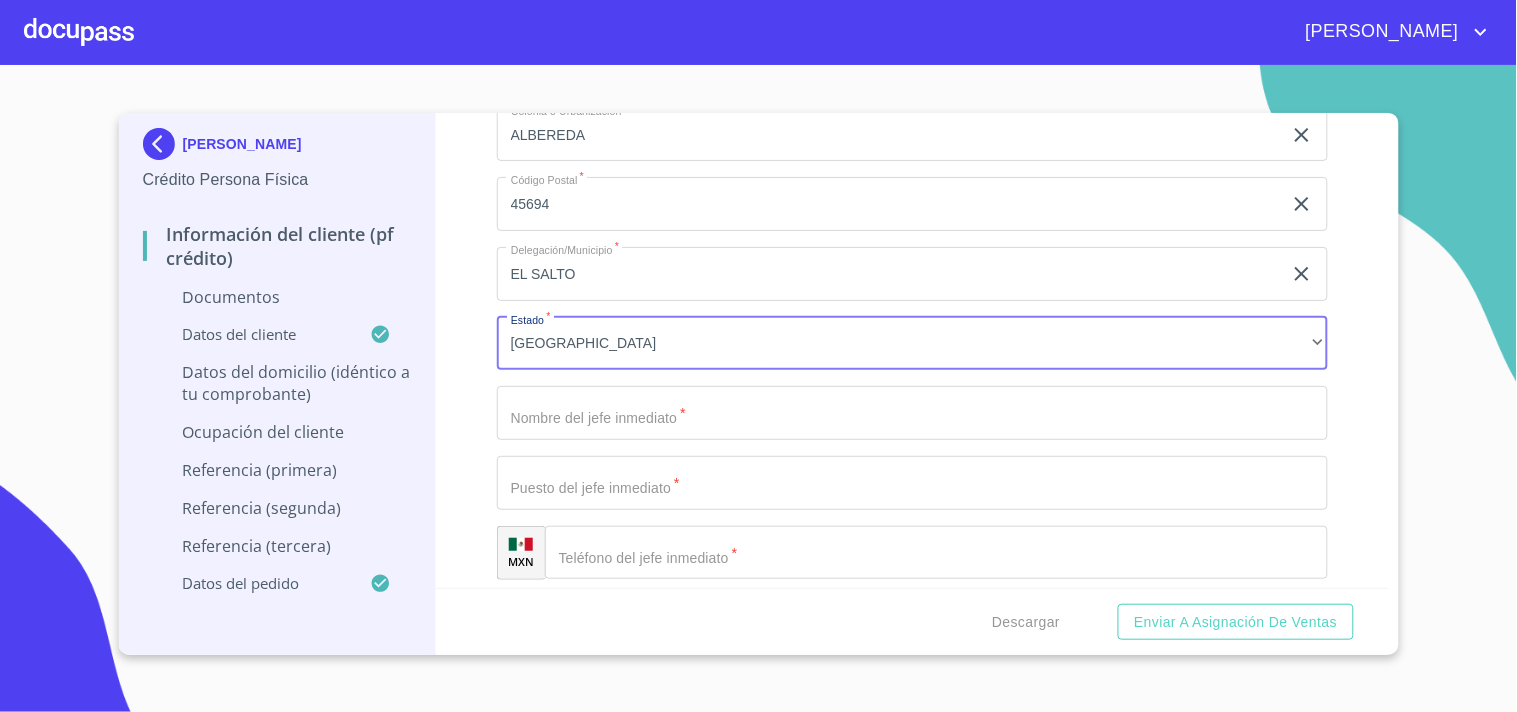 click on "Documento de identificación.   *" at bounding box center (889, -2821) 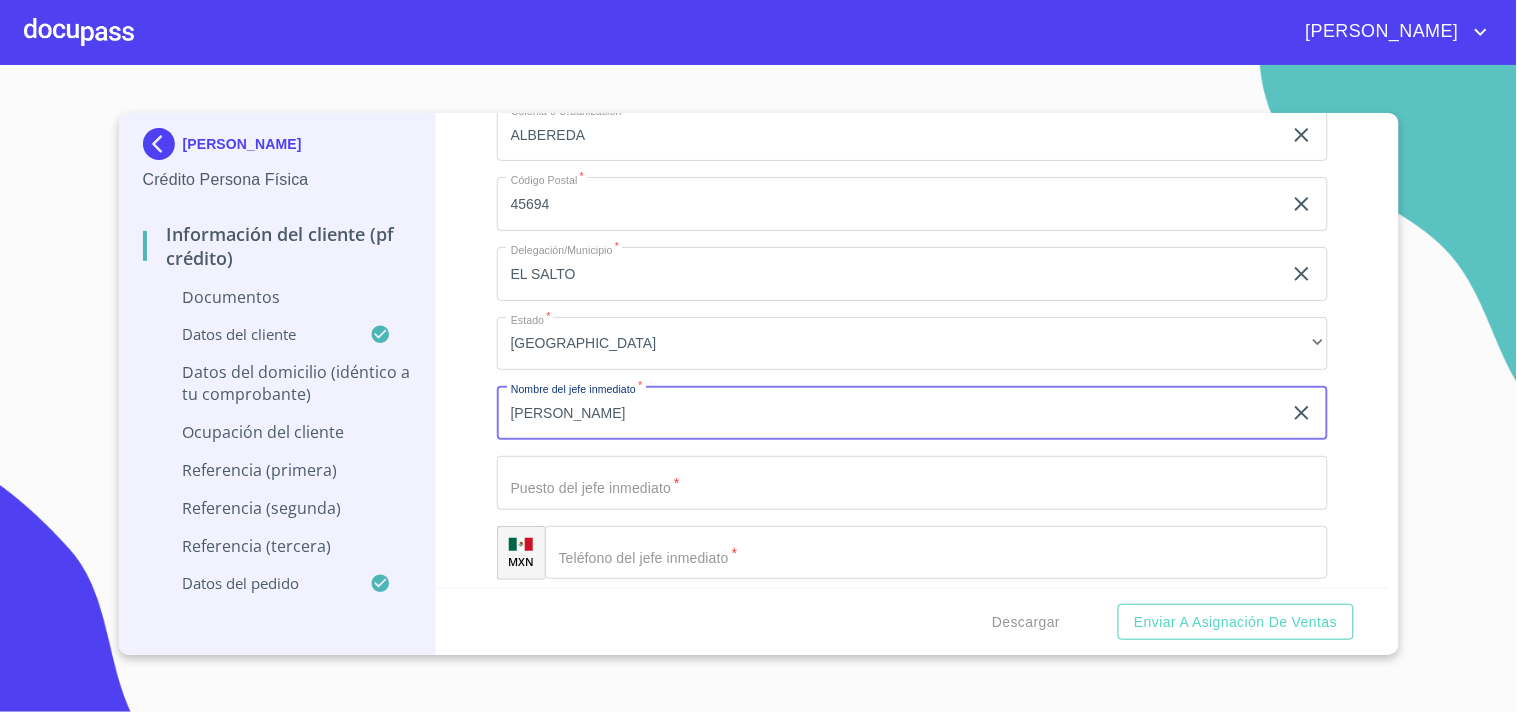 type on "[PERSON_NAME]" 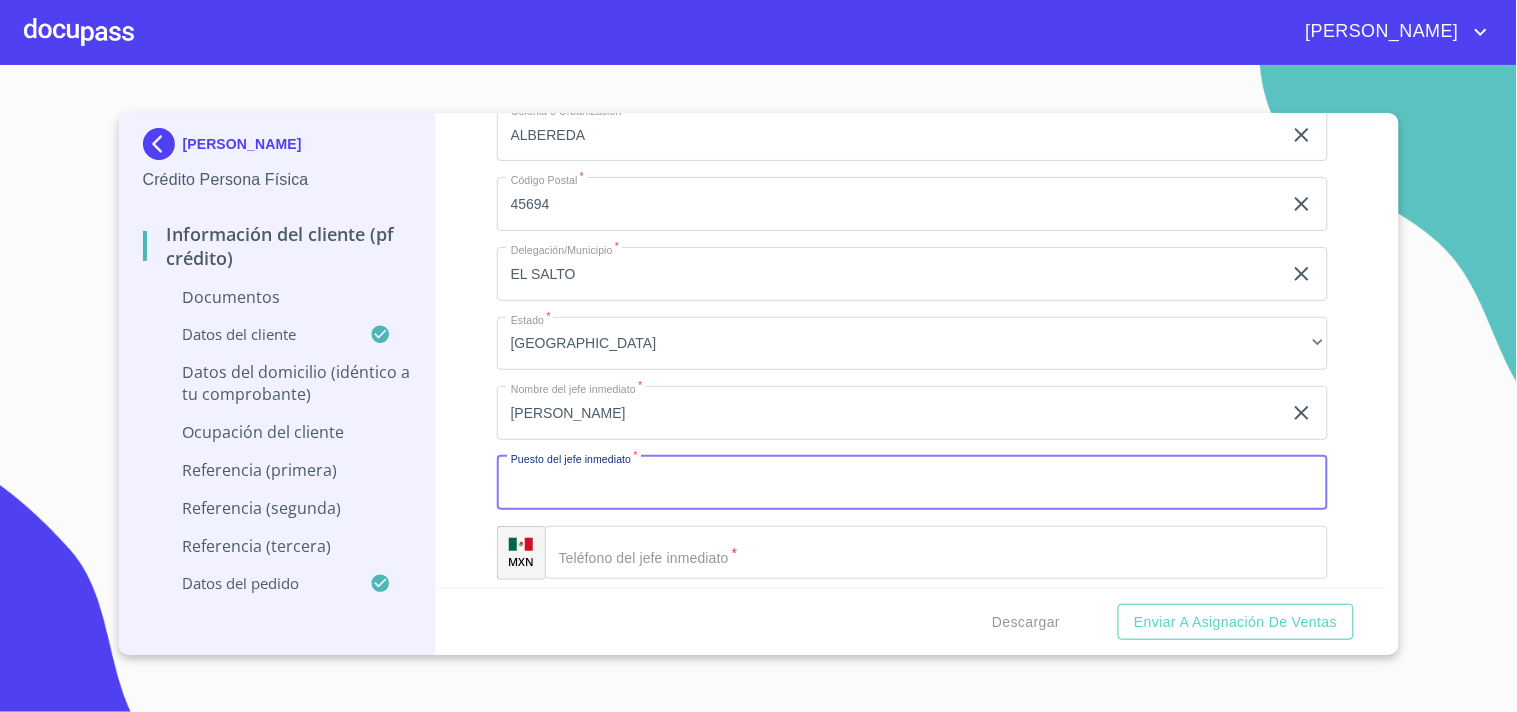 click on "Documento de identificación.   *" at bounding box center (912, 483) 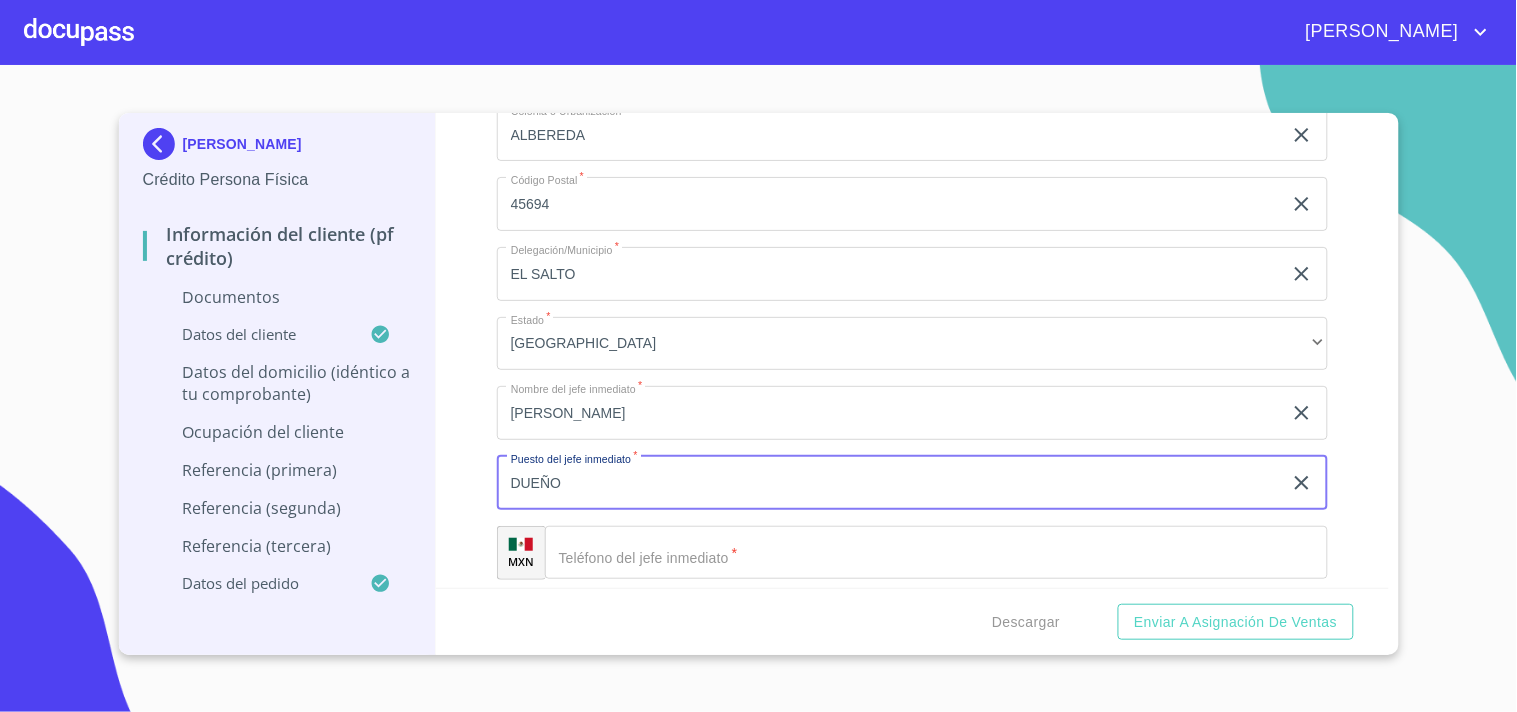 type on "DUEÑO" 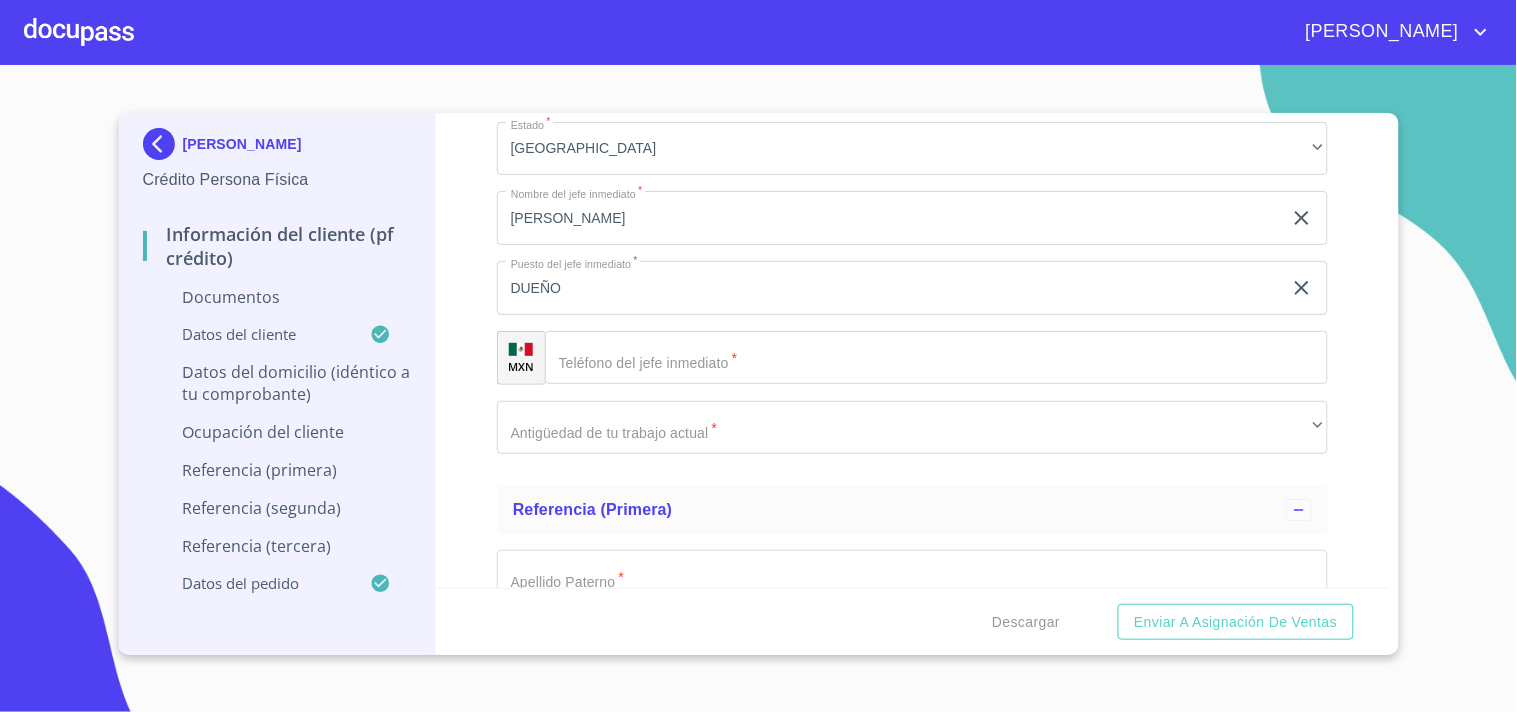 scroll, scrollTop: 7378, scrollLeft: 0, axis: vertical 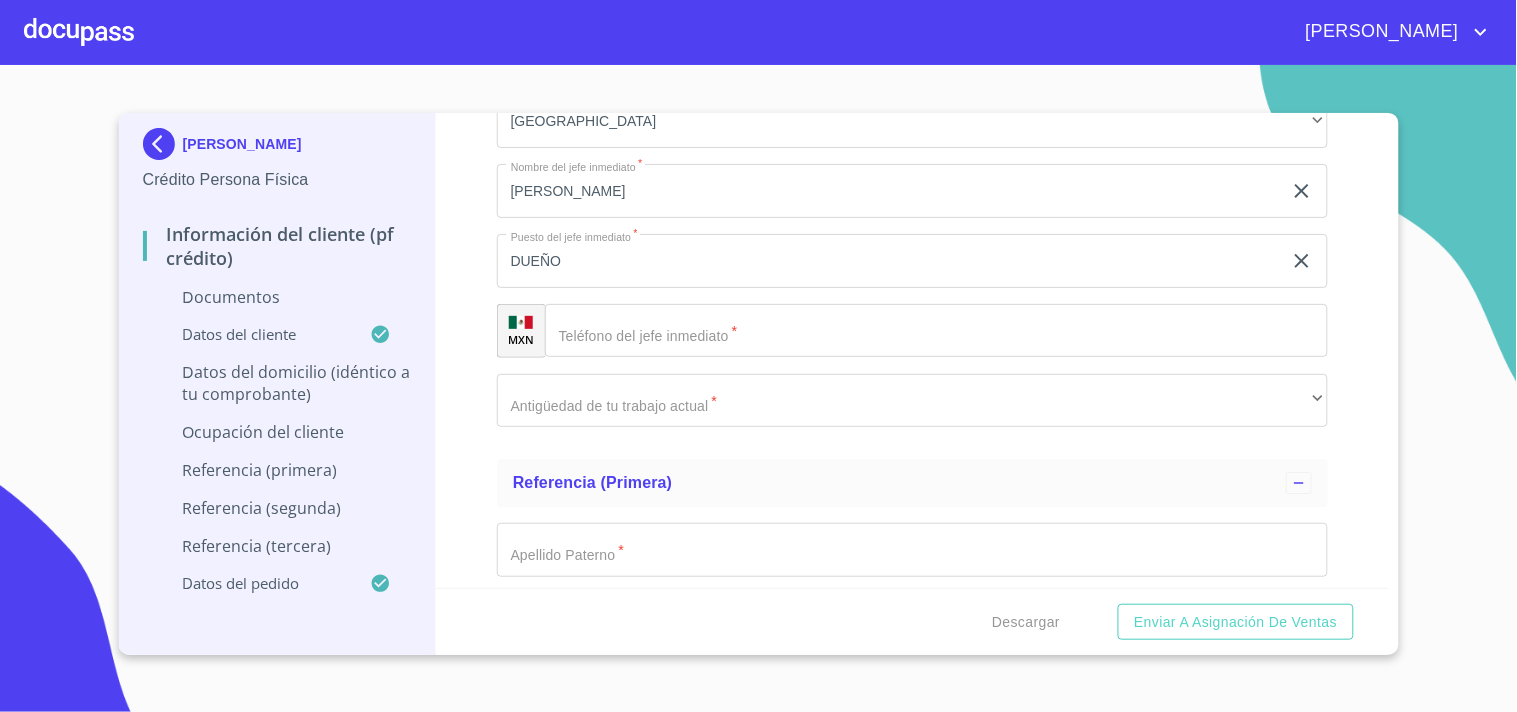 click on "Documento de identificación.   *" 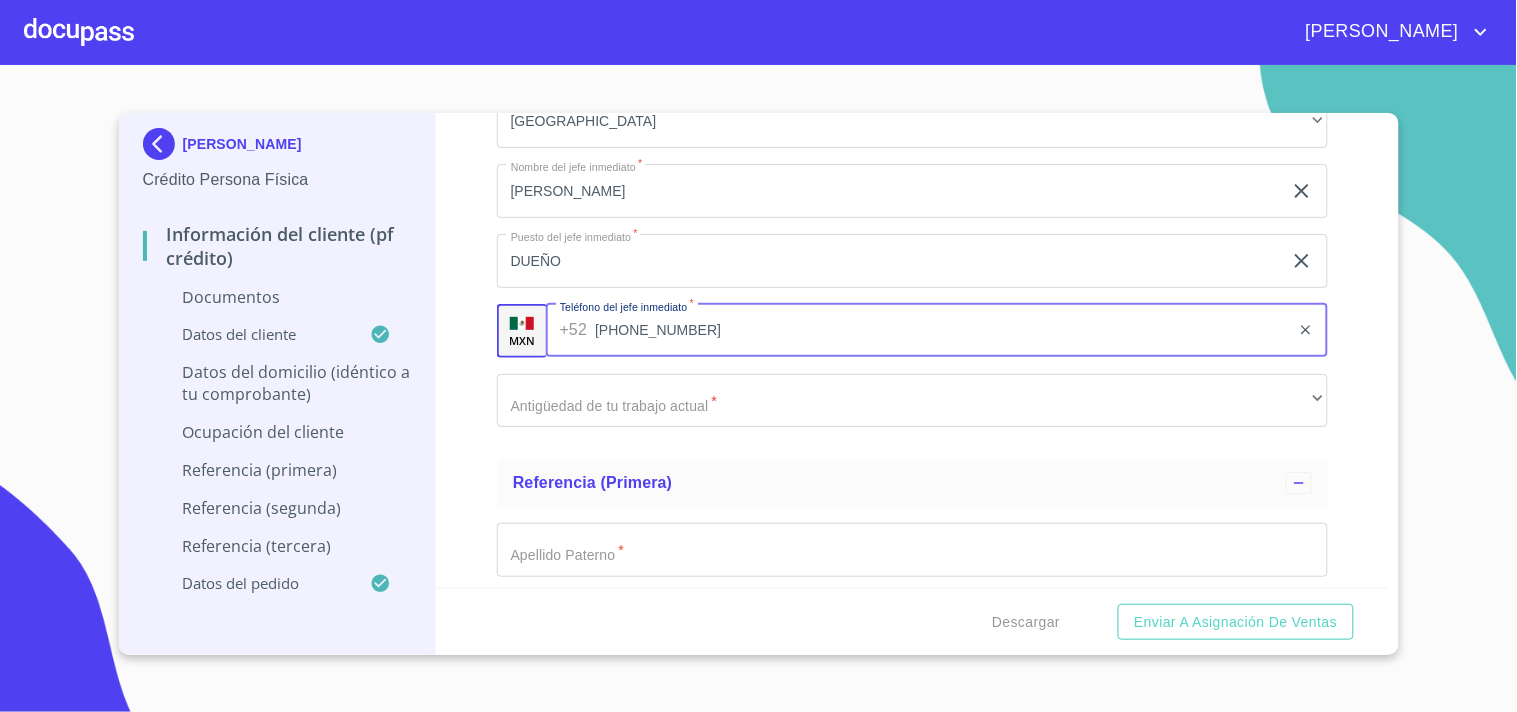 type on "[PHONE_NUMBER]" 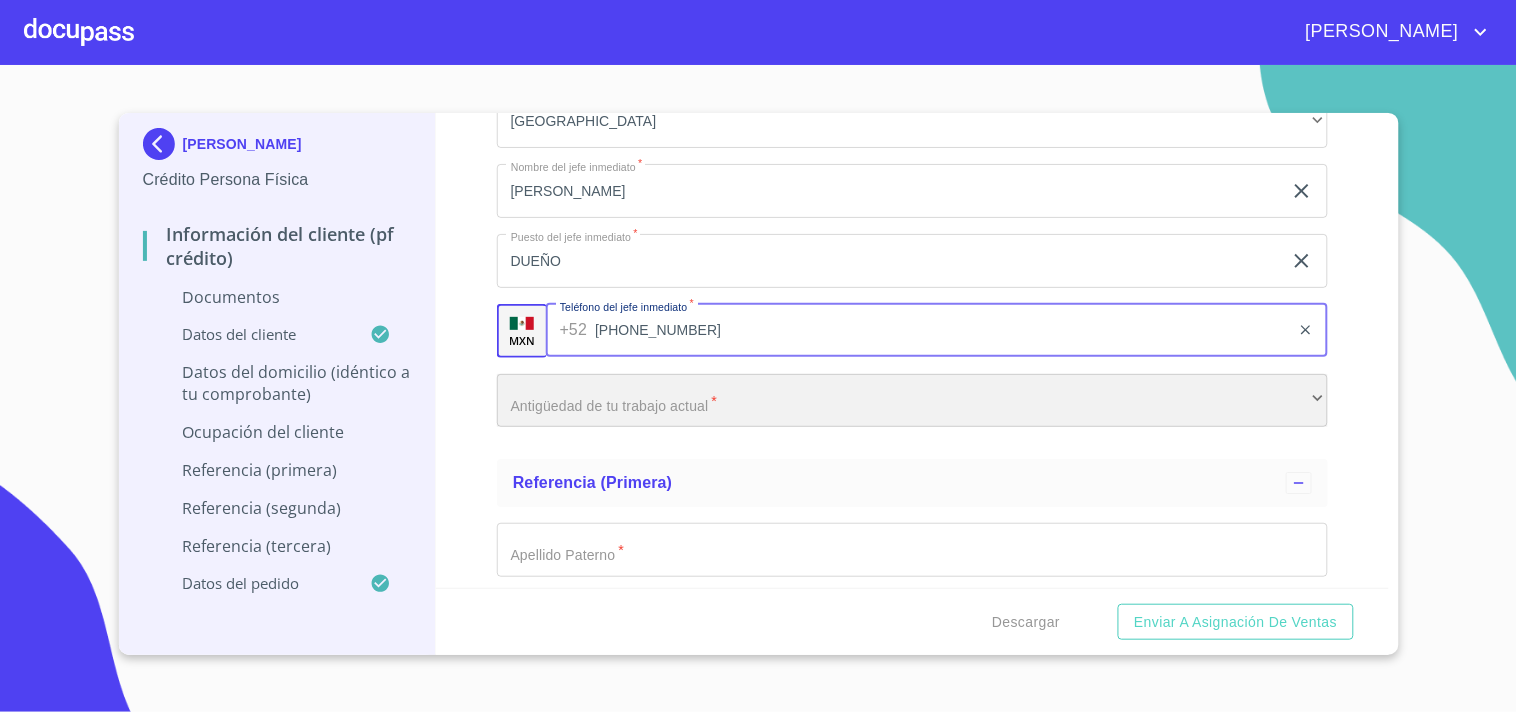 click on "​" at bounding box center (912, 401) 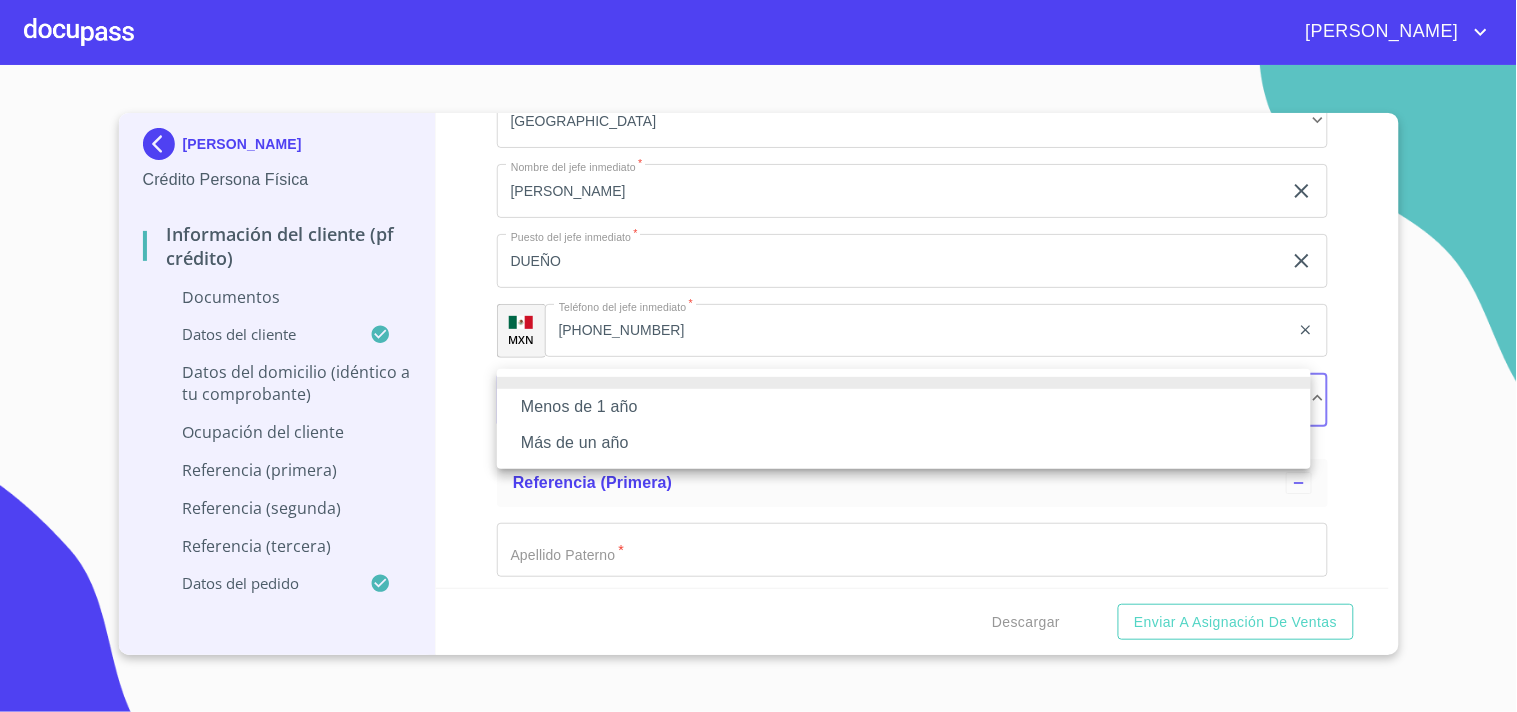 click on "Más de un año" at bounding box center (904, 443) 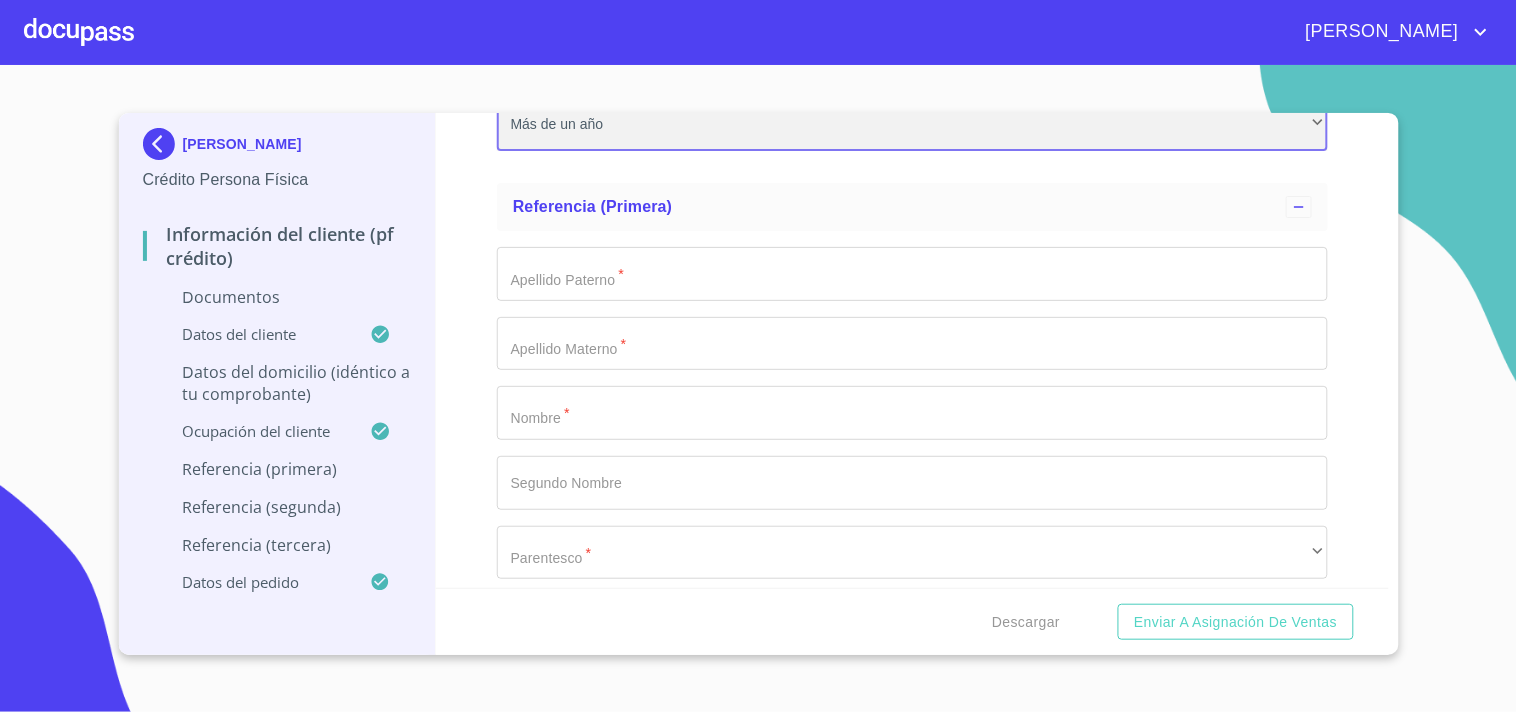 scroll, scrollTop: 7601, scrollLeft: 0, axis: vertical 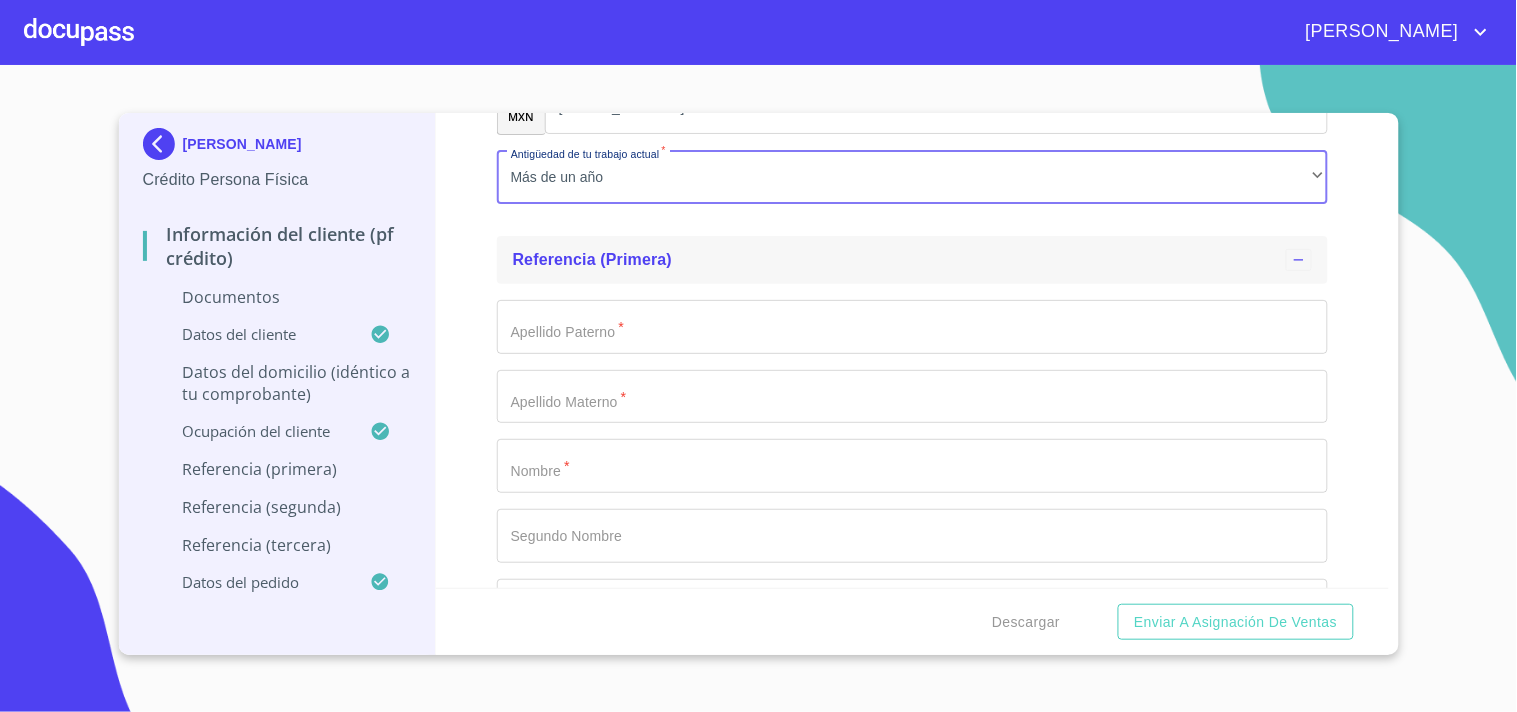 click on "Referencia (primera)" at bounding box center [912, 260] 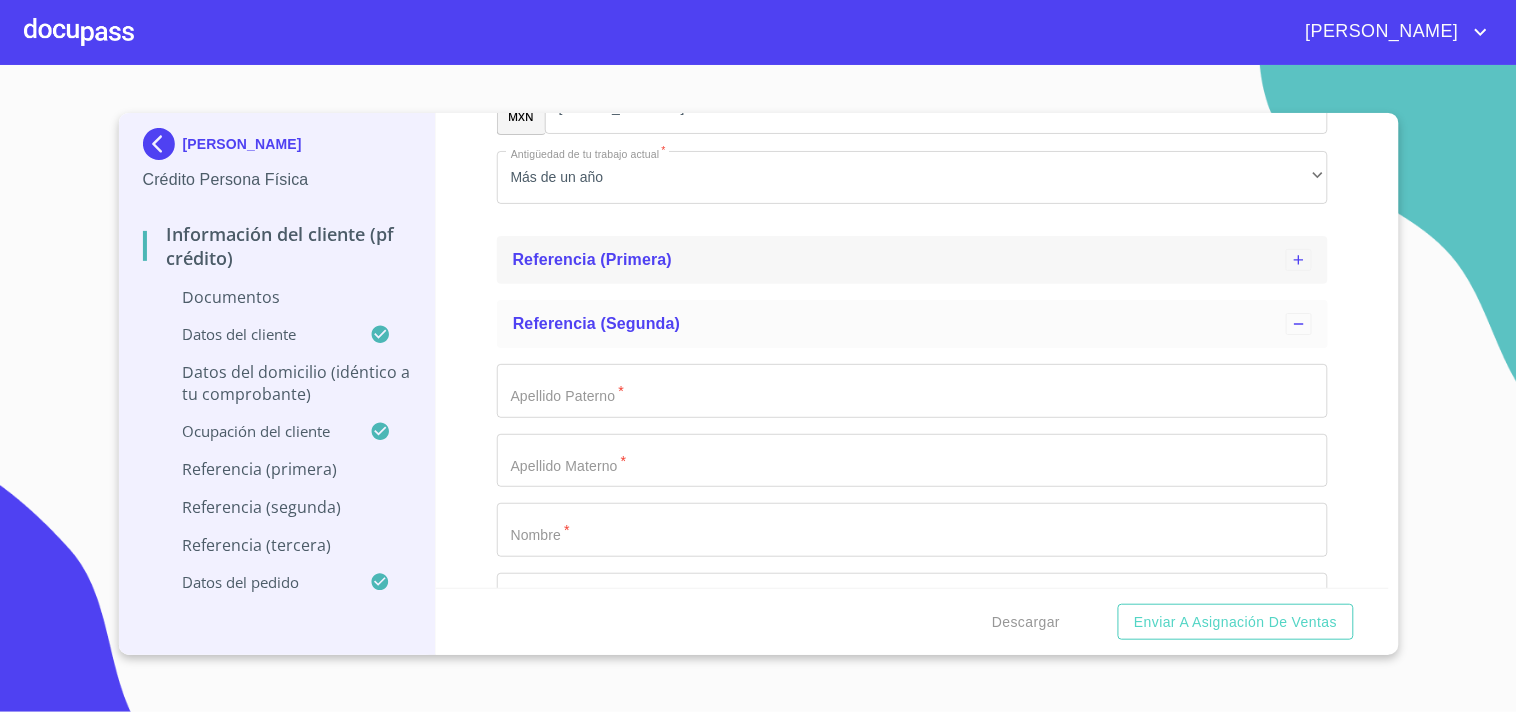 click on "Referencia (primera)" at bounding box center (593, 259) 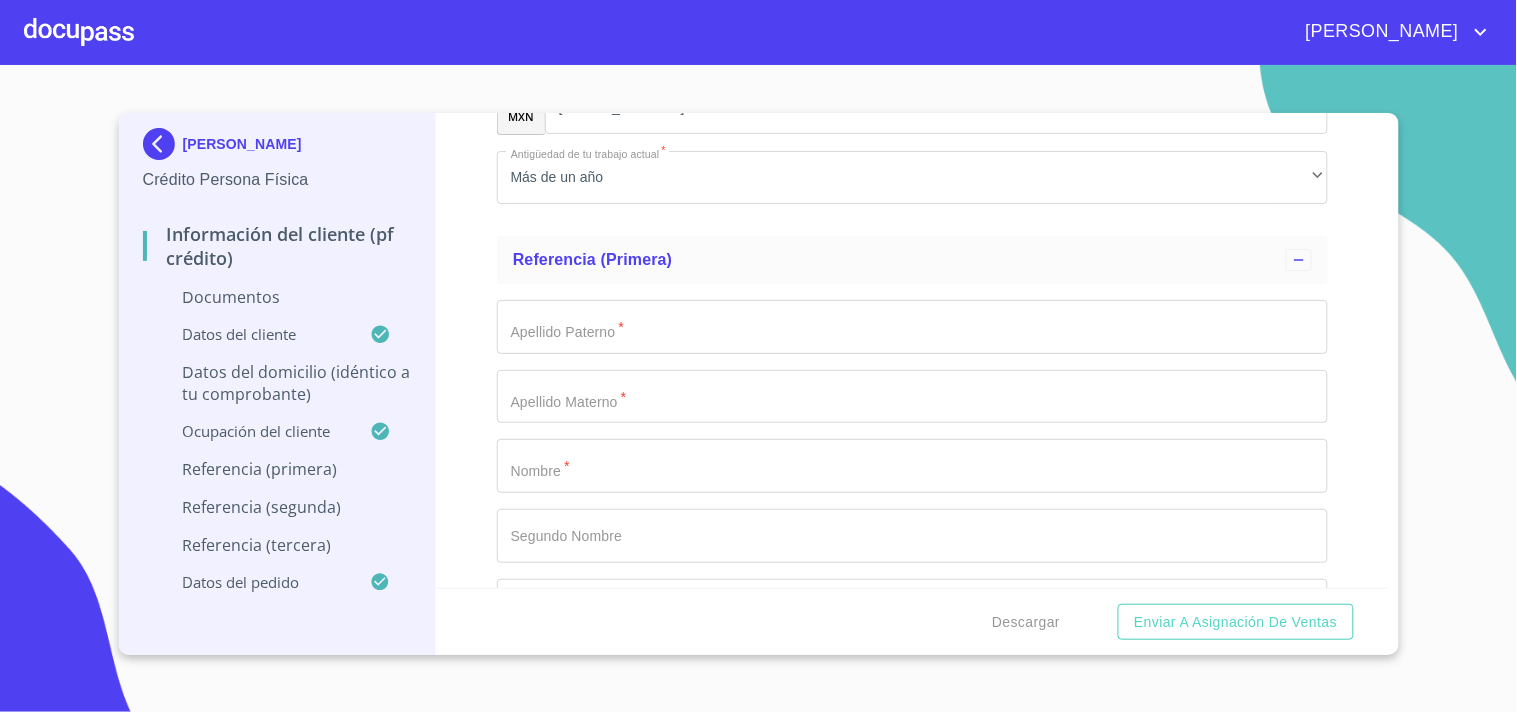 click on "Documento de identificación.   *" at bounding box center [889, -3266] 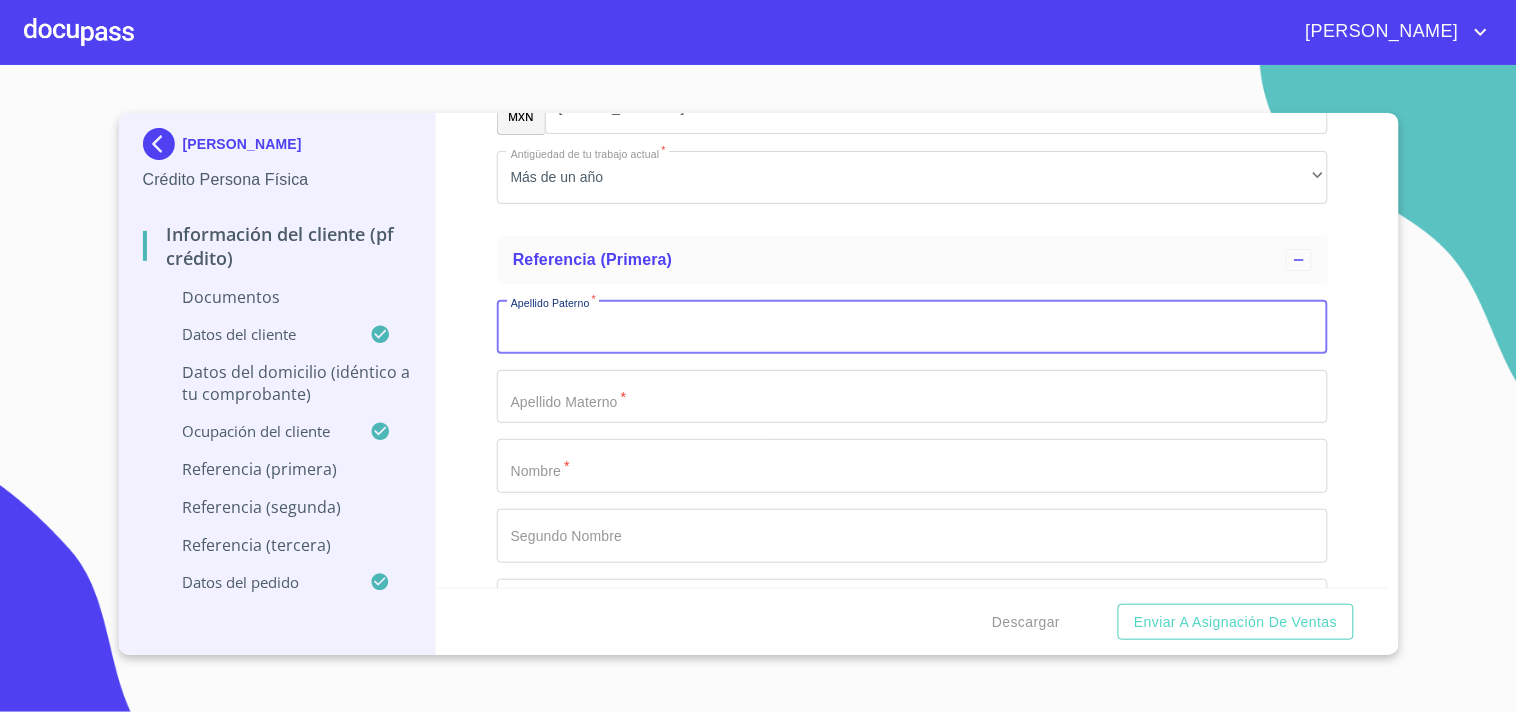 click on "Documento de identificación.   *" at bounding box center (912, 327) 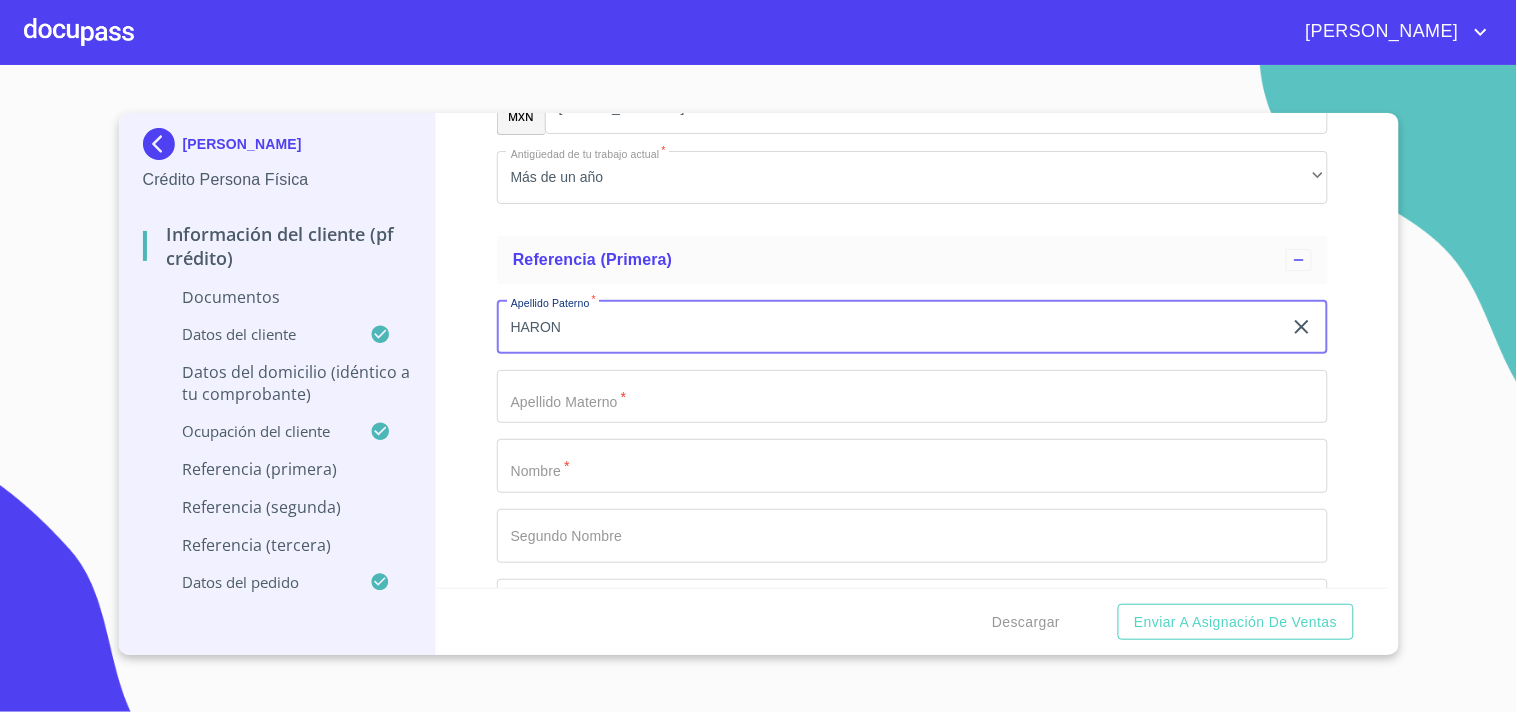 type on "HARON" 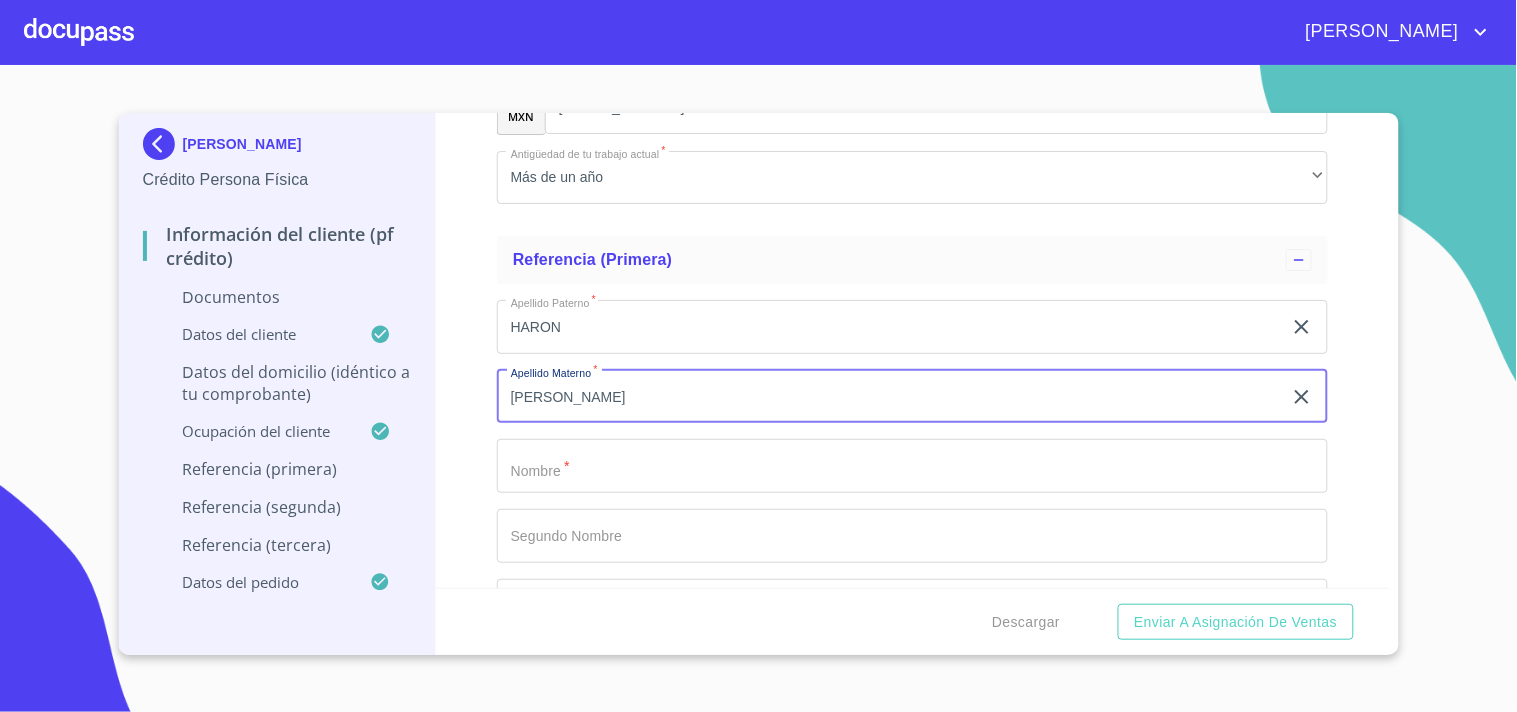 type on "[PERSON_NAME]" 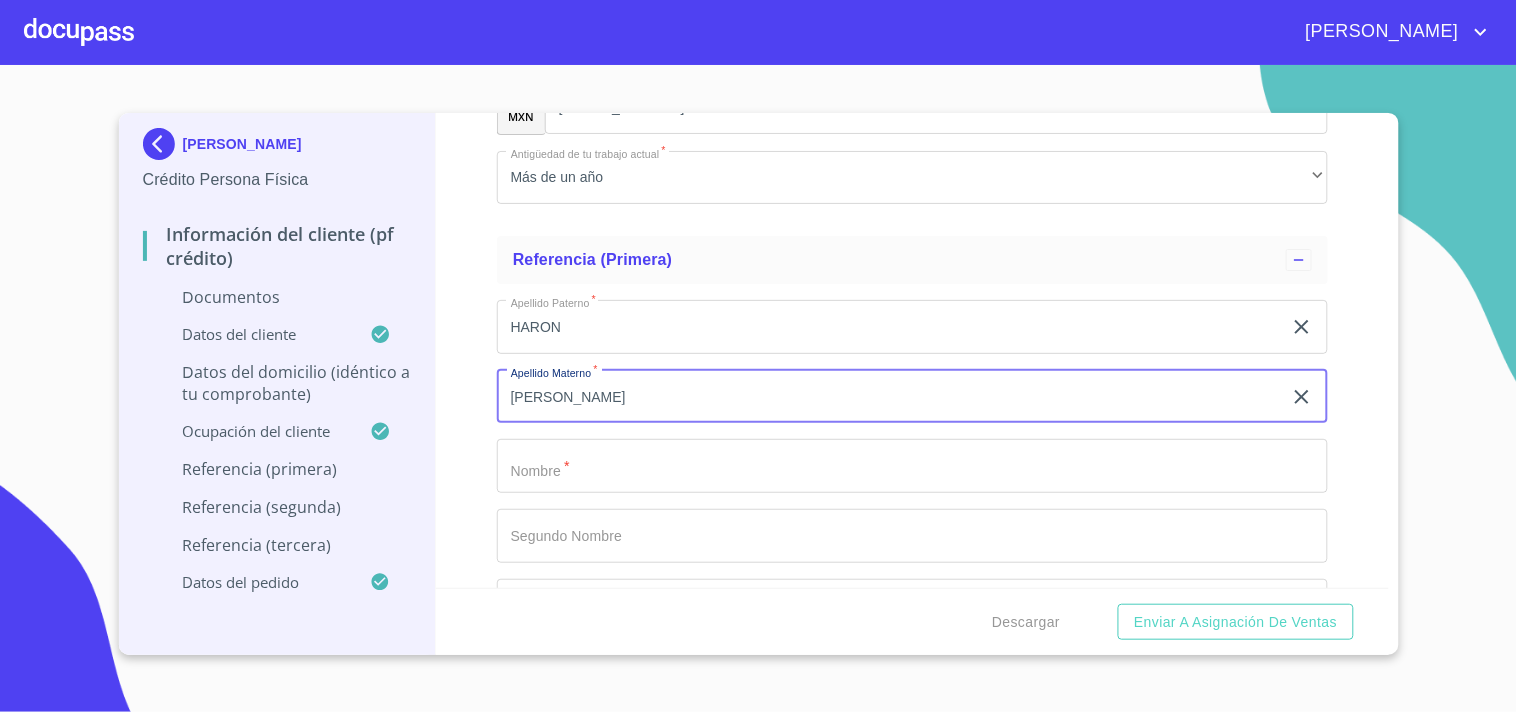 drag, startPoint x: 592, startPoint y: 396, endPoint x: 502, endPoint y: 410, distance: 91.08238 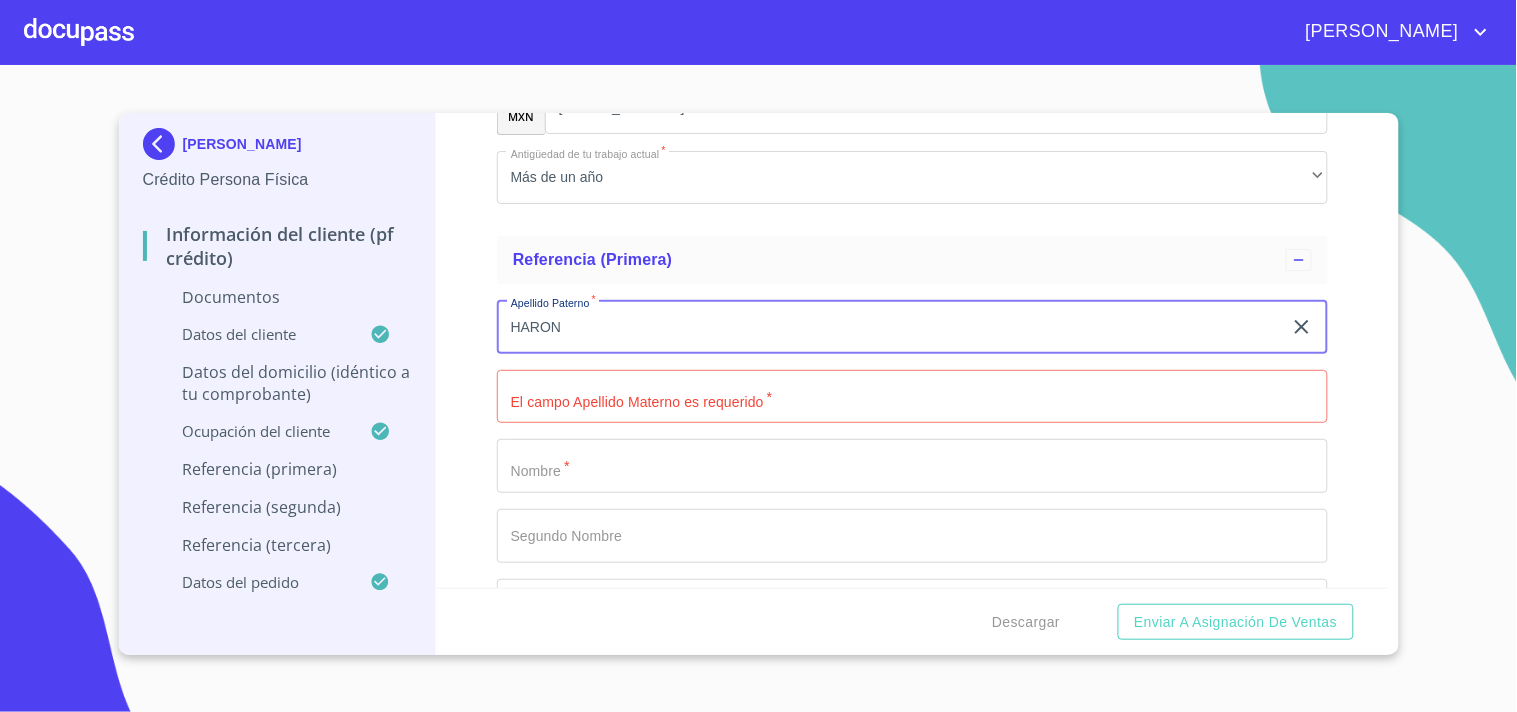 drag, startPoint x: 600, startPoint y: 327, endPoint x: 488, endPoint y: 356, distance: 115.69356 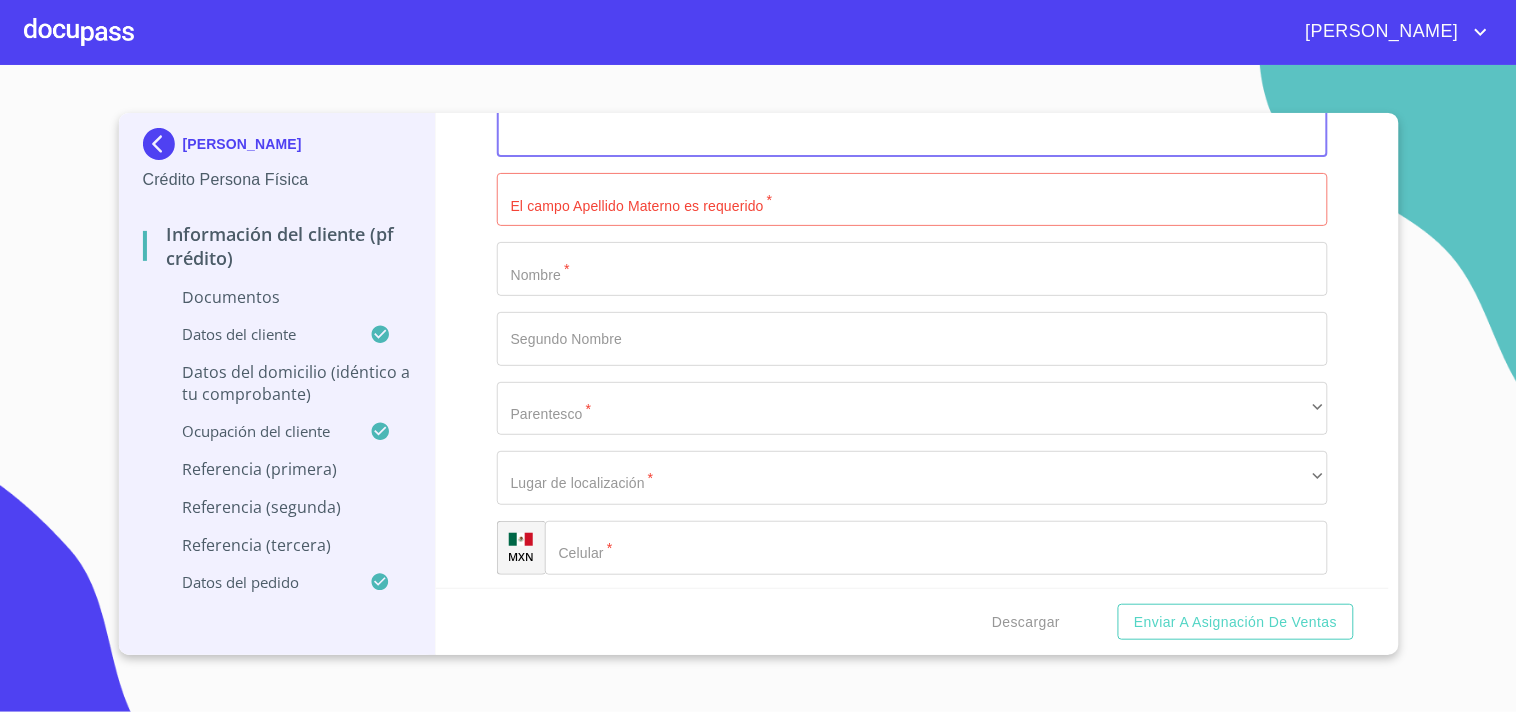scroll, scrollTop: 7823, scrollLeft: 0, axis: vertical 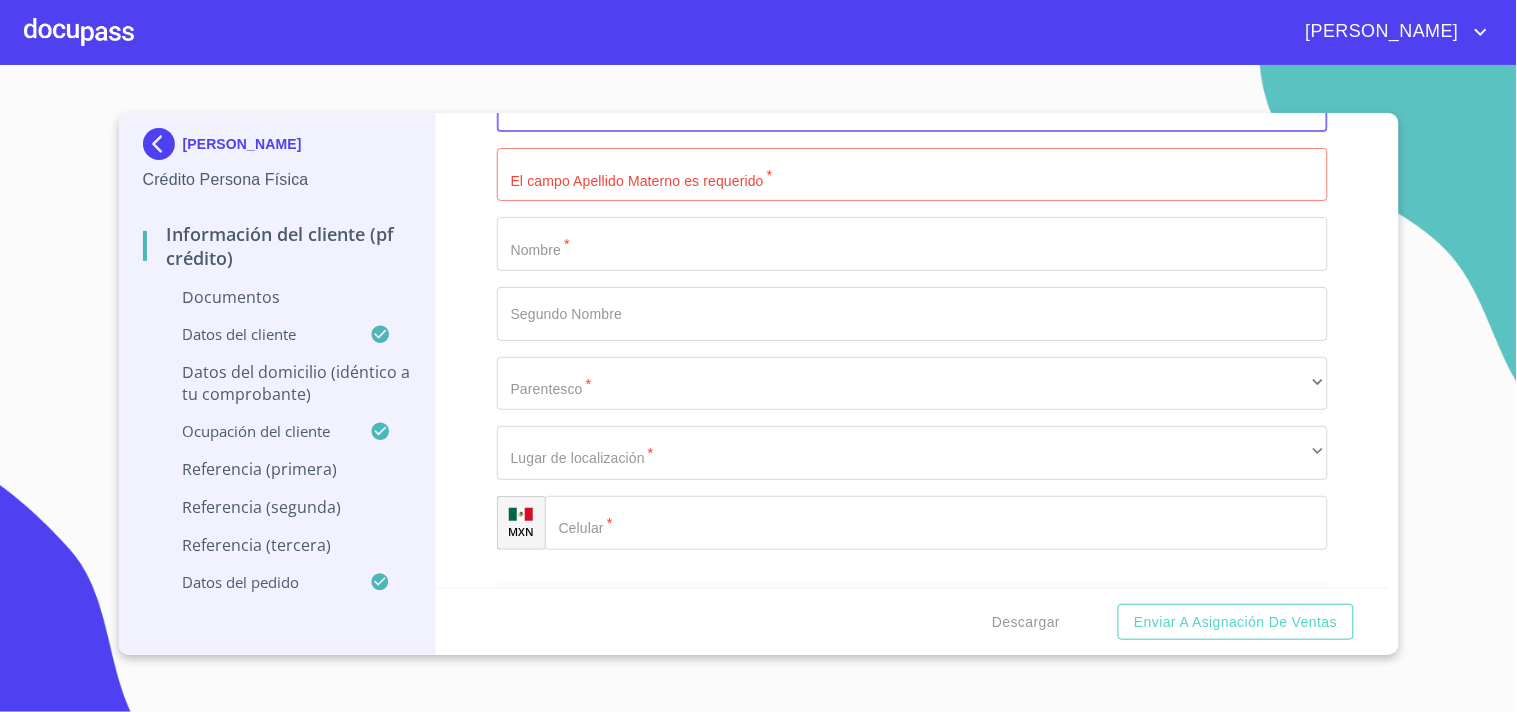 type 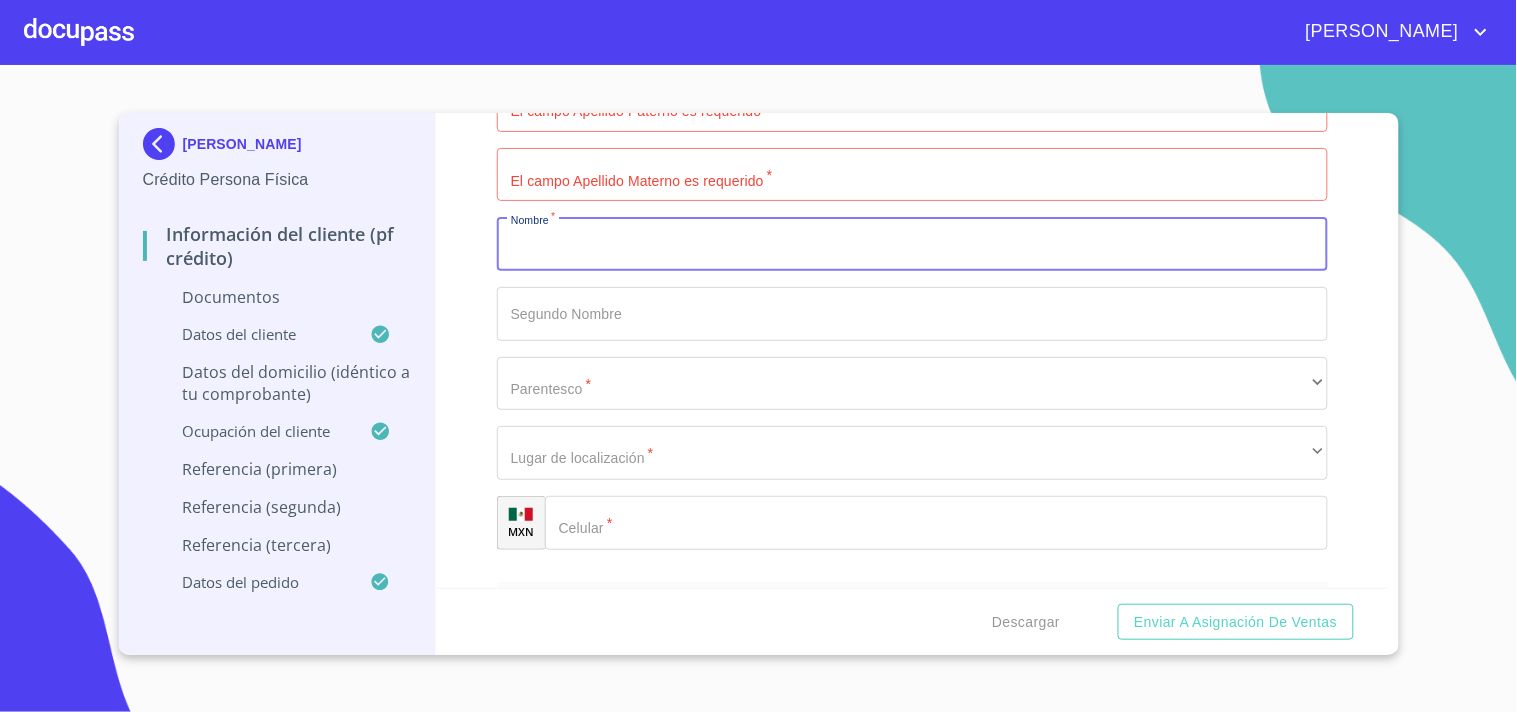 click on "Documento de identificación.   *" at bounding box center [912, 244] 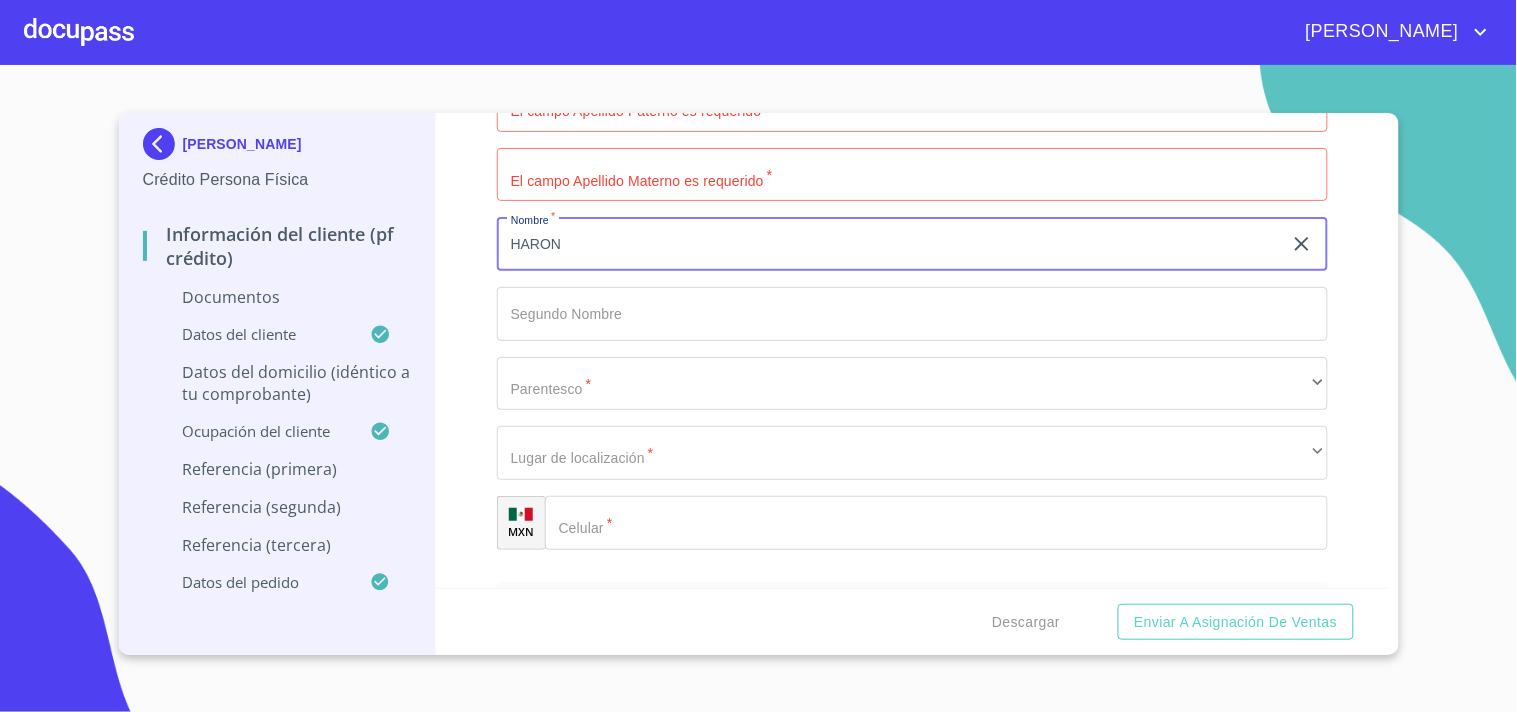 type on "HARON" 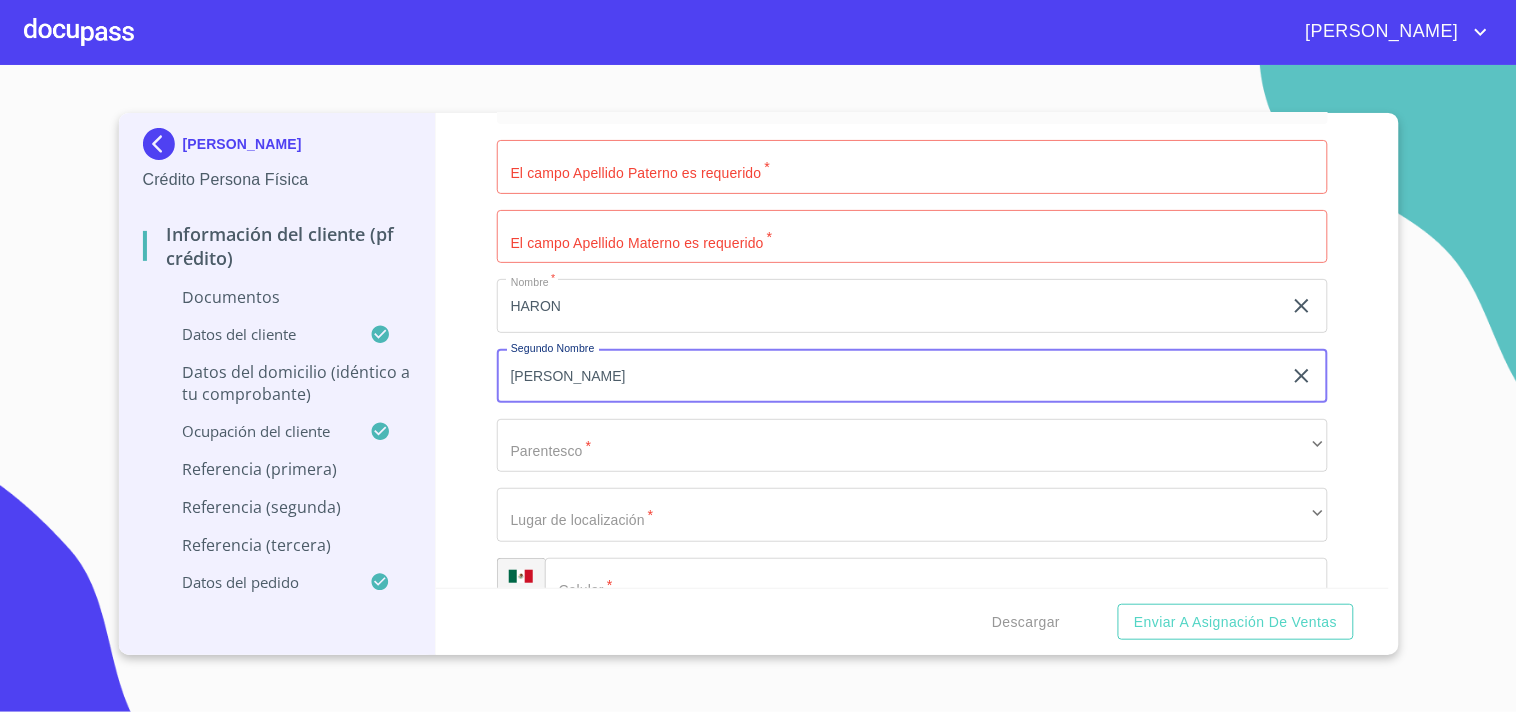 scroll, scrollTop: 7712, scrollLeft: 0, axis: vertical 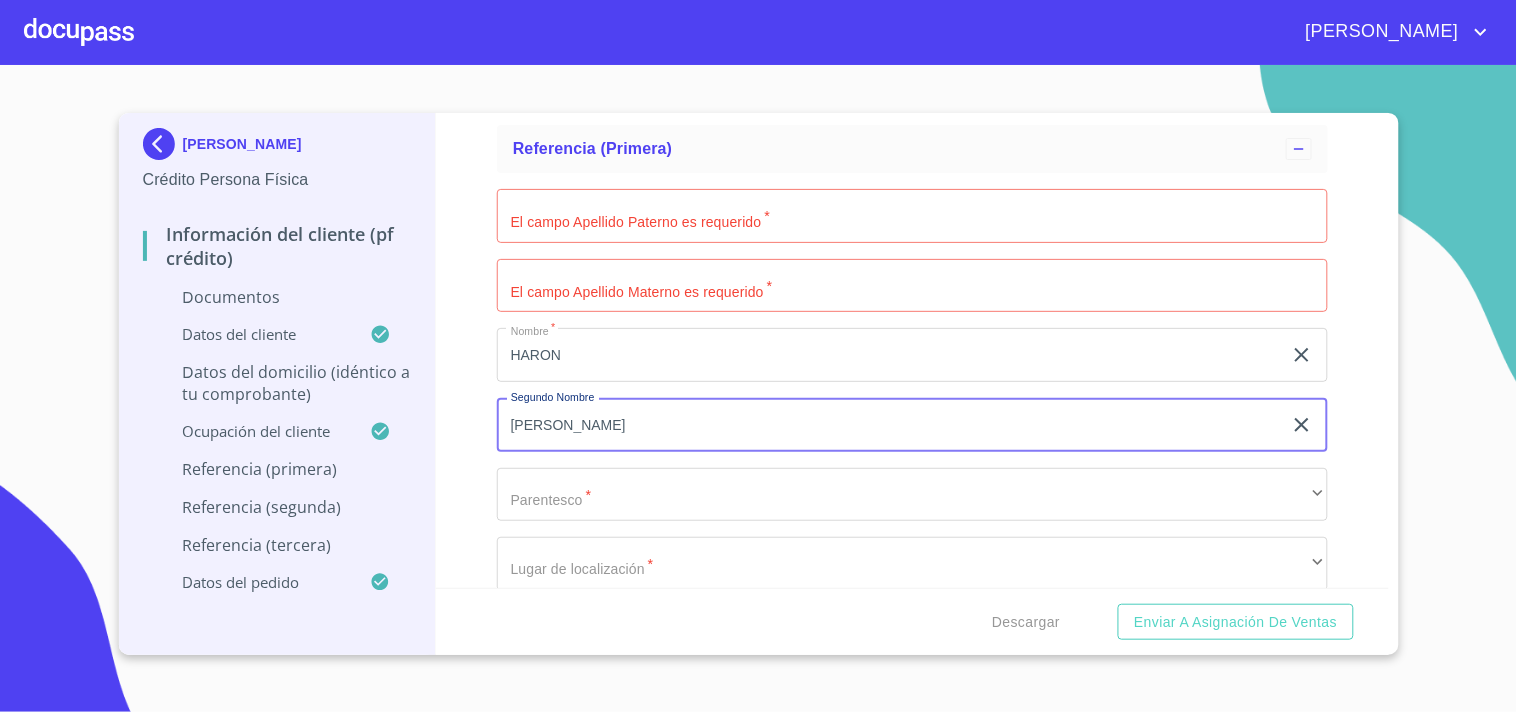 type on "[PERSON_NAME]" 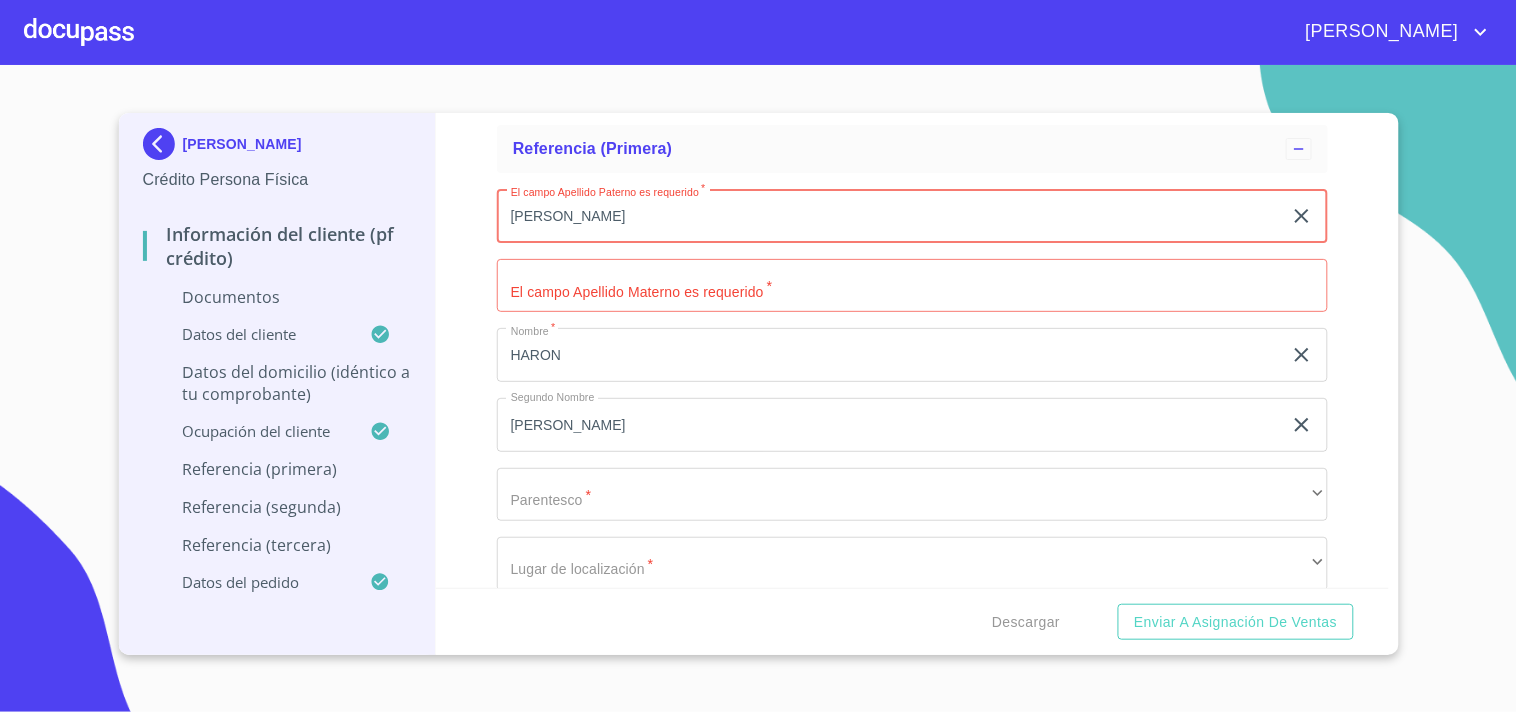 type on "[PERSON_NAME]" 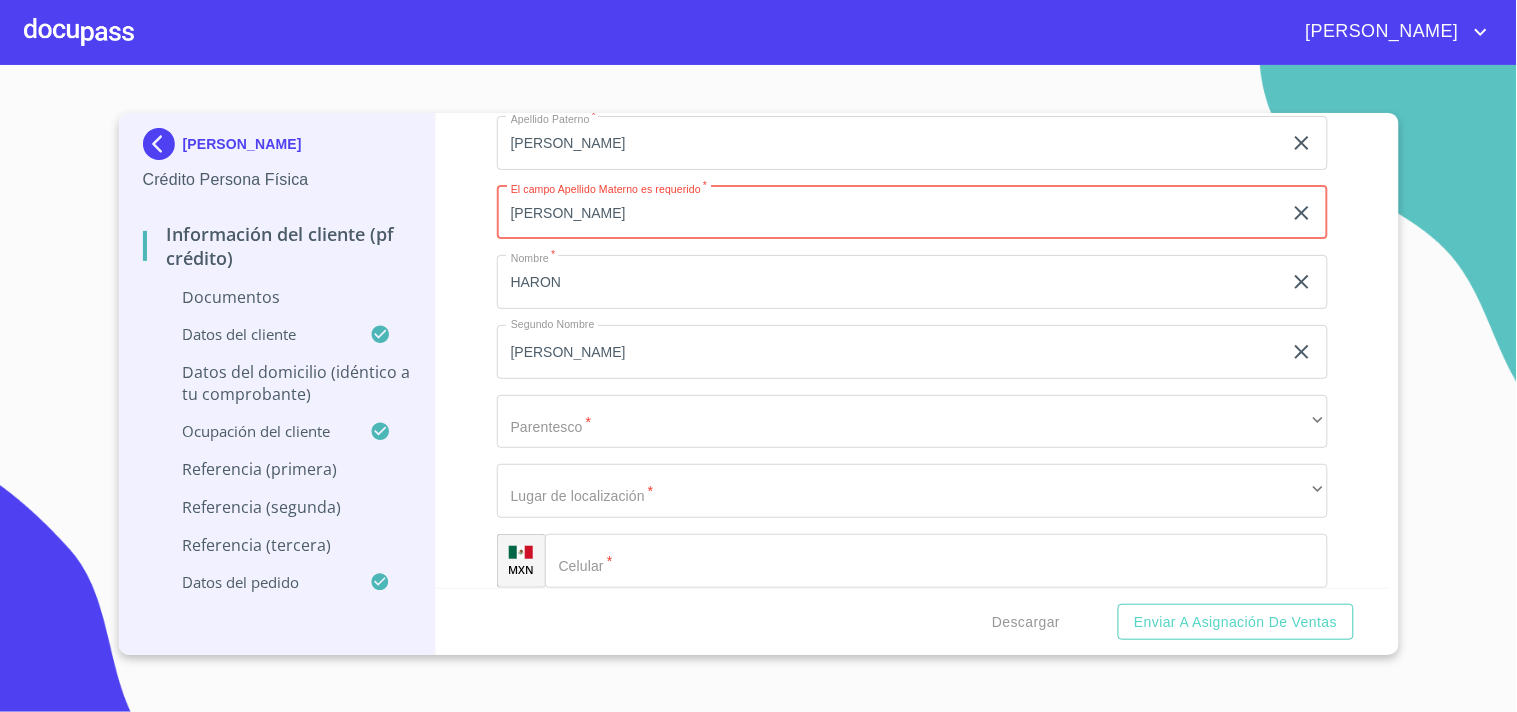 scroll, scrollTop: 7823, scrollLeft: 0, axis: vertical 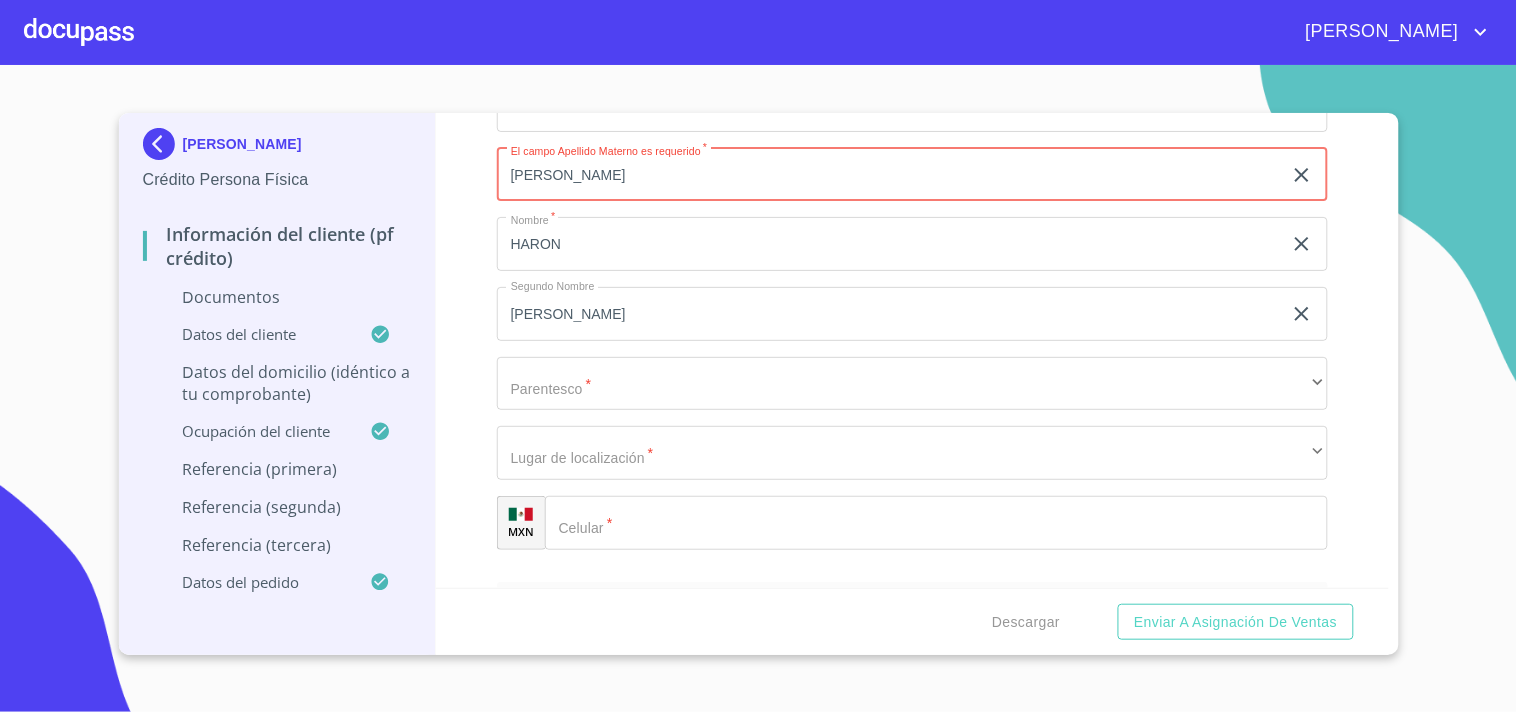 type on "[PERSON_NAME]" 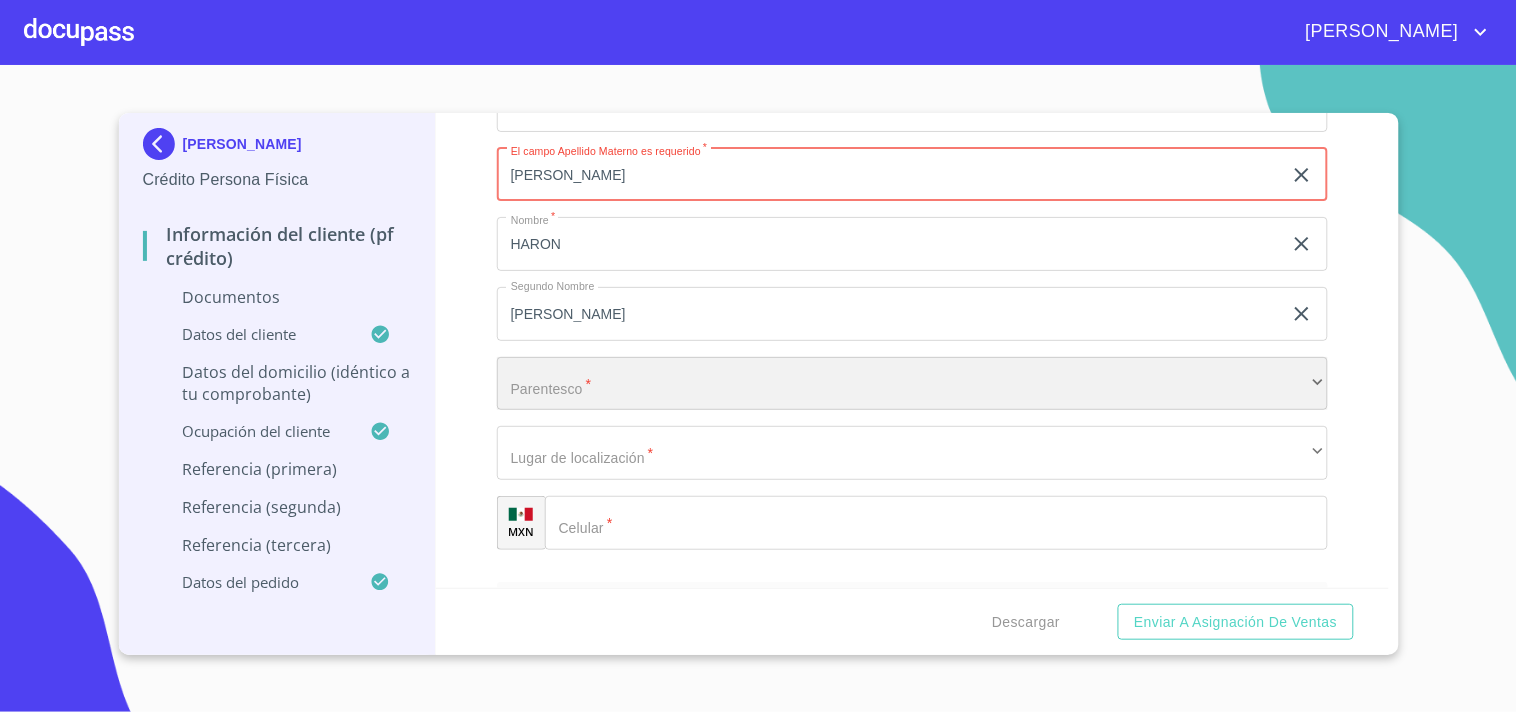 click on "​" at bounding box center (912, 384) 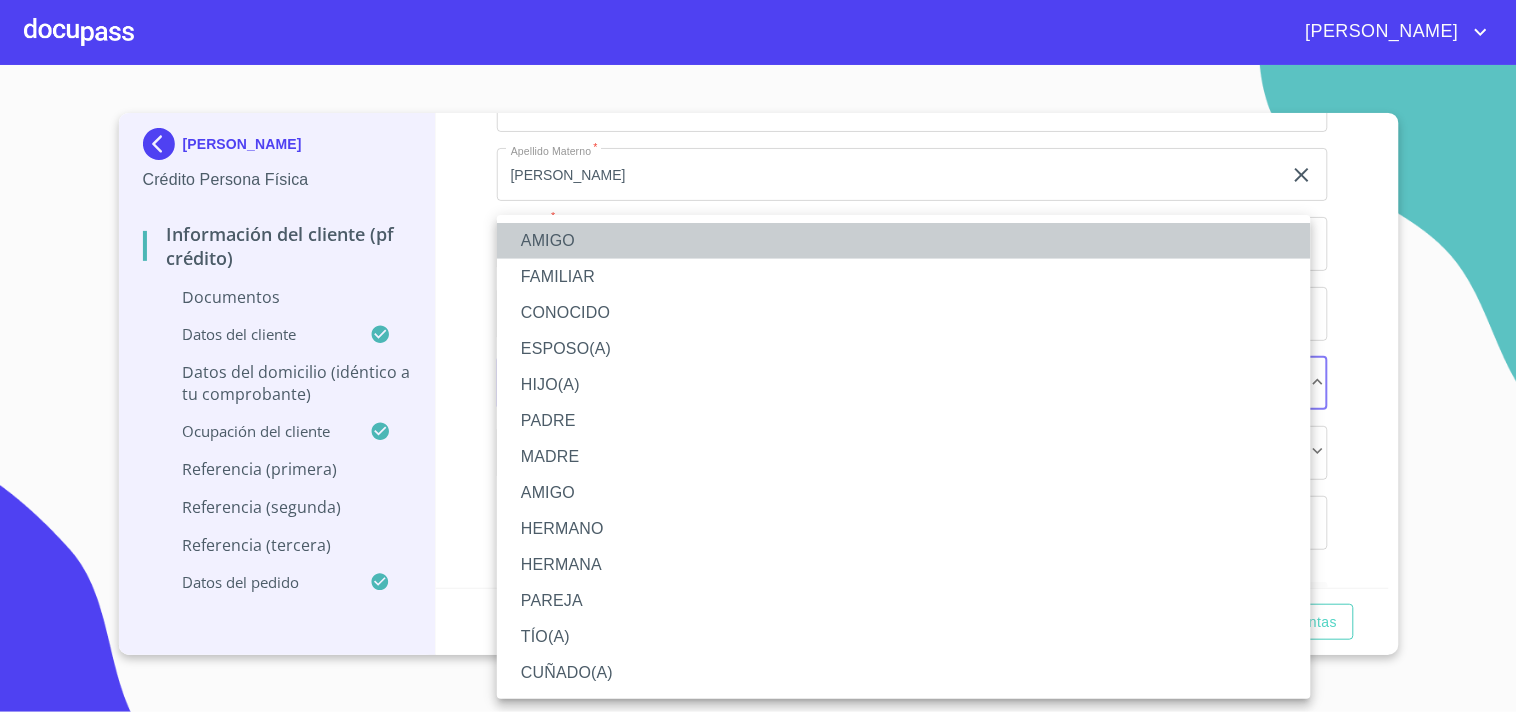 click on "AMIGO" at bounding box center [904, 241] 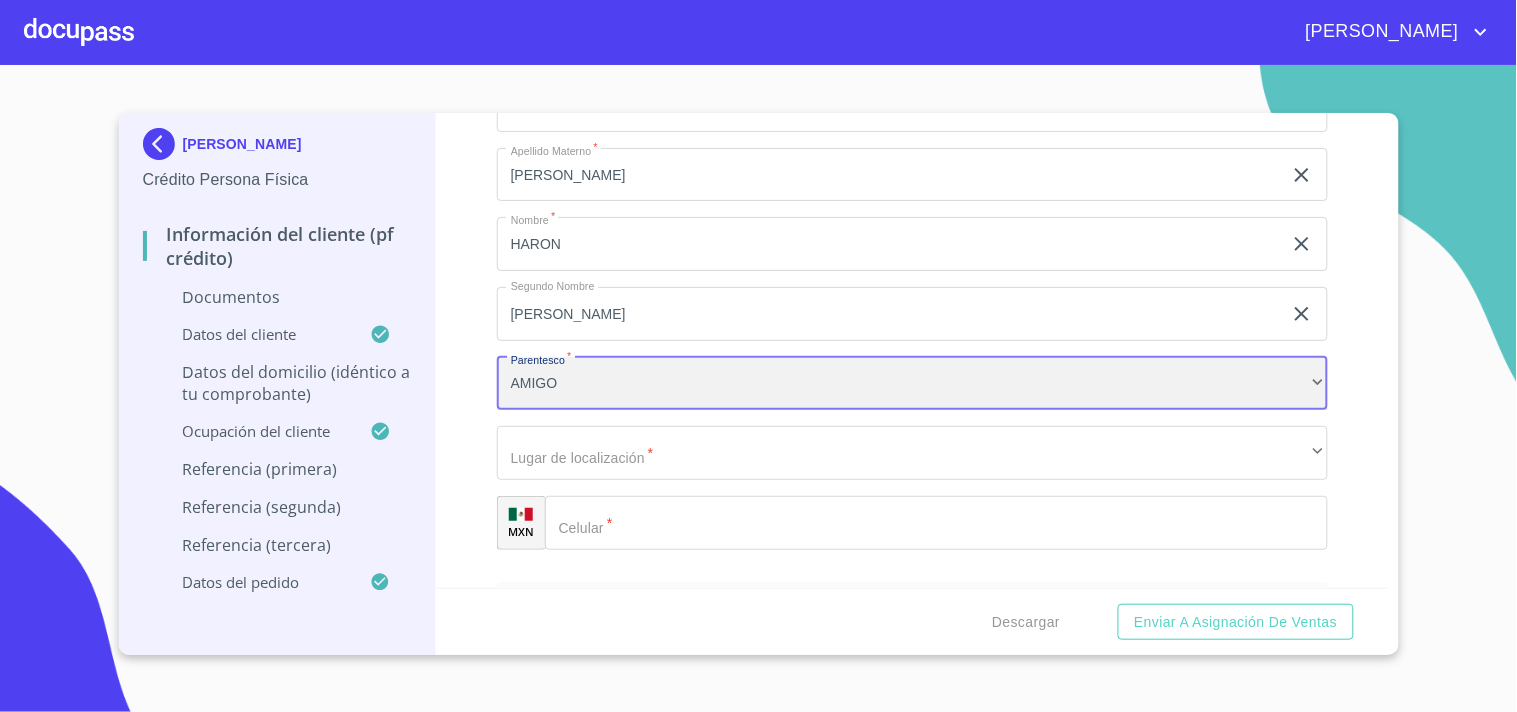 click on "AMIGO" at bounding box center [912, 384] 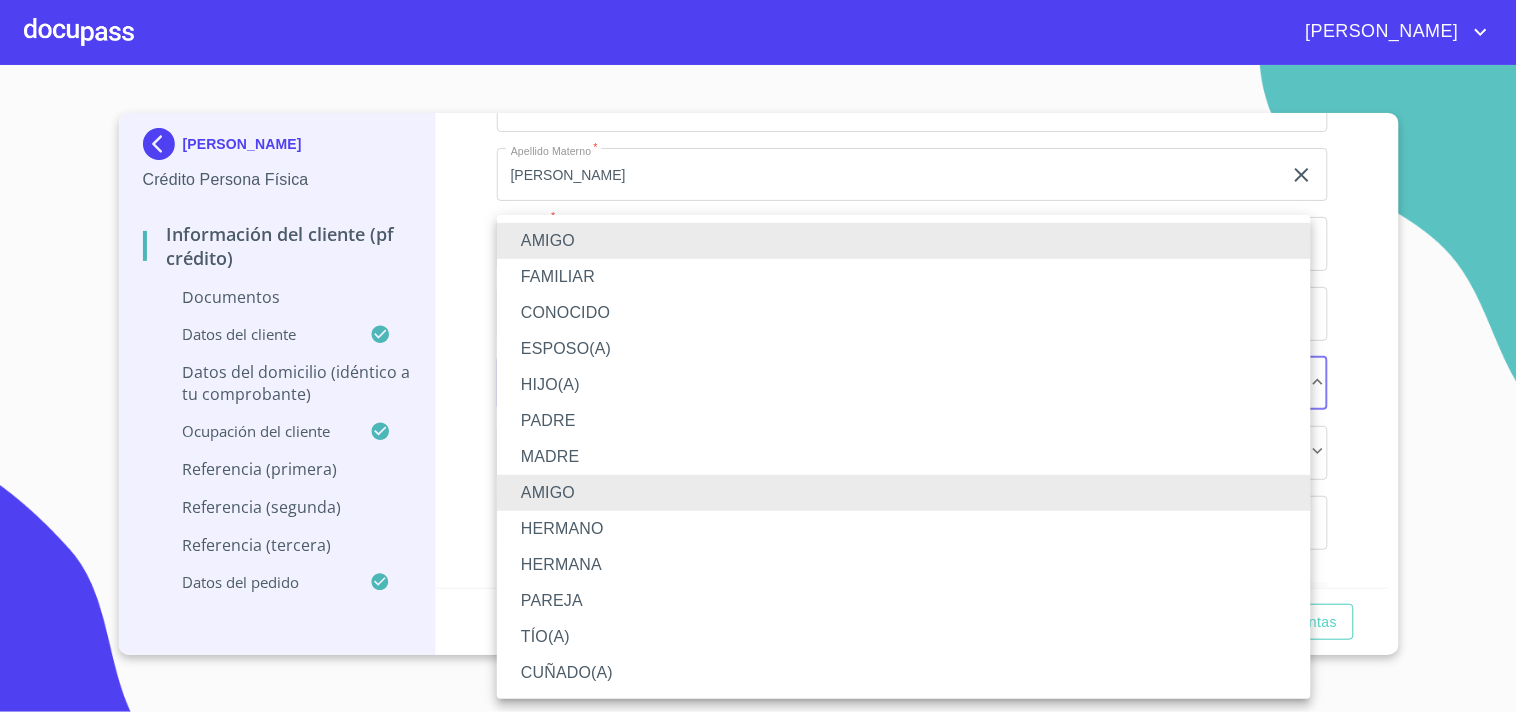 click on "FAMILIAR" at bounding box center [904, 277] 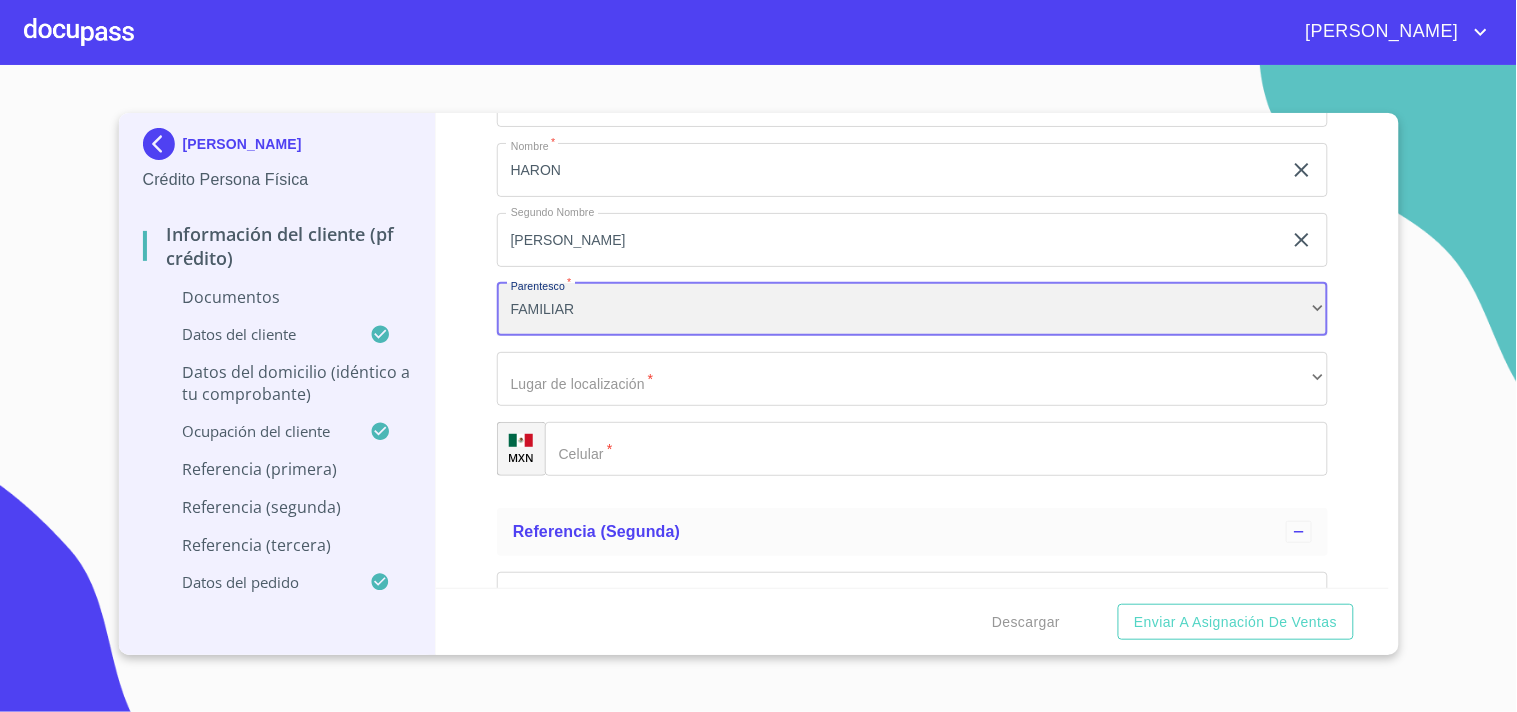 scroll, scrollTop: 7934, scrollLeft: 0, axis: vertical 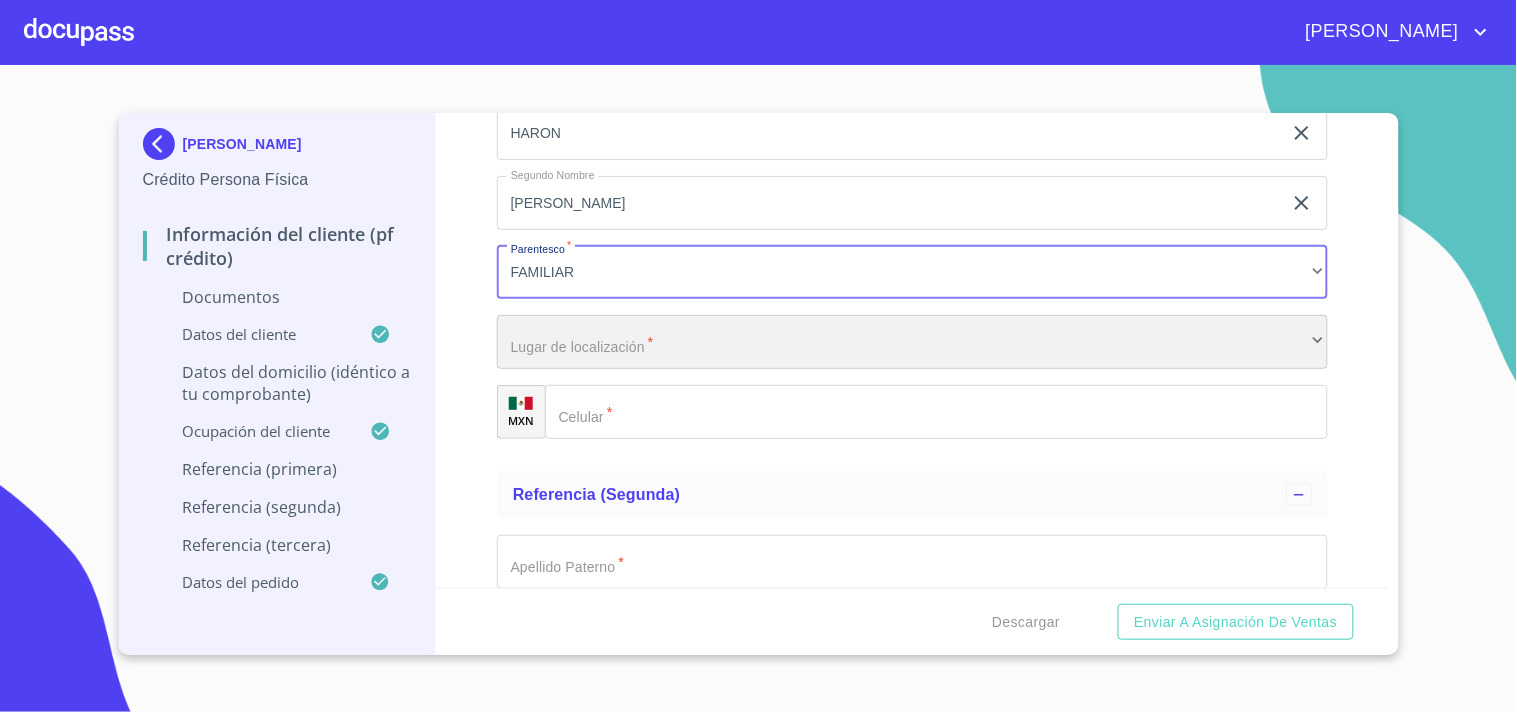 click on "​" at bounding box center (912, 342) 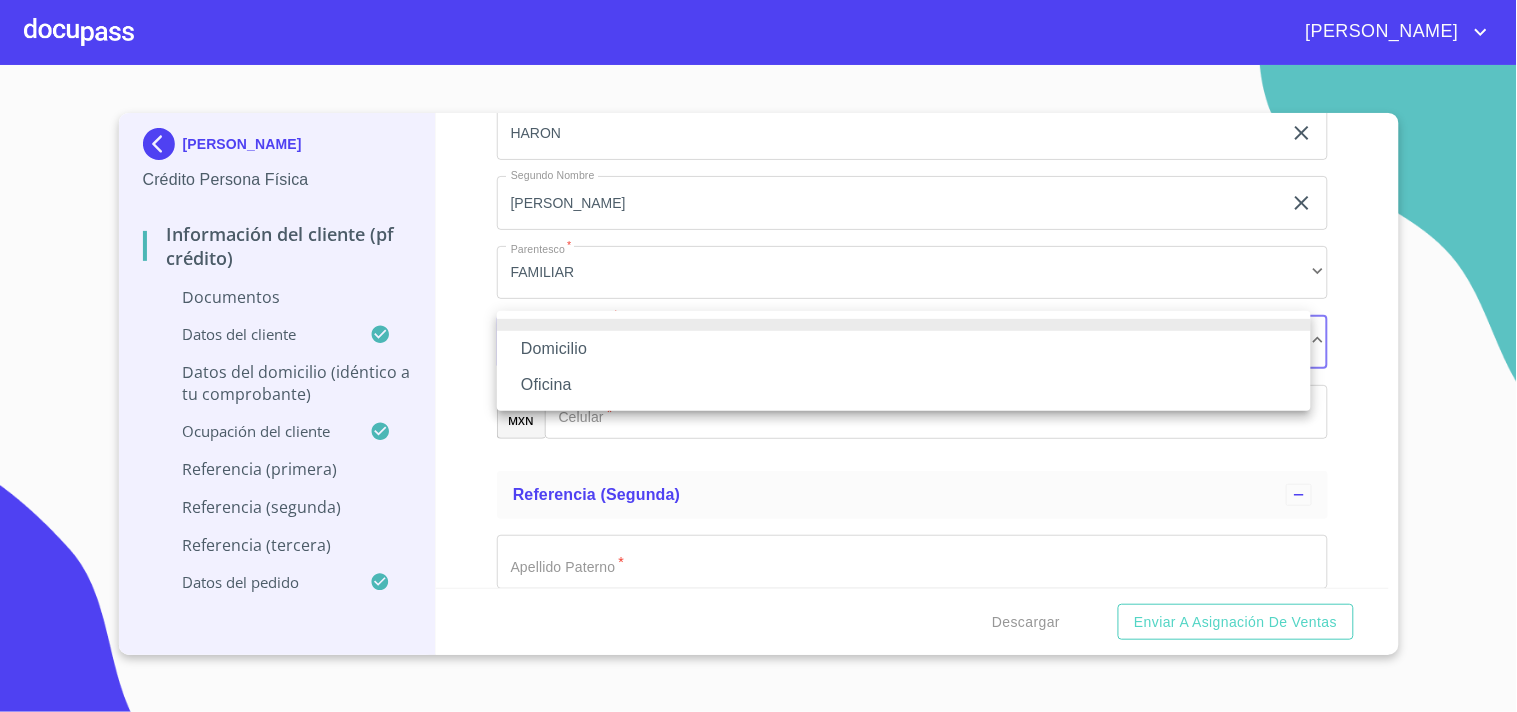 click on "Domicilio" at bounding box center (904, 349) 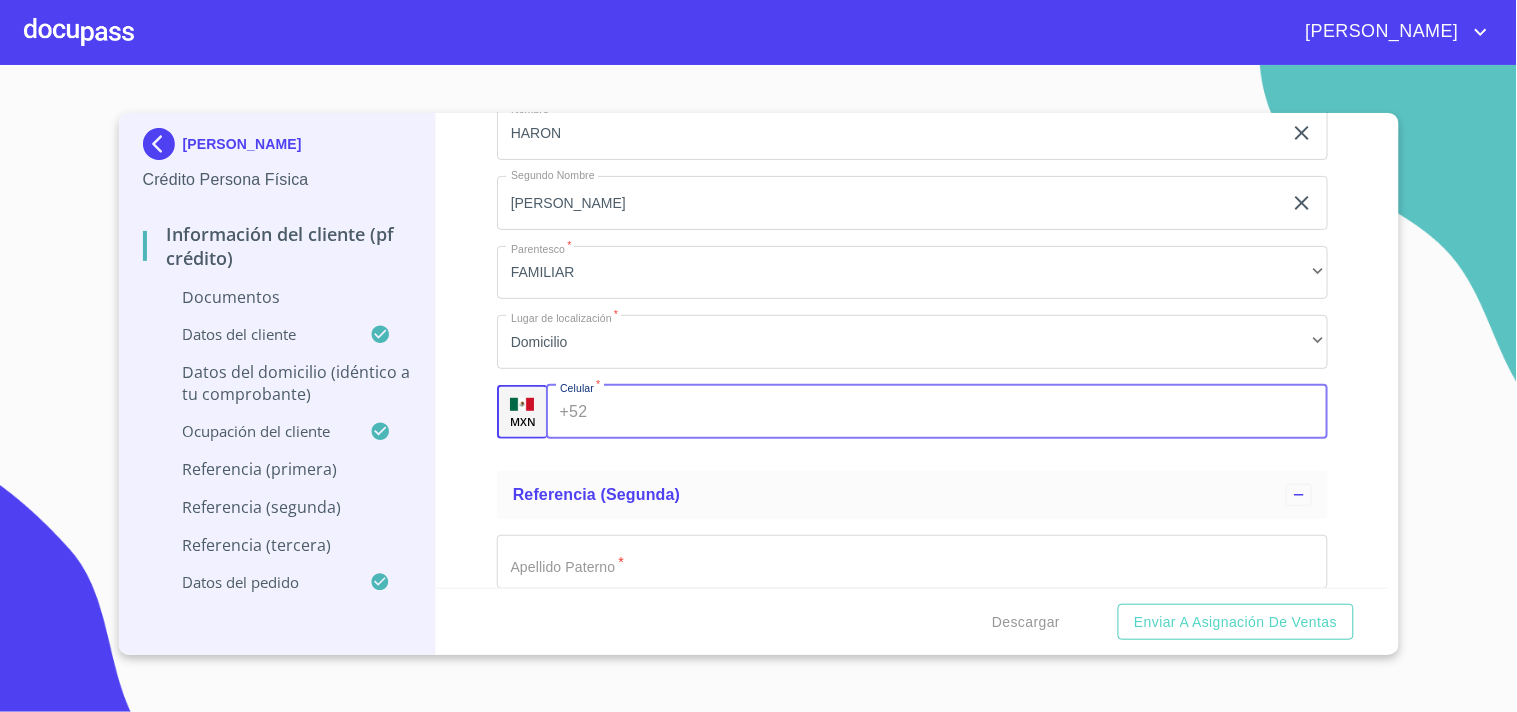 click on "+52 ​" at bounding box center (937, 412) 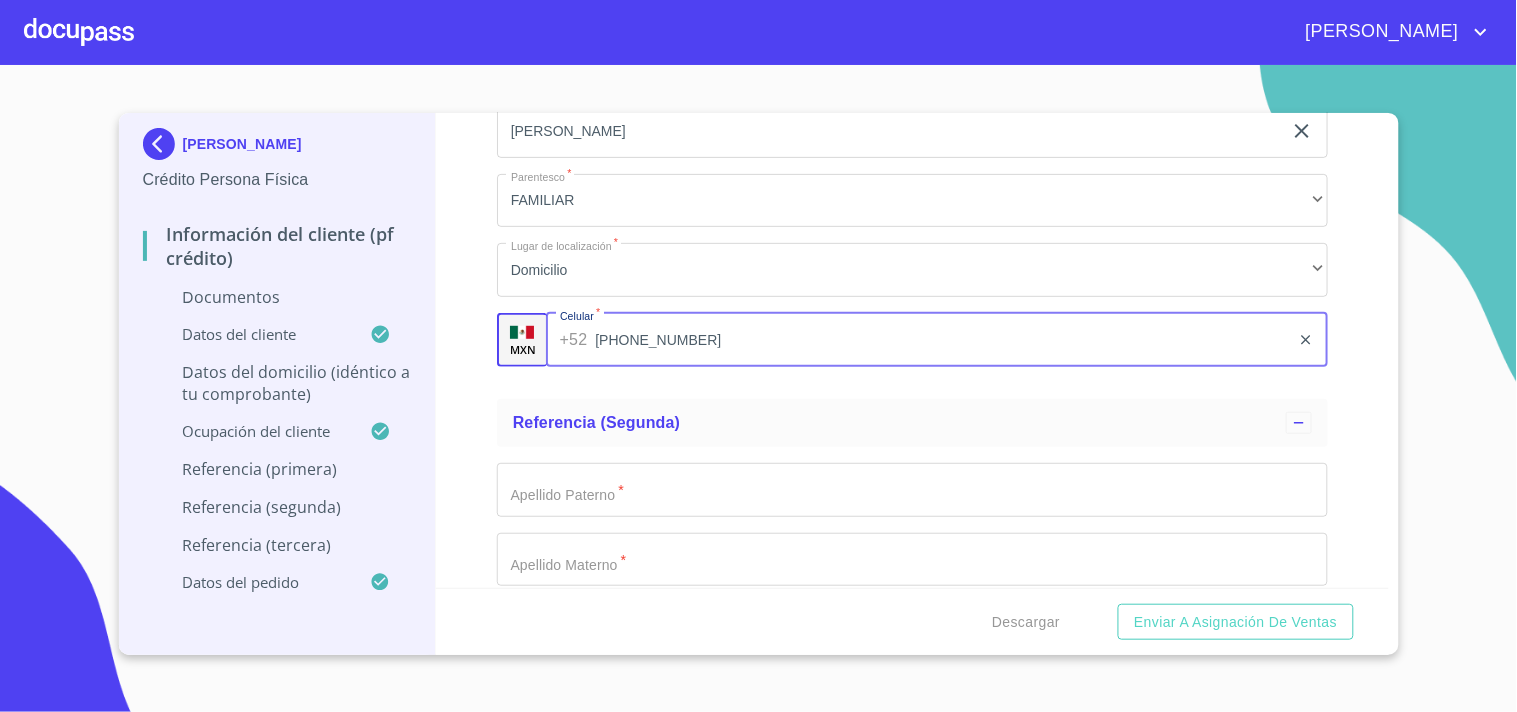 scroll, scrollTop: 8156, scrollLeft: 0, axis: vertical 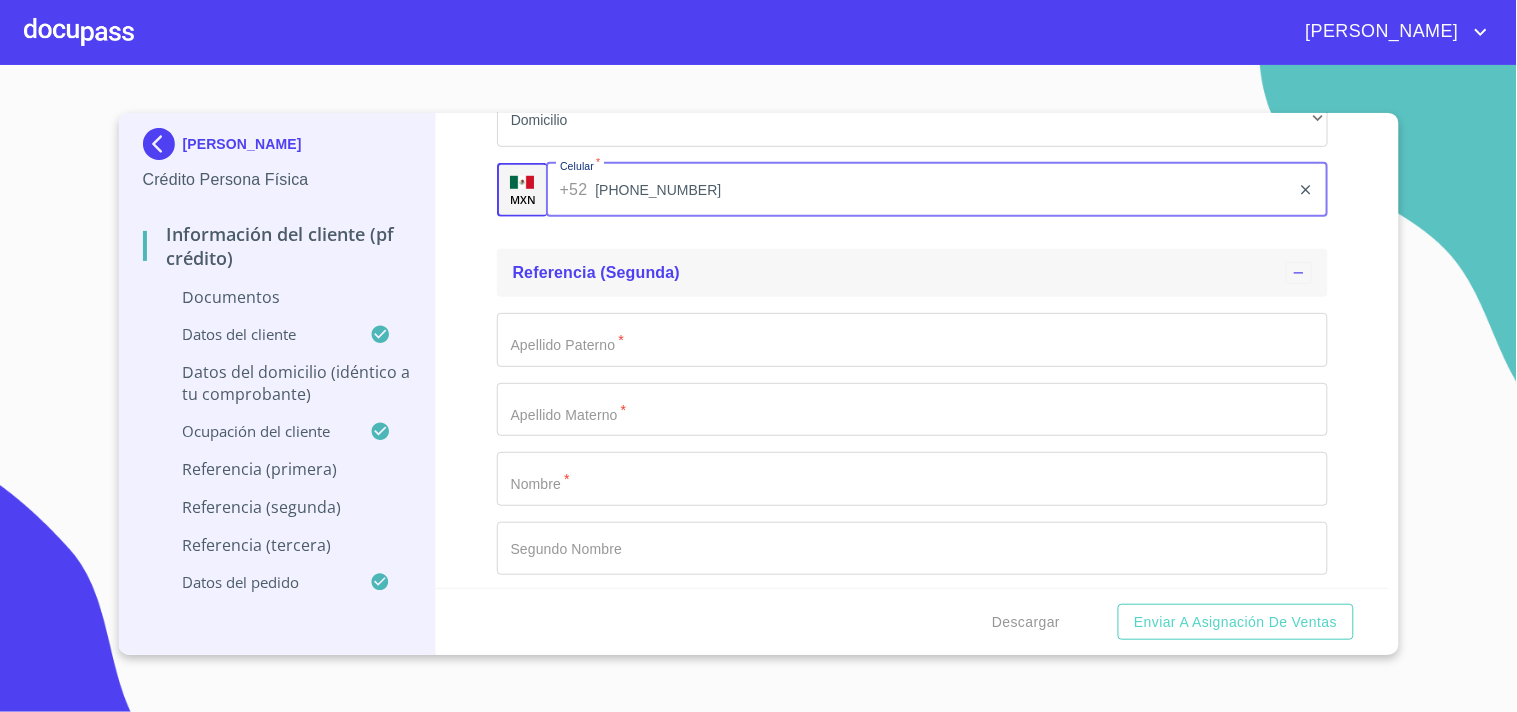 type on "[PHONE_NUMBER]" 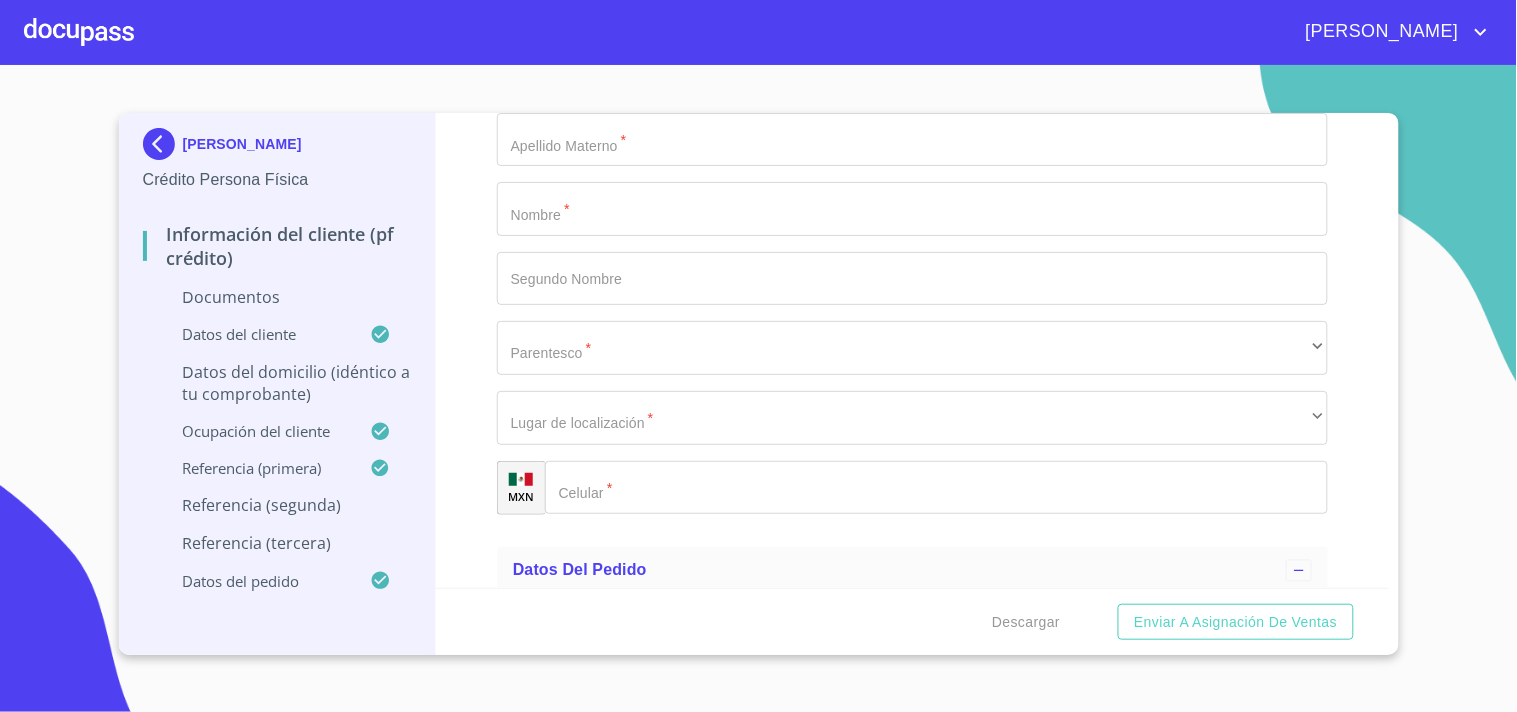 scroll, scrollTop: 8378, scrollLeft: 0, axis: vertical 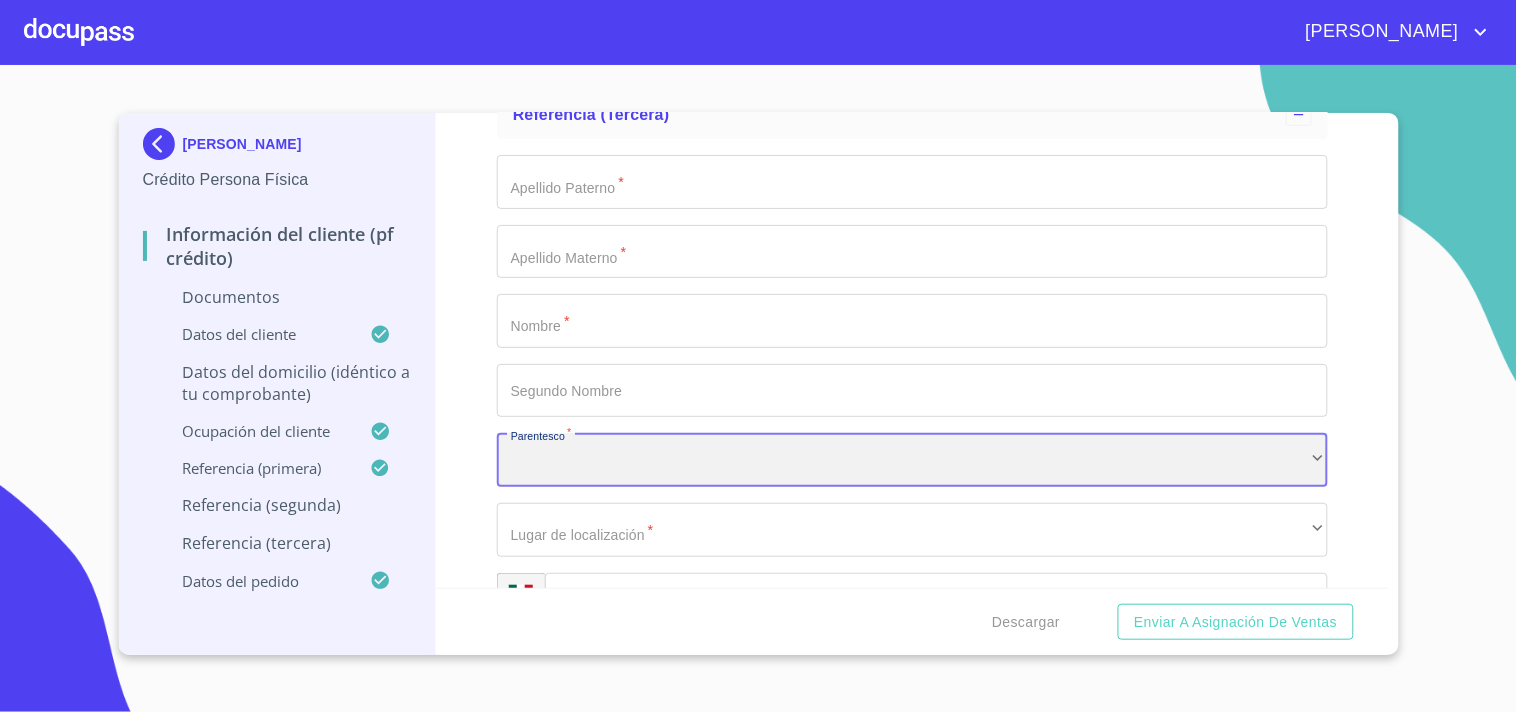 click on "​" at bounding box center [912, 460] 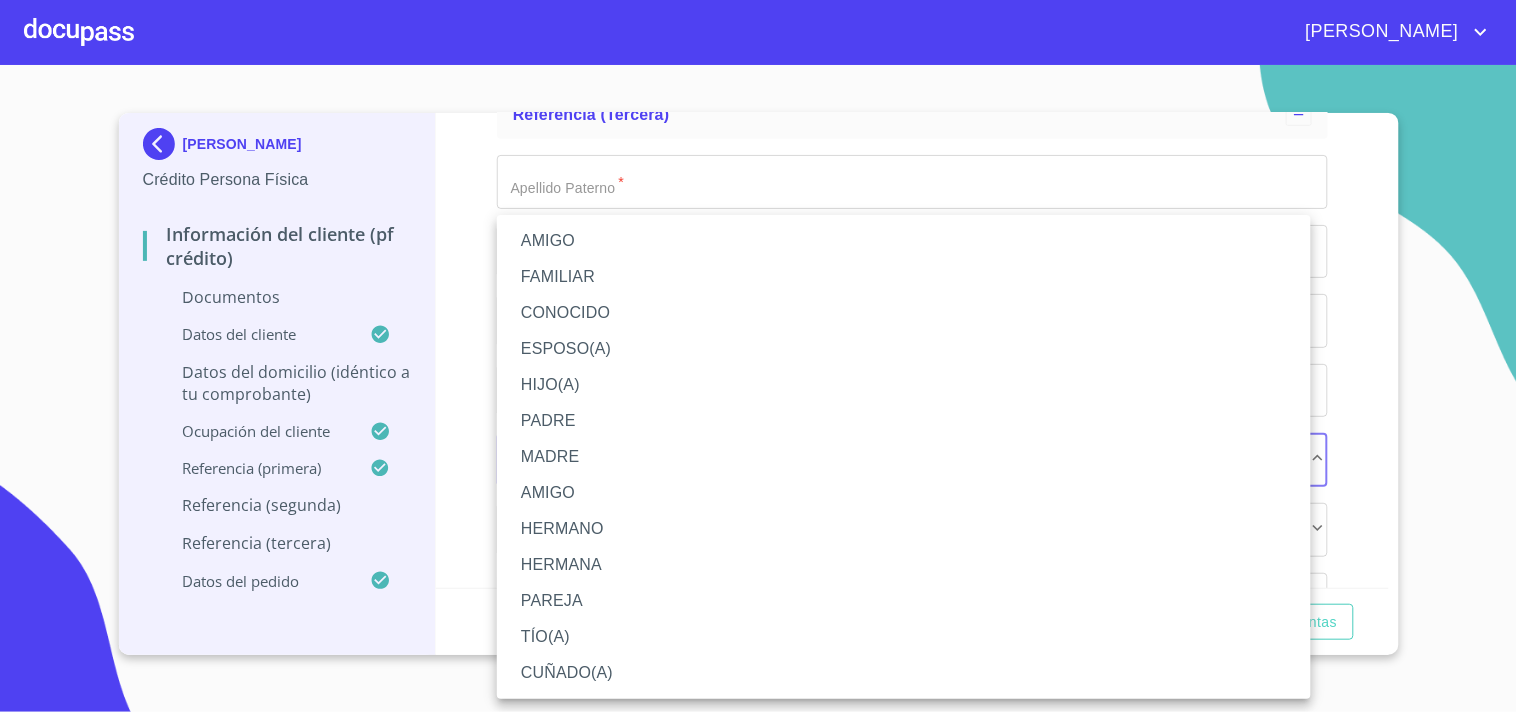 click at bounding box center (758, 356) 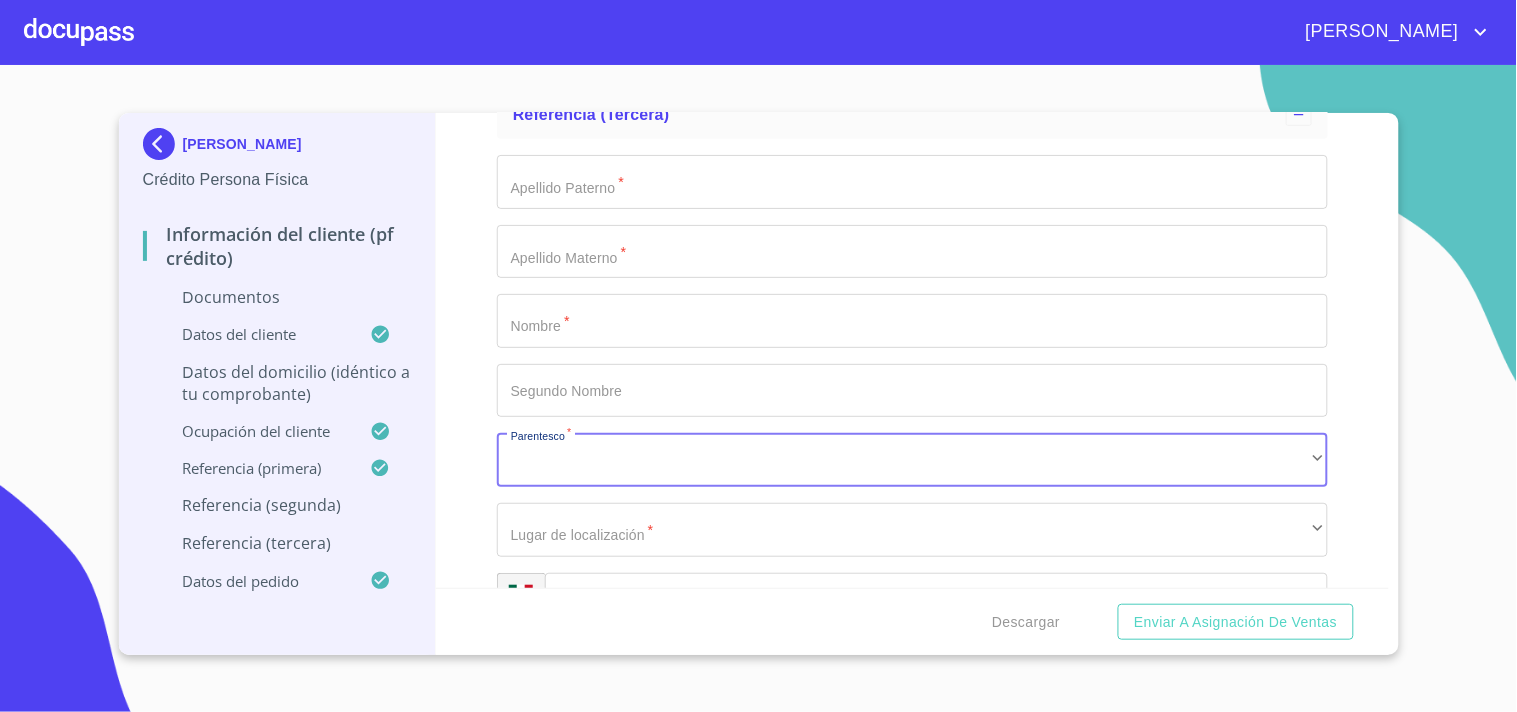 click on "Documento de identificación.   *" at bounding box center (889, -4043) 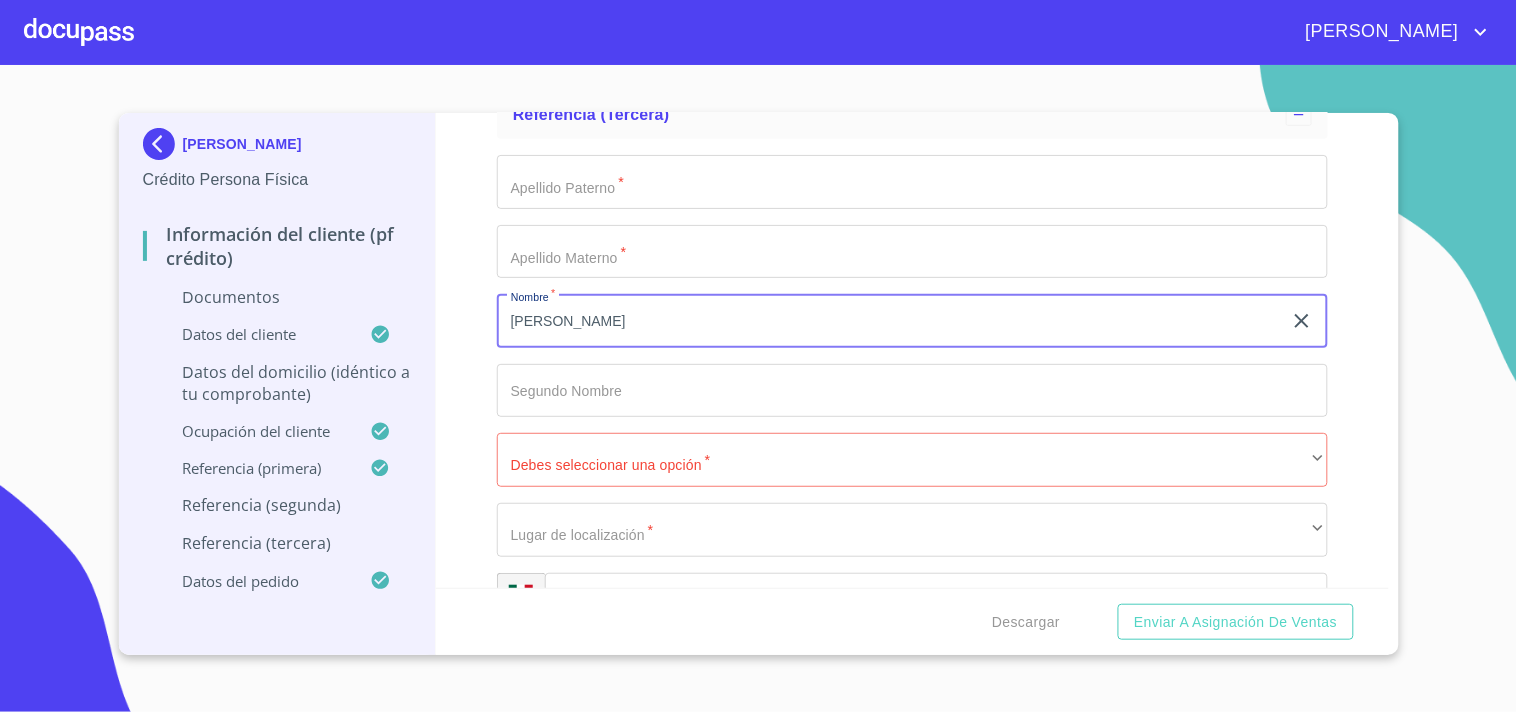 type on "[PERSON_NAME]" 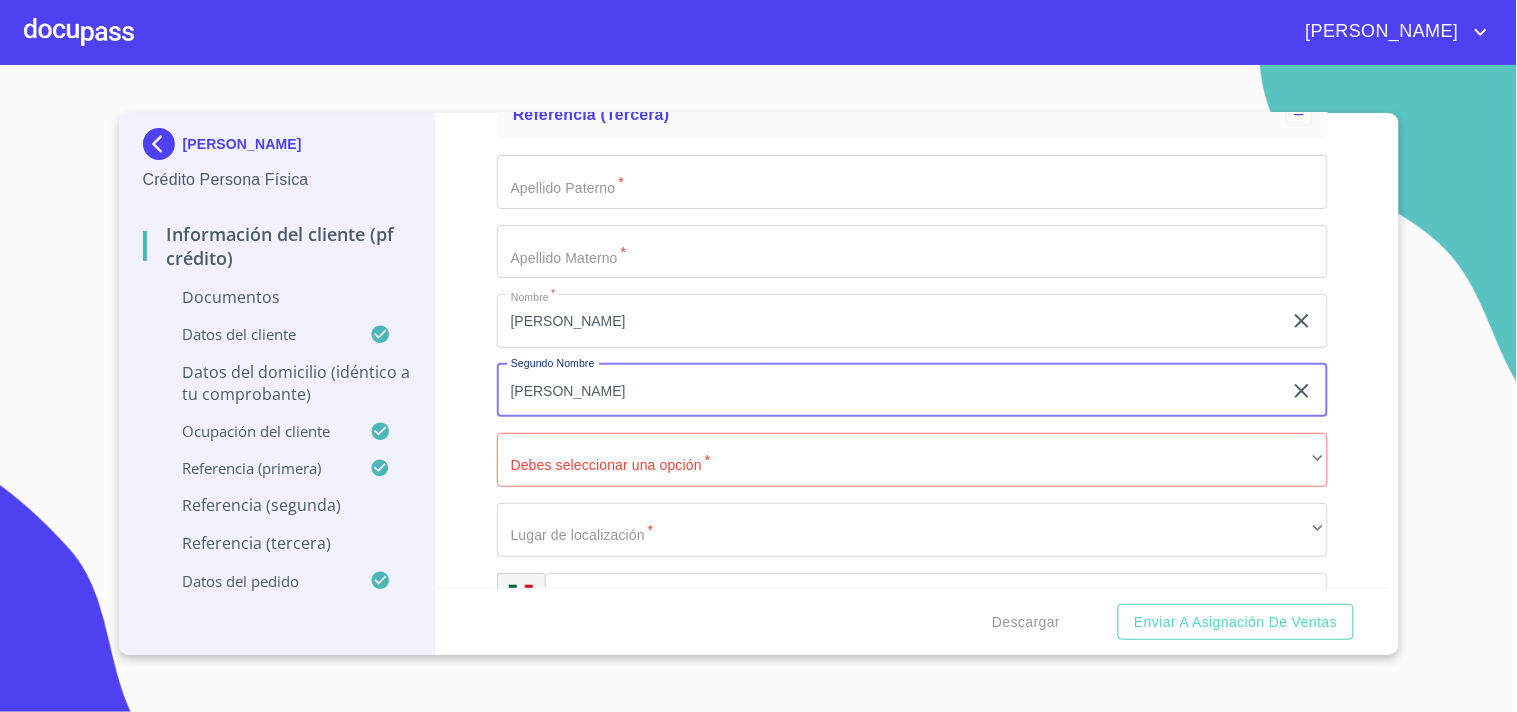 type on "[PERSON_NAME]" 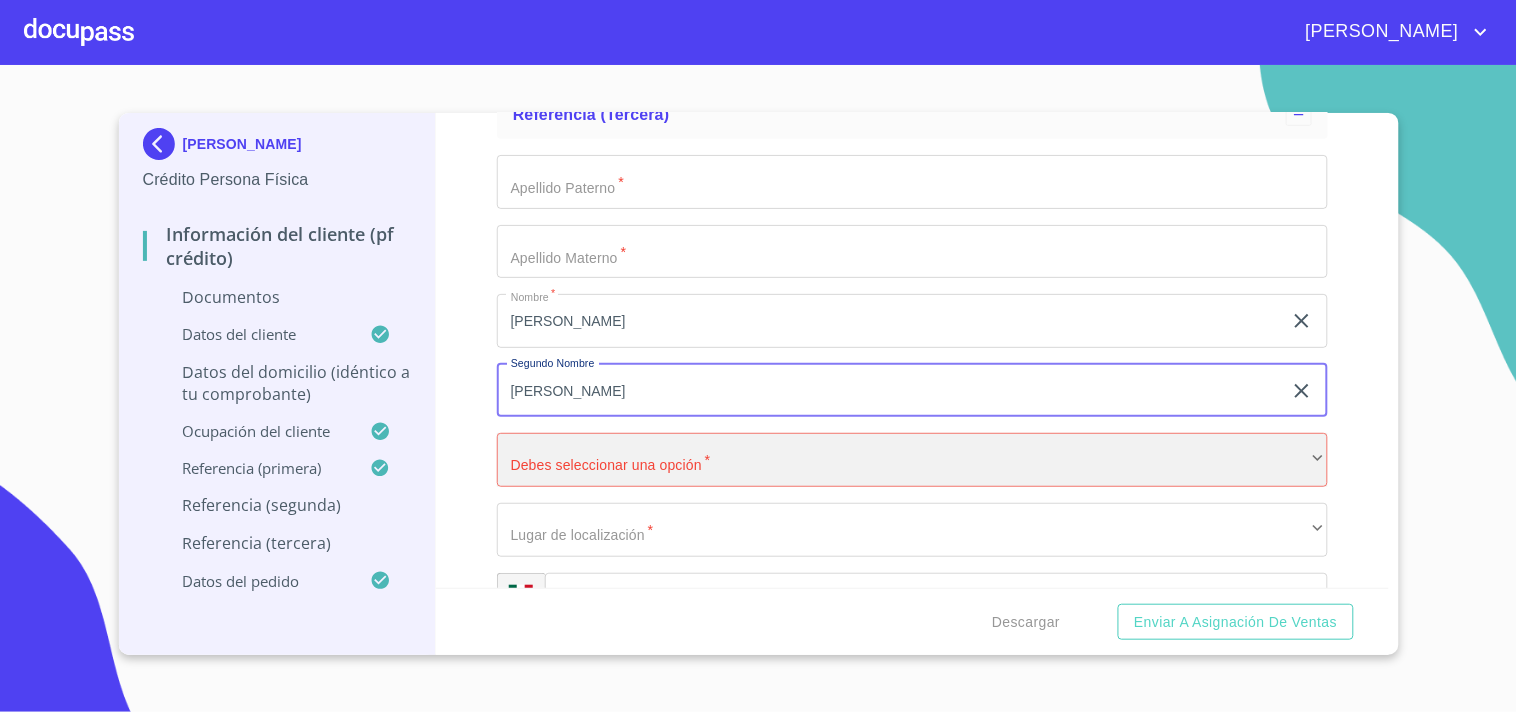click on "​" at bounding box center (912, 460) 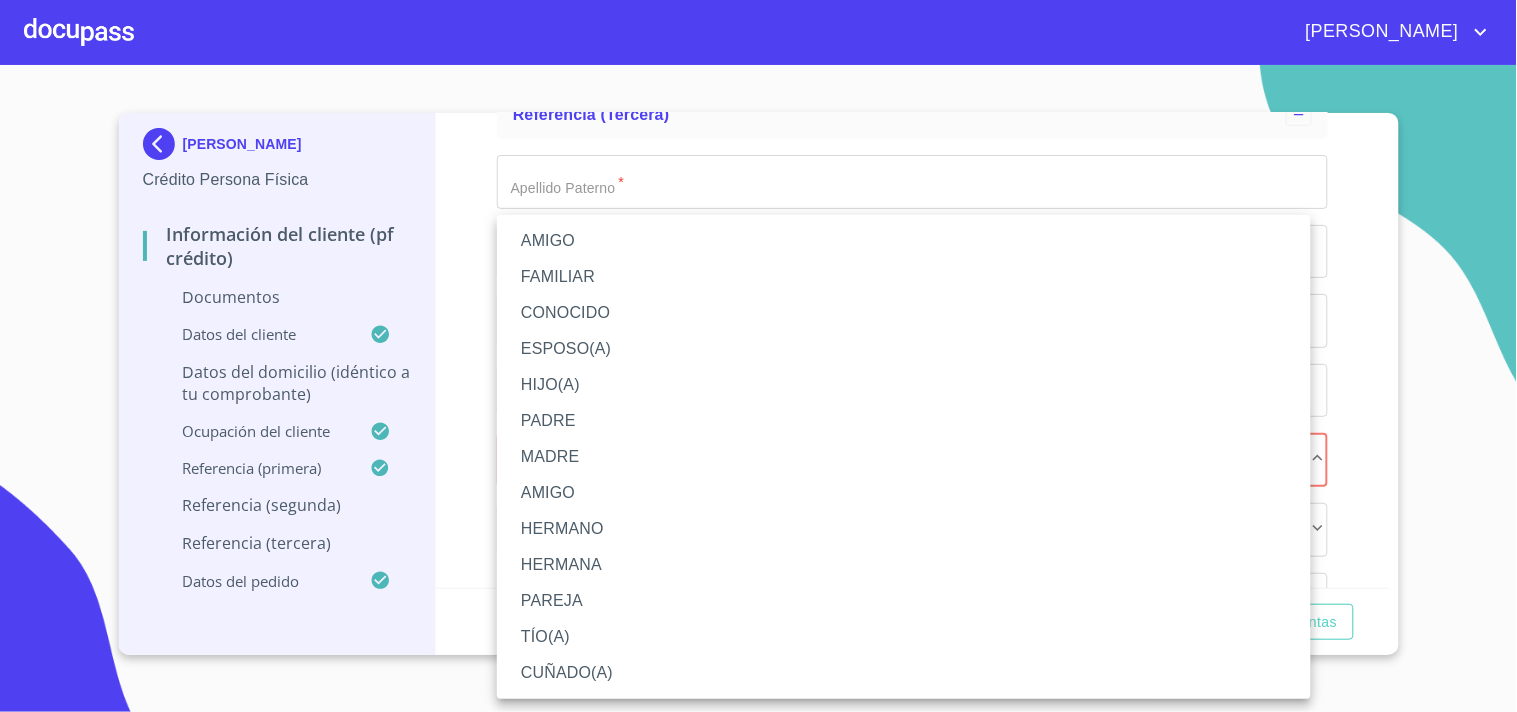 click at bounding box center (758, 356) 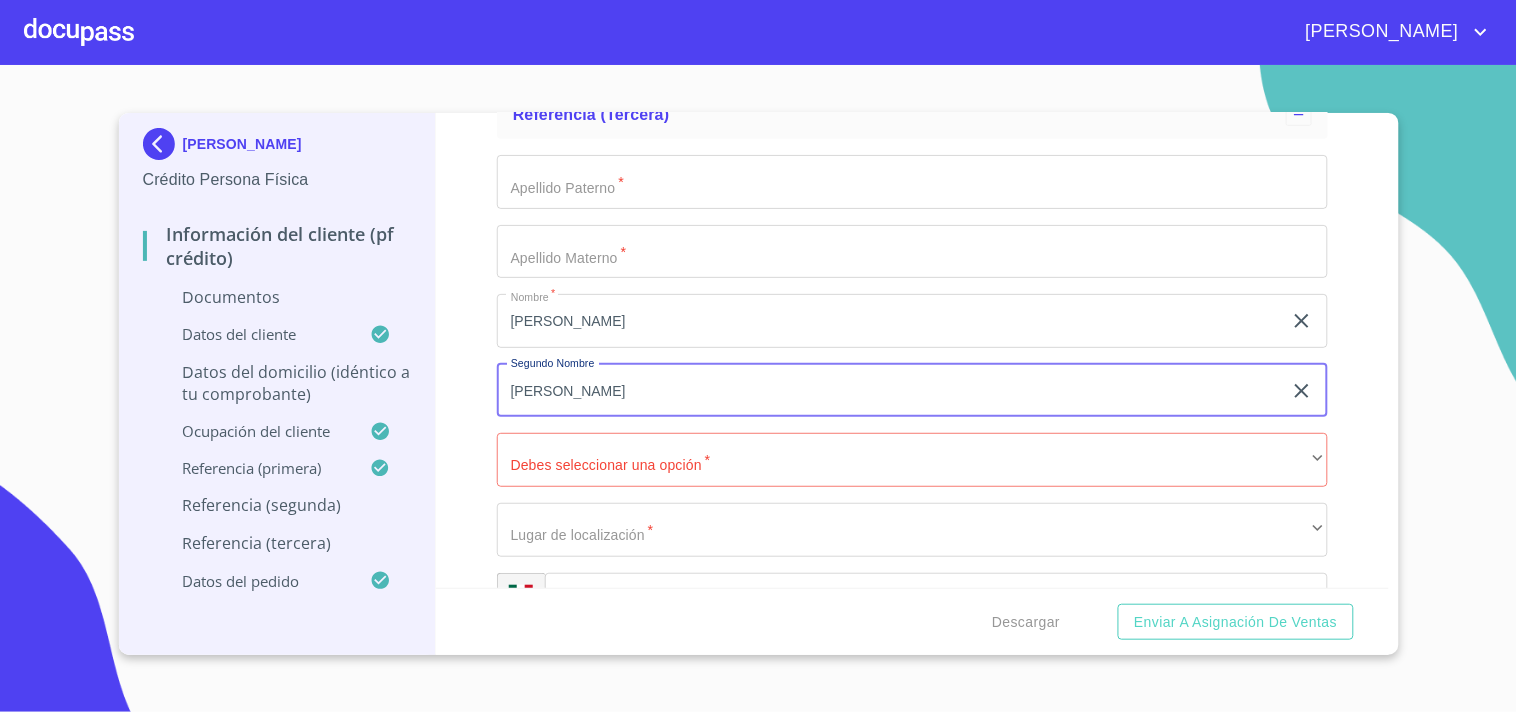 drag, startPoint x: 588, startPoint y: 380, endPoint x: 475, endPoint y: 380, distance: 113 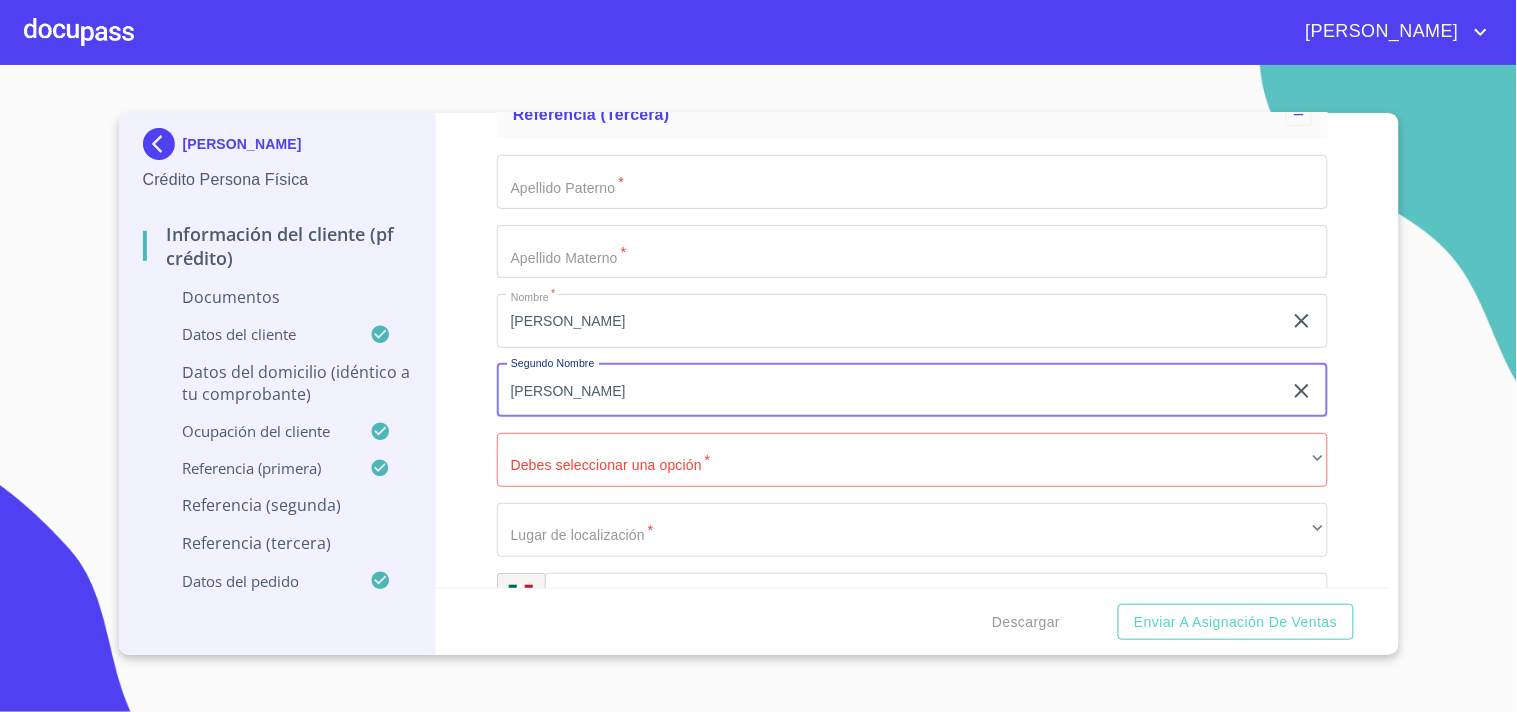 click on "Información del cliente (PF crédito)   Documentos Documento de identificación.   * INE ​ Identificación Oficial * Identificación Oficial Identificación Oficial Comprobante de Domicilio * Comprobante de Domicilio Comprobante de Domicilio Fuente de ingresos   * Independiente/Dueño de negocio/Persona Moral ​ Comprobante de Ingresos mes 1 * Arrastra o selecciona el (los) documento(s) para agregar Comprobante de Ingresos mes 2 * Arrastra o selecciona el (los) documento(s) para agregar Comprobante de Ingresos mes 3 * Arrastra o selecciona el (los) documento(s) para agregar CURP * [GEOGRAPHIC_DATA] o selecciona el (los) documento(s) para agregar Constancia de situación fiscal Constancia de situación fiscal Constancia de situación fiscal Datos del cliente Apellido Paterno   * [PERSON_NAME] ​ Apellido Materno   * [PERSON_NAME] ​ Primer nombre   * [PERSON_NAME] ​ Segundo Nombre [PERSON_NAME] de nacimiento * [DEMOGRAPHIC_DATA] ​ RFC   * MESD981011IG5 ​ CURP   * MESD981011HTCNRG03 ​ ID de Identificación ​" at bounding box center [912, 350] 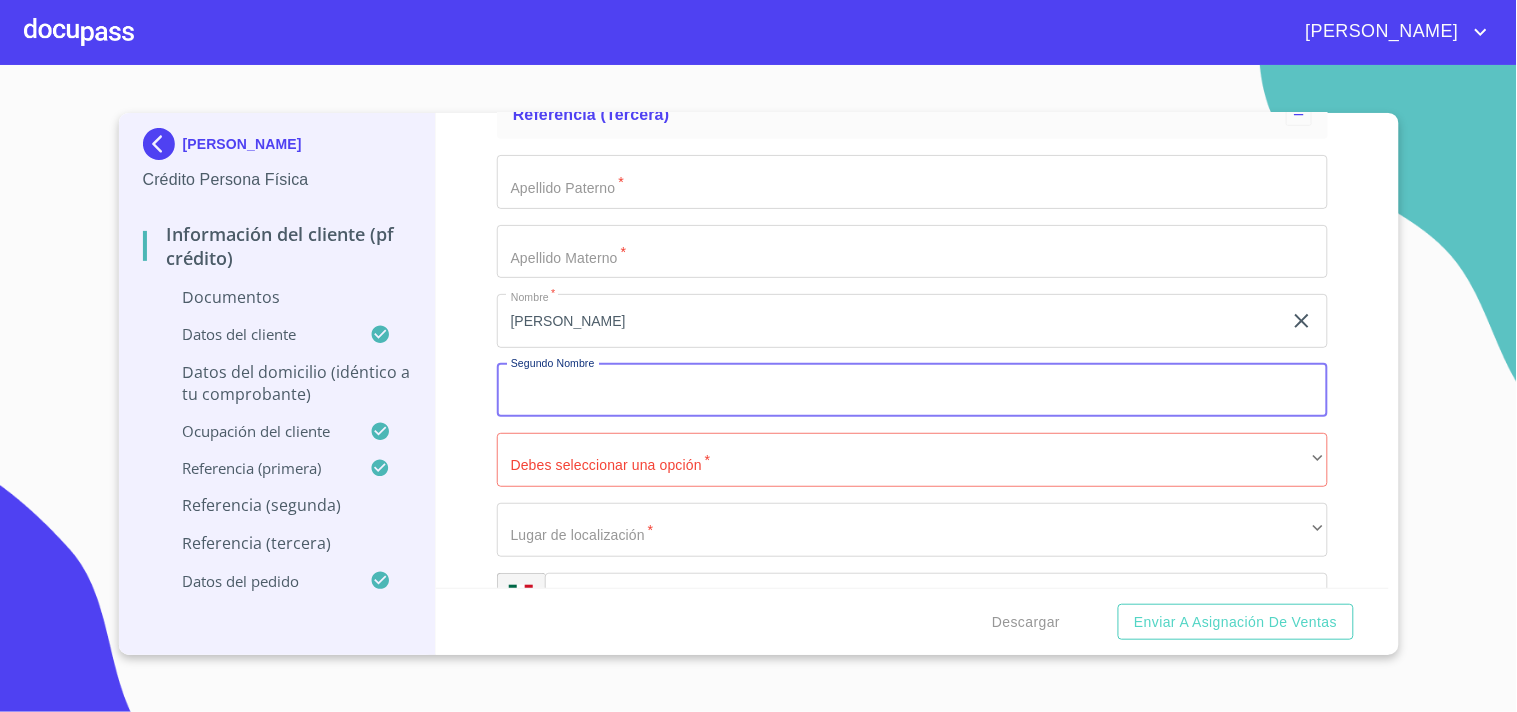 type 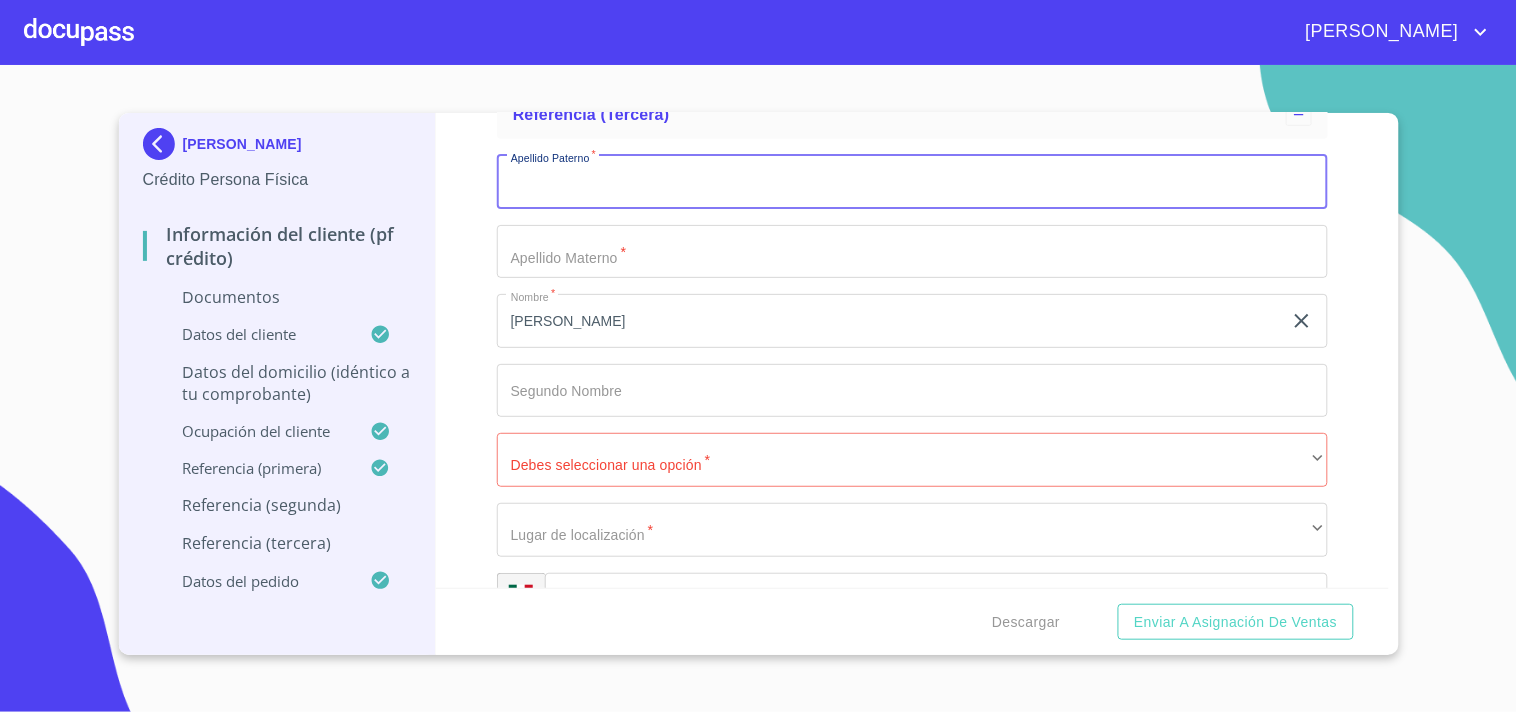 click on "Documento de identificación.   *" at bounding box center [912, 182] 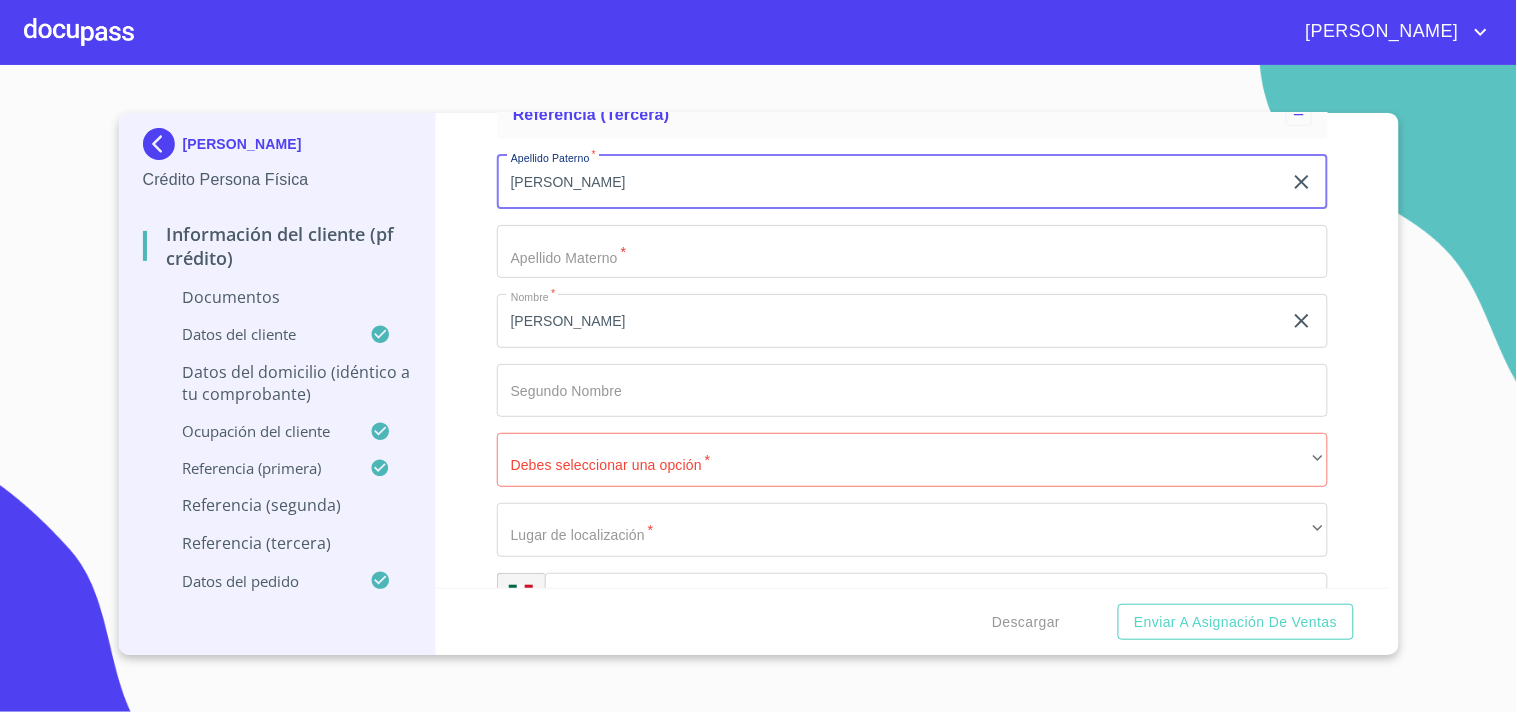 type on "[PERSON_NAME]" 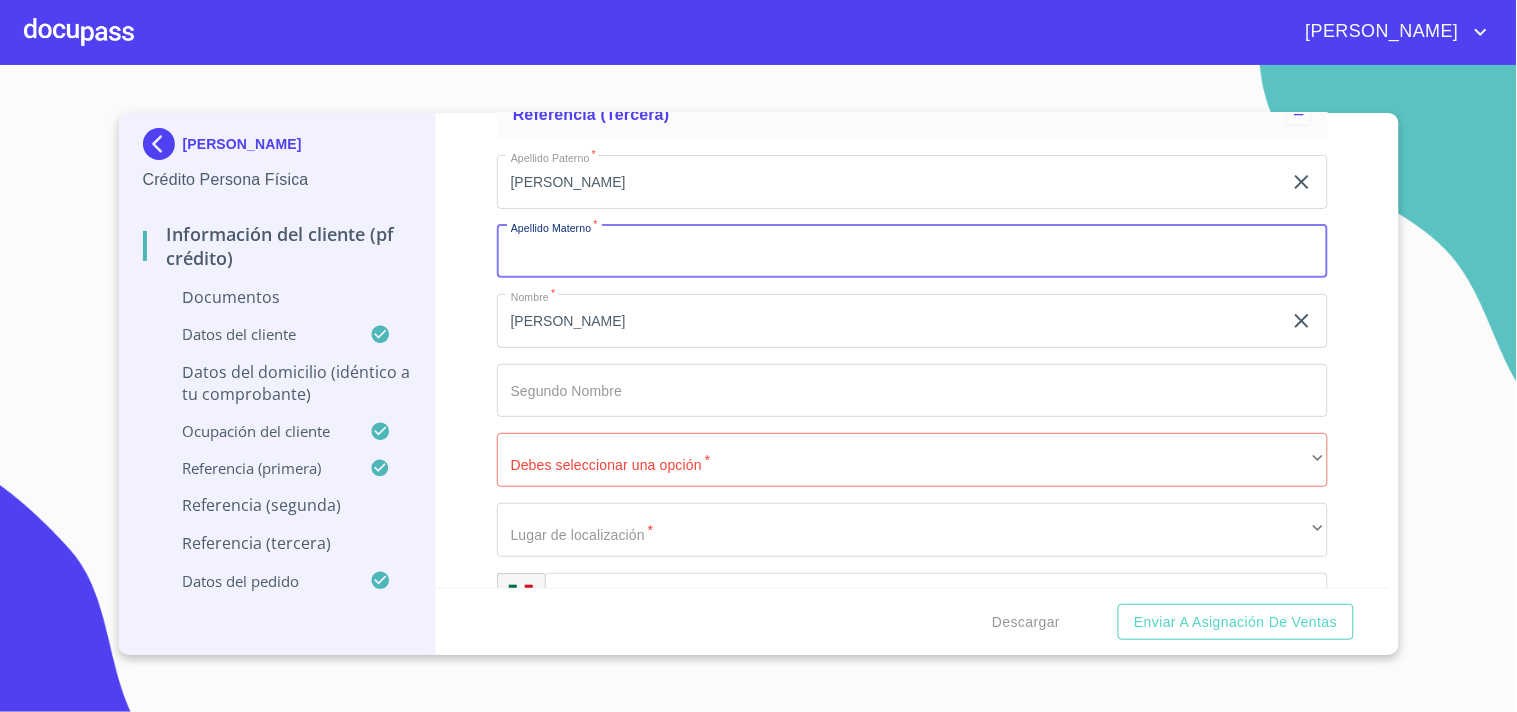 click on "Documento de identificación.   *" at bounding box center [912, 252] 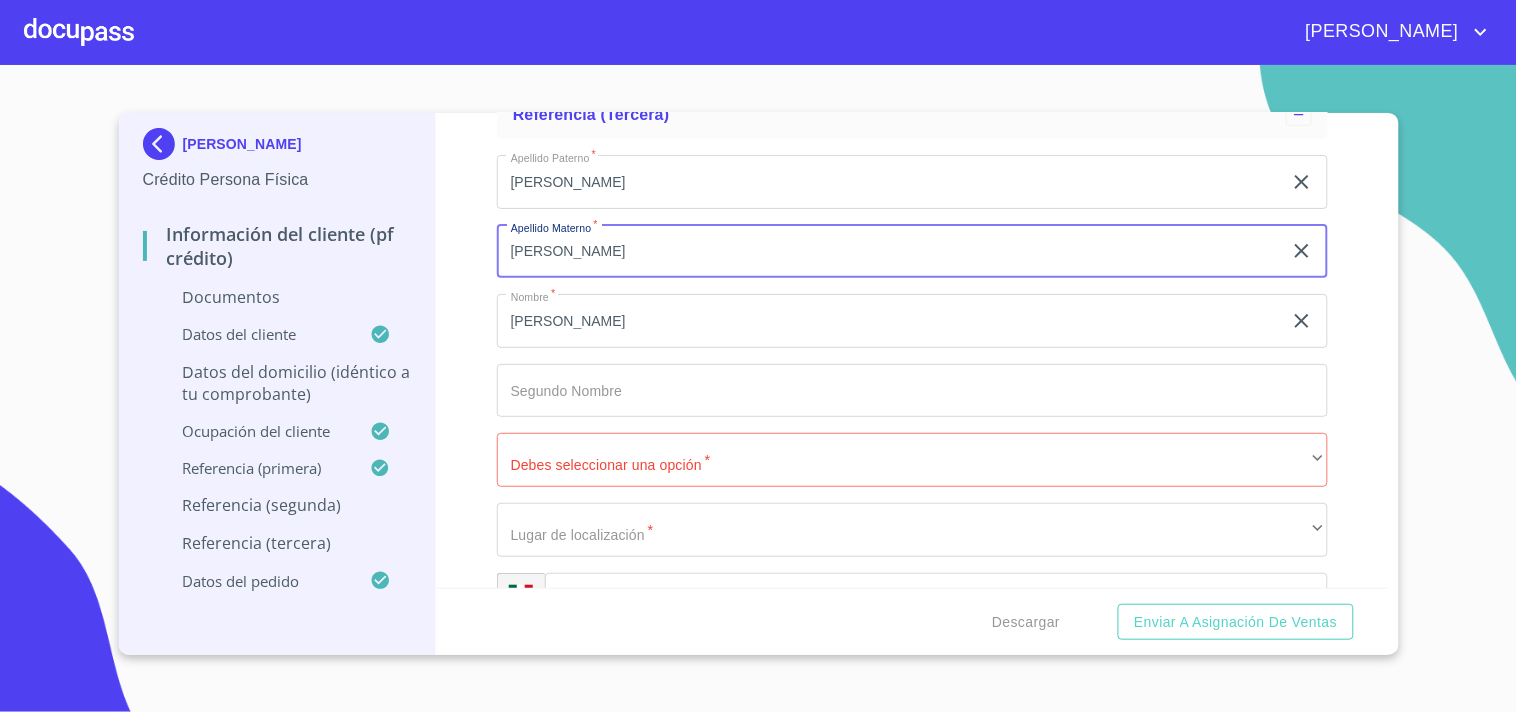 type on "[PERSON_NAME]" 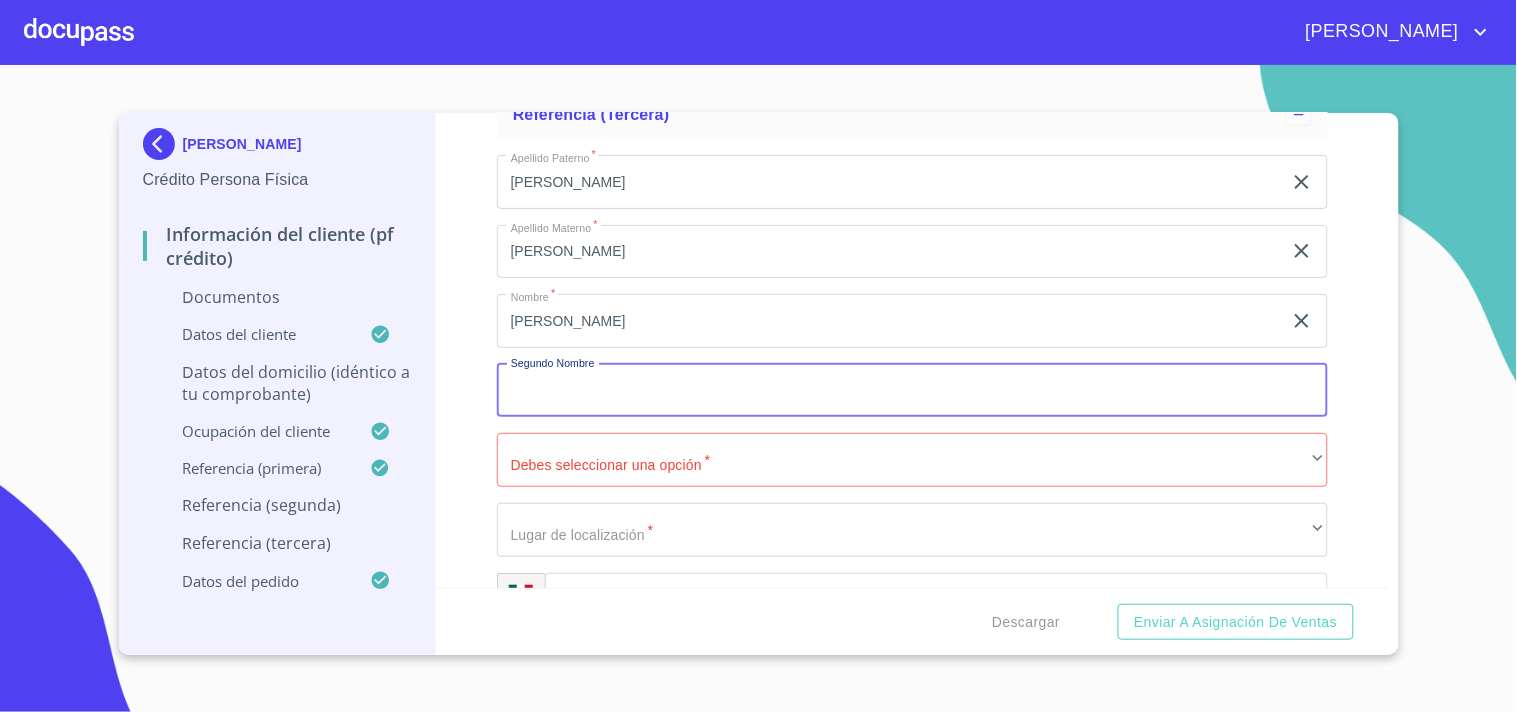 click on "Documento de identificación.   *" at bounding box center [912, 391] 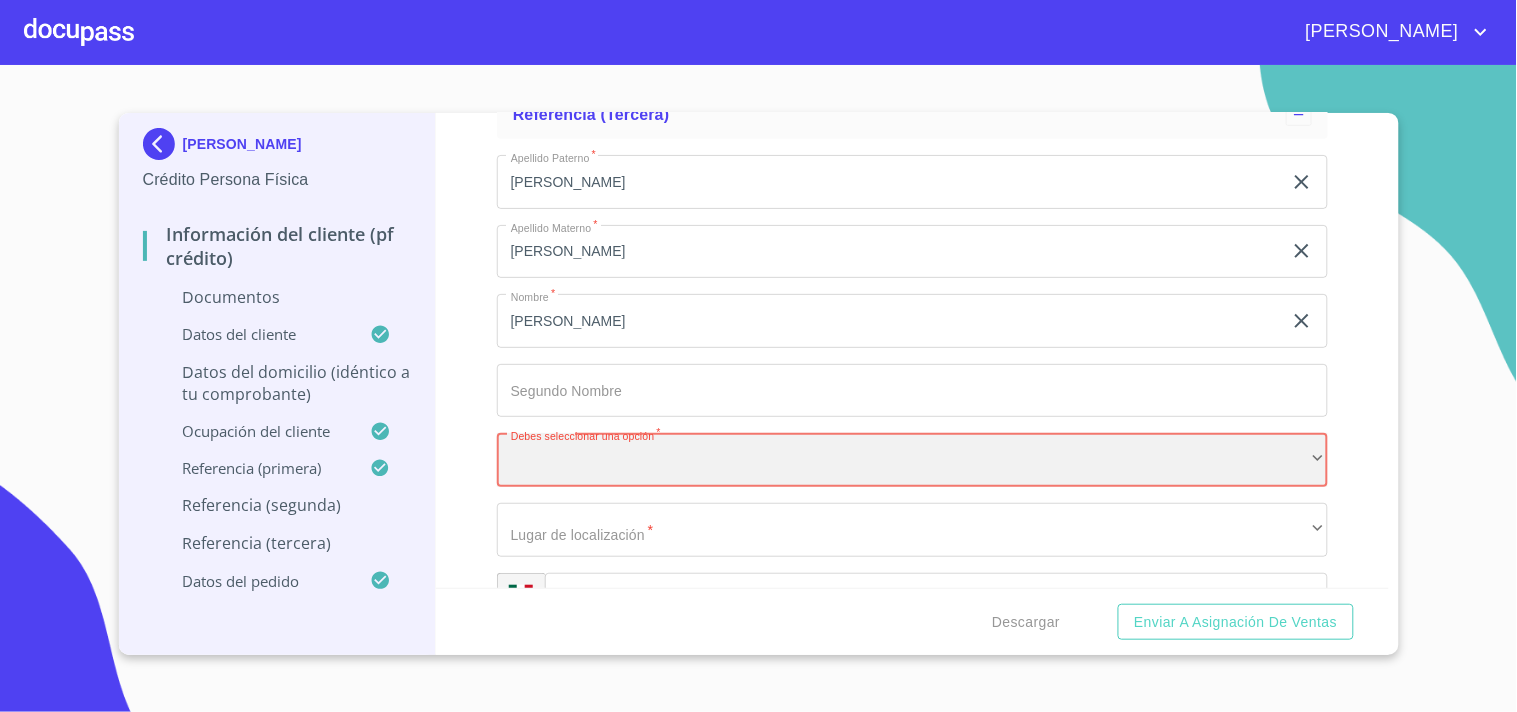 click on "​" at bounding box center (912, 460) 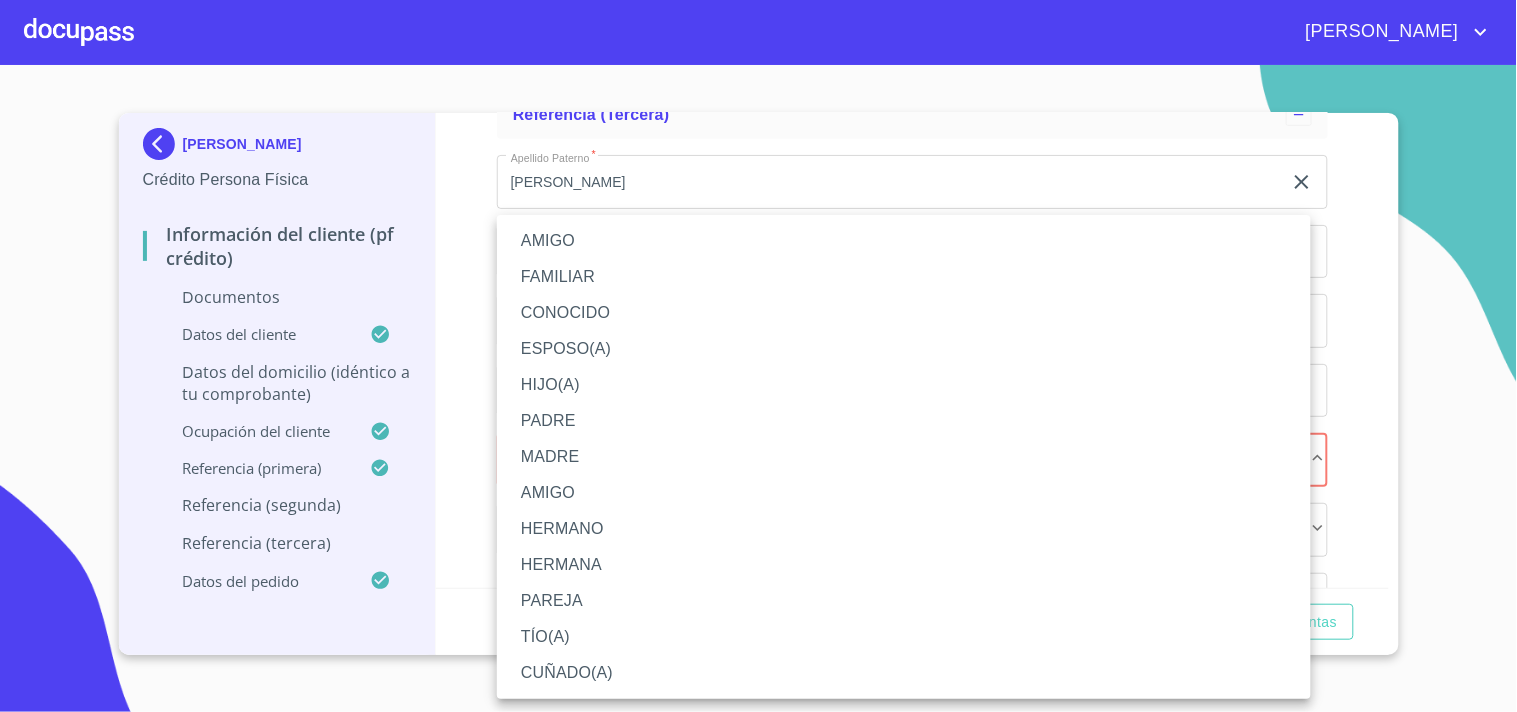 click on "AMIGO" at bounding box center [904, 241] 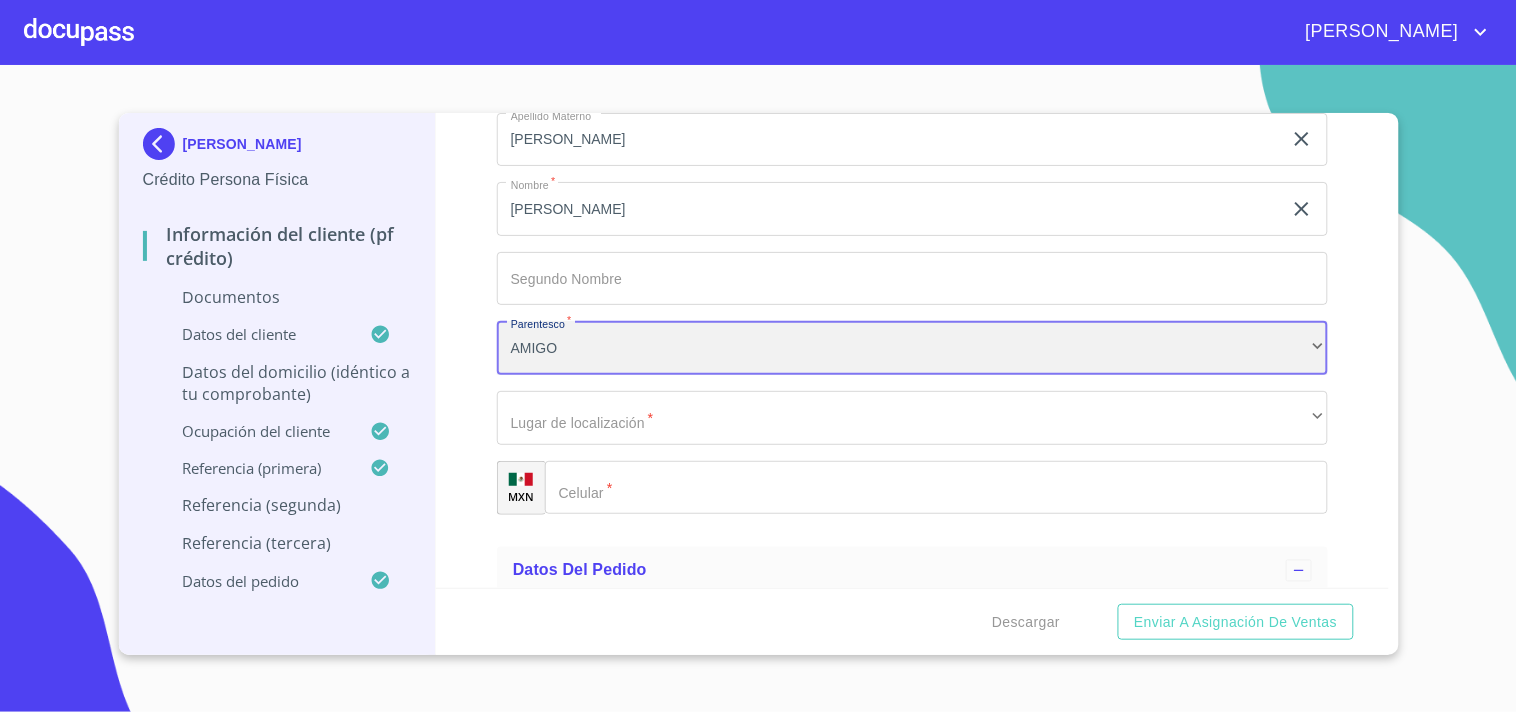 scroll, scrollTop: 8601, scrollLeft: 0, axis: vertical 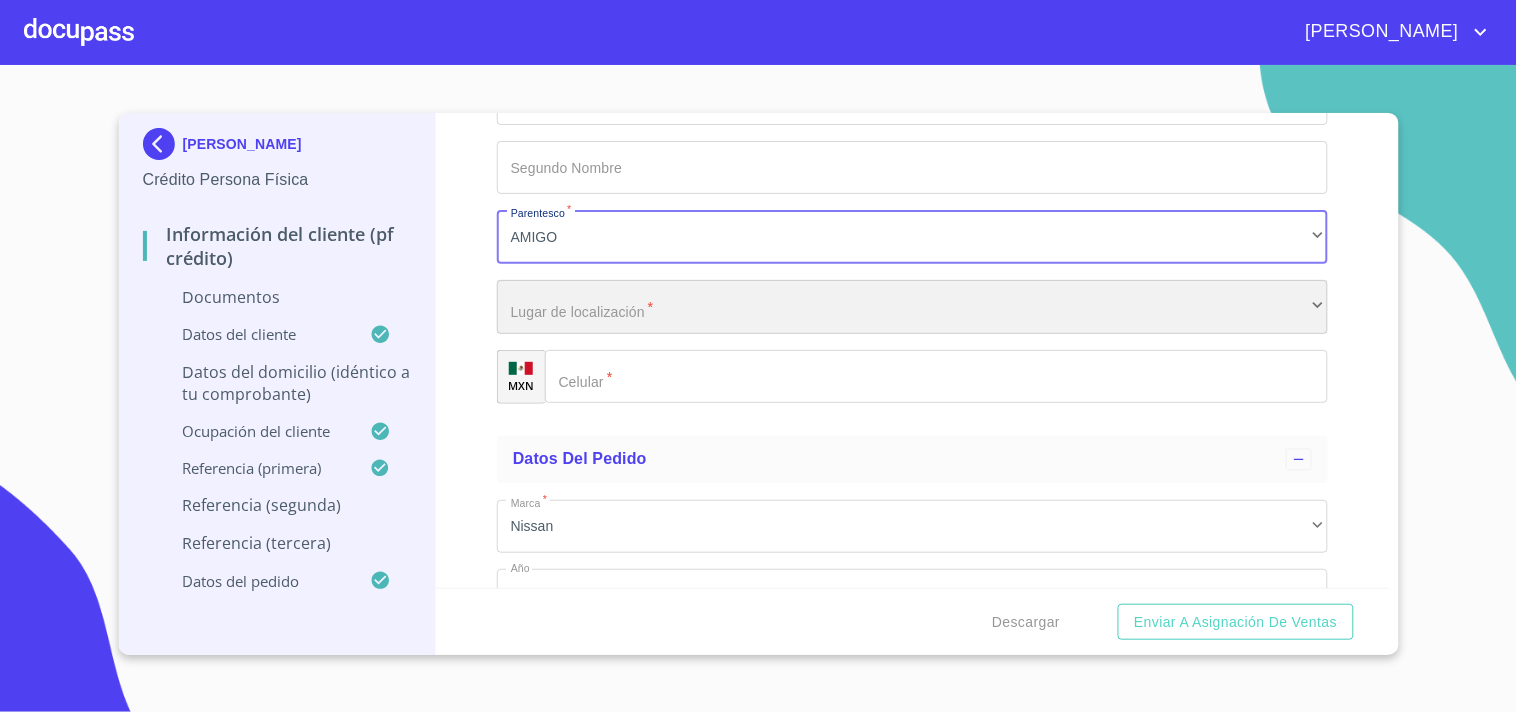 click on "​" at bounding box center [912, 307] 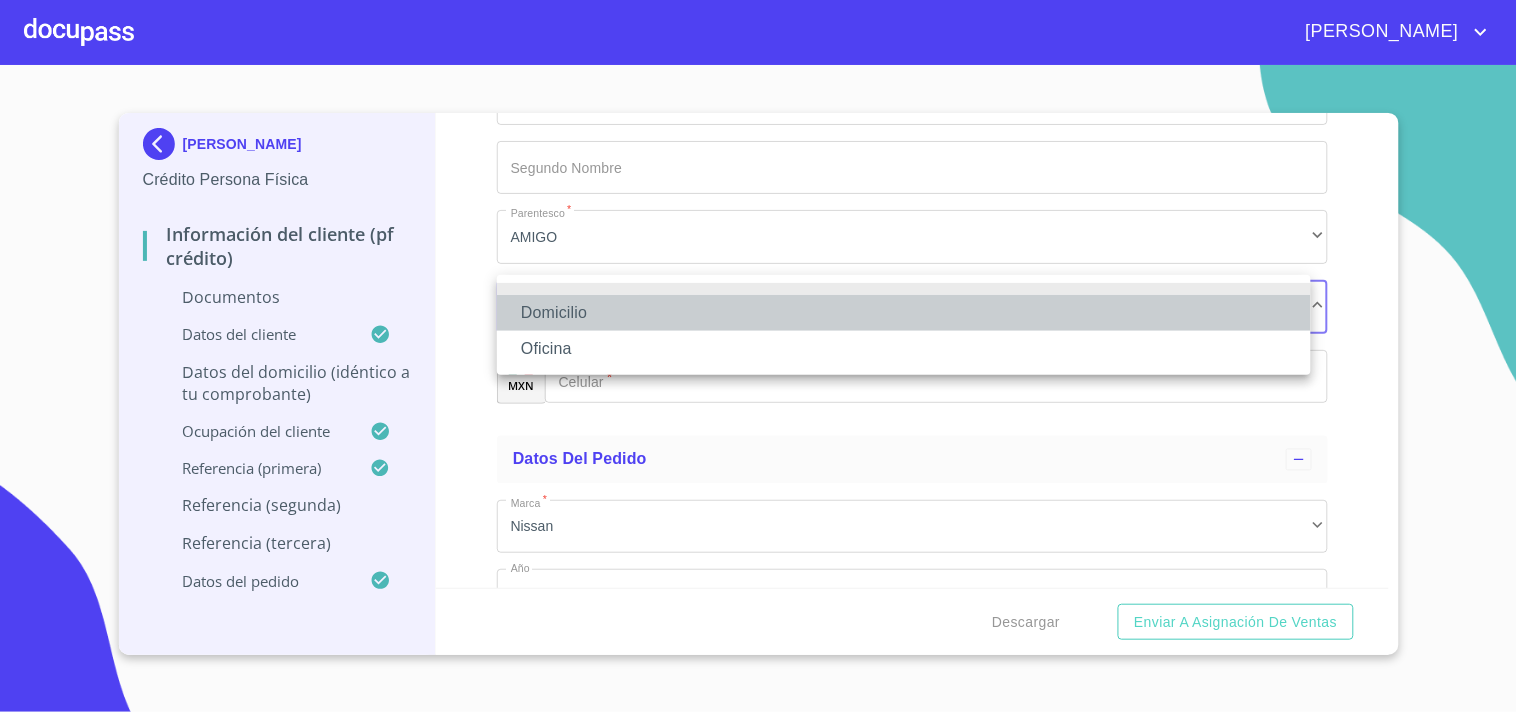 click on "Domicilio" at bounding box center [904, 313] 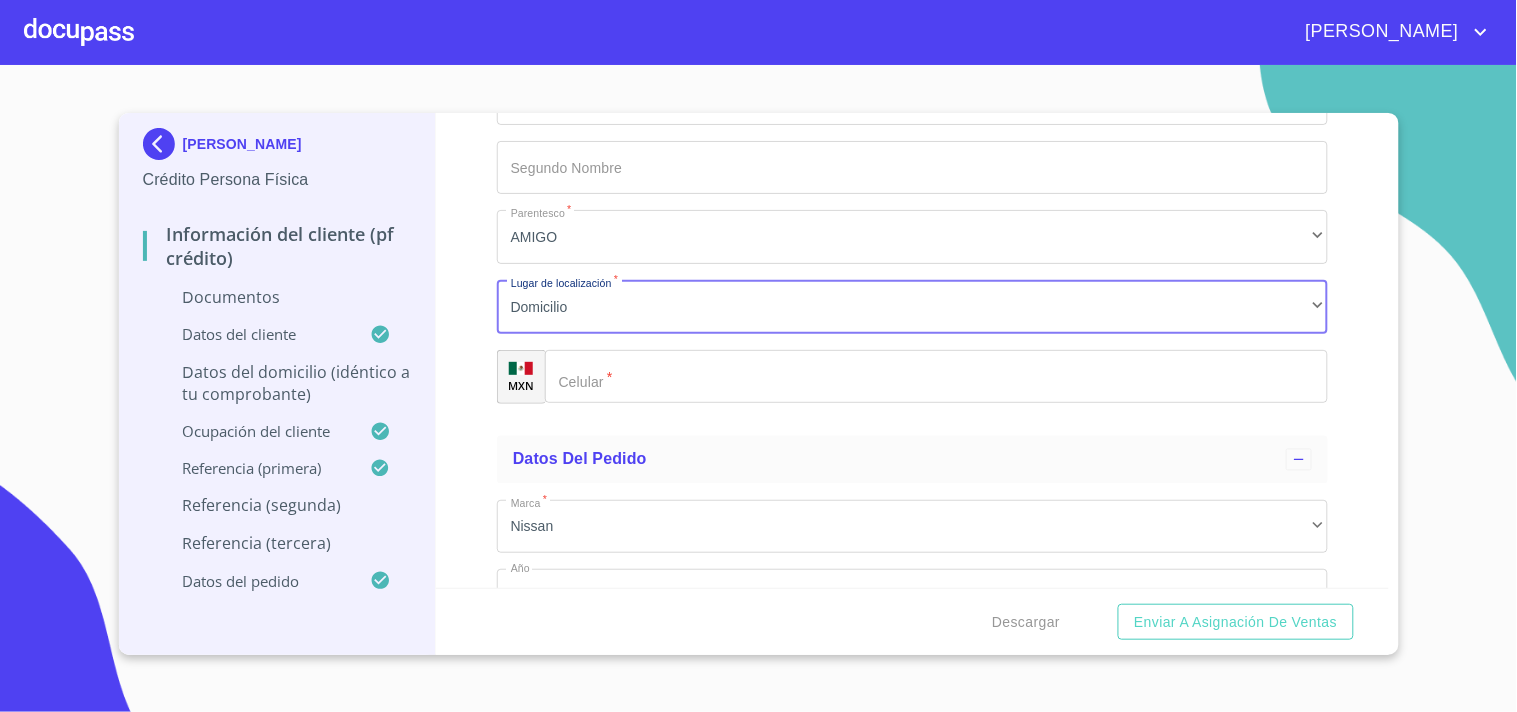 click on "Documento de identificación.   *" 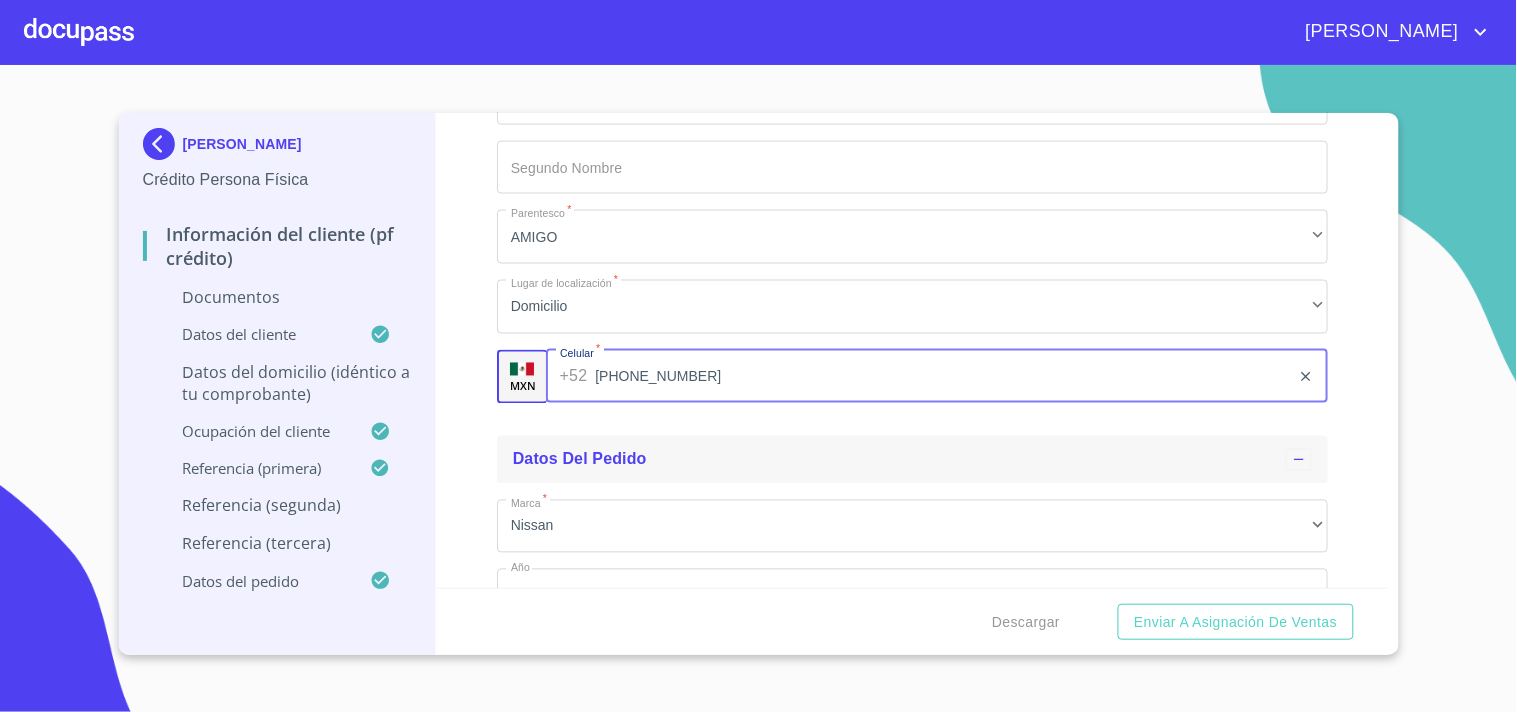 type on "[PHONE_NUMBER]" 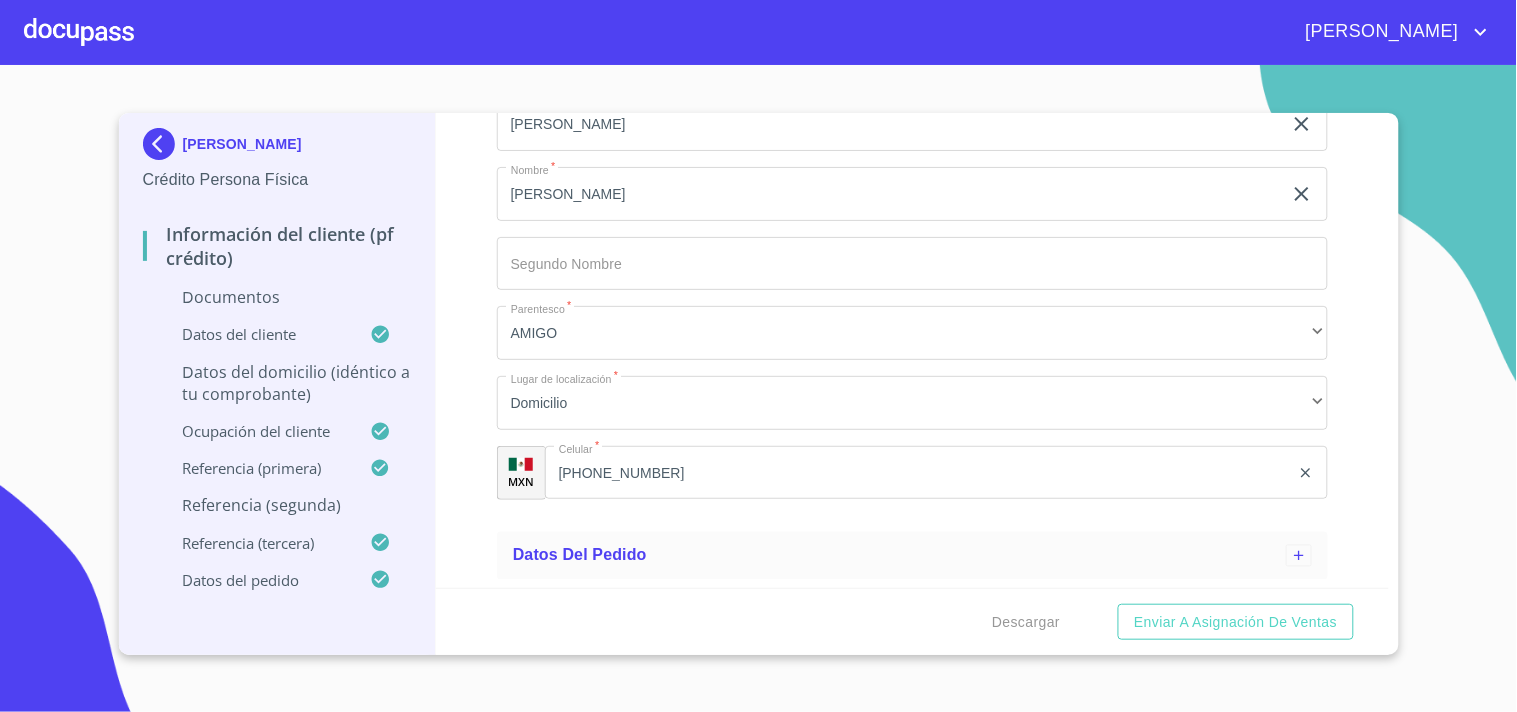 scroll, scrollTop: 8497, scrollLeft: 0, axis: vertical 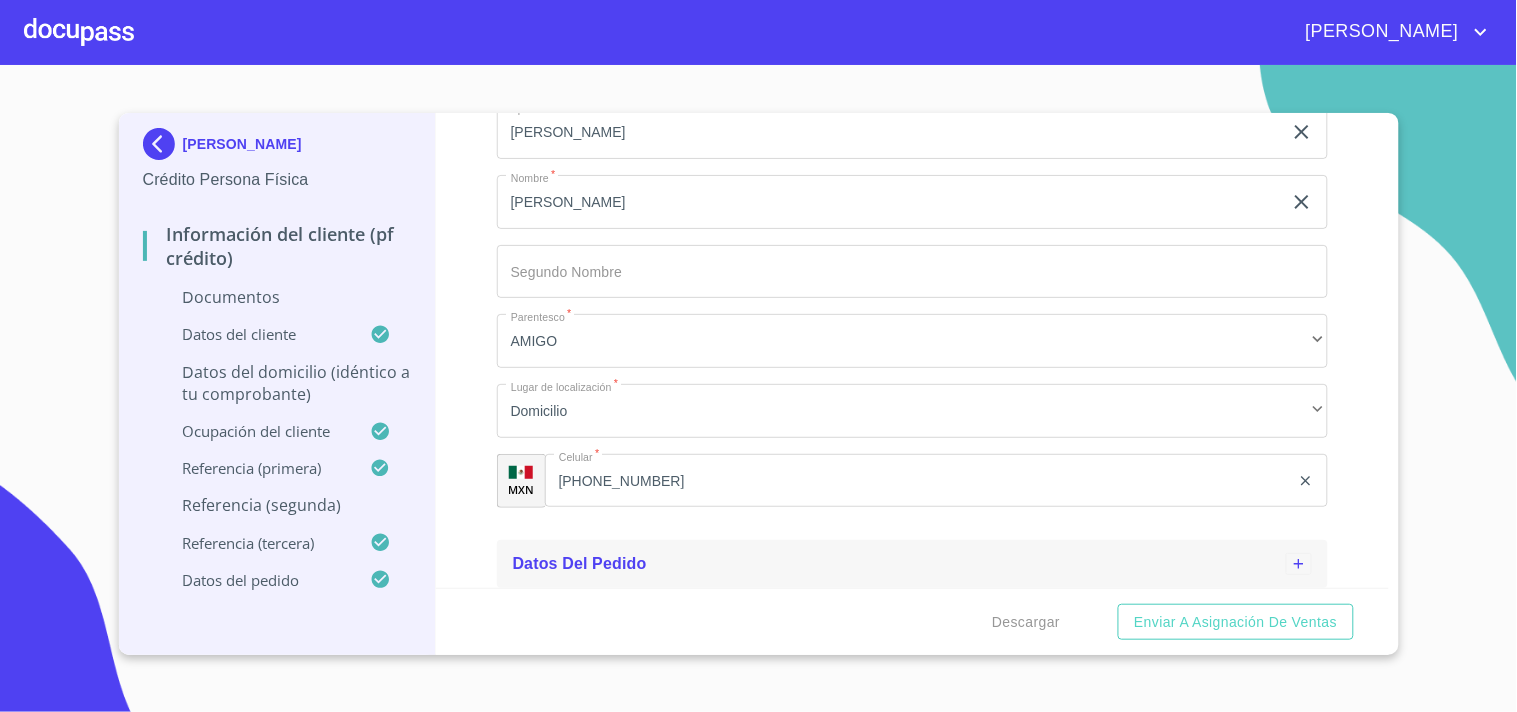 click on "Datos del pedido" at bounding box center (899, 564) 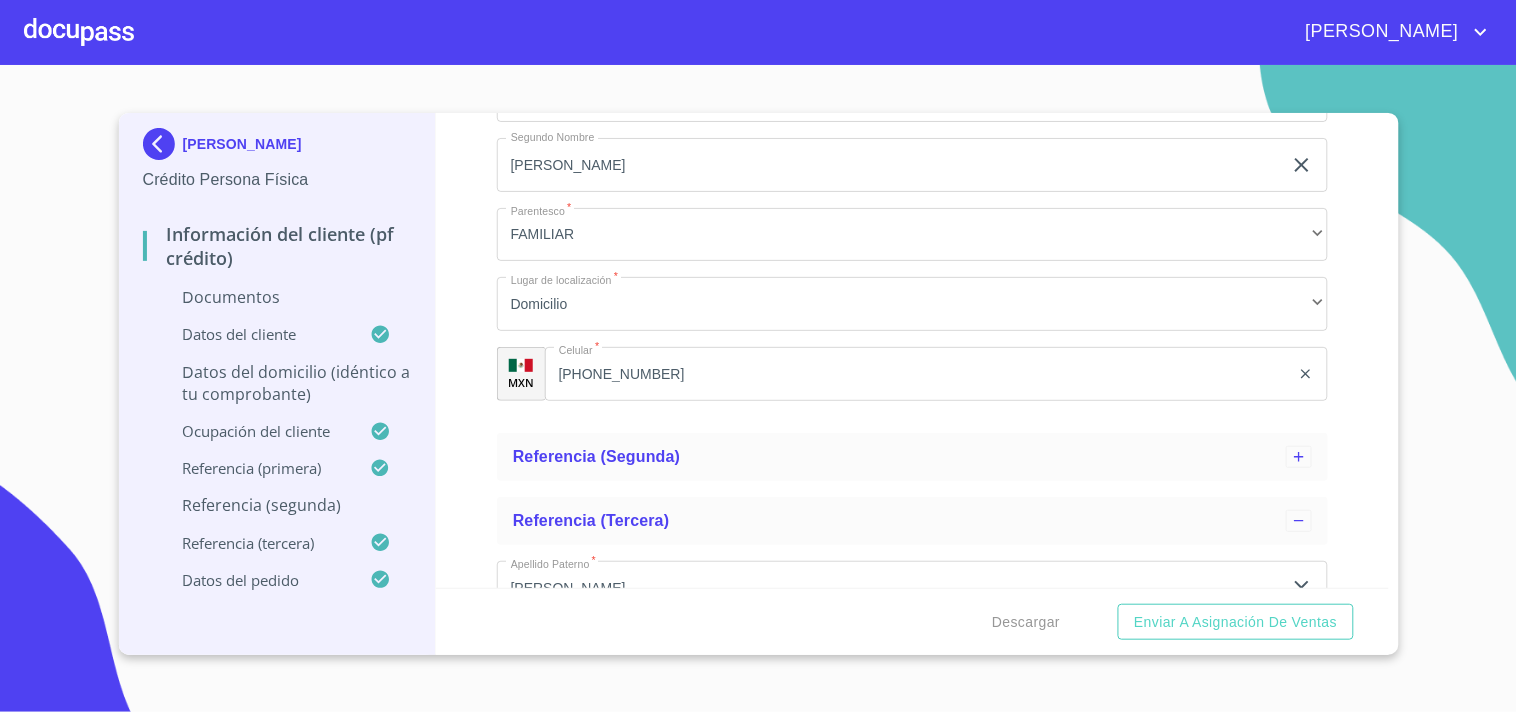 scroll, scrollTop: 8083, scrollLeft: 0, axis: vertical 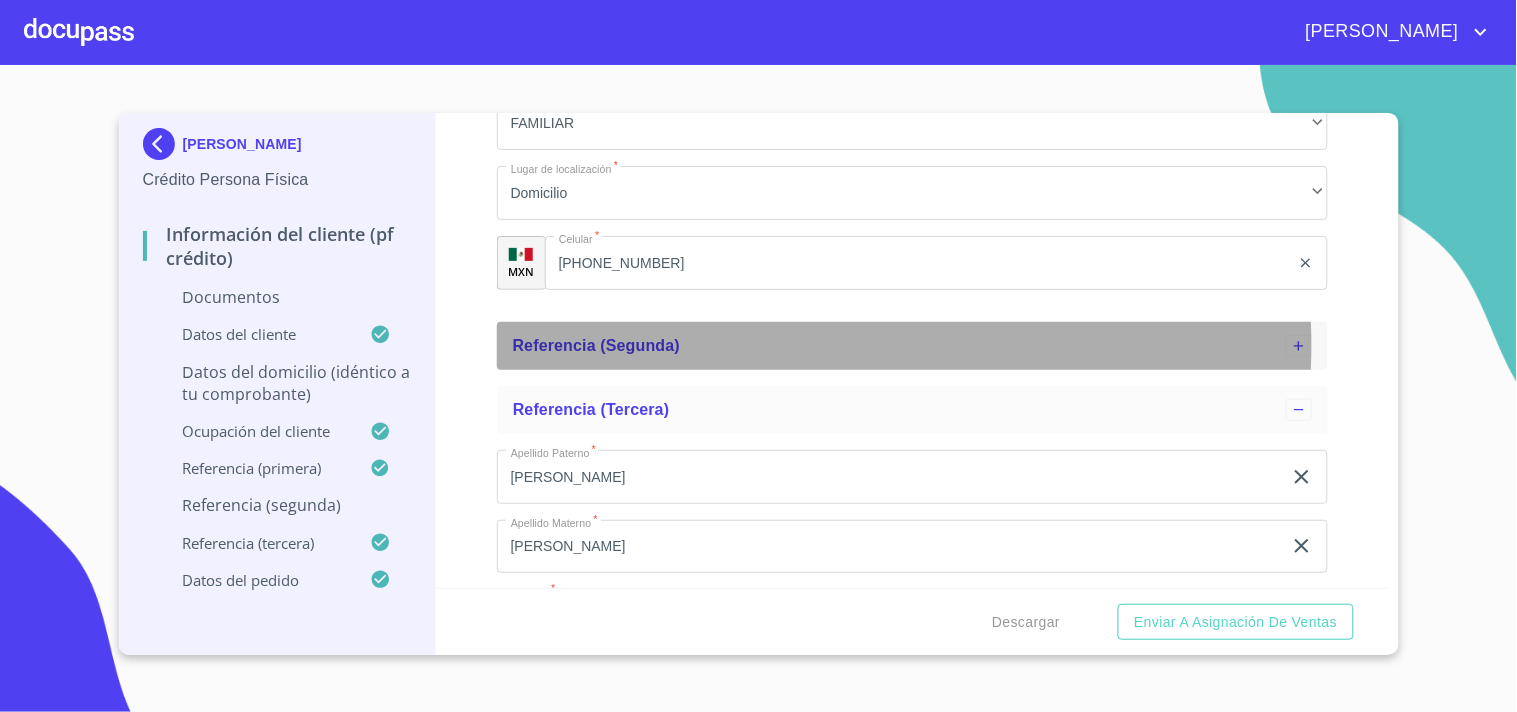 click on "Referencia (segunda)" at bounding box center (597, 345) 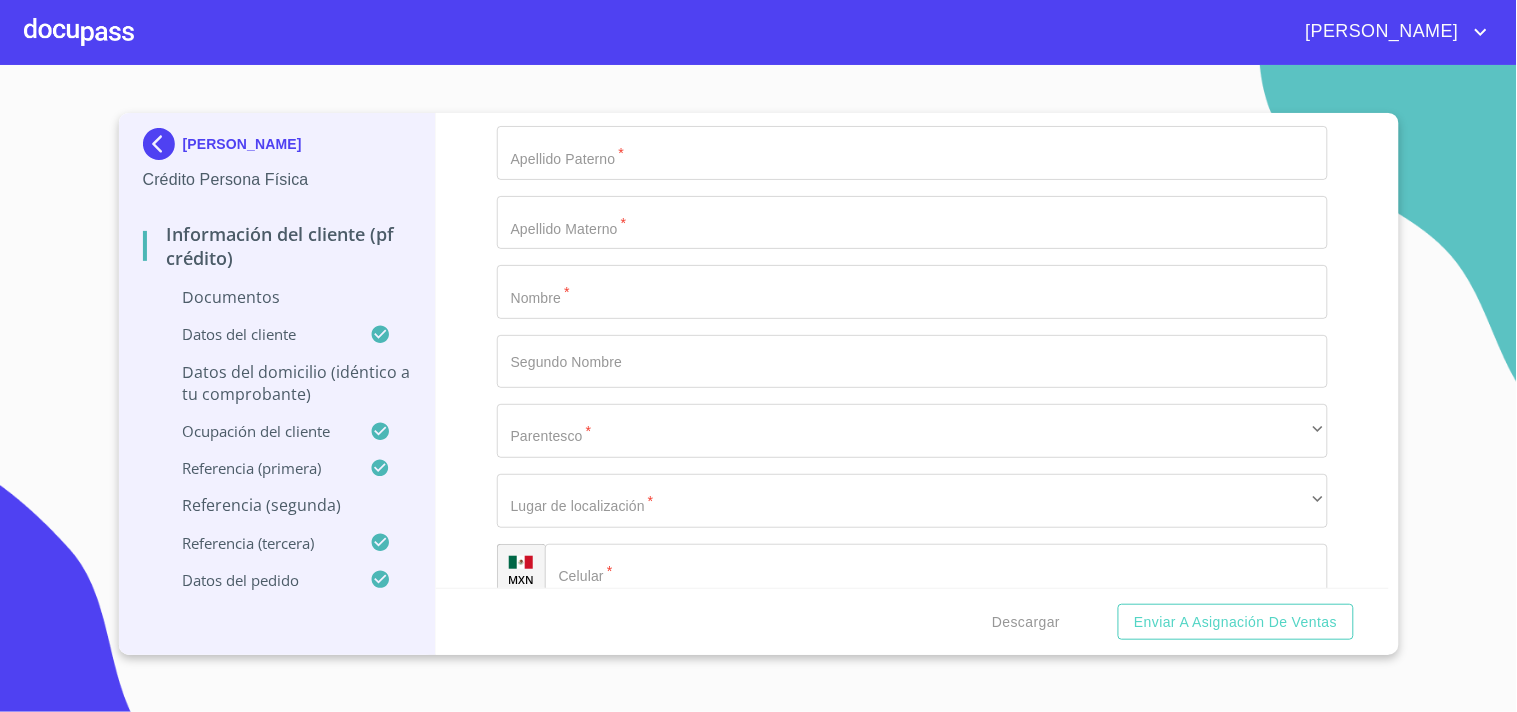 scroll, scrollTop: 8305, scrollLeft: 0, axis: vertical 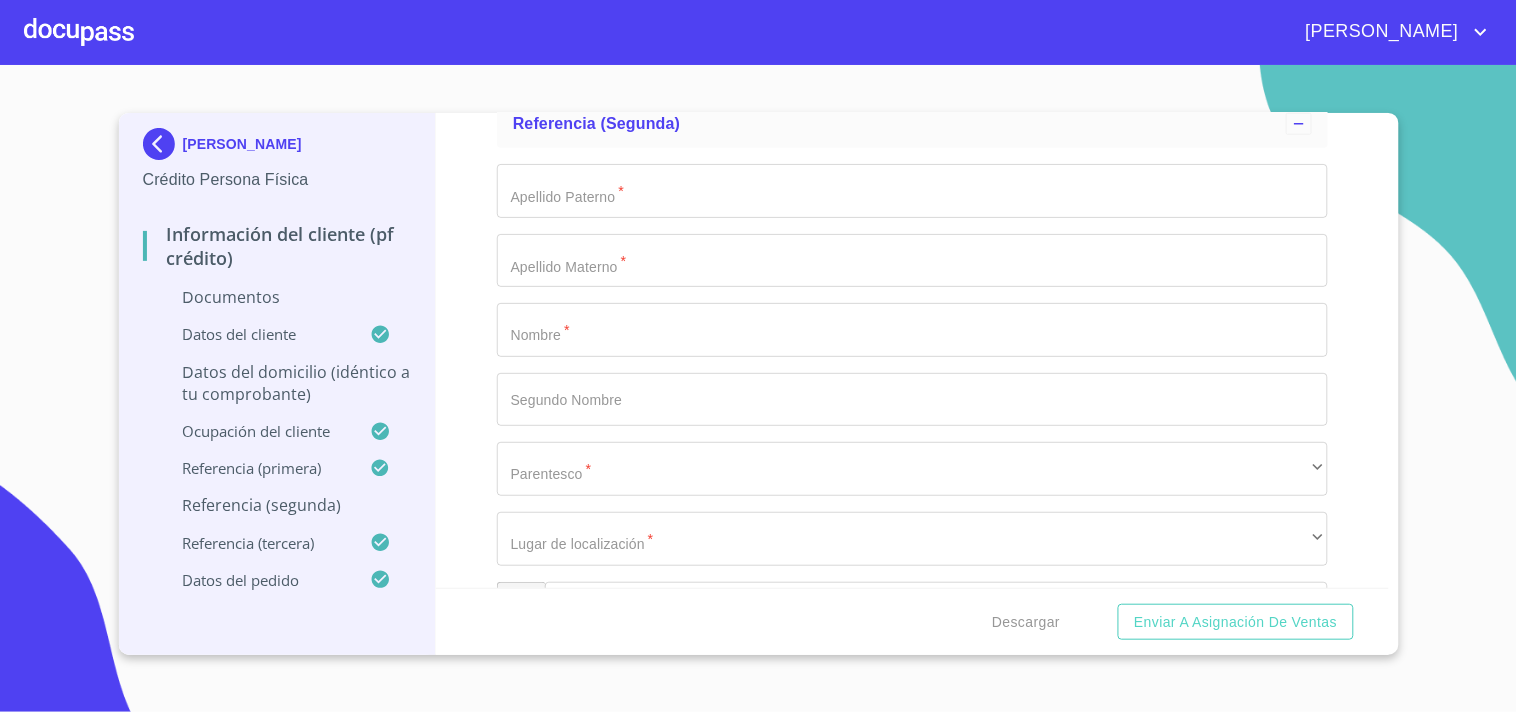 click on "Documento de identificación.   *" at bounding box center [889, -3970] 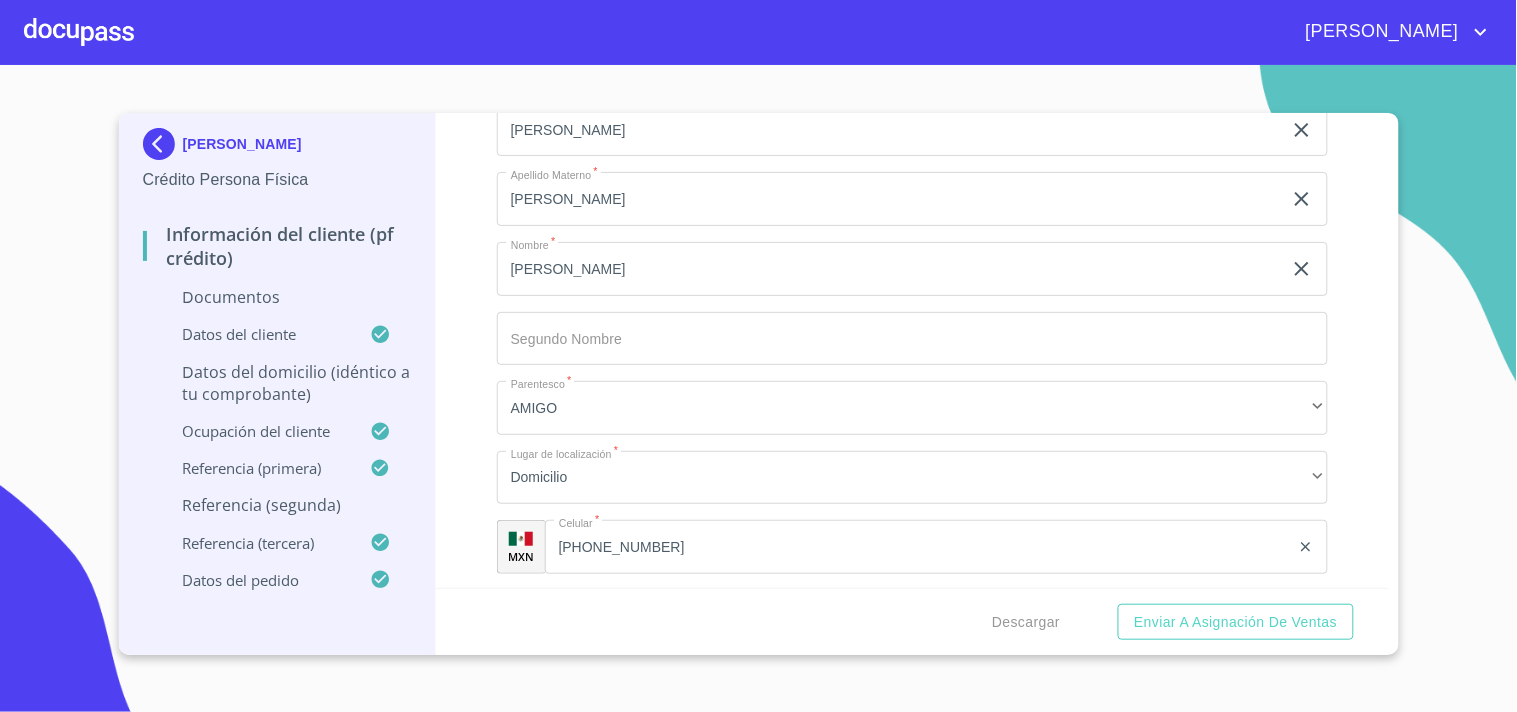 scroll, scrollTop: 8972, scrollLeft: 0, axis: vertical 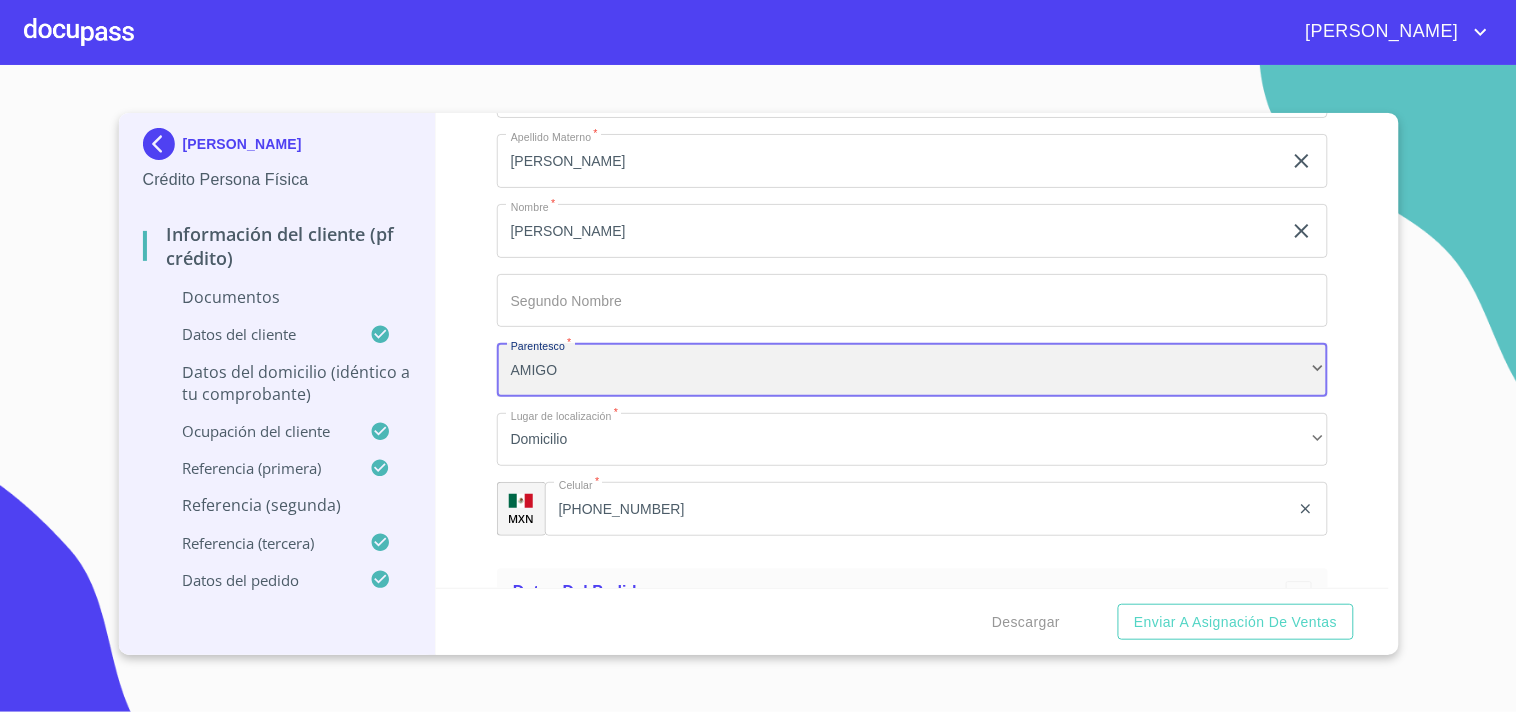 click on "AMIGO" at bounding box center (912, 370) 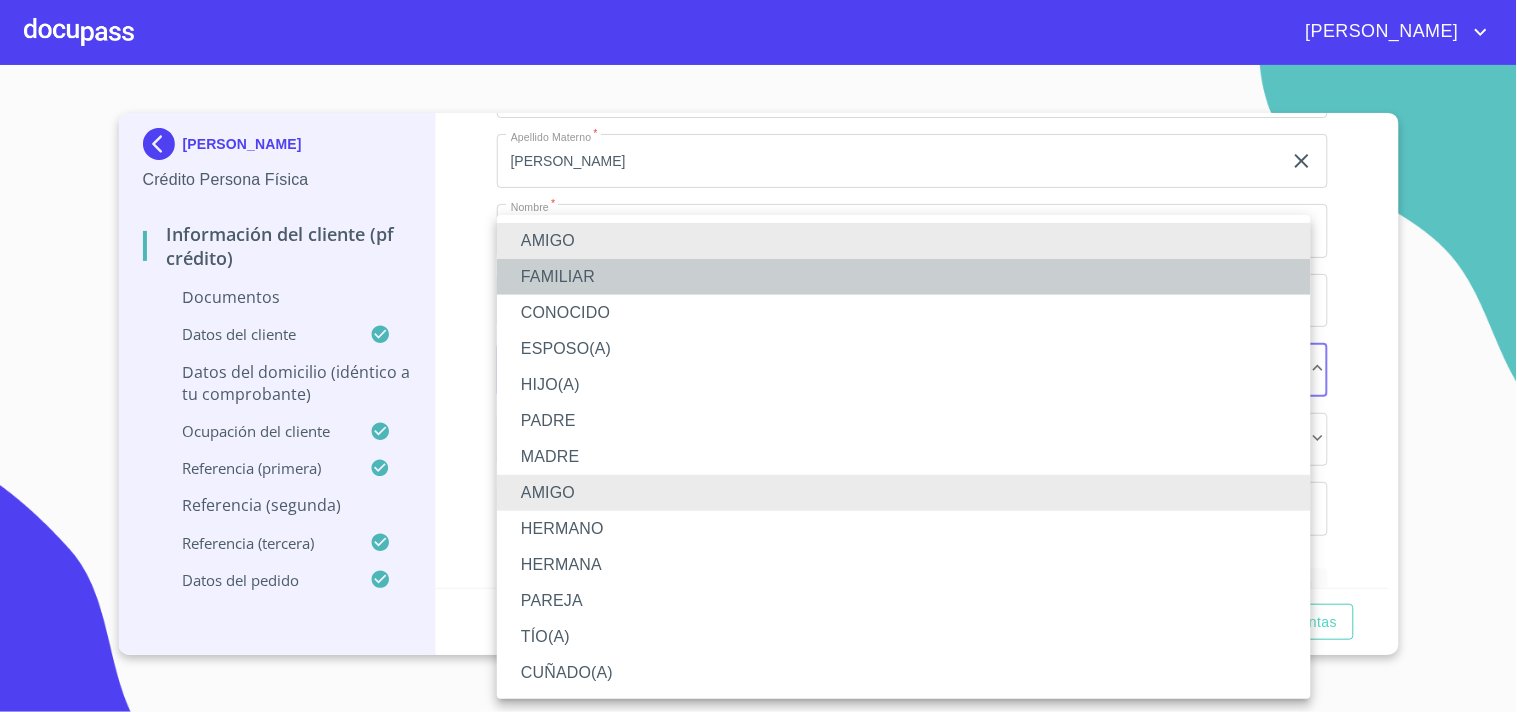 click on "FAMILIAR" at bounding box center (904, 277) 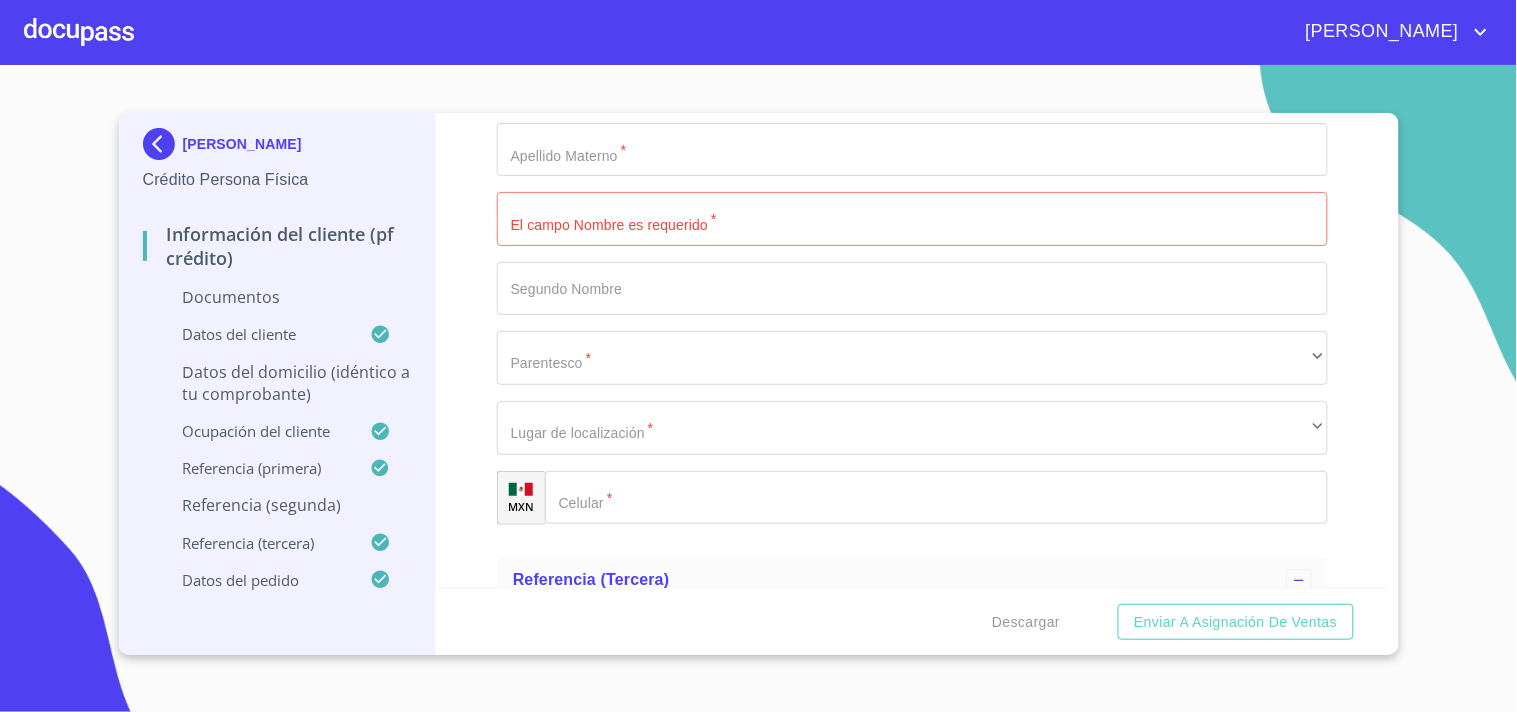scroll, scrollTop: 8305, scrollLeft: 0, axis: vertical 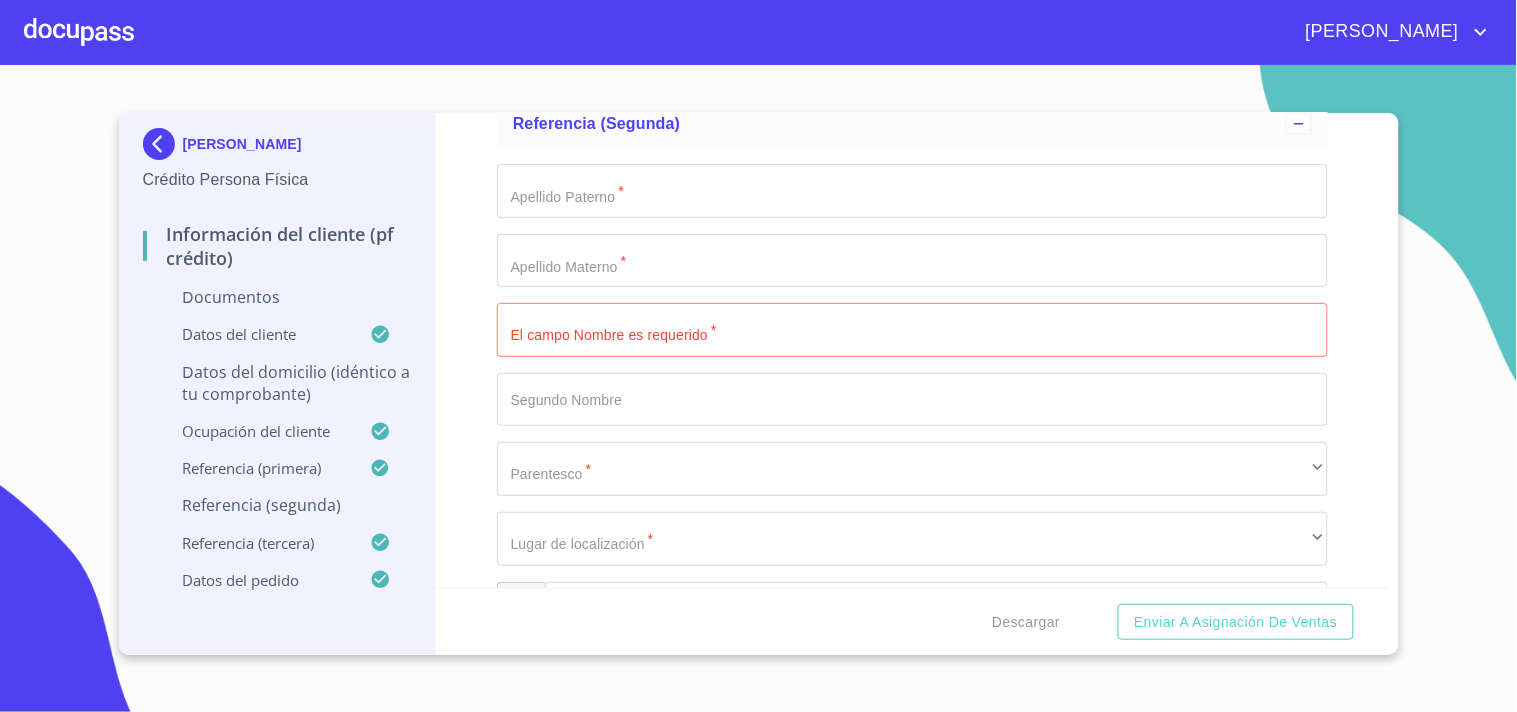 click on "Documento de identificación.   *" at bounding box center (912, 330) 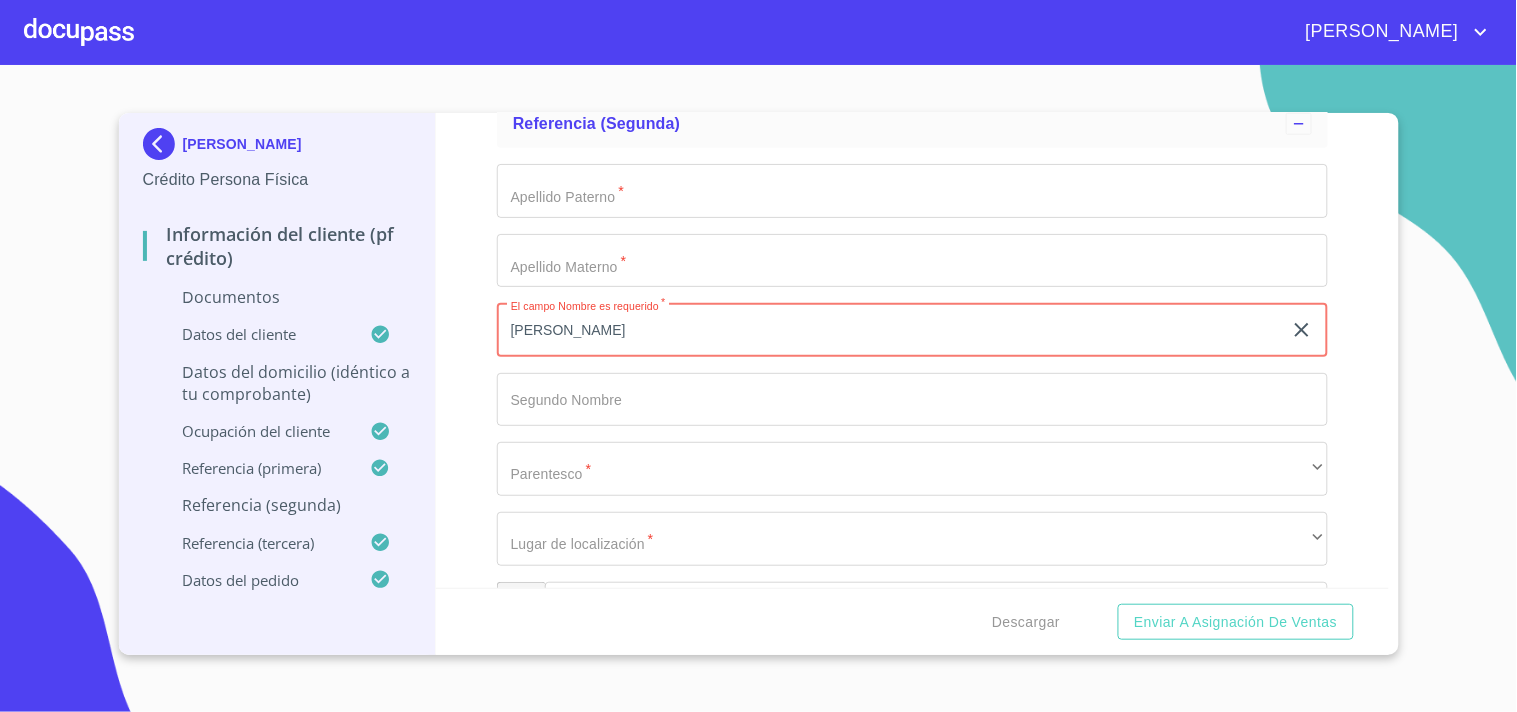 type on "[PERSON_NAME]" 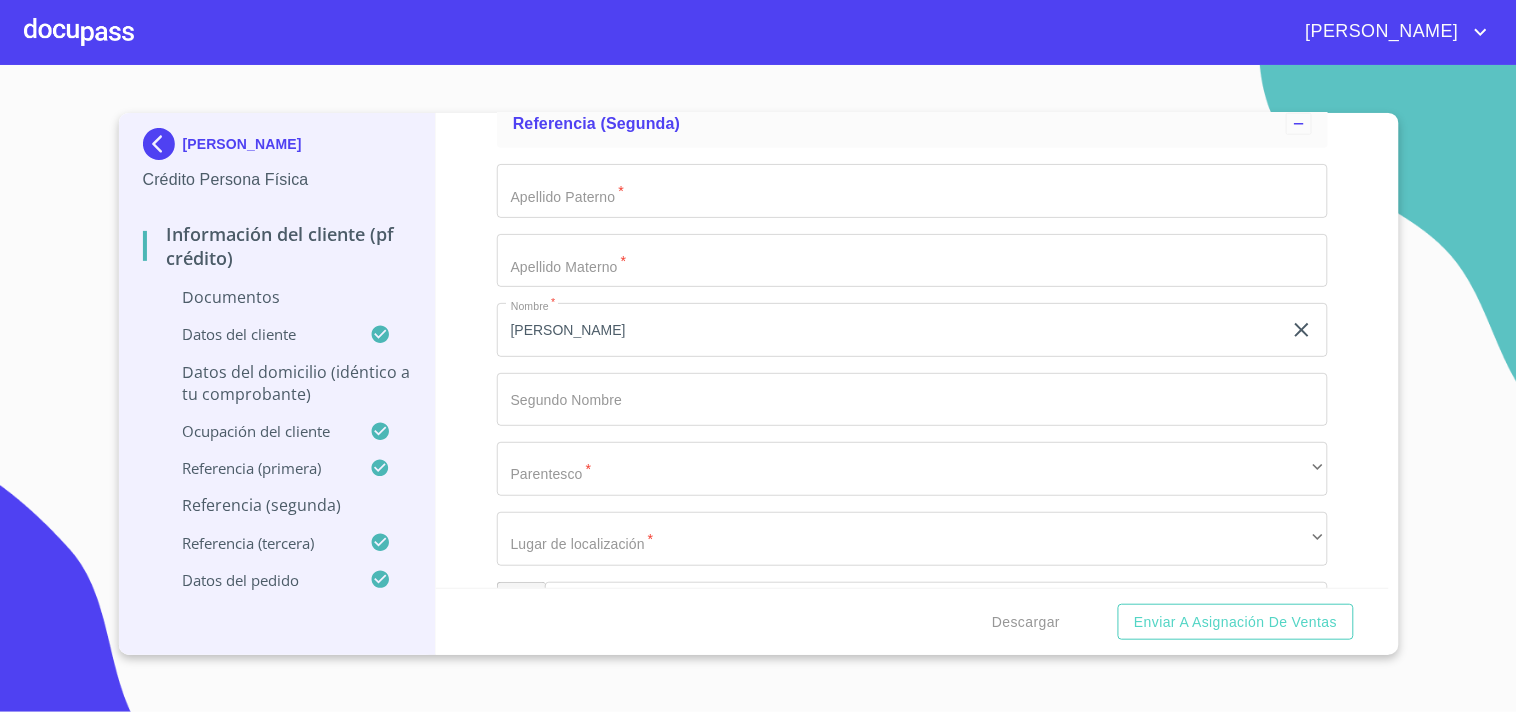click on "Documento de identificación.   *" at bounding box center (889, -3970) 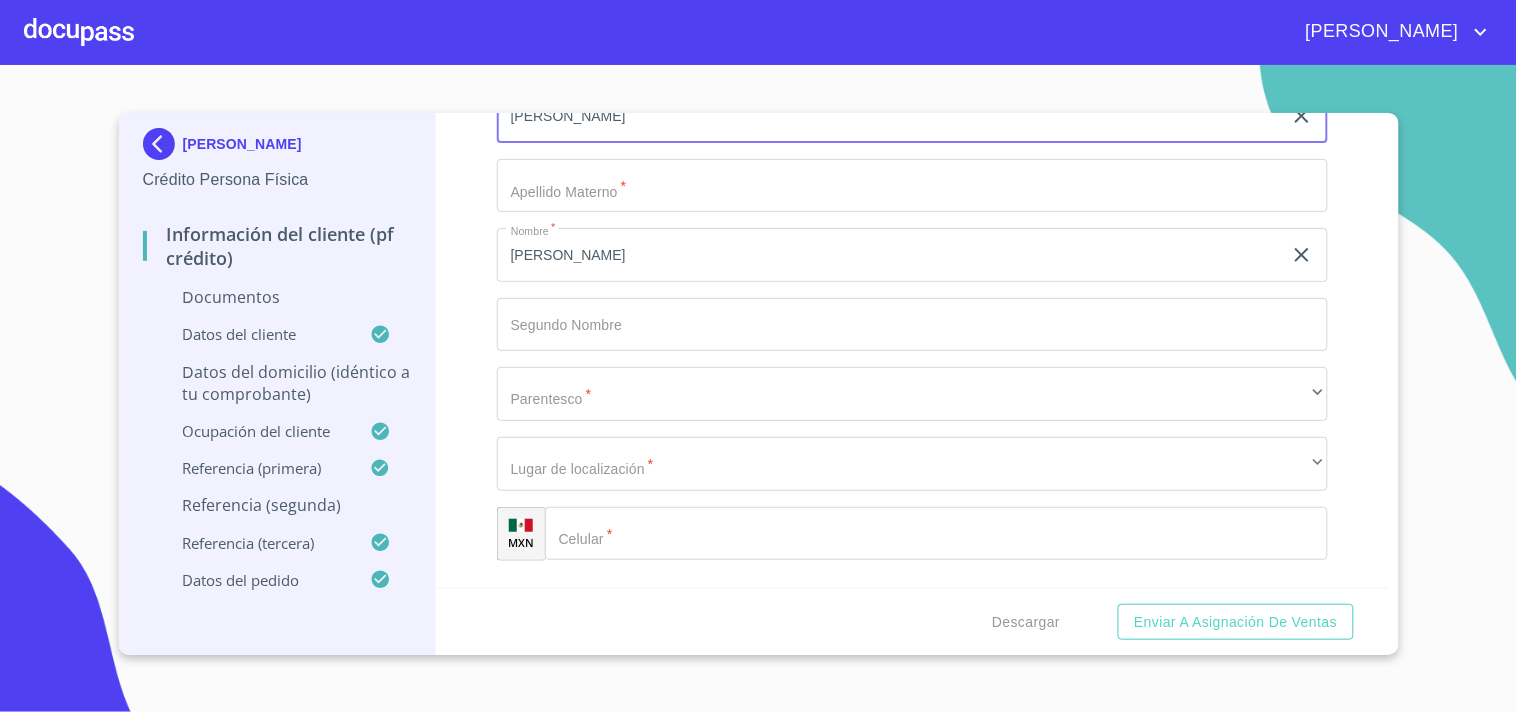 scroll, scrollTop: 8416, scrollLeft: 0, axis: vertical 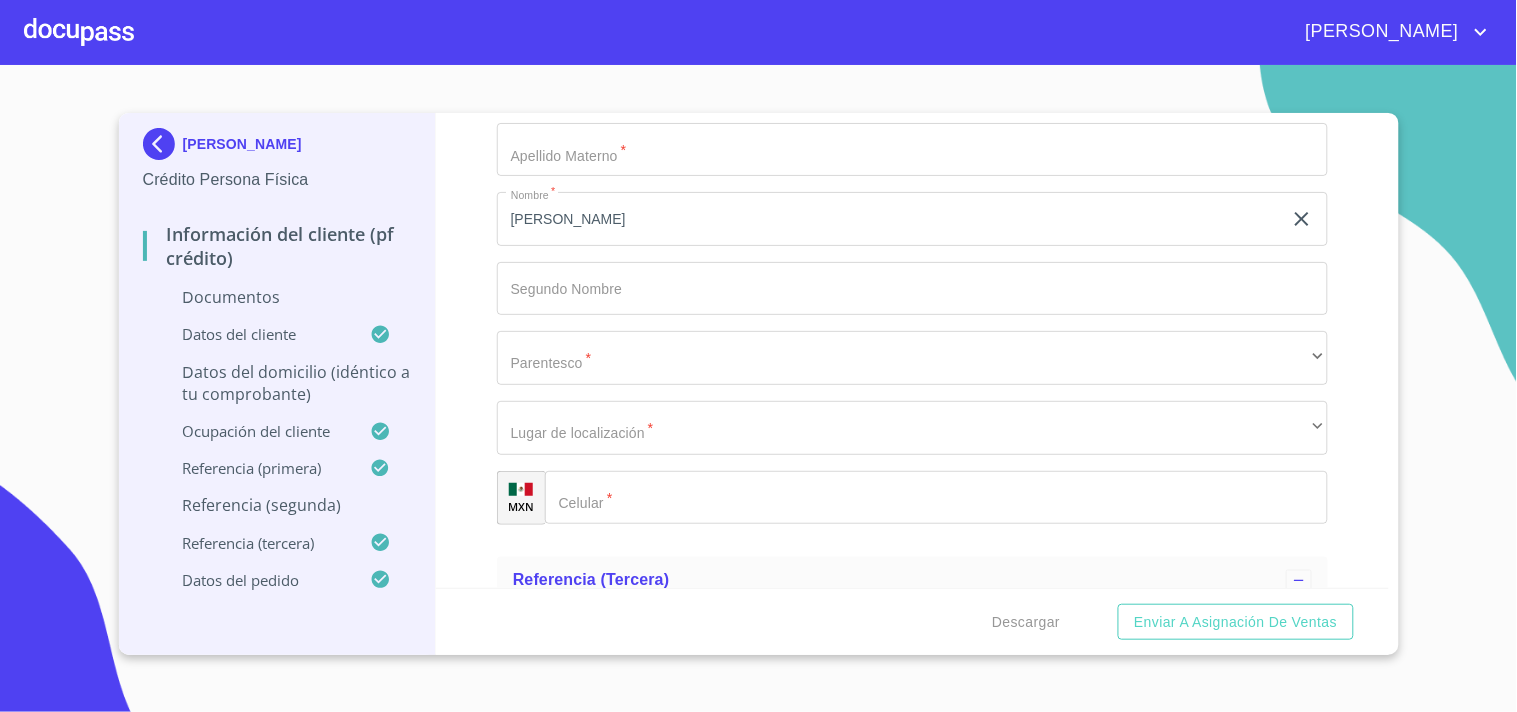 type on "[PERSON_NAME]" 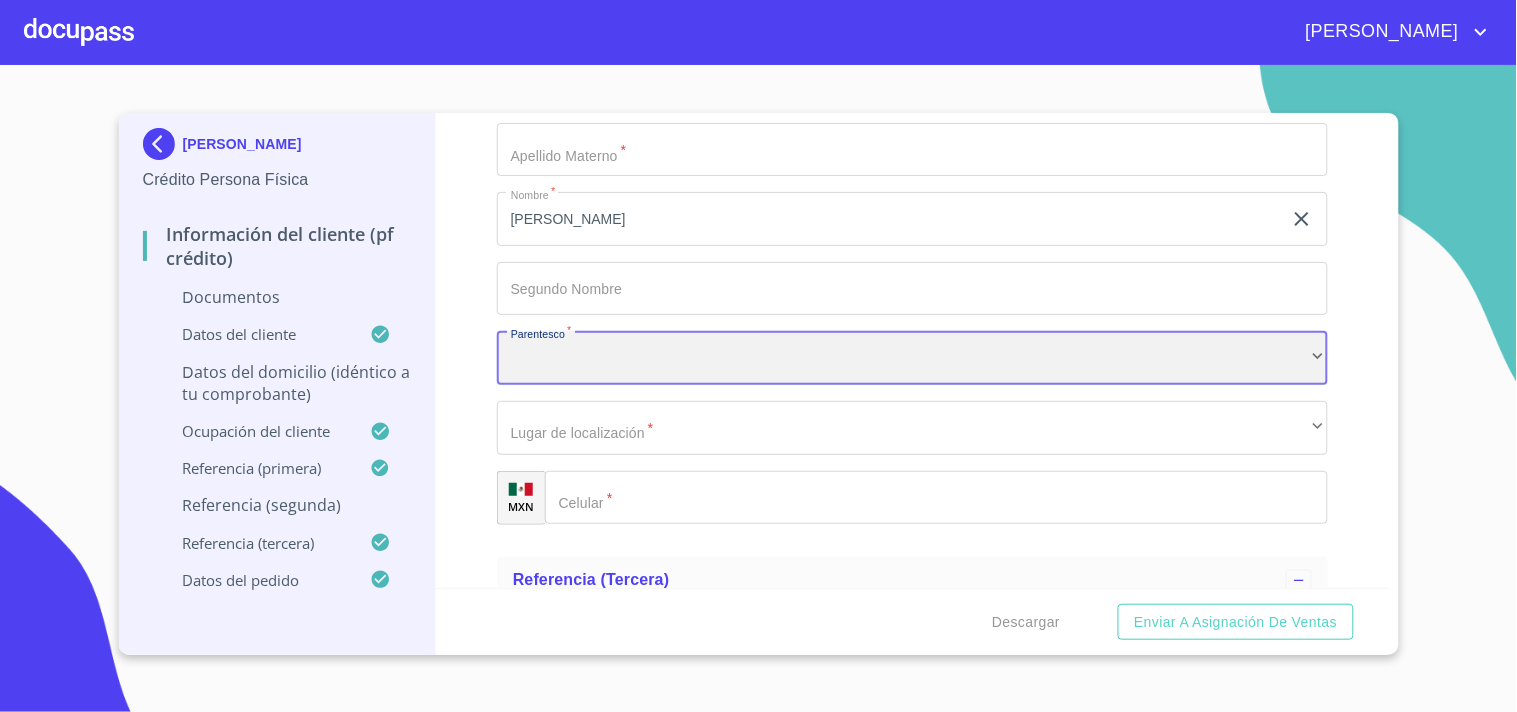 click on "​" at bounding box center (912, 358) 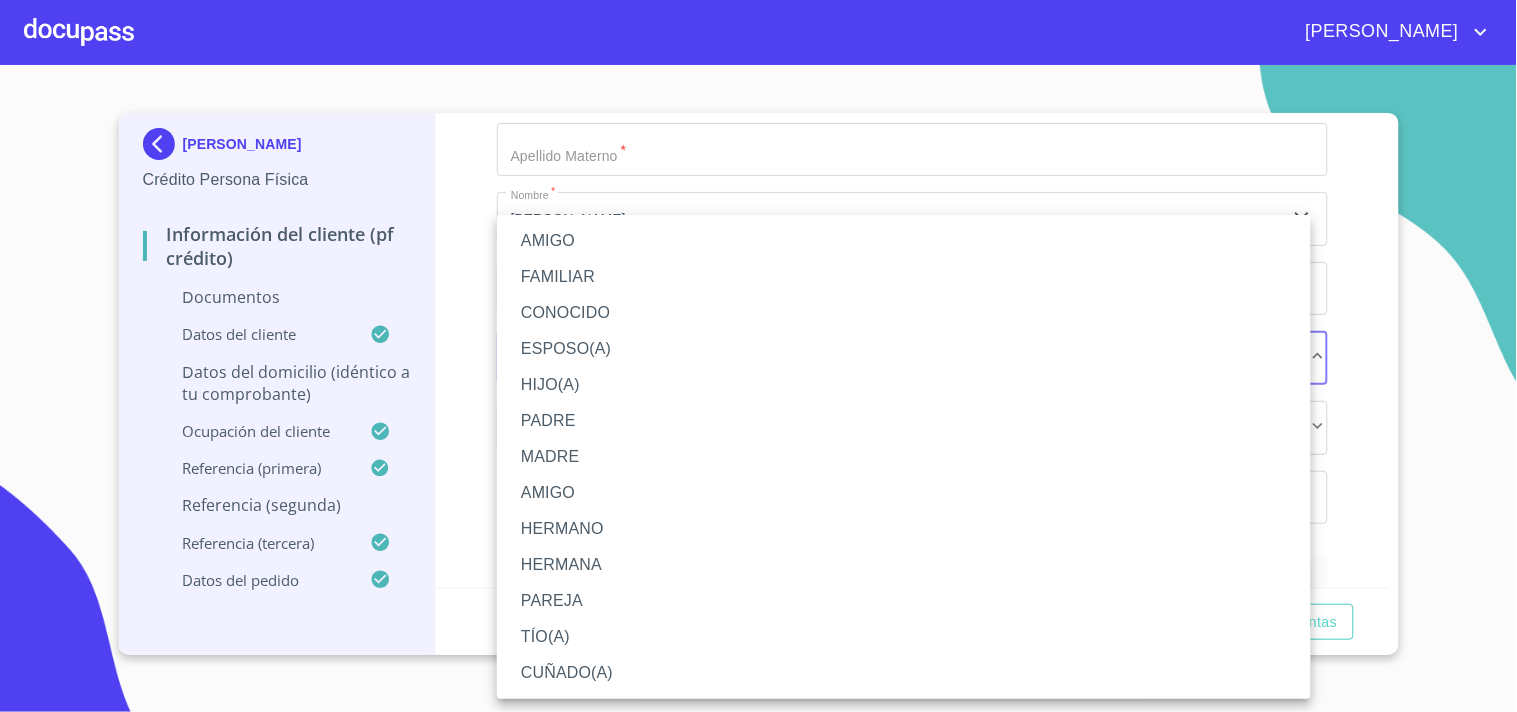 click on "FAMILIAR" at bounding box center [904, 277] 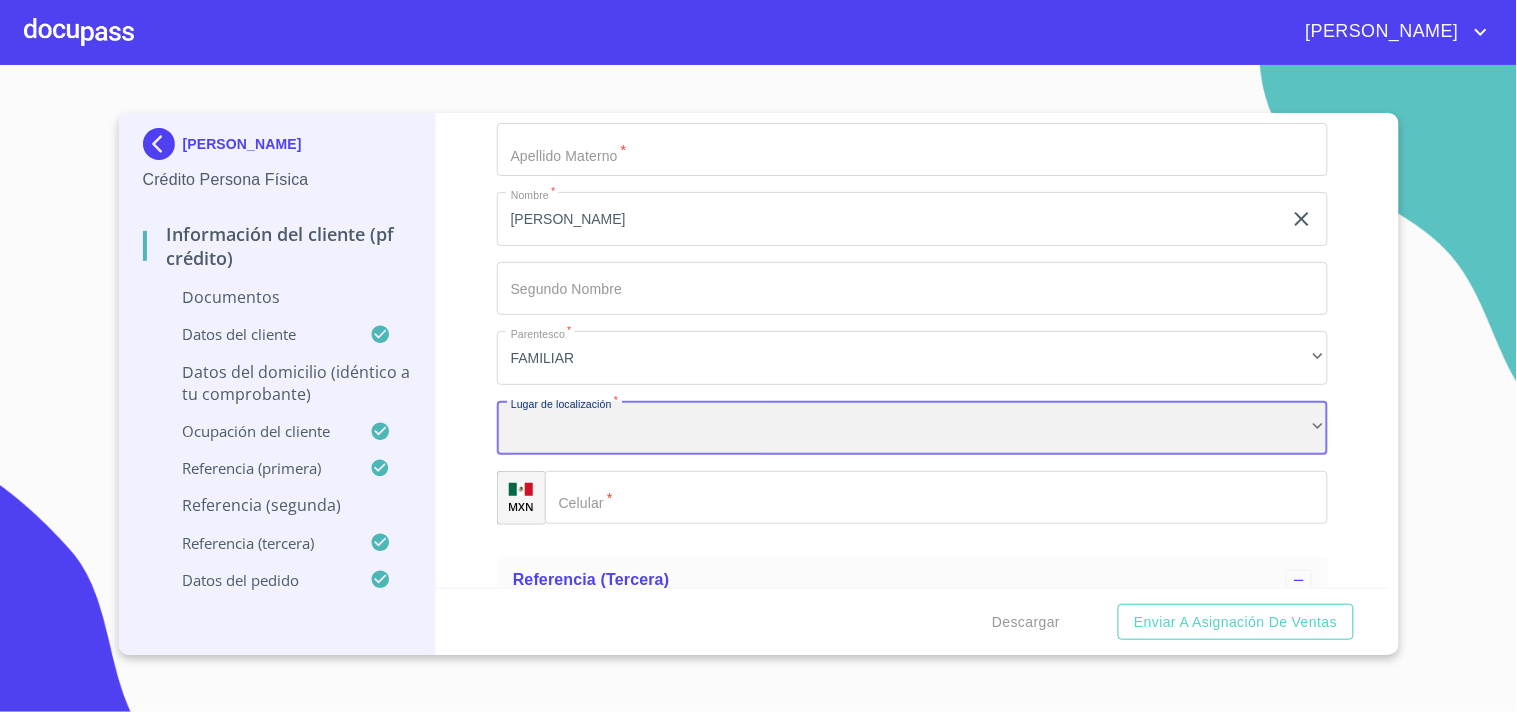click on "​" at bounding box center [912, 428] 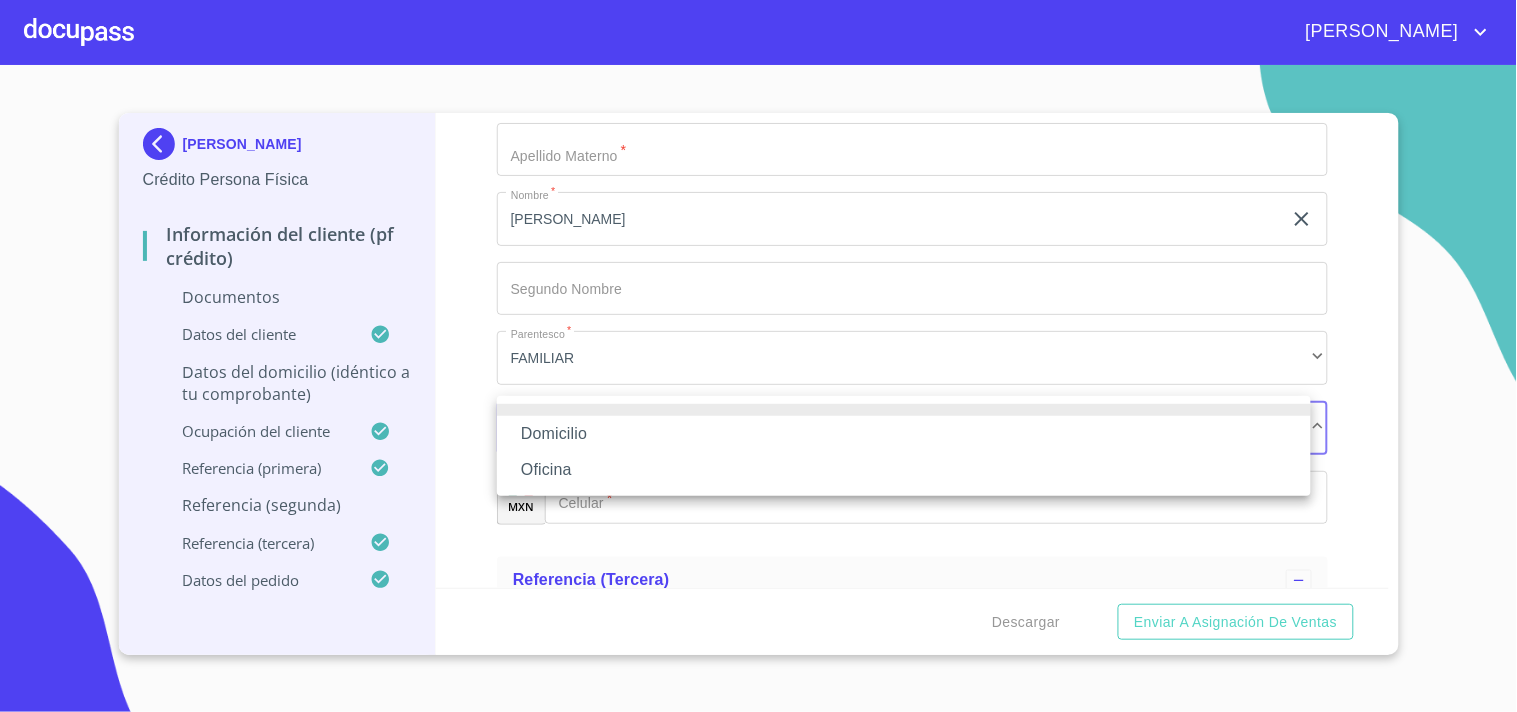click on "Domicilio" at bounding box center (904, 434) 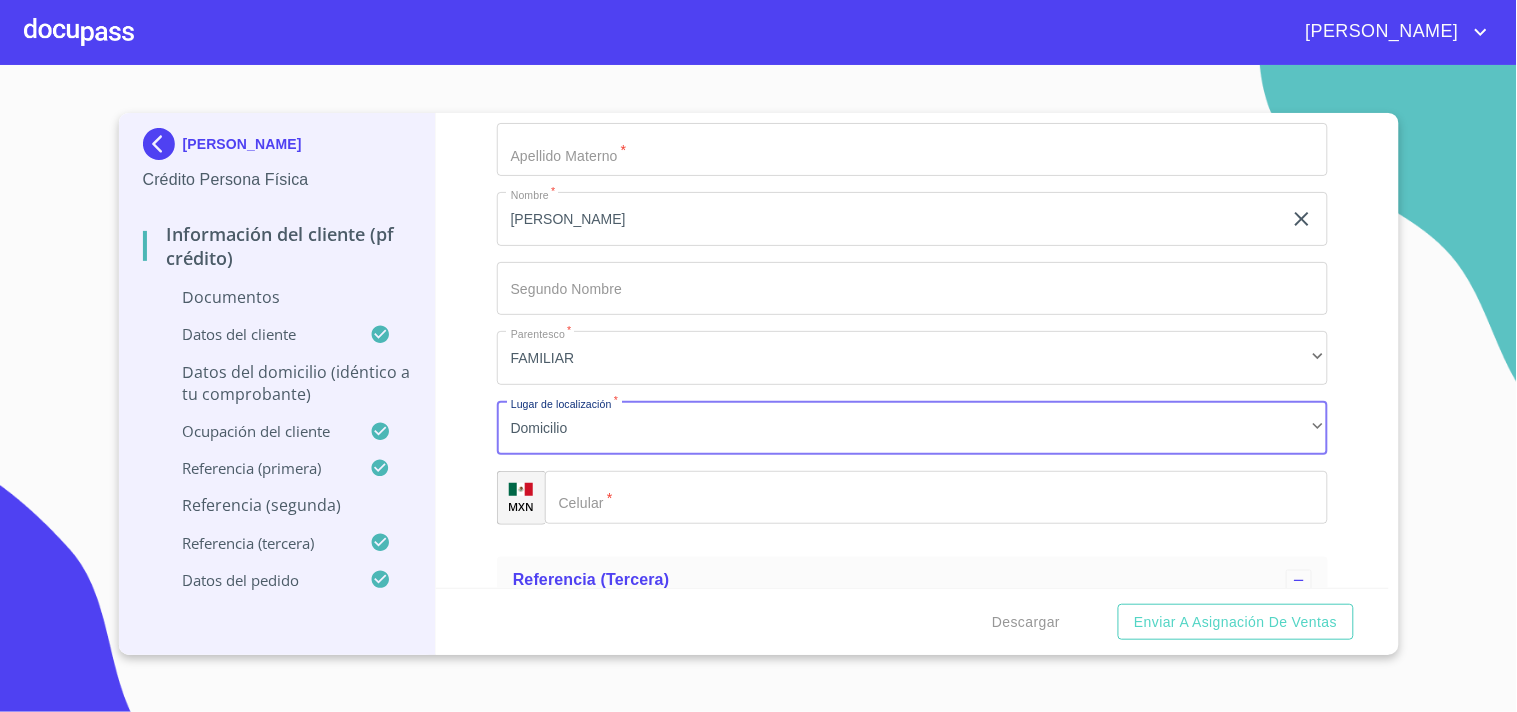 click on "​" at bounding box center [936, 498] 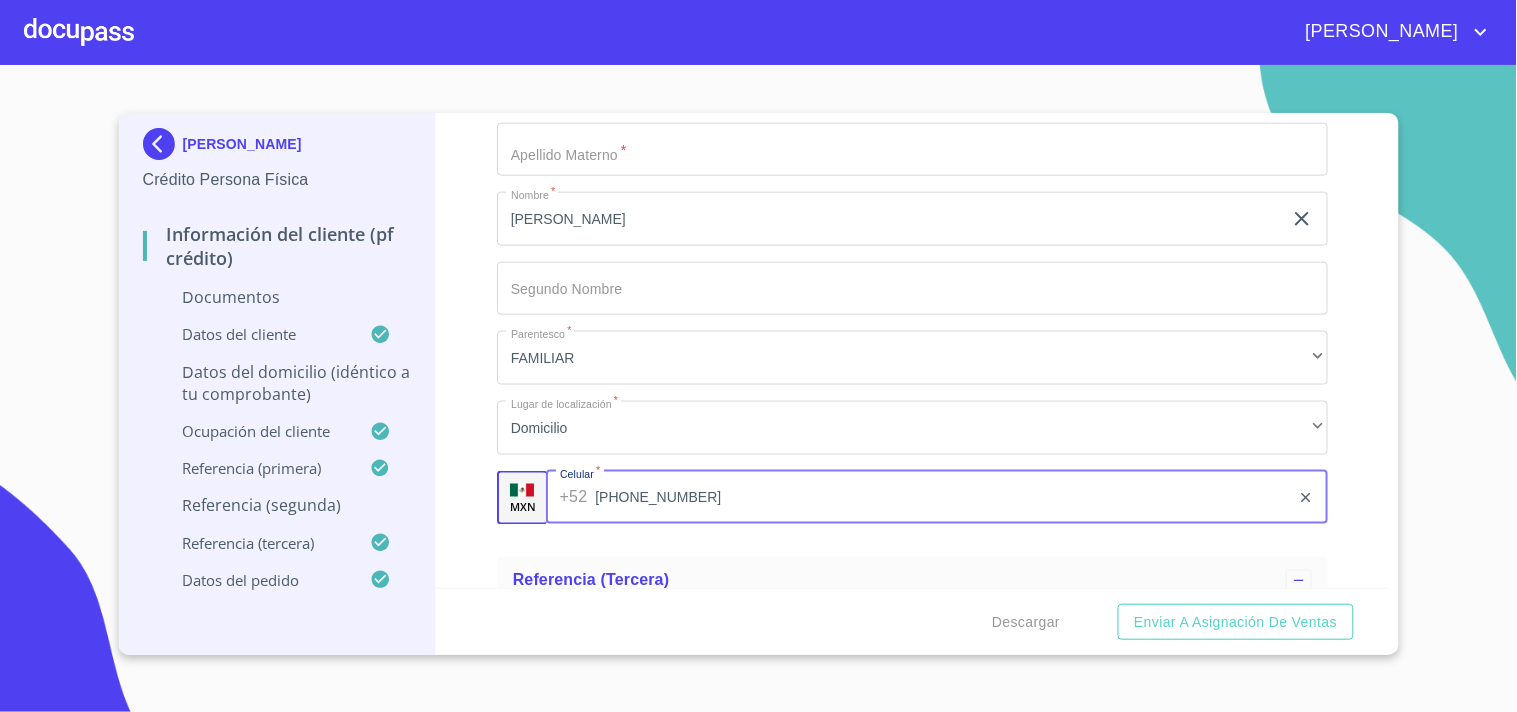 type on "[PHONE_NUMBER]" 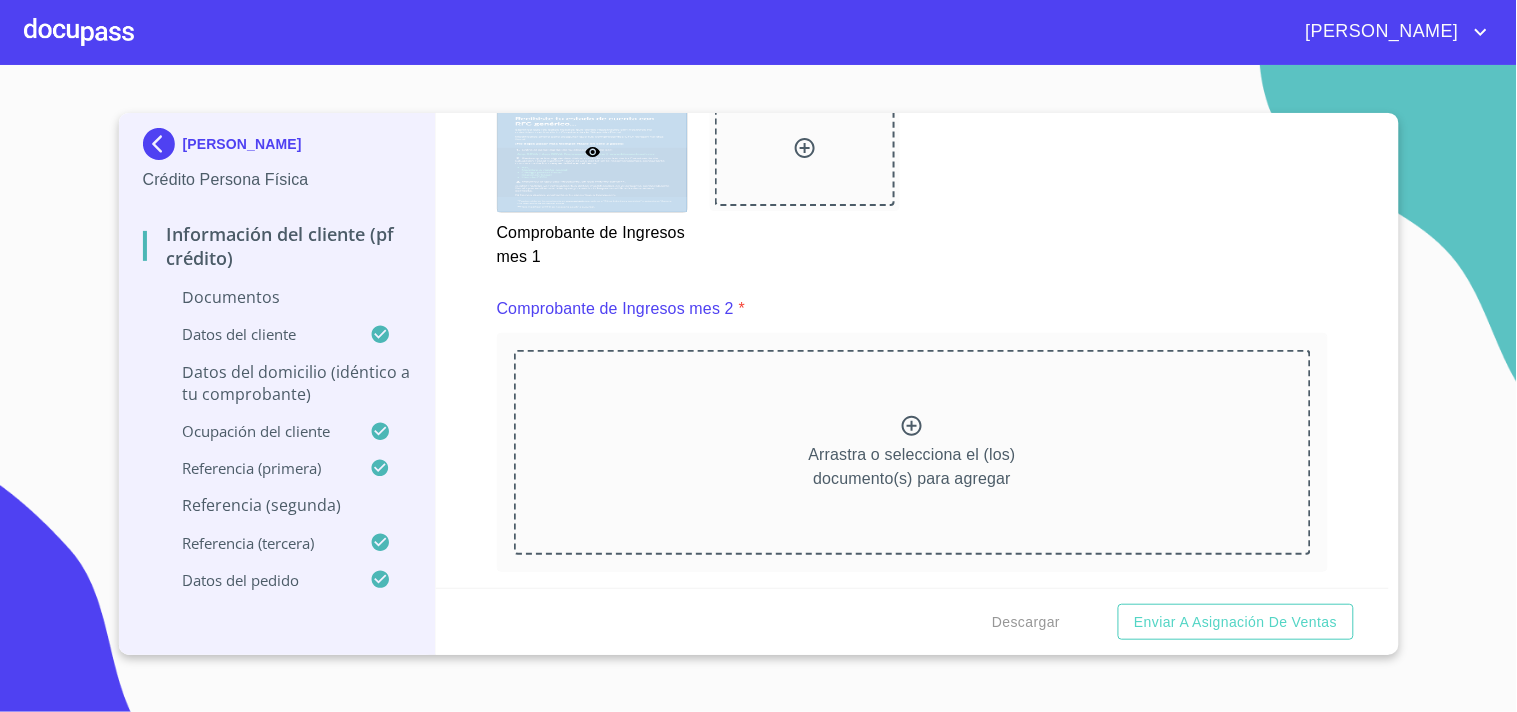 scroll, scrollTop: 2808, scrollLeft: 0, axis: vertical 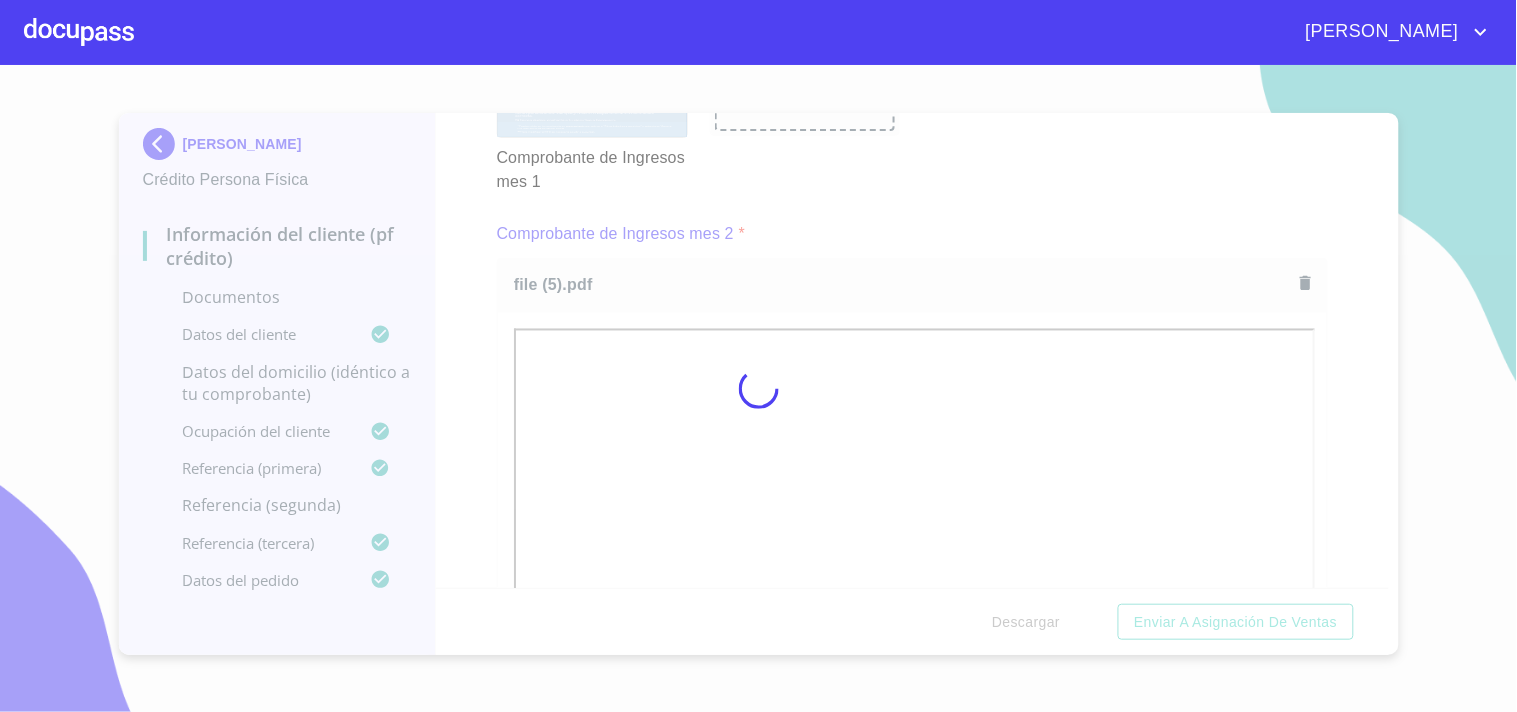 click at bounding box center [758, 388] 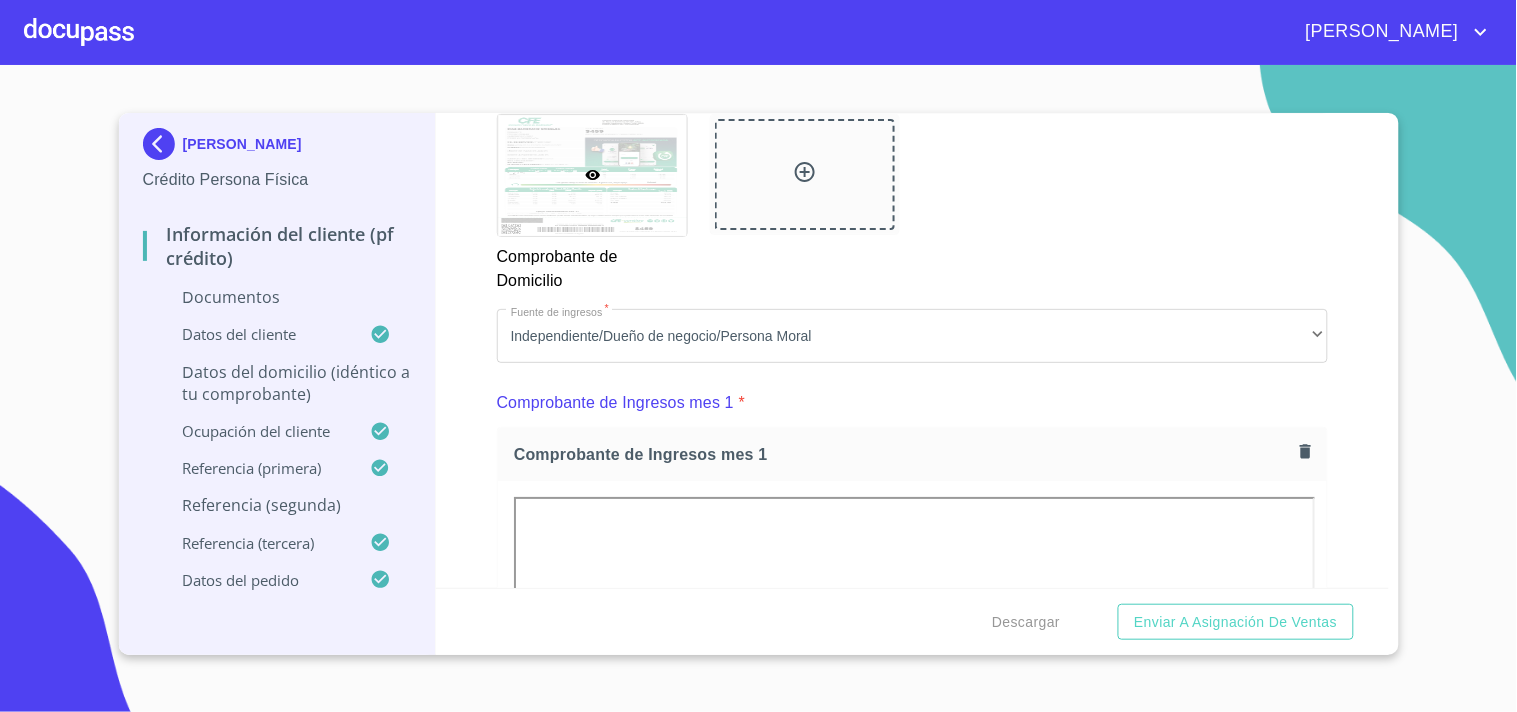 scroll, scrollTop: 1765, scrollLeft: 0, axis: vertical 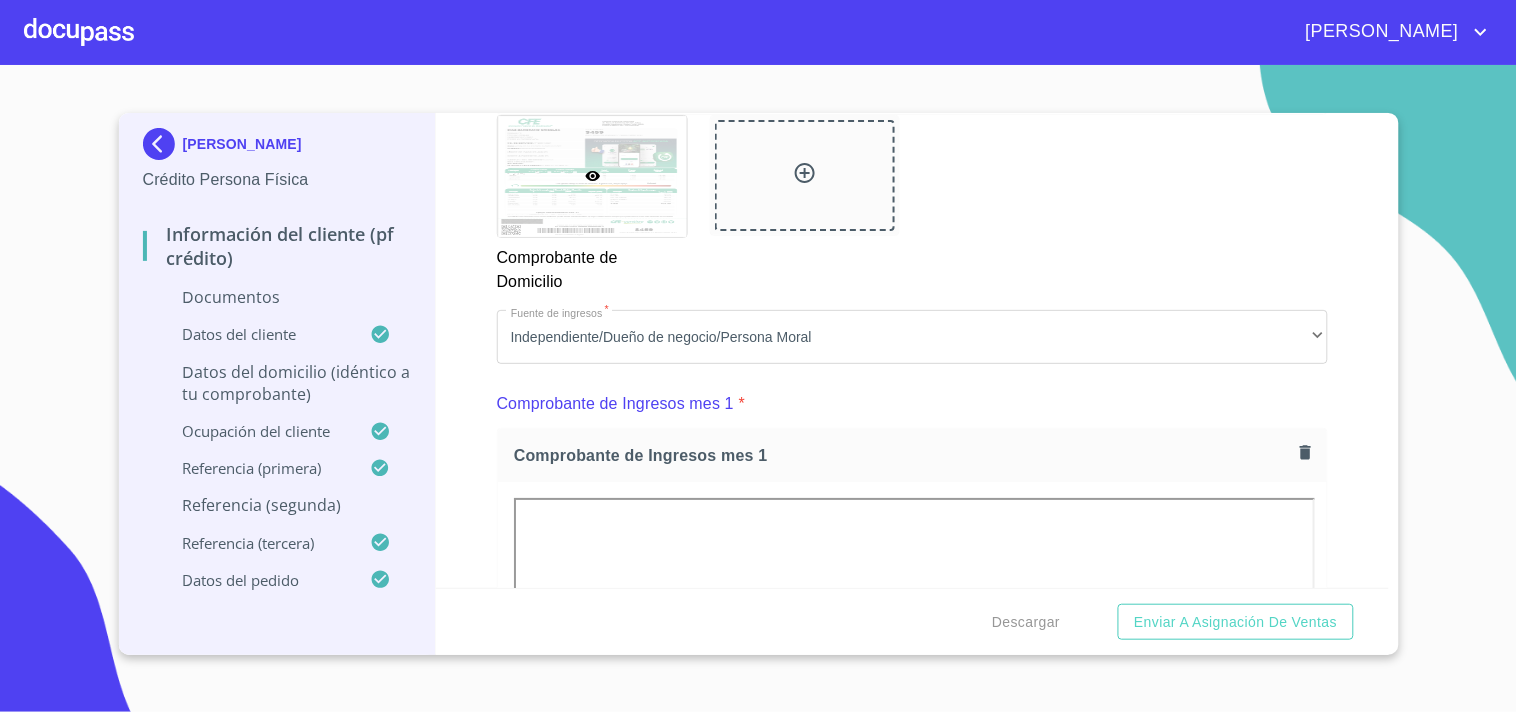 click 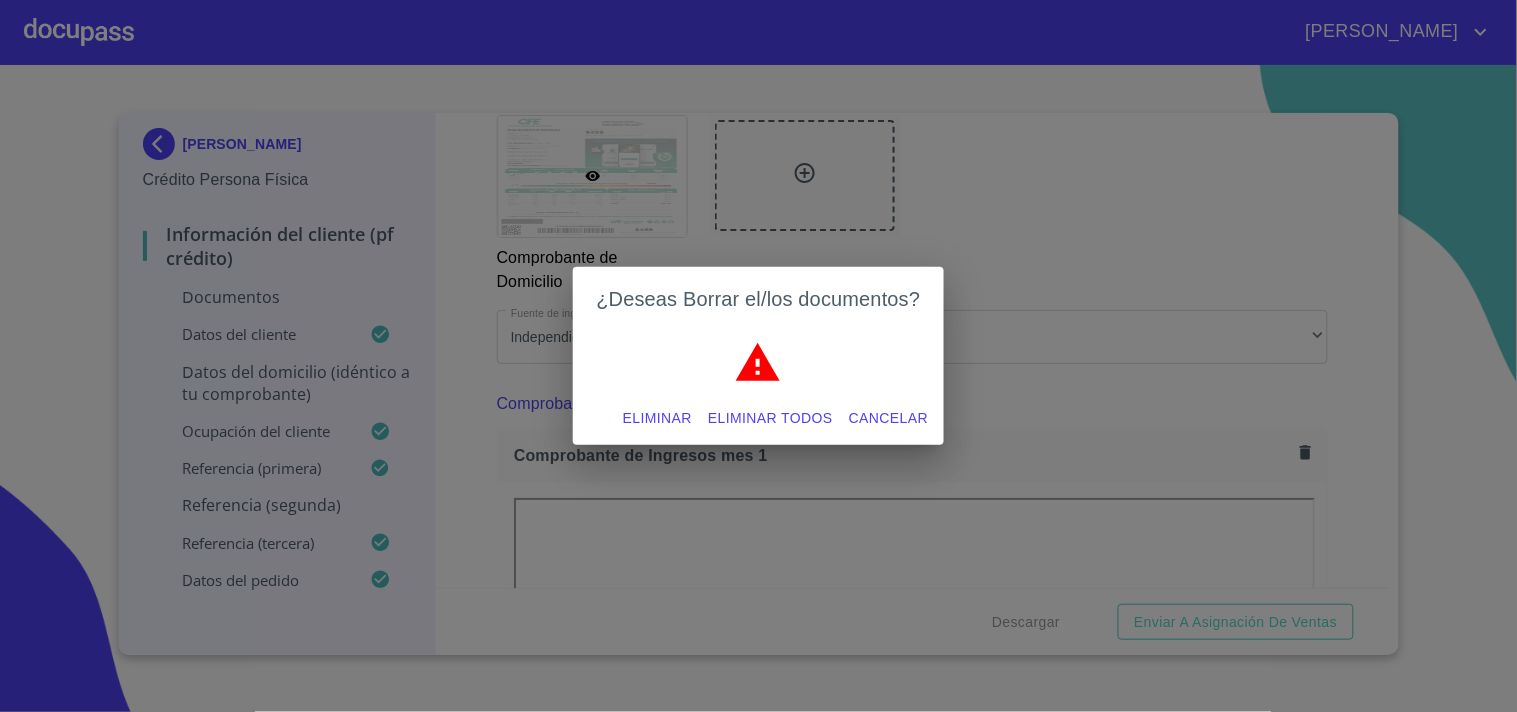 click on "Eliminar" at bounding box center (657, 418) 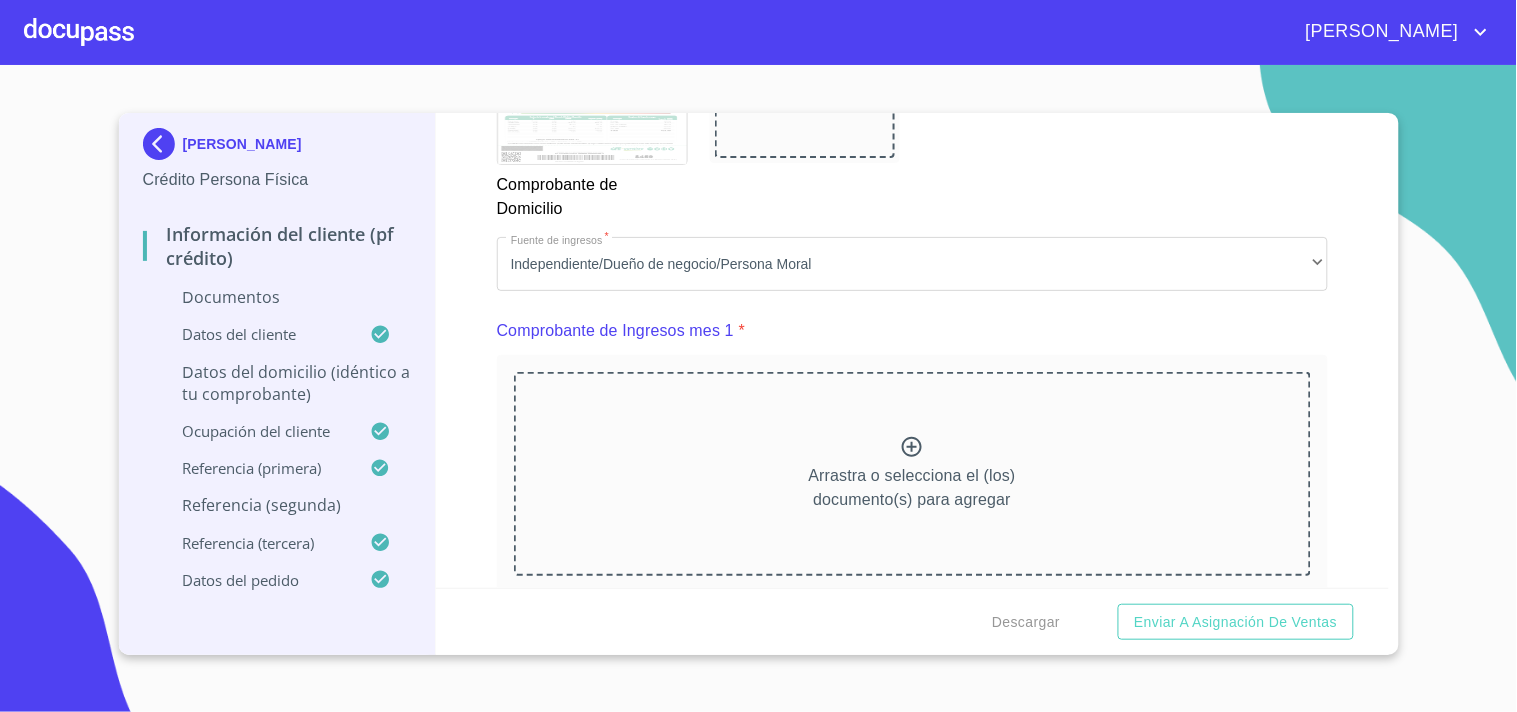 scroll, scrollTop: 1876, scrollLeft: 0, axis: vertical 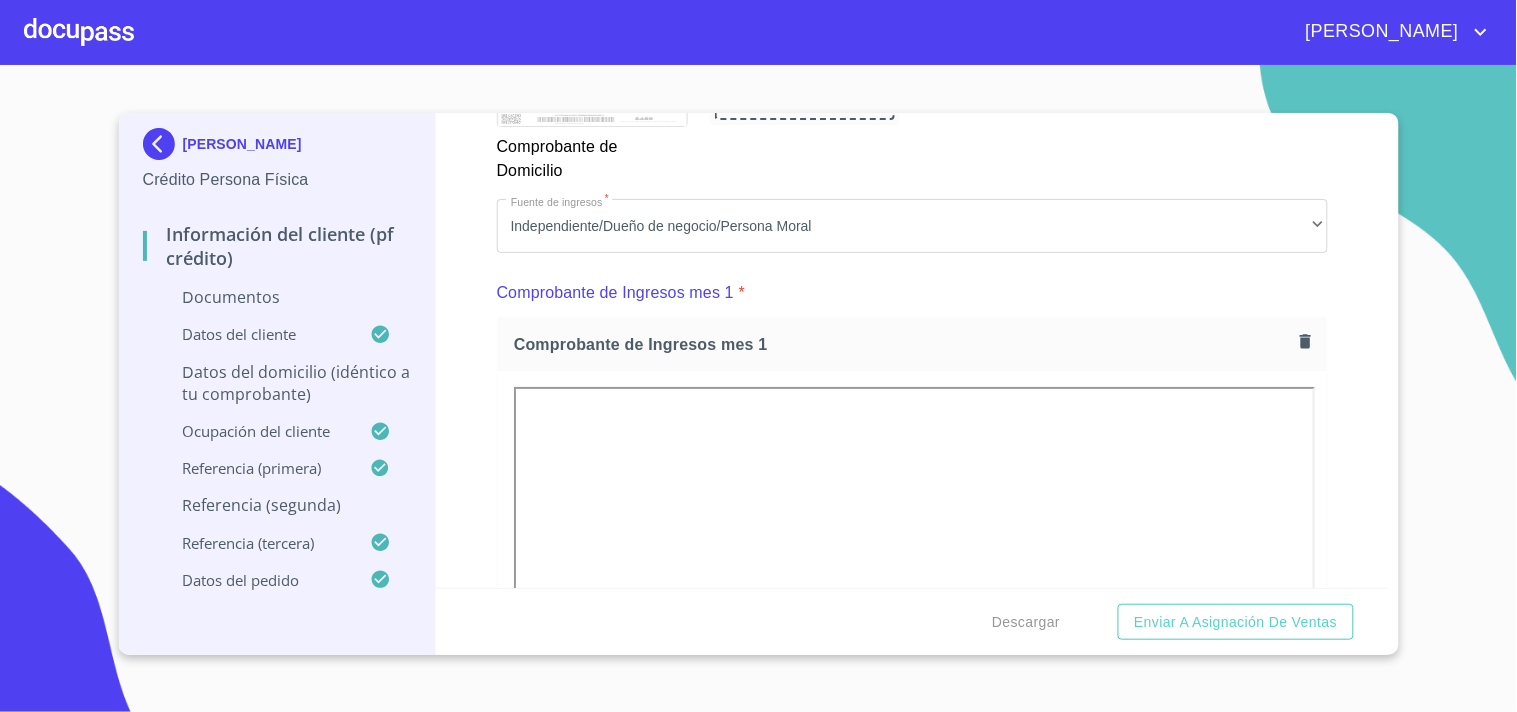 click on "Información del cliente (PF crédito)   Documentos Documento de identificación.   * INE ​ Identificación Oficial * Identificación Oficial Identificación Oficial Comprobante de Domicilio * Comprobante de Domicilio Comprobante de Domicilio Fuente de ingresos   * Independiente/Dueño de negocio/Persona Moral ​ Comprobante de Ingresos mes 1 * Comprobante de Ingresos mes 1 Comprobante de Ingresos mes 1 Comprobante de Ingresos mes 2 * Comprobante de Ingresos mes 2 Comprobante de Ingresos mes 2 Comprobante de Ingresos mes 3 * Arrastra o selecciona el (los) documento(s) para agregar CURP * Arrastra o selecciona el (los) documento(s) para agregar Constancia de situación fiscal Constancia de situación fiscal Constancia de situación fiscal Datos del cliente Apellido Paterno   * [PERSON_NAME] ​ Apellido Materno   * [PERSON_NAME] ​ Primer nombre   * [PERSON_NAME] ​ Segundo Nombre [PERSON_NAME] de nacimiento * [DEMOGRAPHIC_DATA] ​ RFC   * MESD981011IG5 ​ CURP   * MESD981011HTCNRG03 ​ 1555001607 ​" at bounding box center (912, 350) 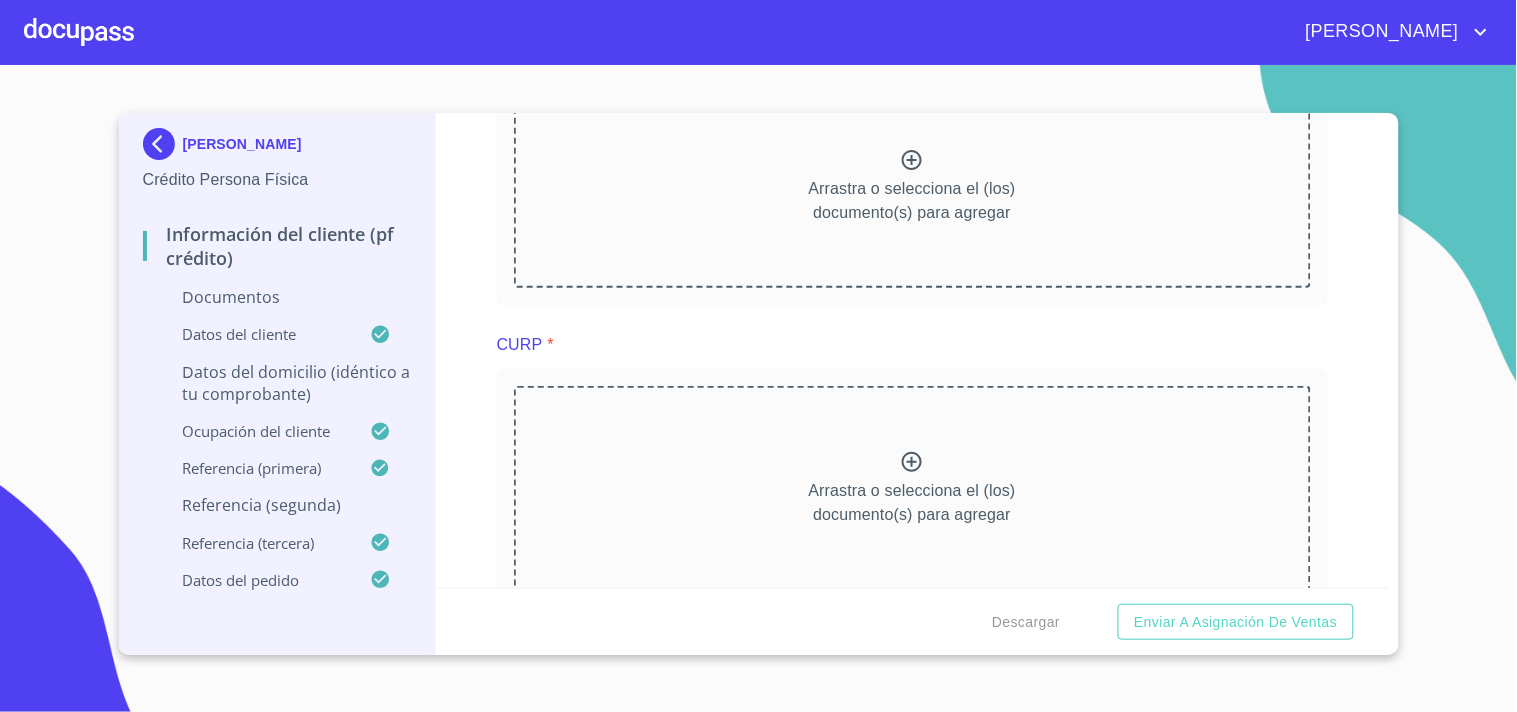 scroll, scrollTop: 3888, scrollLeft: 0, axis: vertical 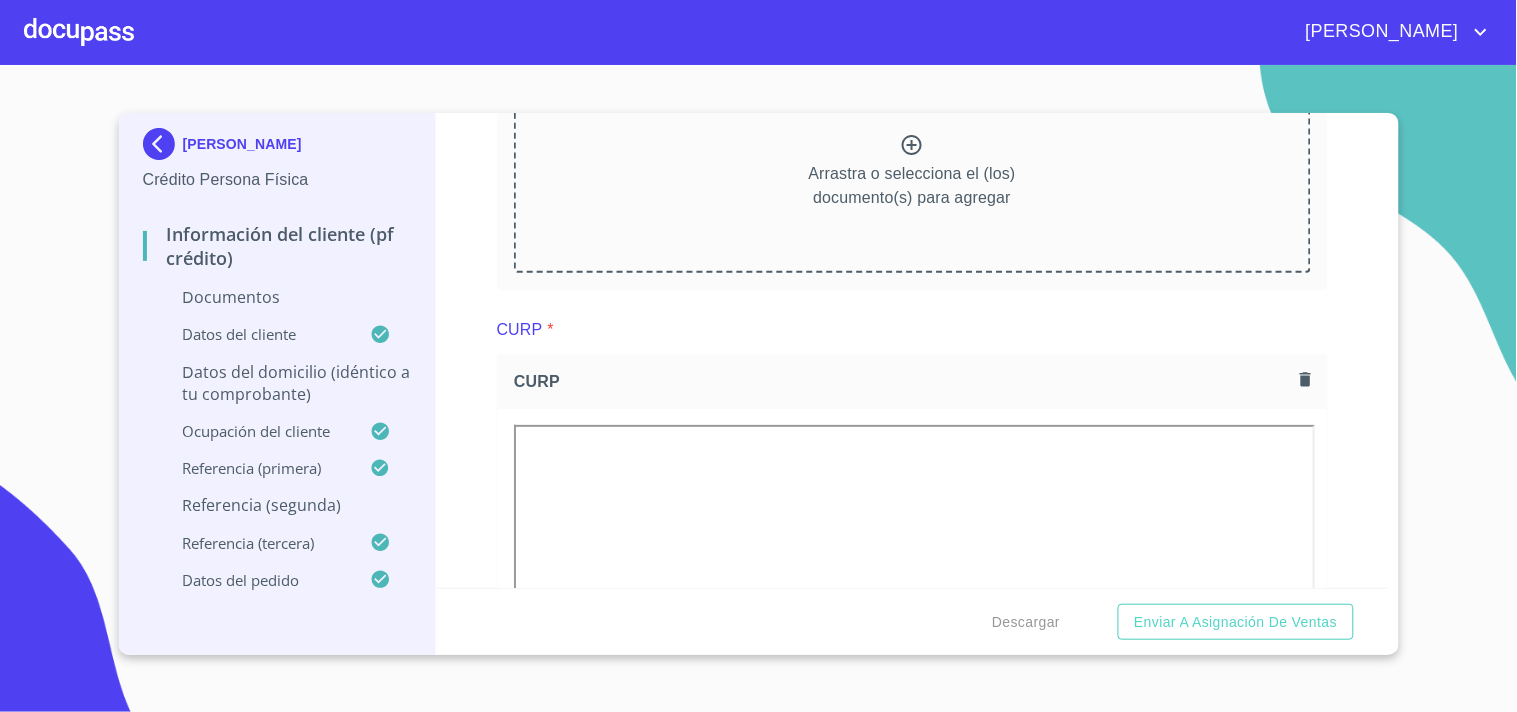 click on "Información del cliente (PF crédito)   Documentos Documento de identificación.   * INE ​ Identificación Oficial * Identificación Oficial Identificación Oficial Comprobante de Domicilio * Comprobante de Domicilio Comprobante de Domicilio Fuente de ingresos   * Independiente/Dueño de negocio/Persona Moral ​ Comprobante de Ingresos mes 1 * Comprobante de Ingresos mes 1 Comprobante de Ingresos mes 1 Comprobante de Ingresos mes 2 * Comprobante de Ingresos mes 2 Comprobante de Ingresos mes 2 Comprobante de Ingresos mes 3 * Arrastra o selecciona el (los) documento(s) para agregar CURP * CURP CURP Constancia de situación fiscal Constancia de situación fiscal Constancia de situación fiscal Datos del cliente Apellido Paterno   * [PERSON_NAME] ​ Apellido Materno   * [PERSON_NAME] ​ Primer nombre   * [PERSON_NAME] ​ Segundo Nombre [PERSON_NAME] ​ Fecha de nacimiento * [DEMOGRAPHIC_DATA] ​ RFC   * MESD981011IG5 ​ CURP   * MESD981011HTCNRG03 ​ ID de Identificación 1555001607 ​ Nacionalidad   * Mexicana *" at bounding box center (912, 350) 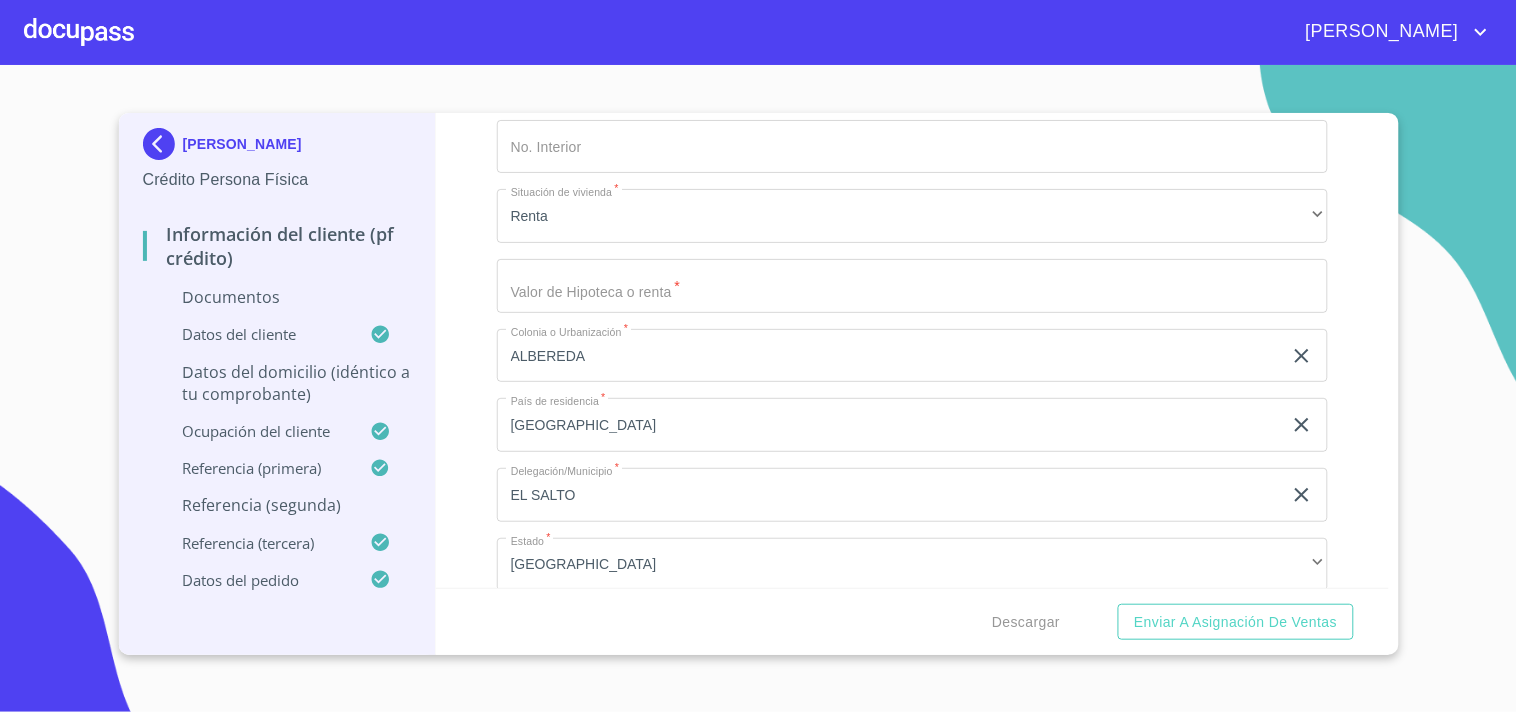 scroll, scrollTop: 7333, scrollLeft: 0, axis: vertical 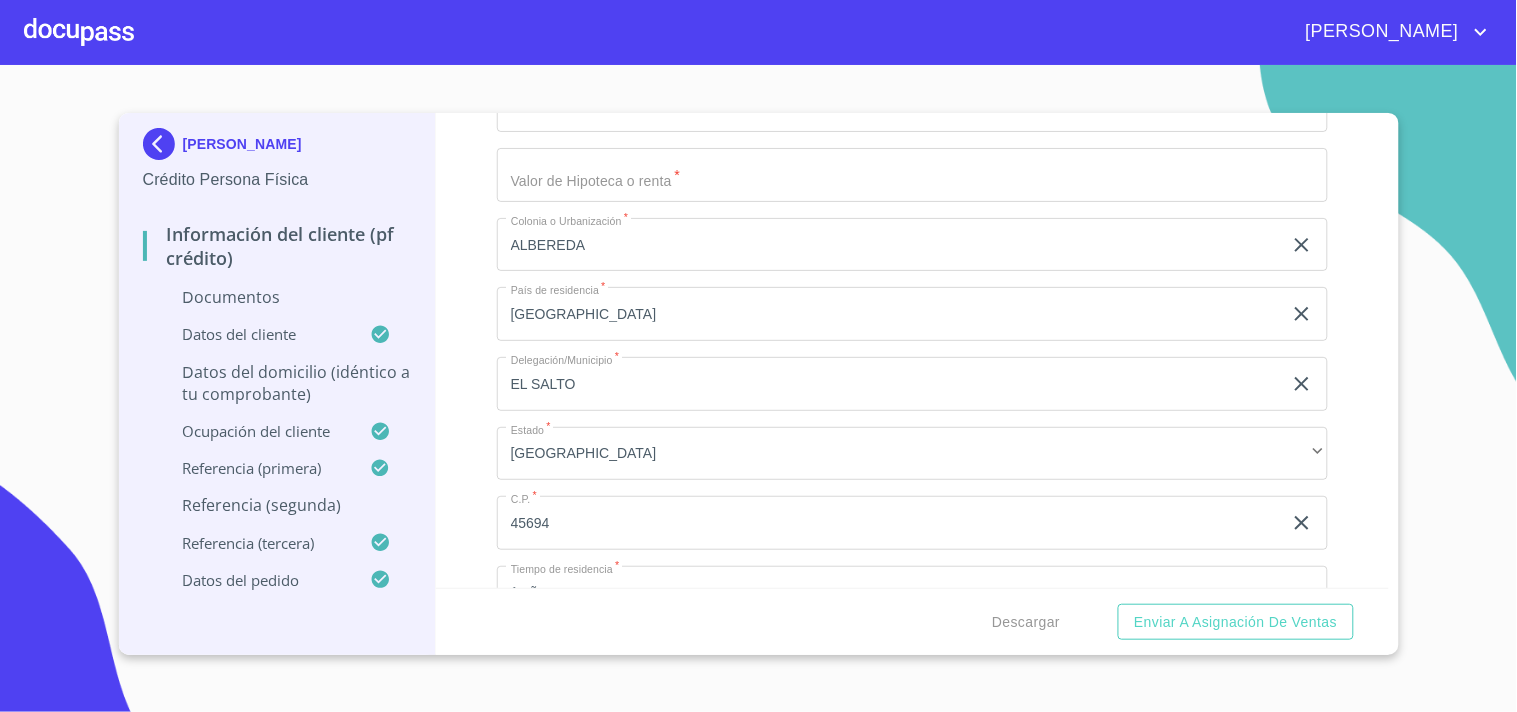 click on "Documento de identificación.   *" at bounding box center [889, -1308] 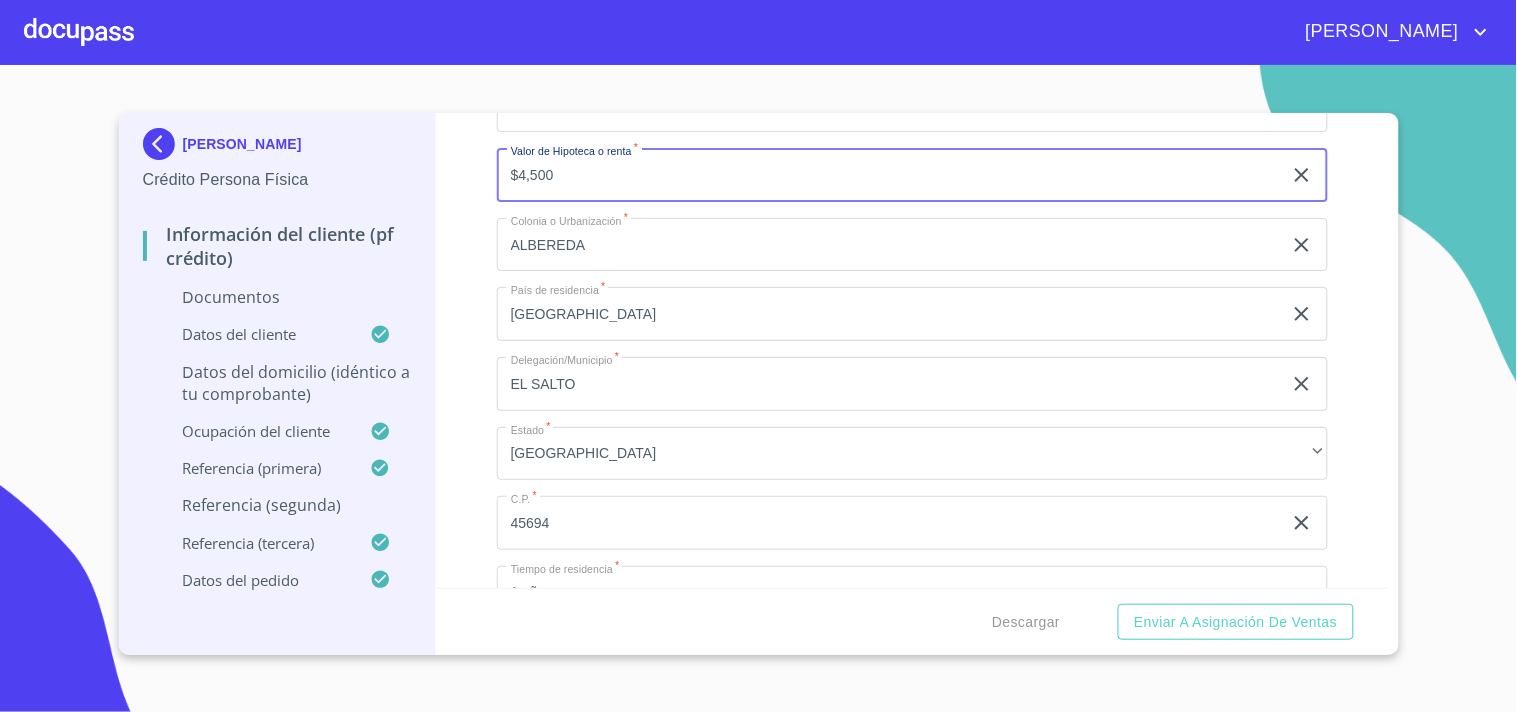 type on "$4,500" 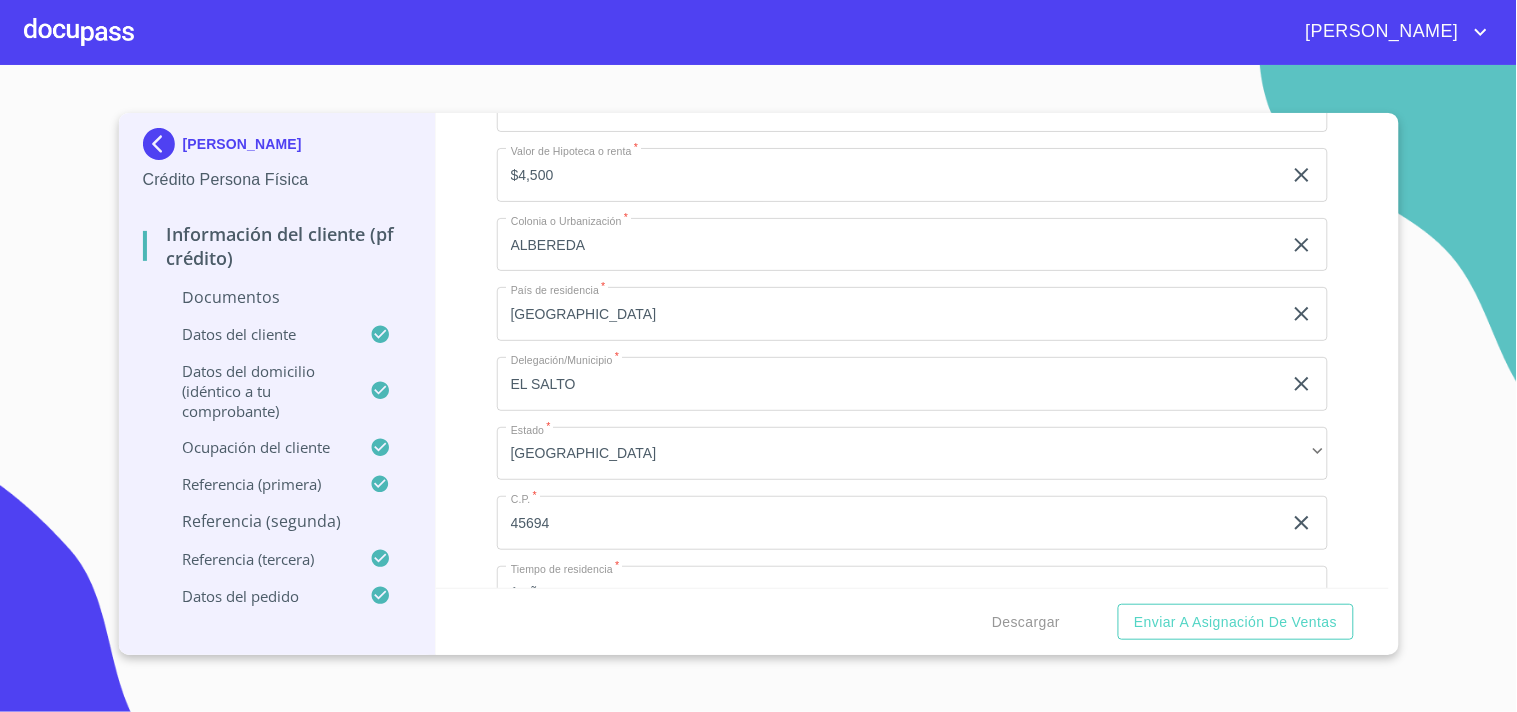 click on "[PERSON_NAME]  Crédito Persona Física Información del cliente (PF crédito) Documentos Datos del cliente Datos del domicilio (idéntico a tu comprobante) Ocupación del Cliente Referencia (primera) Referencia (segunda) Referencia (tercera) Datos del pedido Información del cliente (PF crédito)   Documentos Documento de identificación.   * INE ​ Identificación Oficial * Identificación Oficial Identificación Oficial Comprobante de Domicilio * Comprobante de Domicilio Comprobante de Domicilio Fuente de ingresos   * Independiente/Dueño de negocio/Persona Moral ​ Comprobante de Ingresos mes 1 * Comprobante de Ingresos mes 1 Comprobante de Ingresos mes 1 Comprobante de Ingresos mes 2 * Comprobante de Ingresos mes 2 Comprobante de Ingresos mes 2 Comprobante de Ingresos mes 3 * Arrastra o selecciona el (los) documento(s) para agregar CURP * CURP CURP Constancia de situación fiscal Constancia de situación fiscal Constancia de situación fiscal Datos del cliente Apellido Paterno" at bounding box center [758, 388] 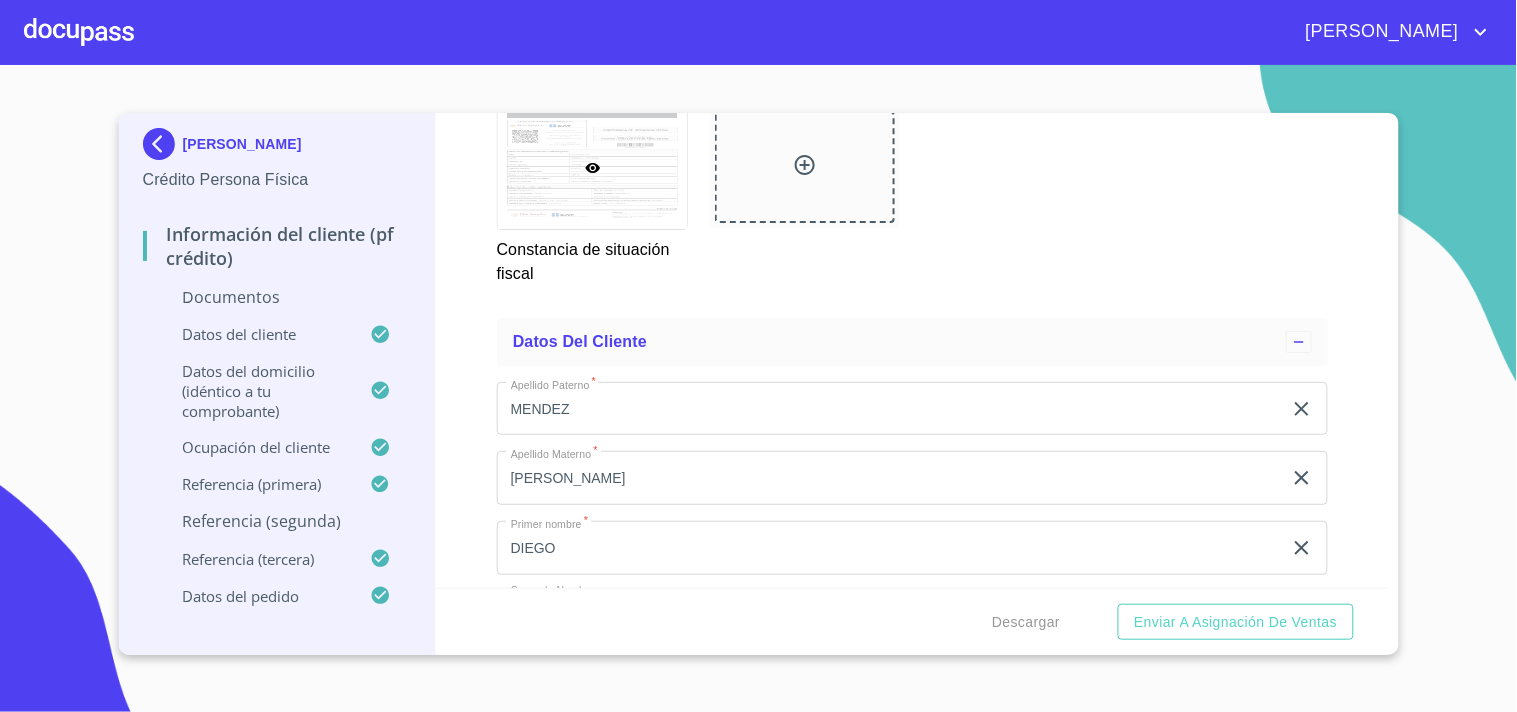 scroll, scrollTop: 6000, scrollLeft: 0, axis: vertical 